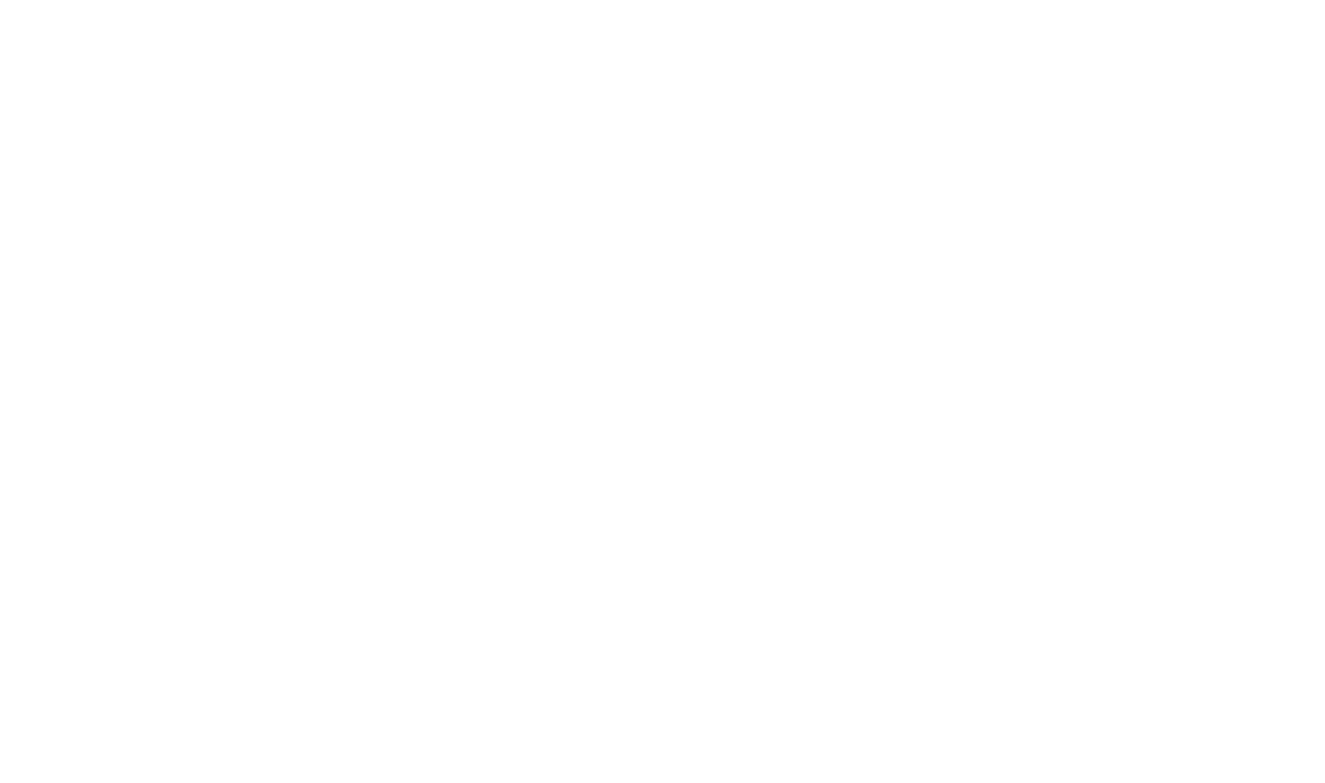 scroll, scrollTop: 0, scrollLeft: 0, axis: both 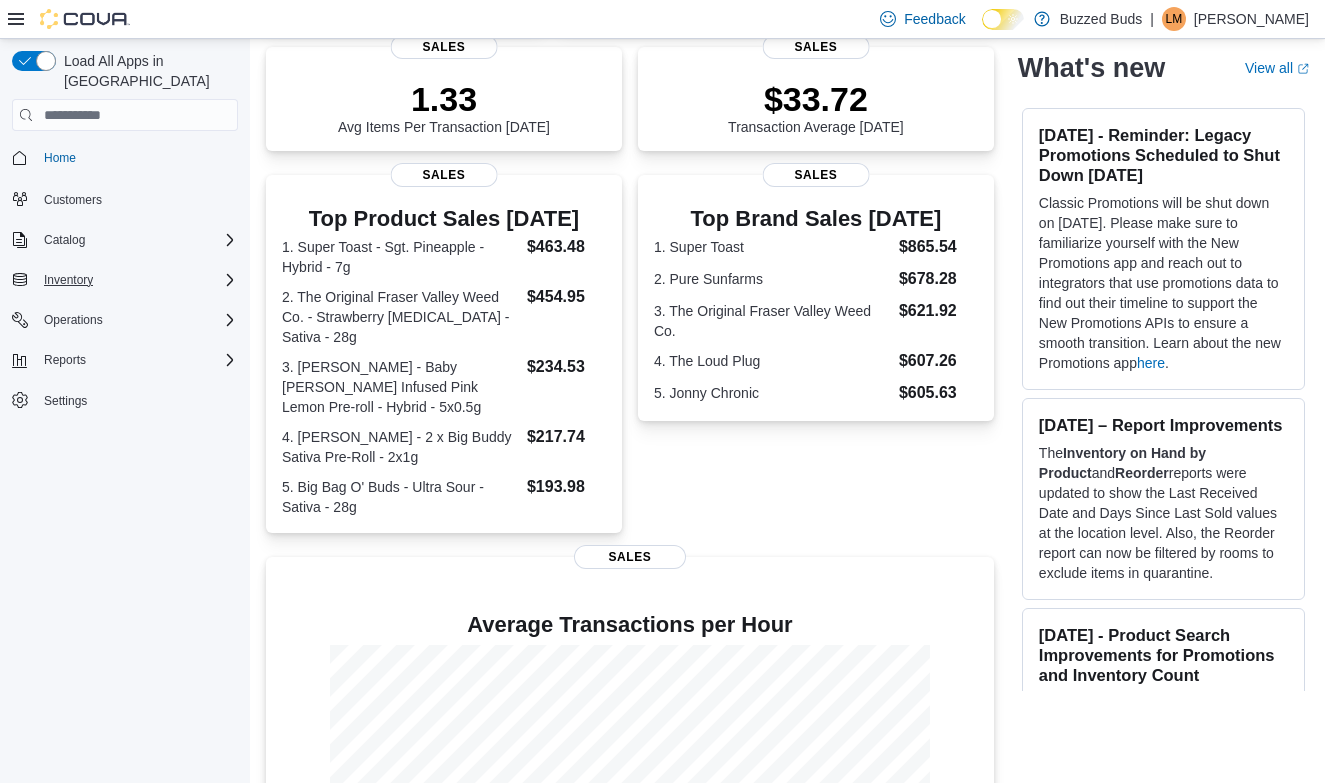 click on "Inventory" at bounding box center (68, 280) 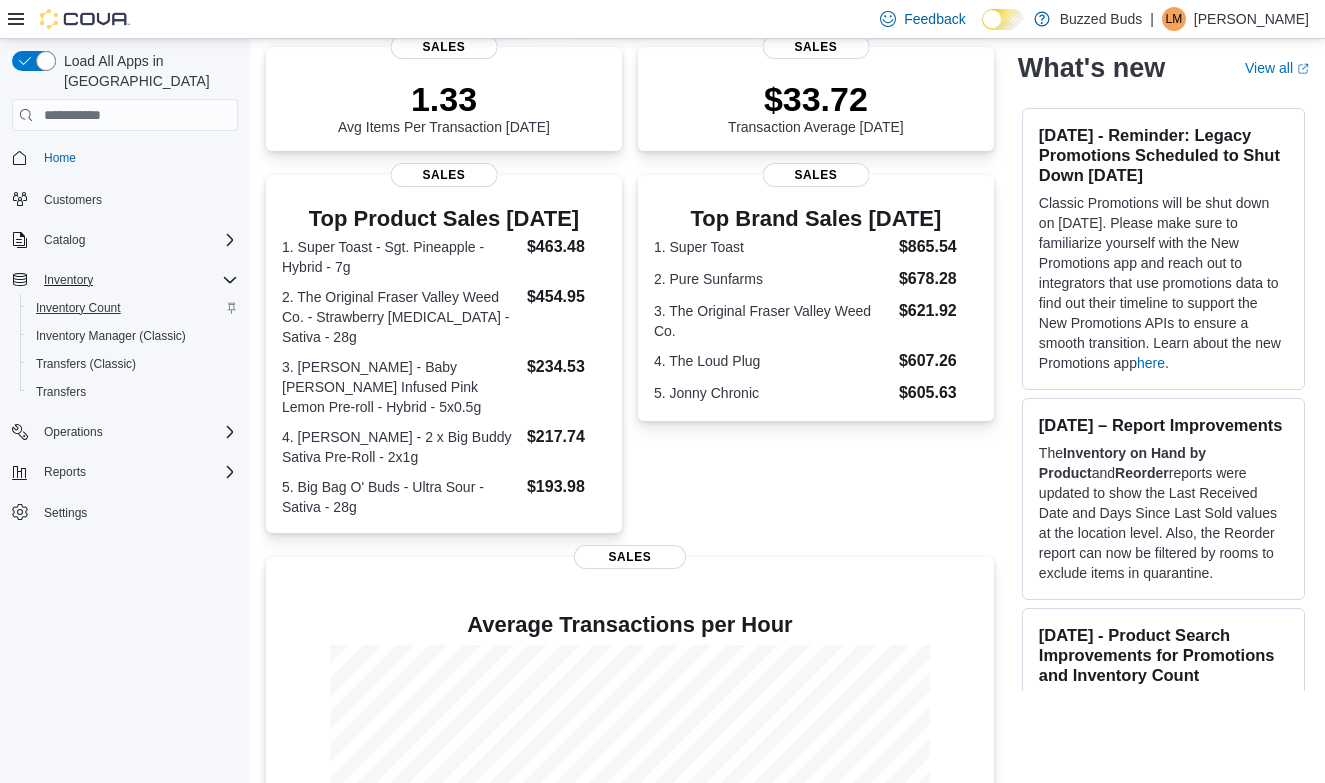 click on "Inventory Count" at bounding box center [78, 308] 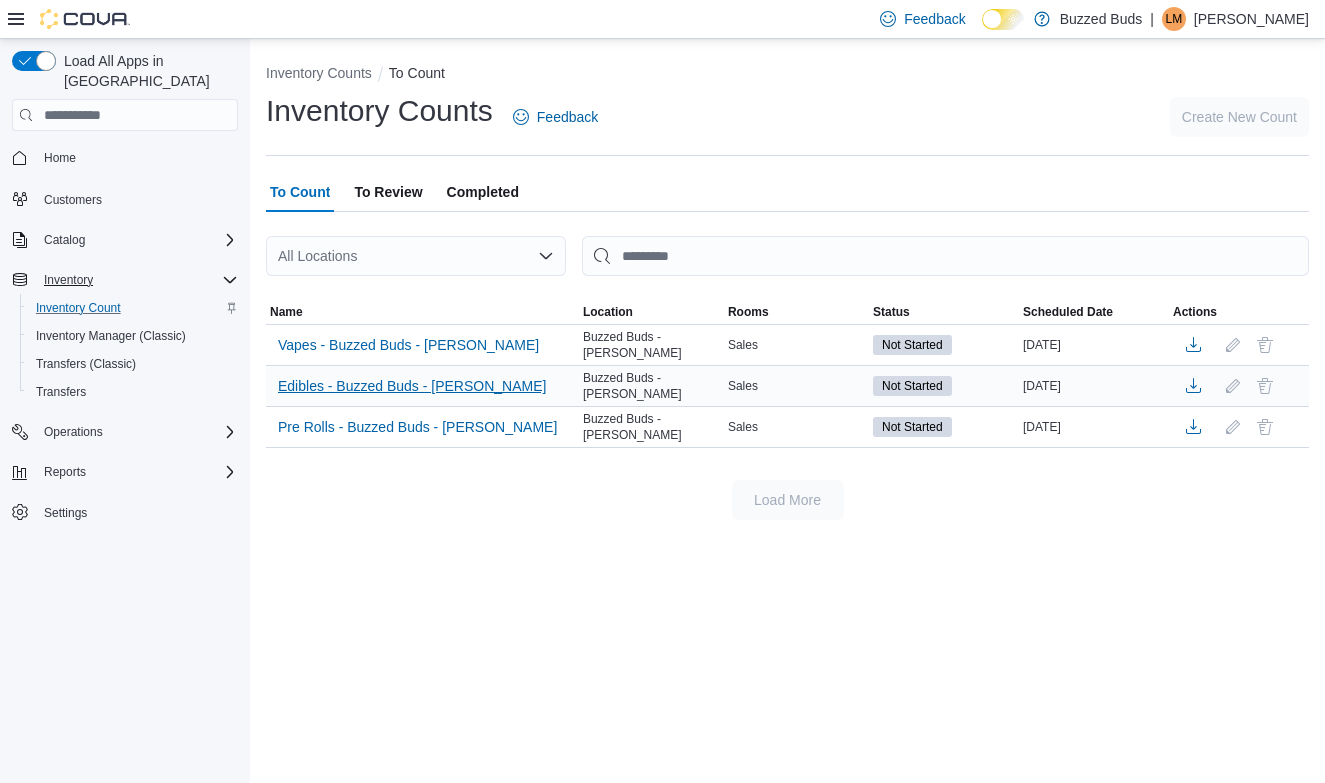 click on "Edibles - Buzzed Buds - [PERSON_NAME]" at bounding box center (412, 386) 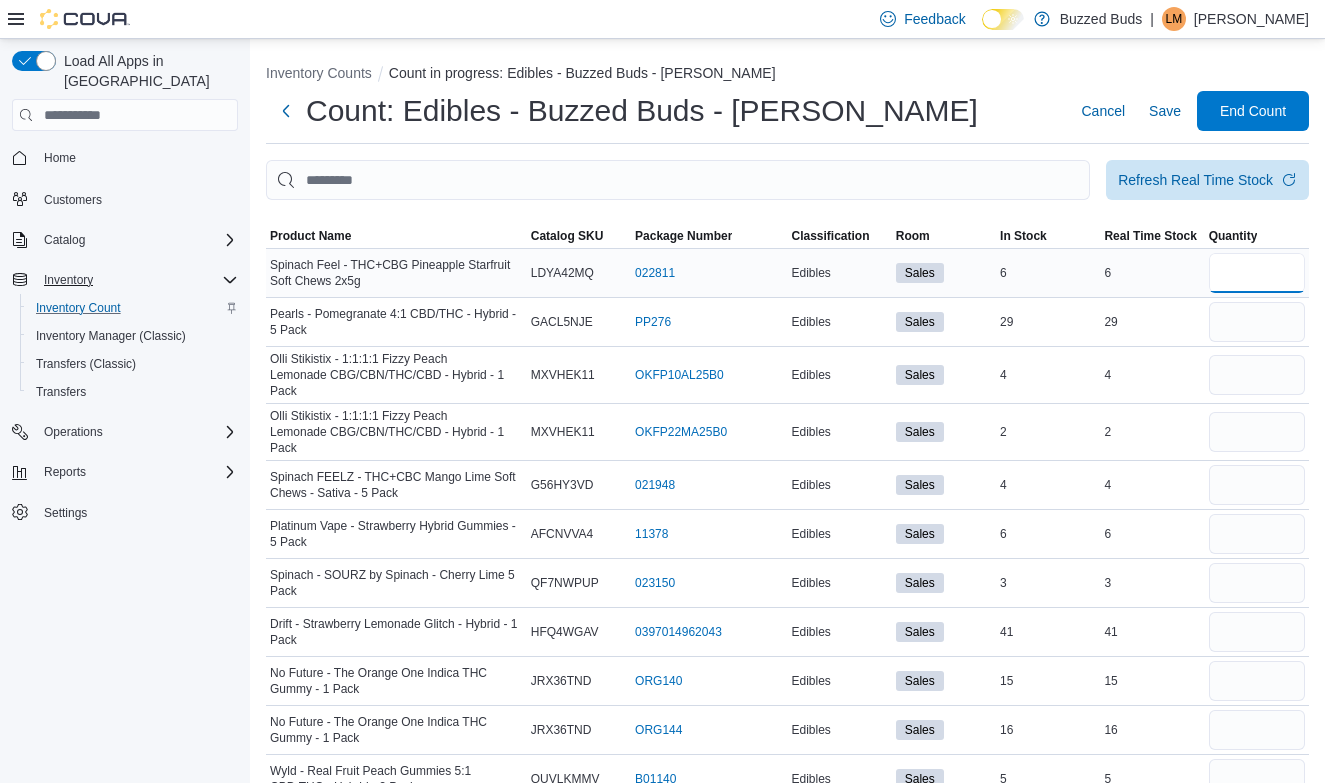 click at bounding box center (1257, 273) 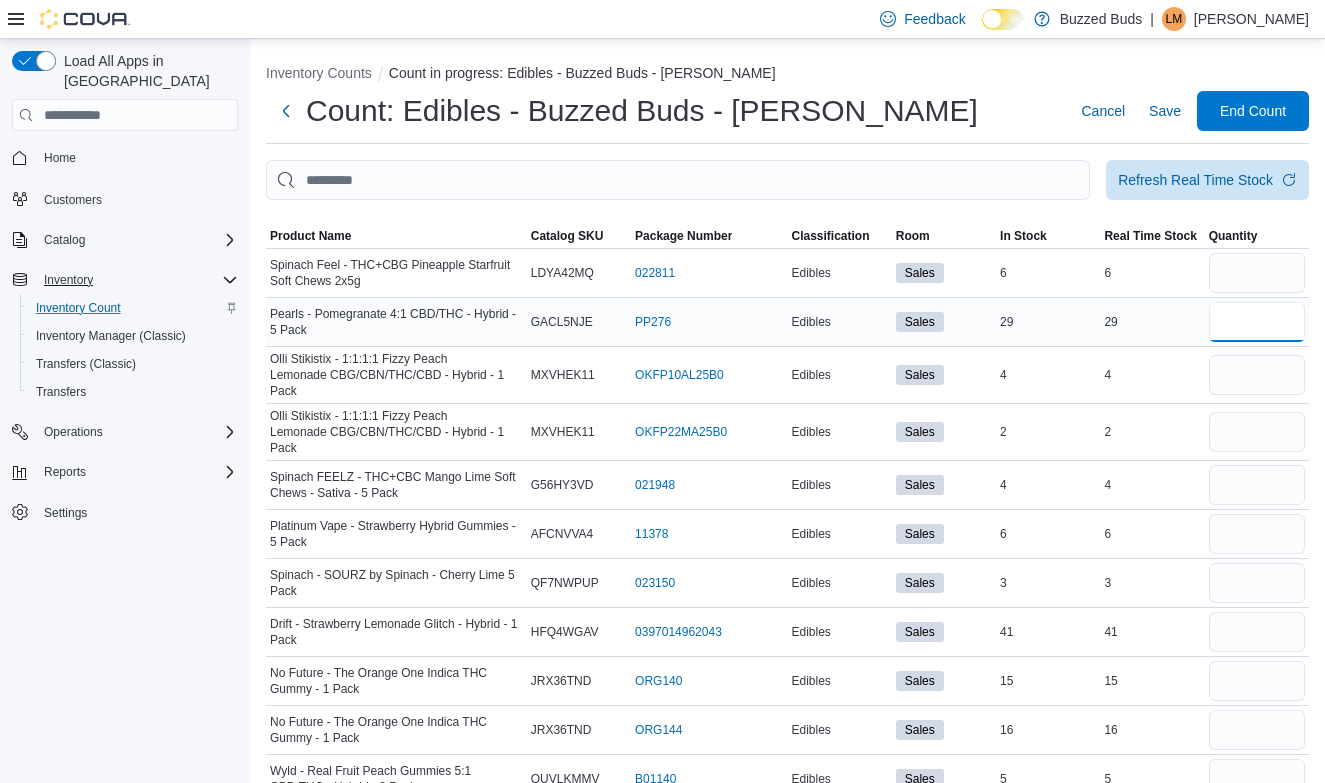 click at bounding box center (1257, 322) 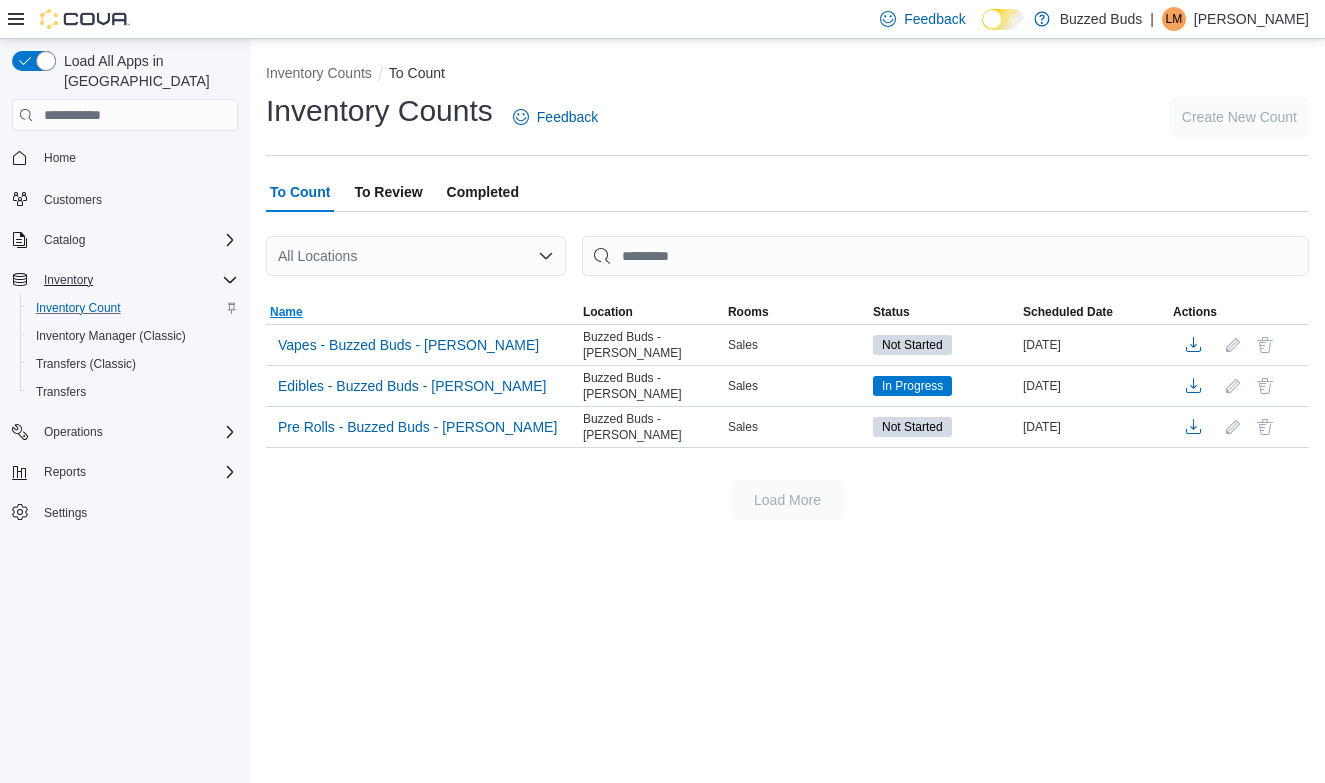 scroll, scrollTop: 0, scrollLeft: 0, axis: both 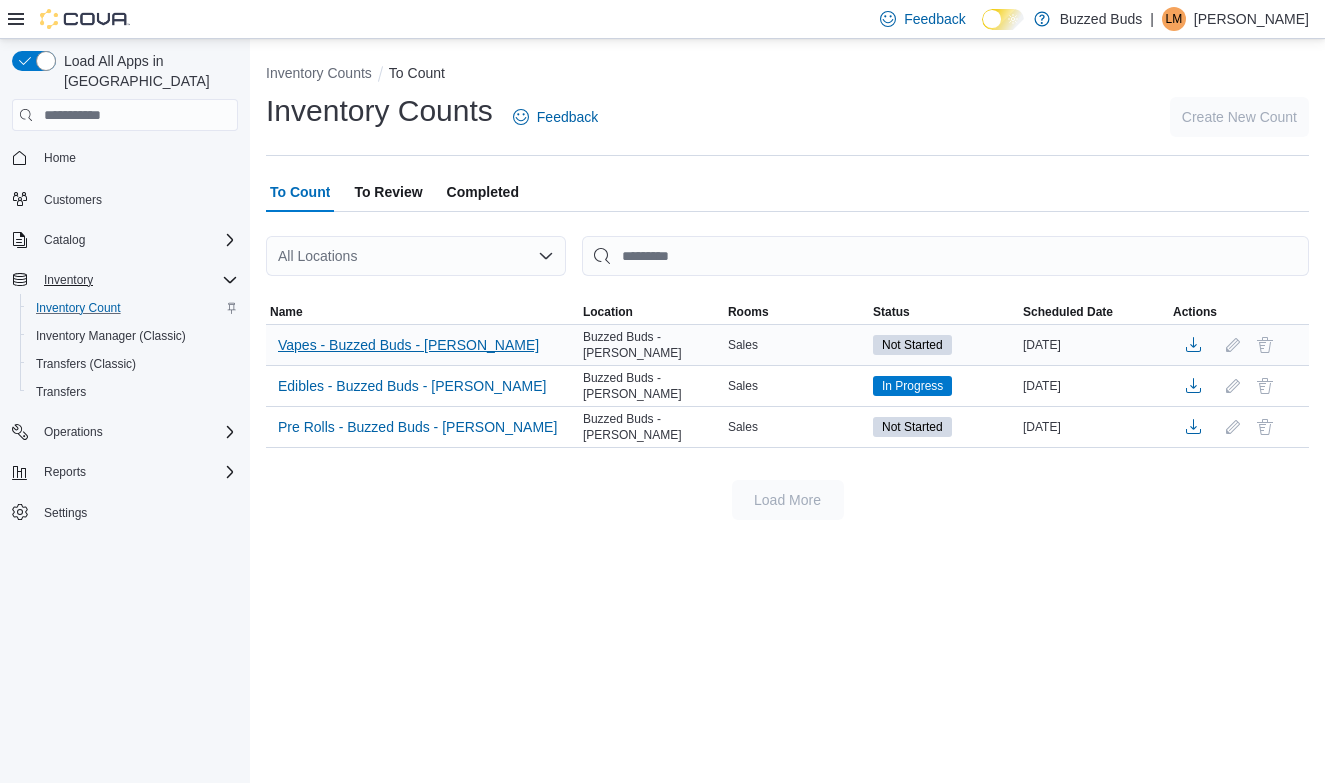 click on "Vapes - Buzzed Buds - [PERSON_NAME]" at bounding box center (408, 345) 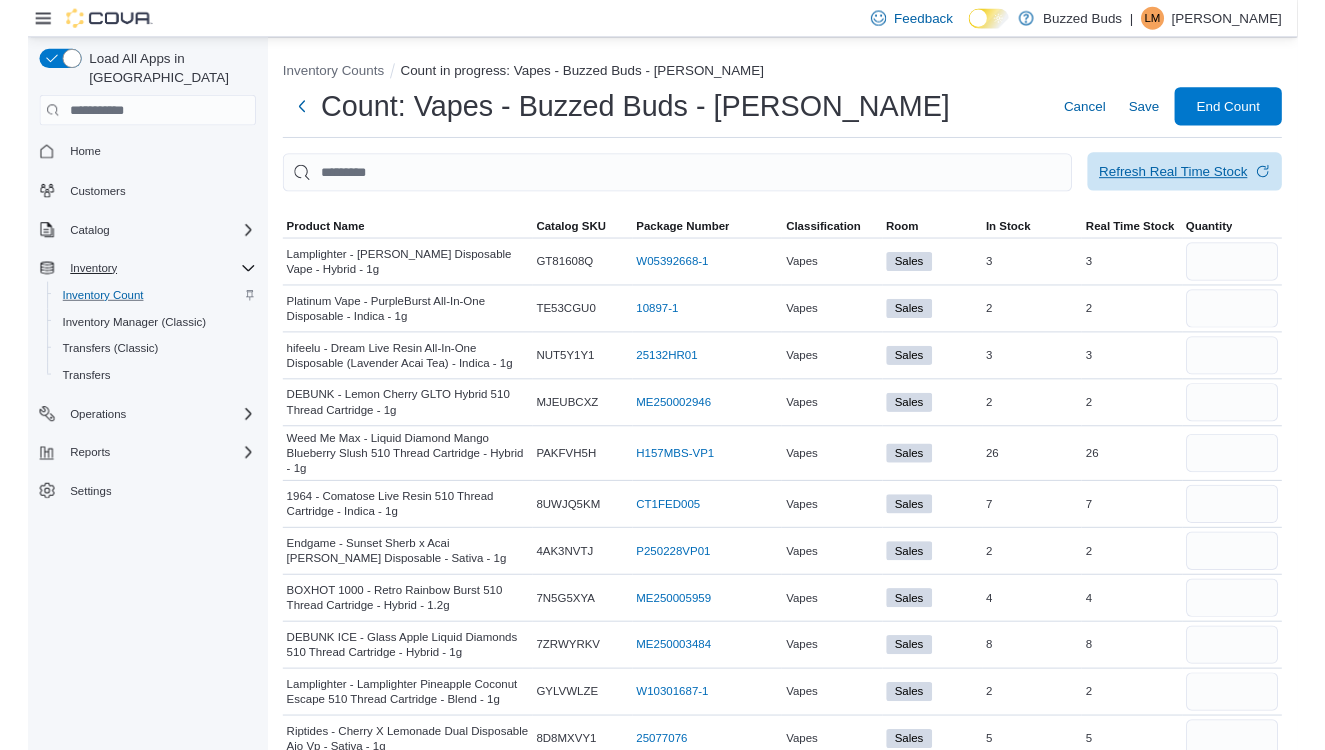scroll, scrollTop: 0, scrollLeft: 0, axis: both 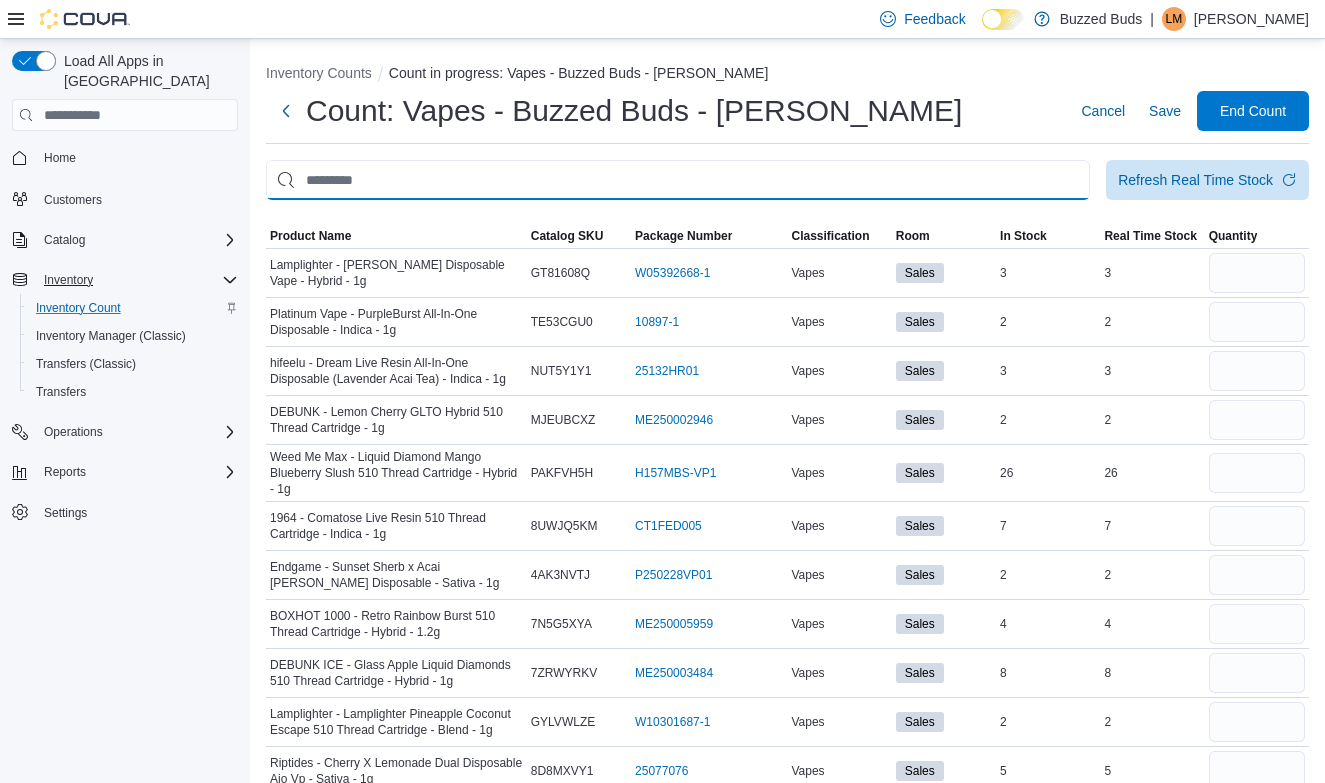 click at bounding box center (678, 180) 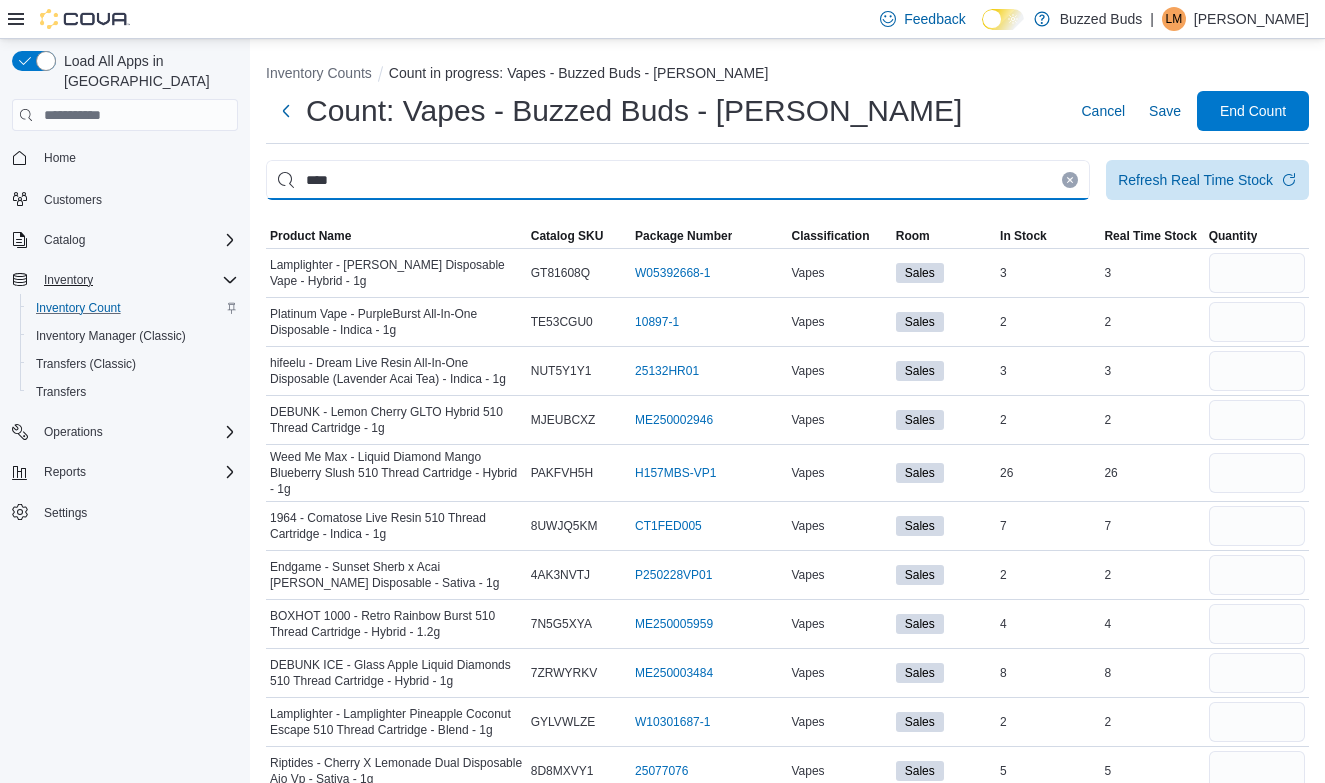type on "****" 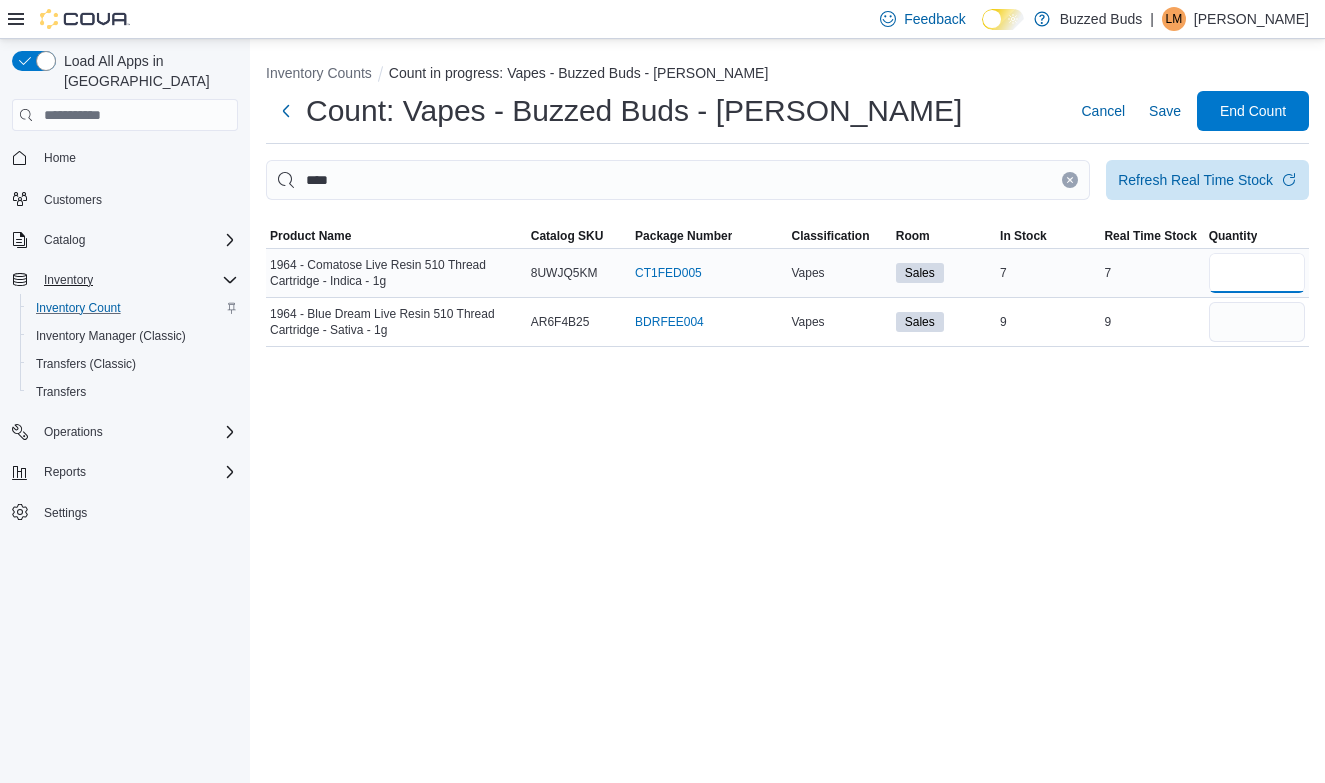 click at bounding box center (1257, 273) 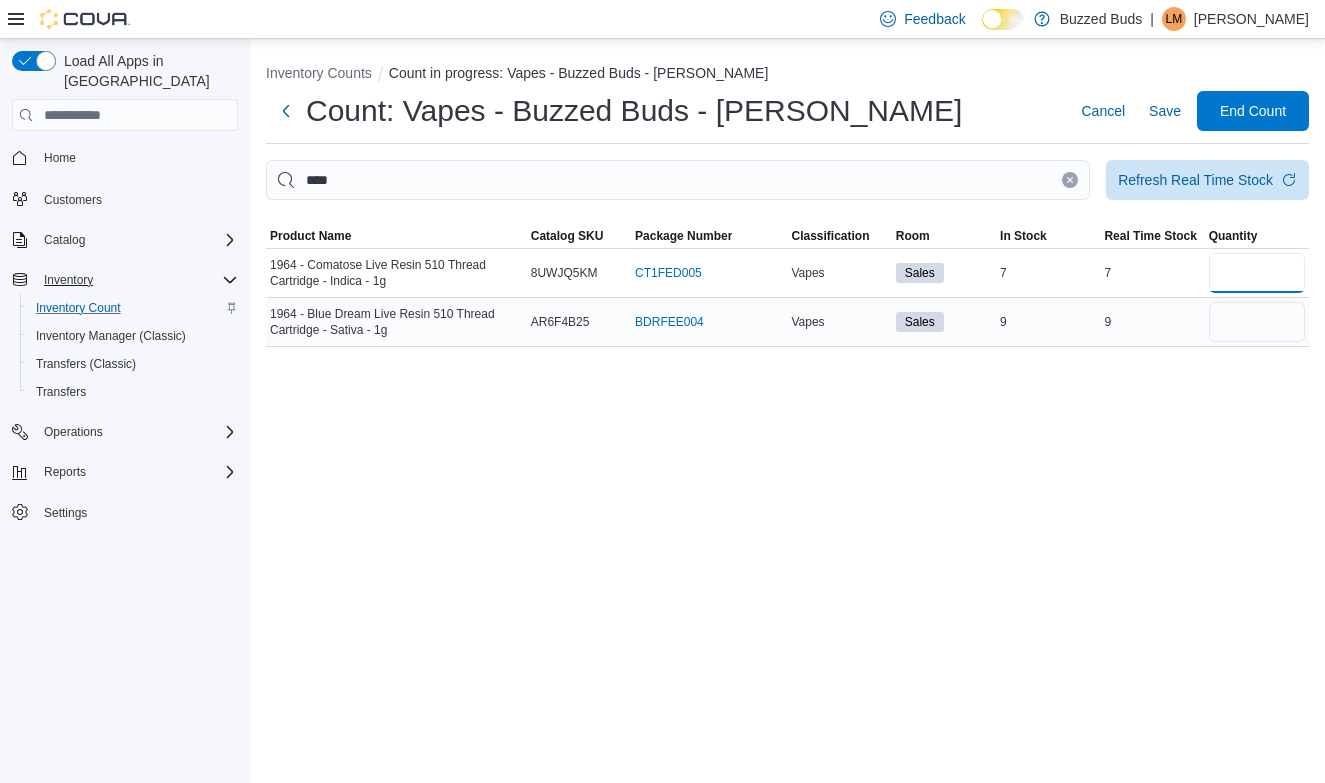 type on "*" 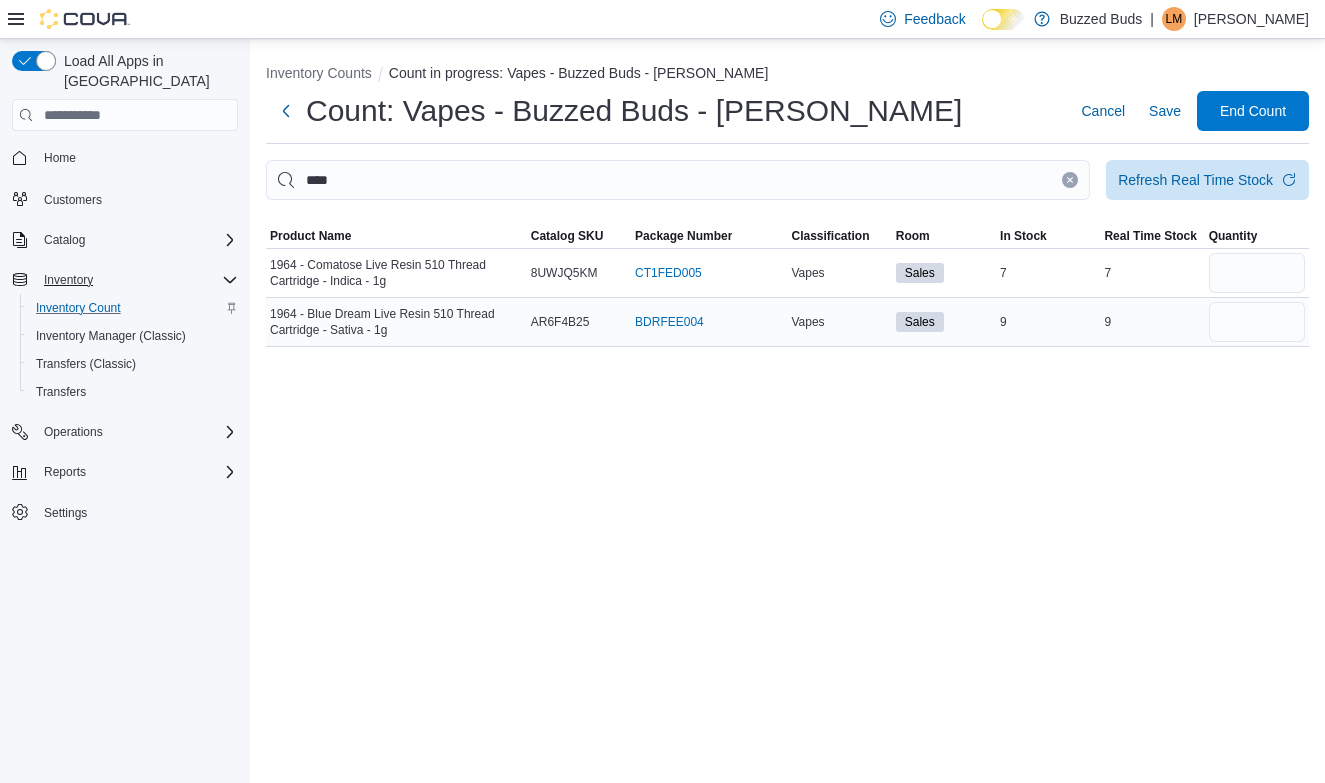 type 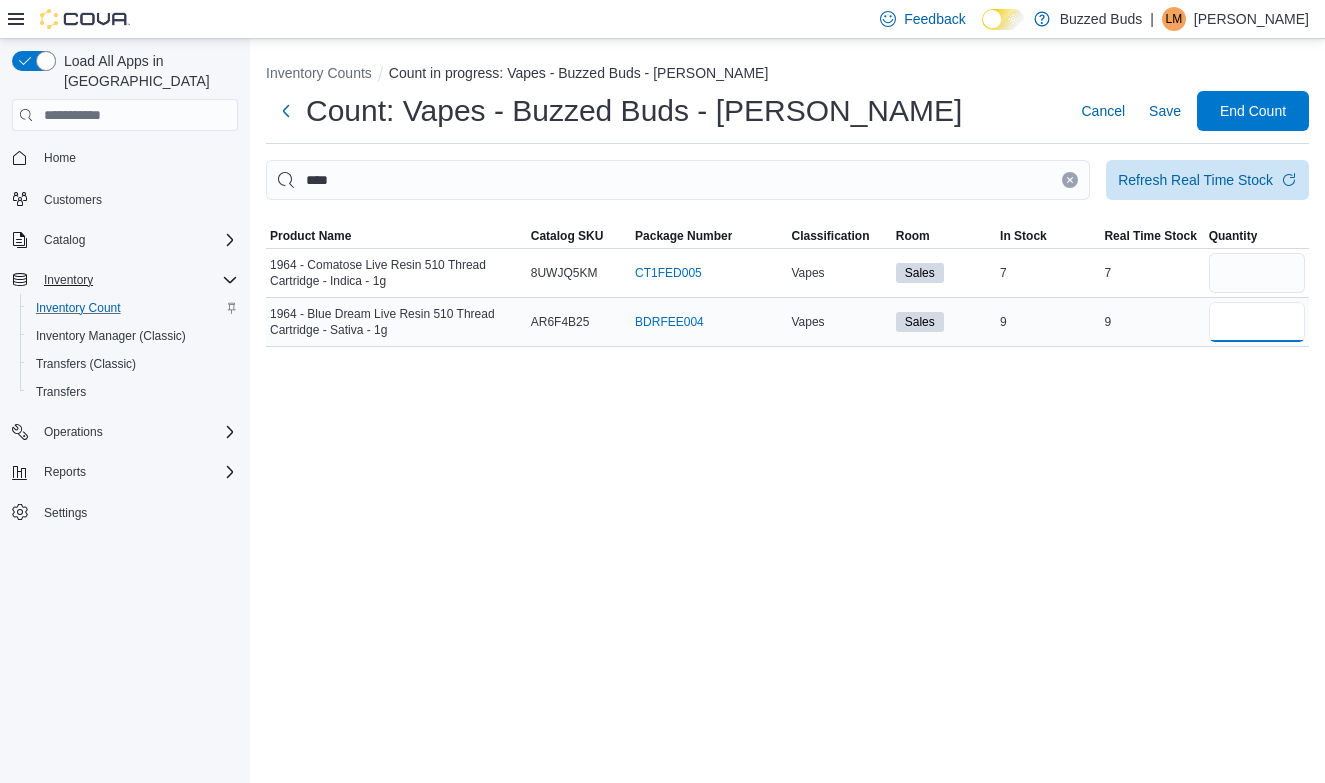 click at bounding box center [1257, 322] 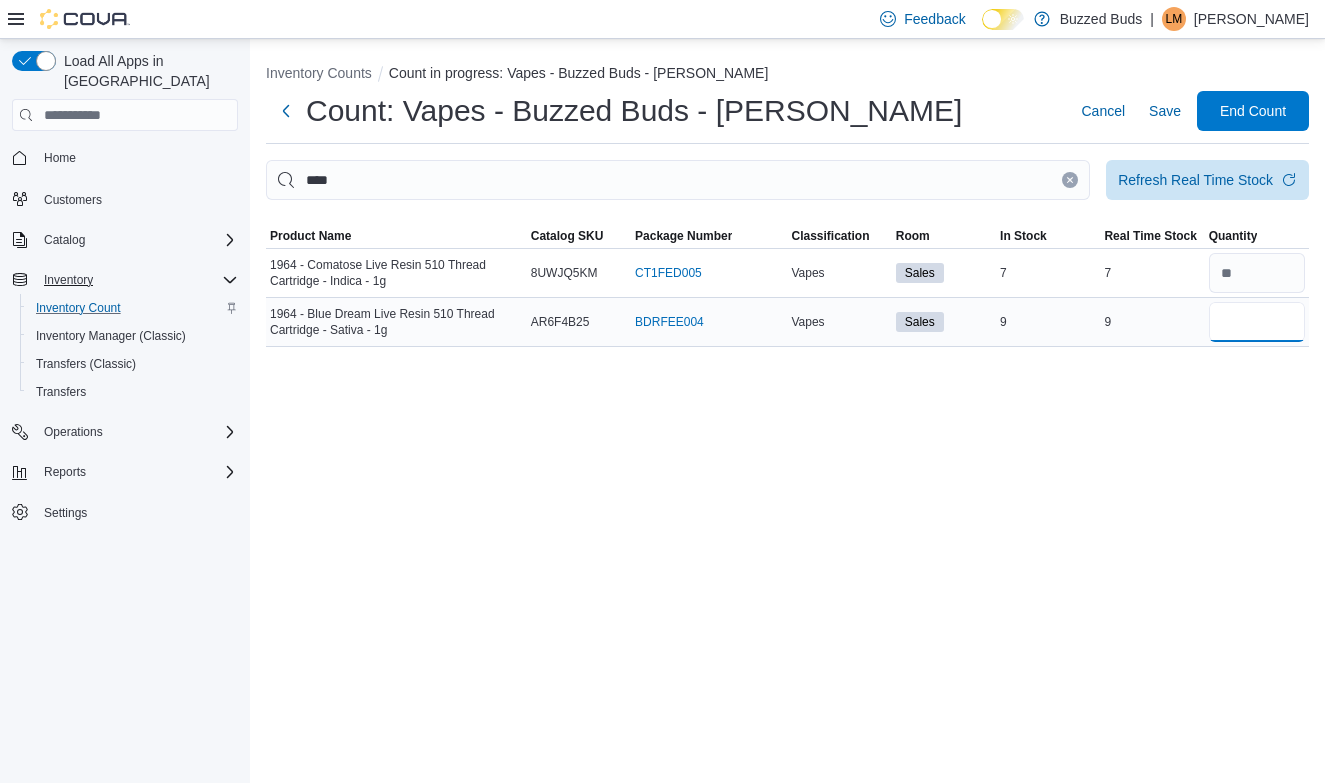 type on "*" 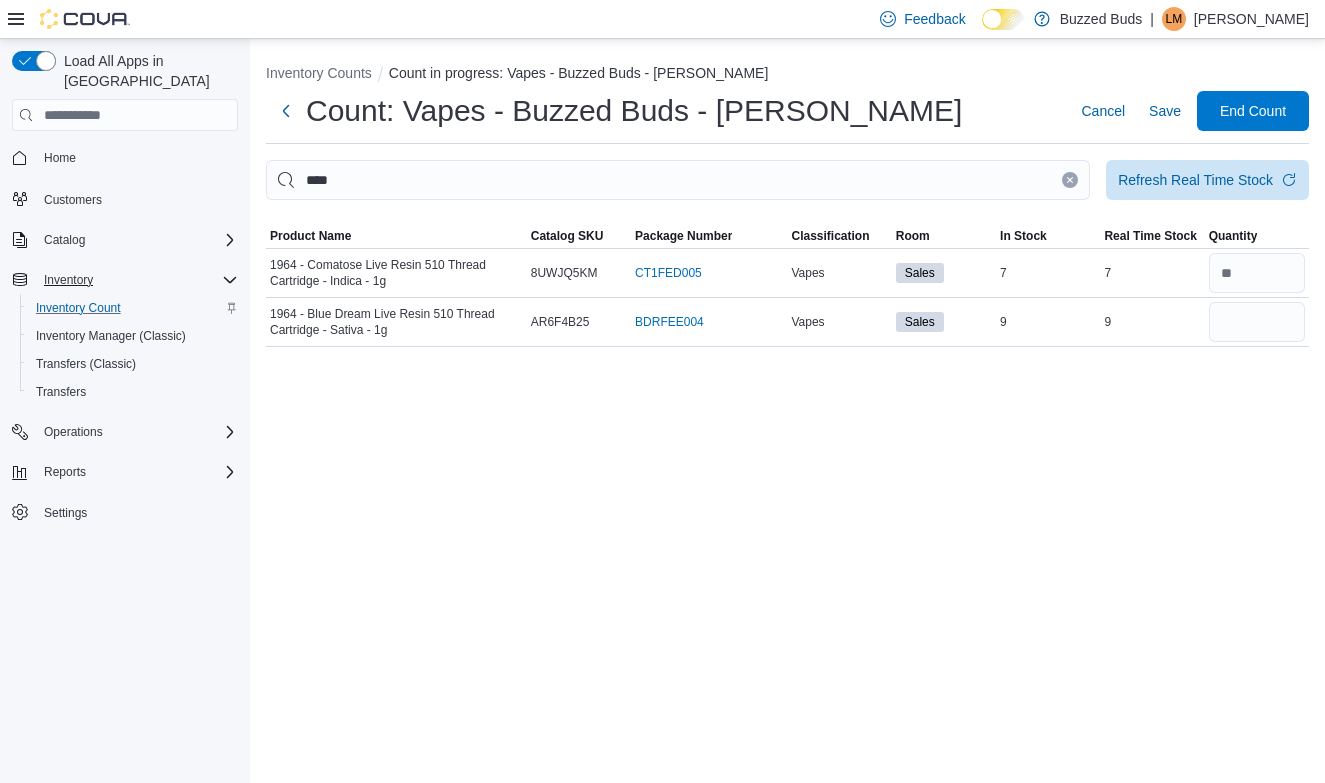 type 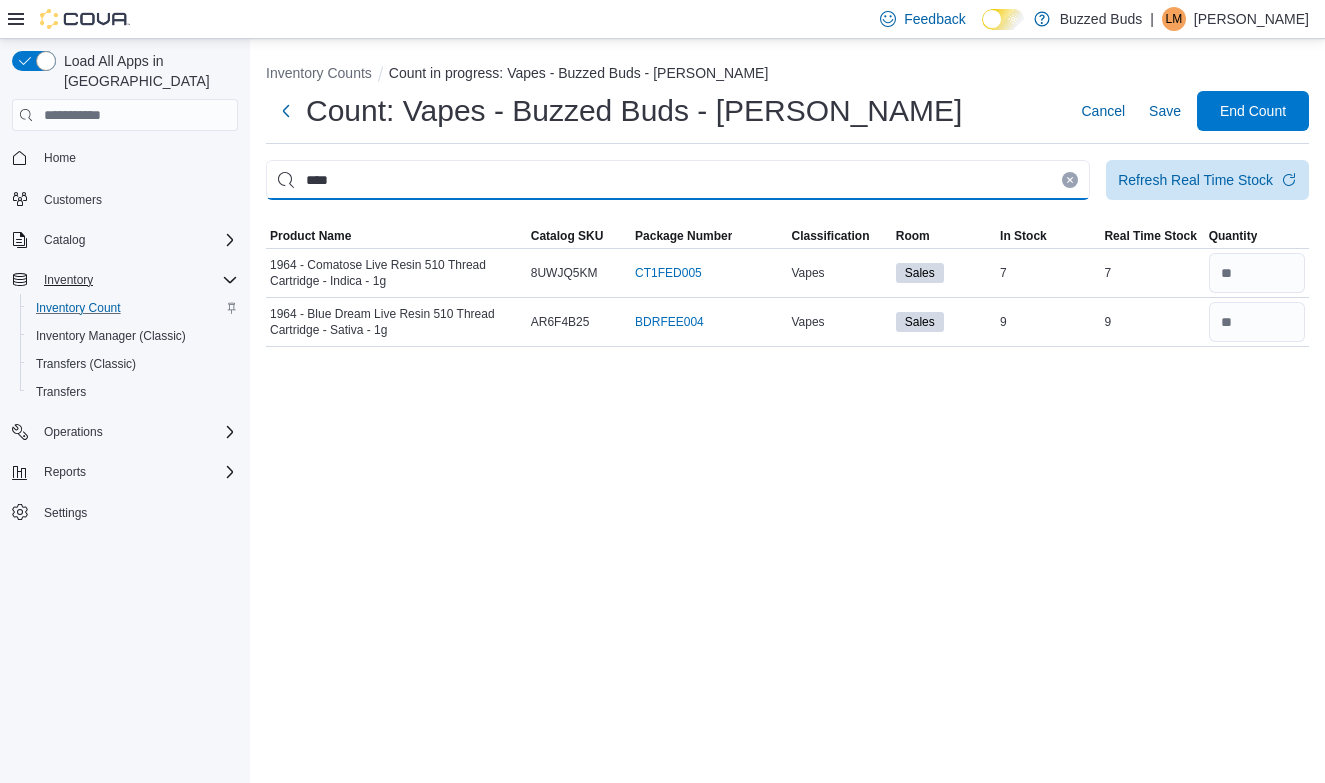 click on "****" at bounding box center (678, 180) 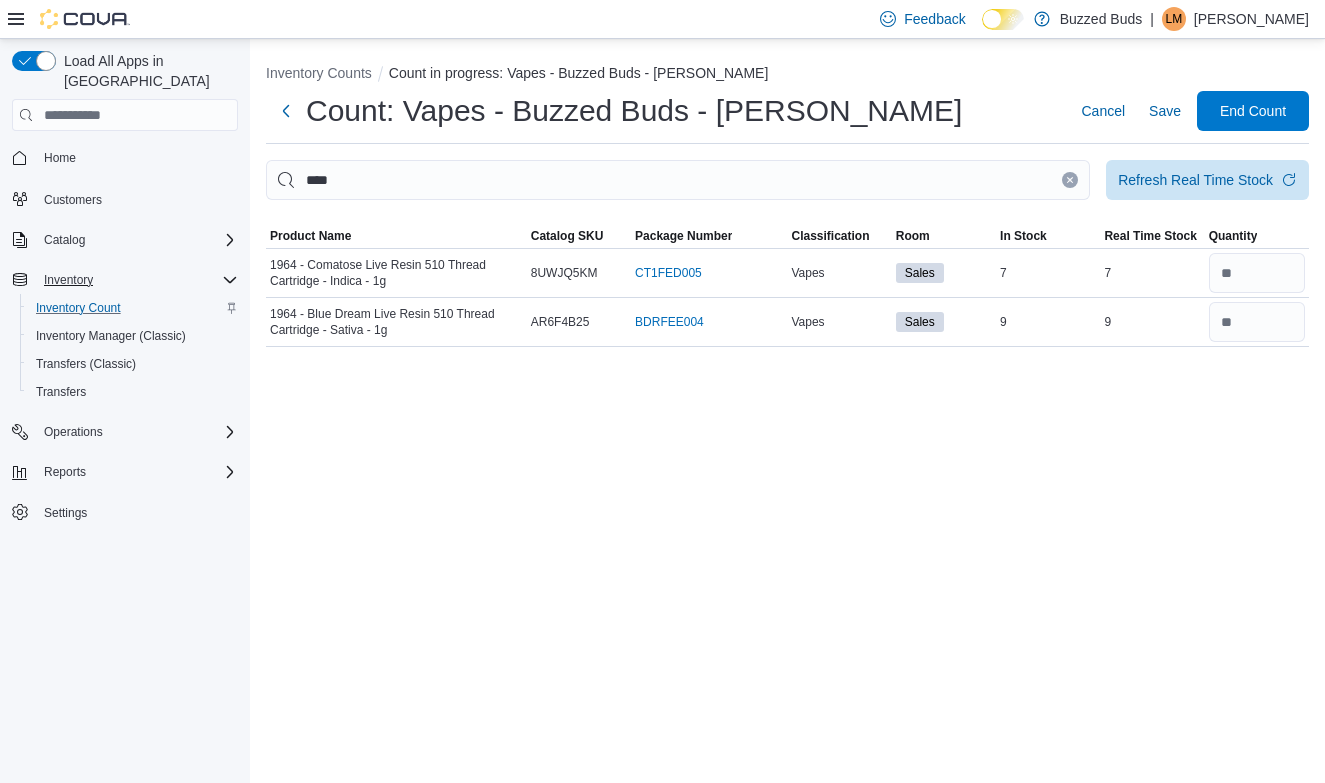 click at bounding box center (1070, 180) 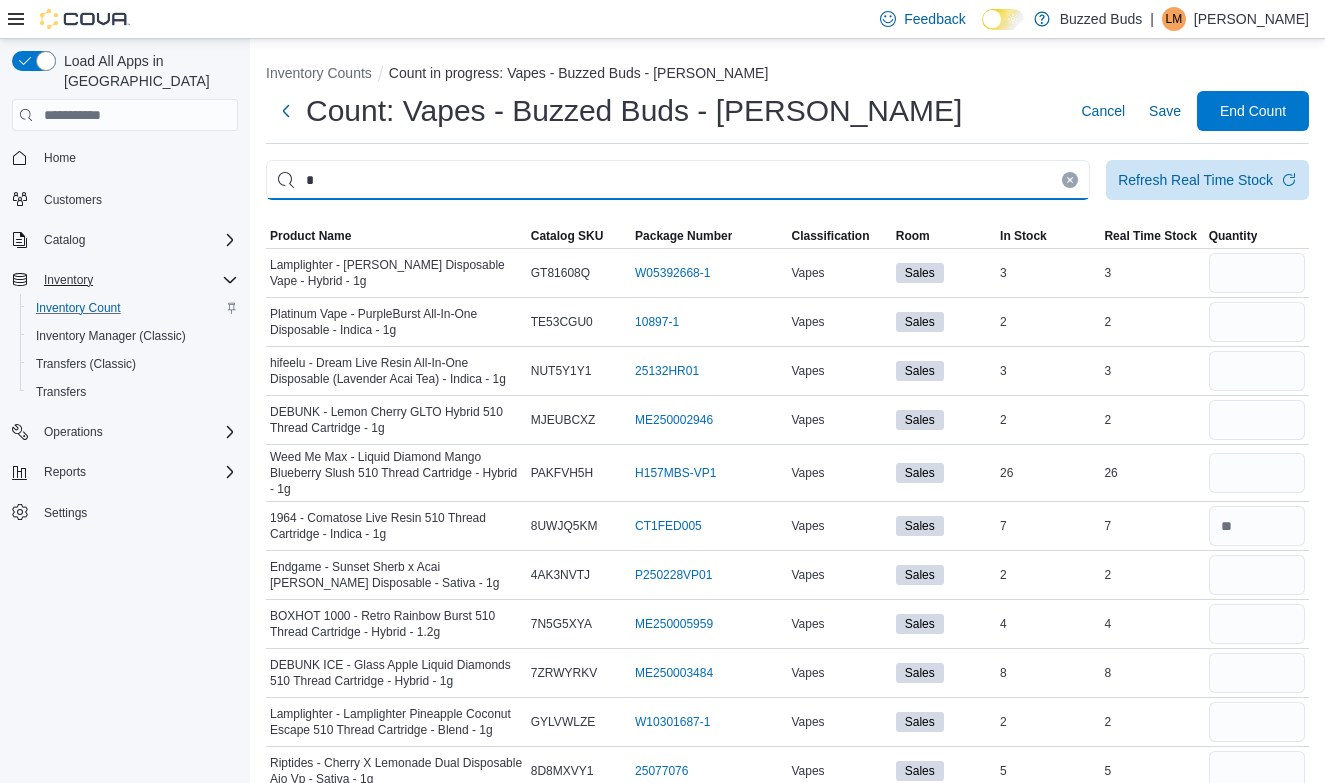 click on "*" at bounding box center [678, 180] 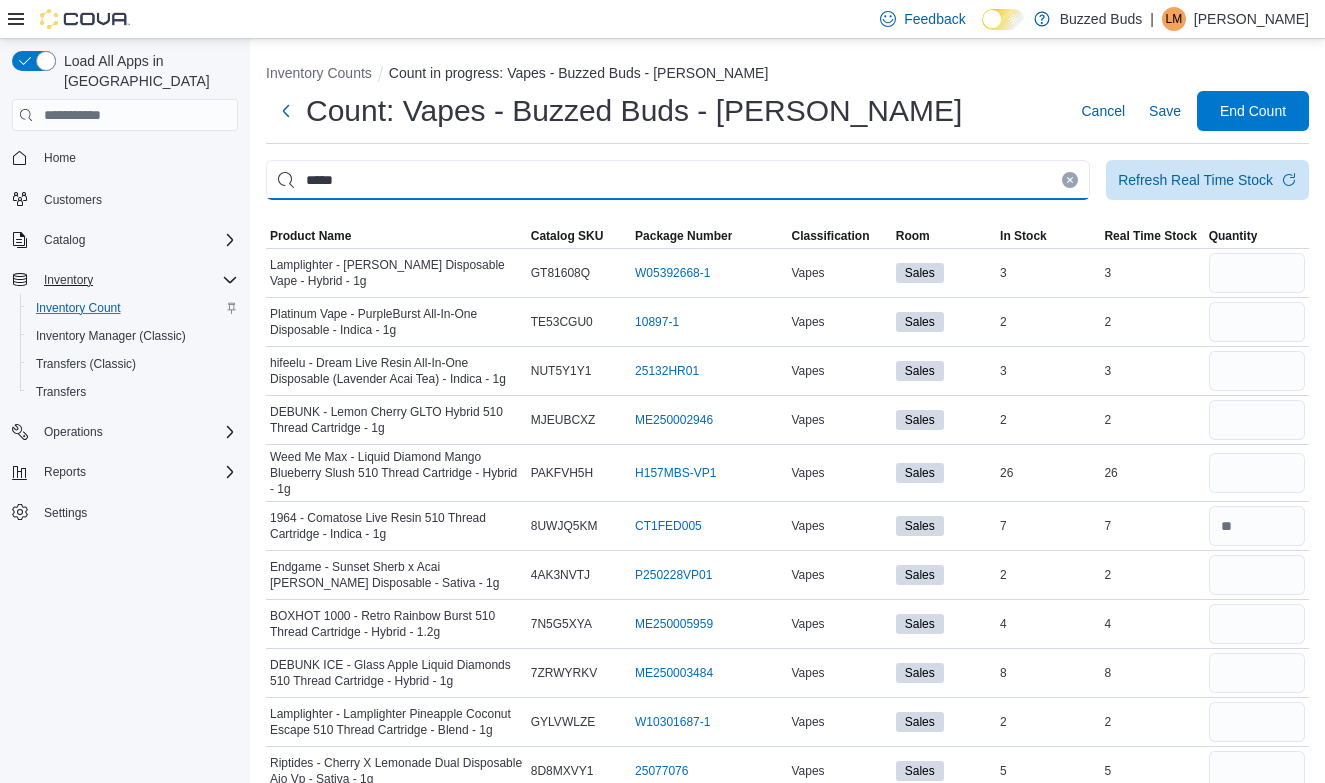type on "*****" 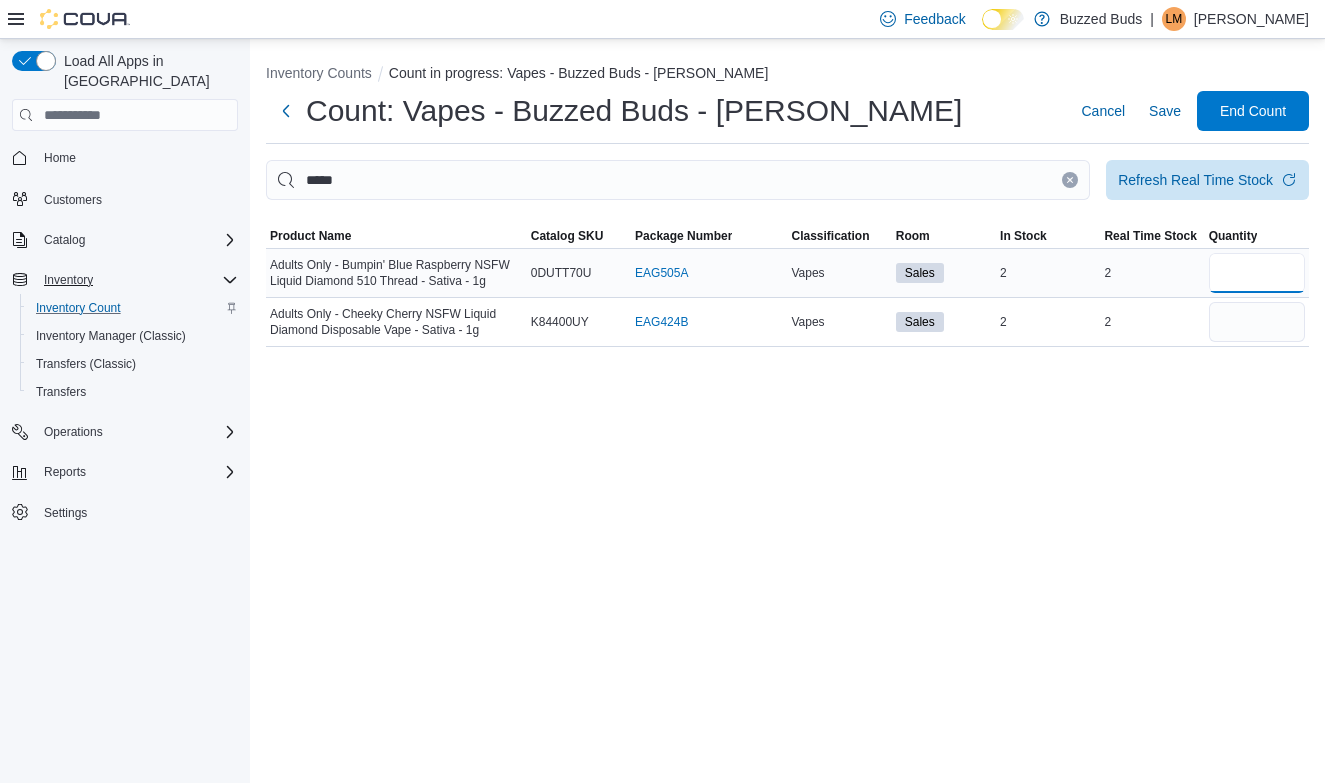 click at bounding box center (1257, 273) 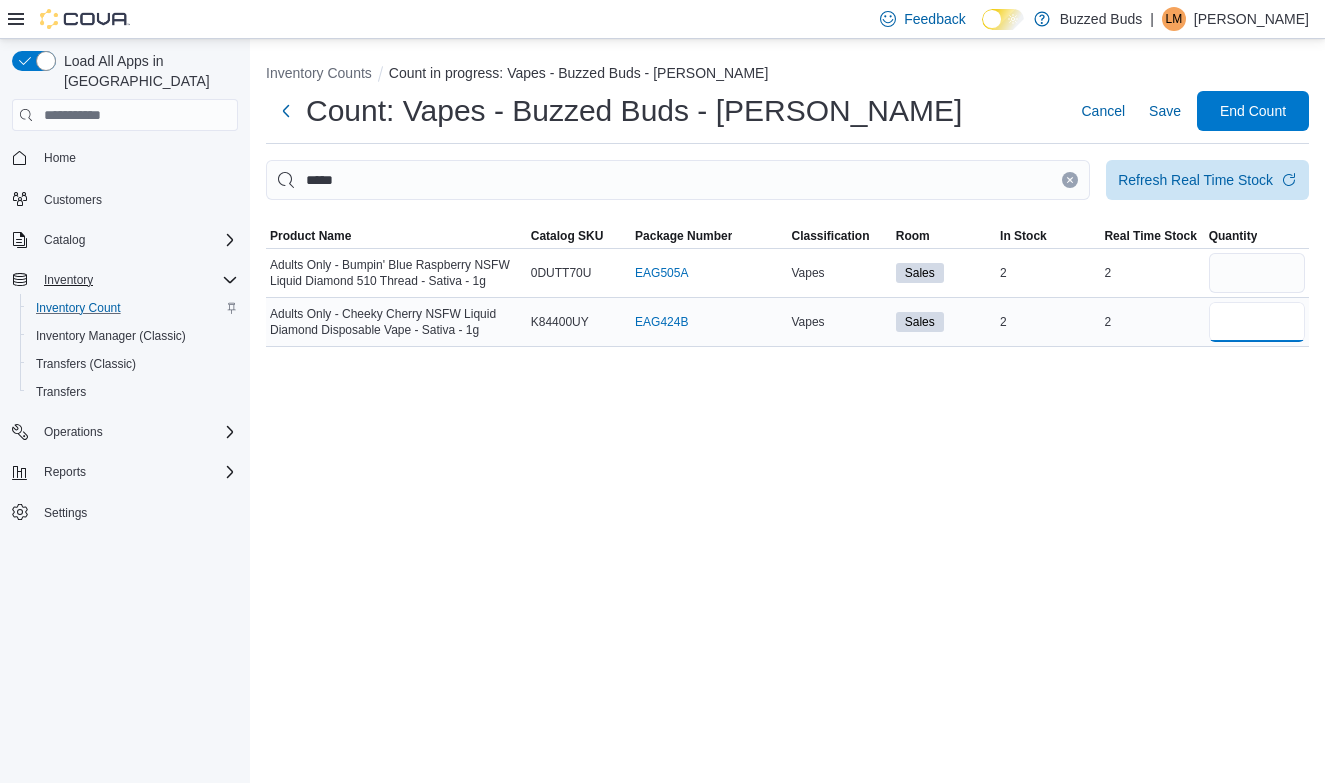 click at bounding box center (1257, 322) 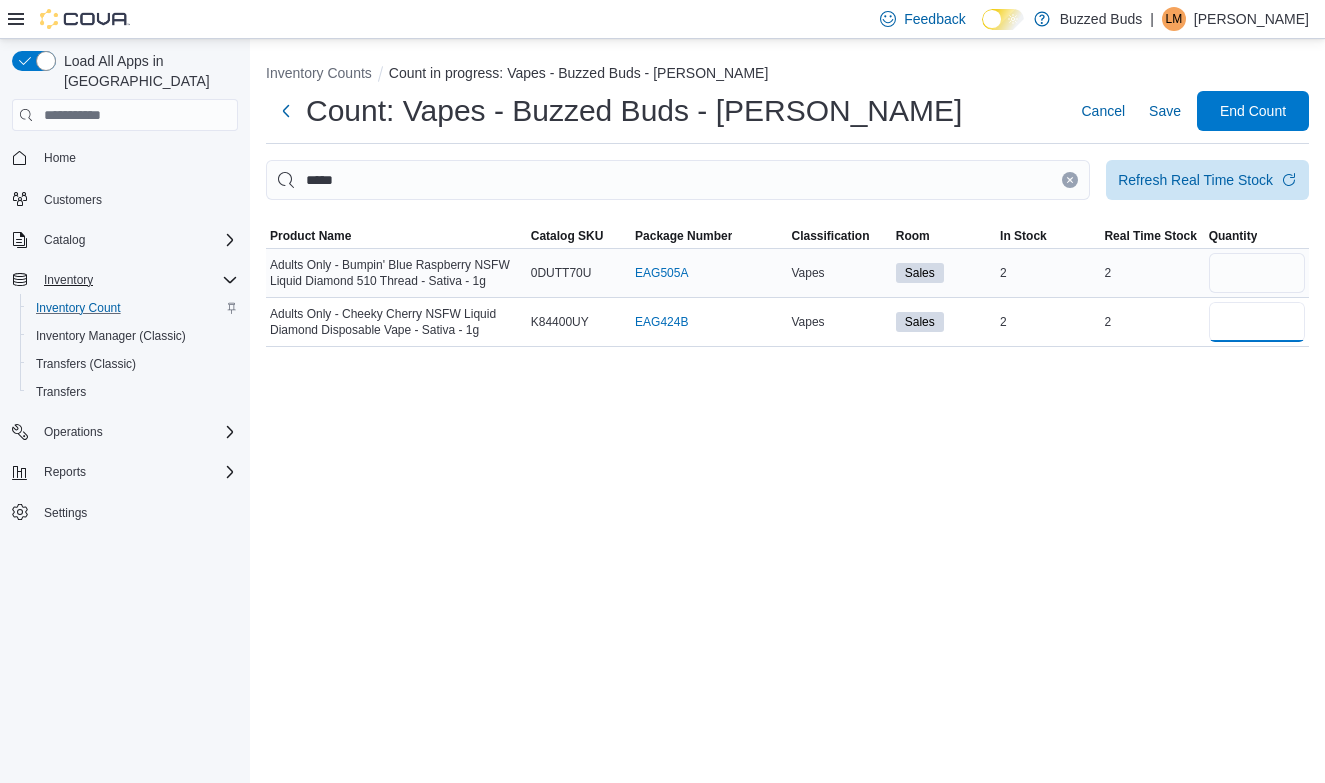 type on "*" 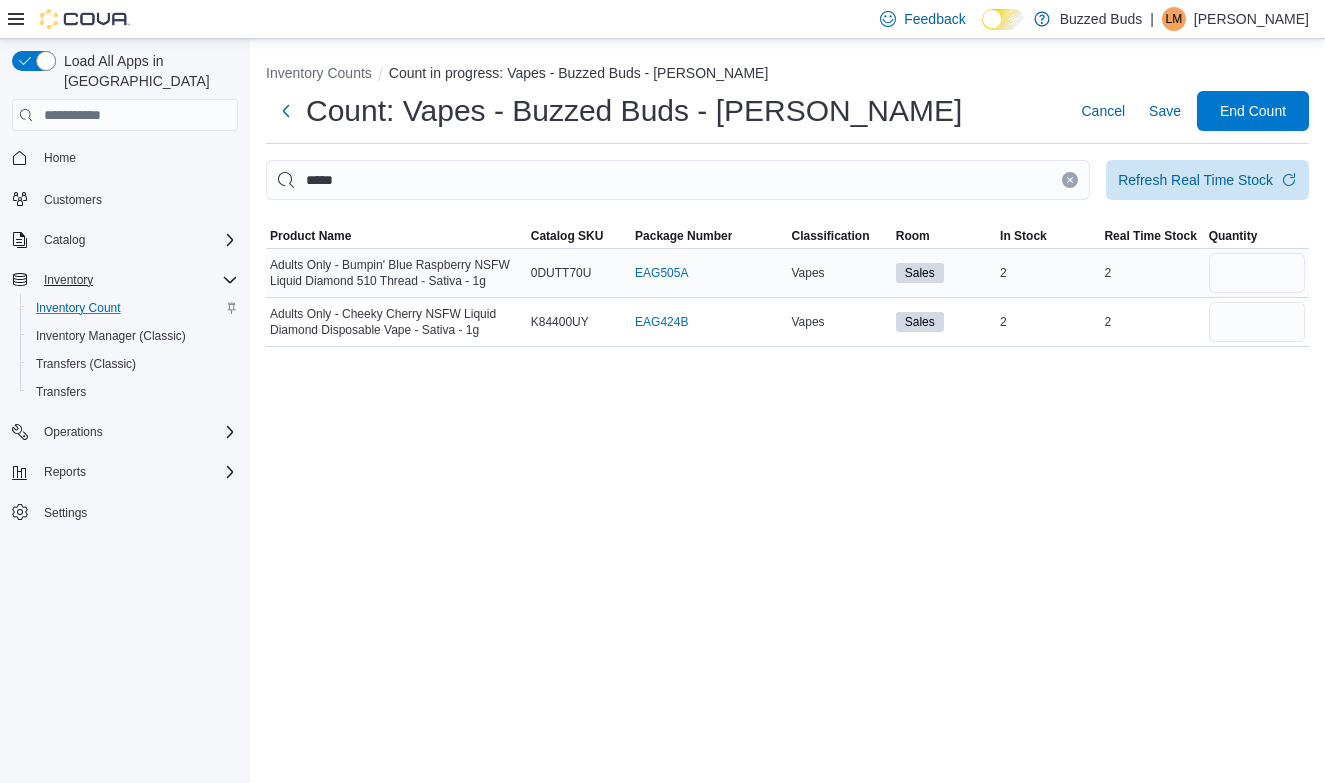 type 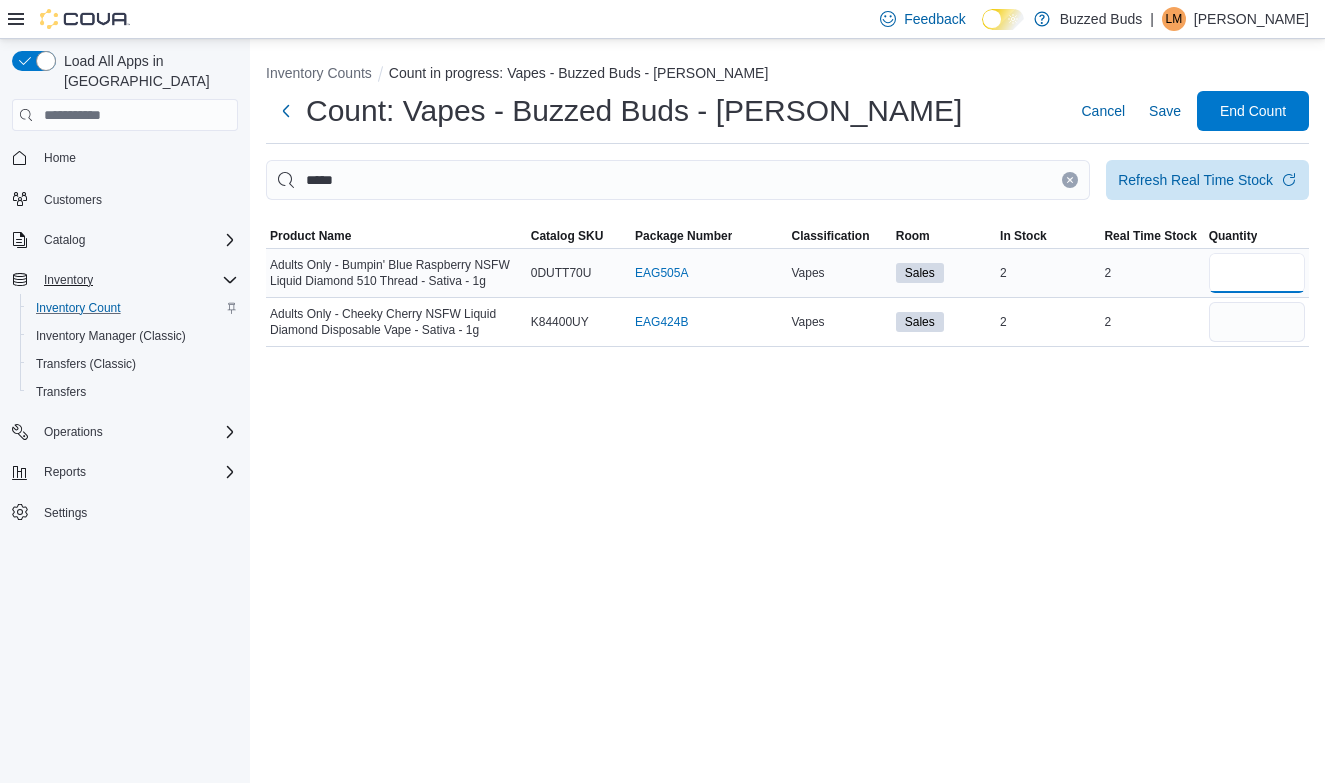 click at bounding box center (1257, 273) 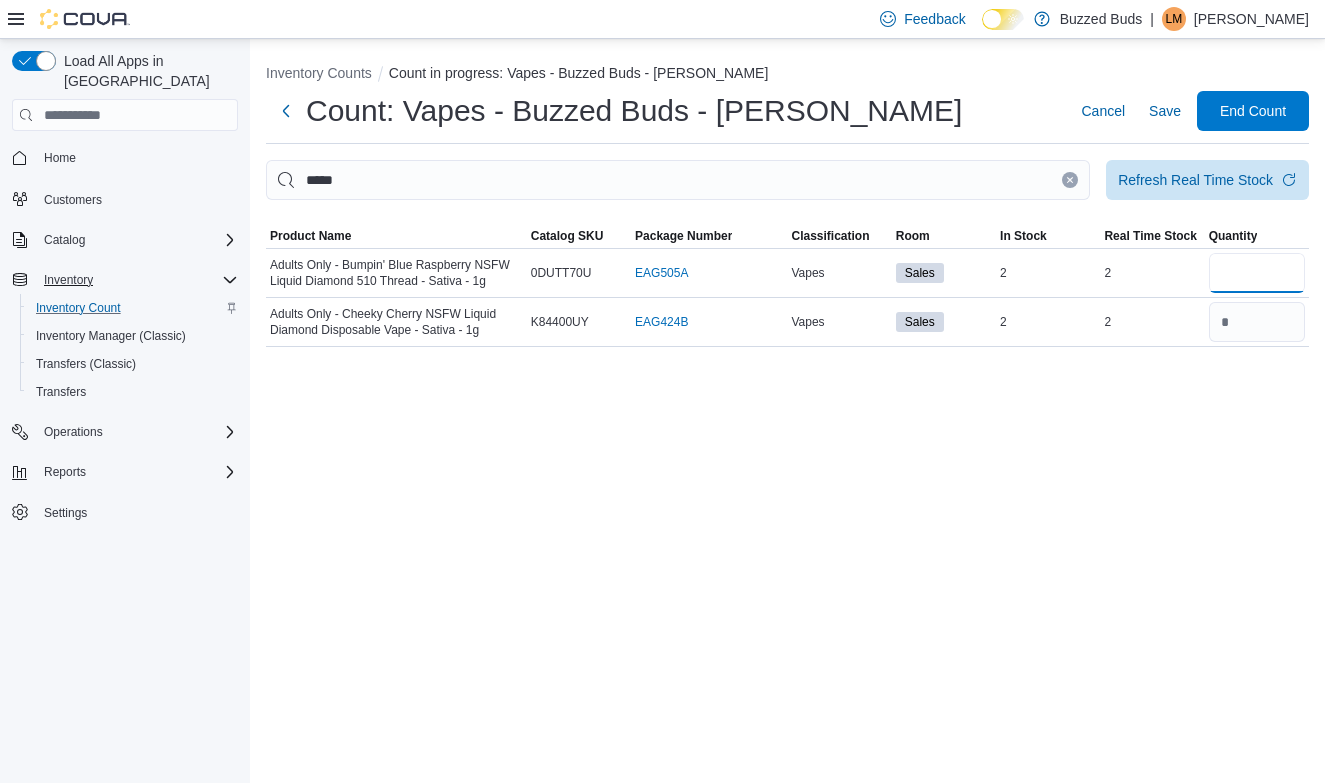type on "*" 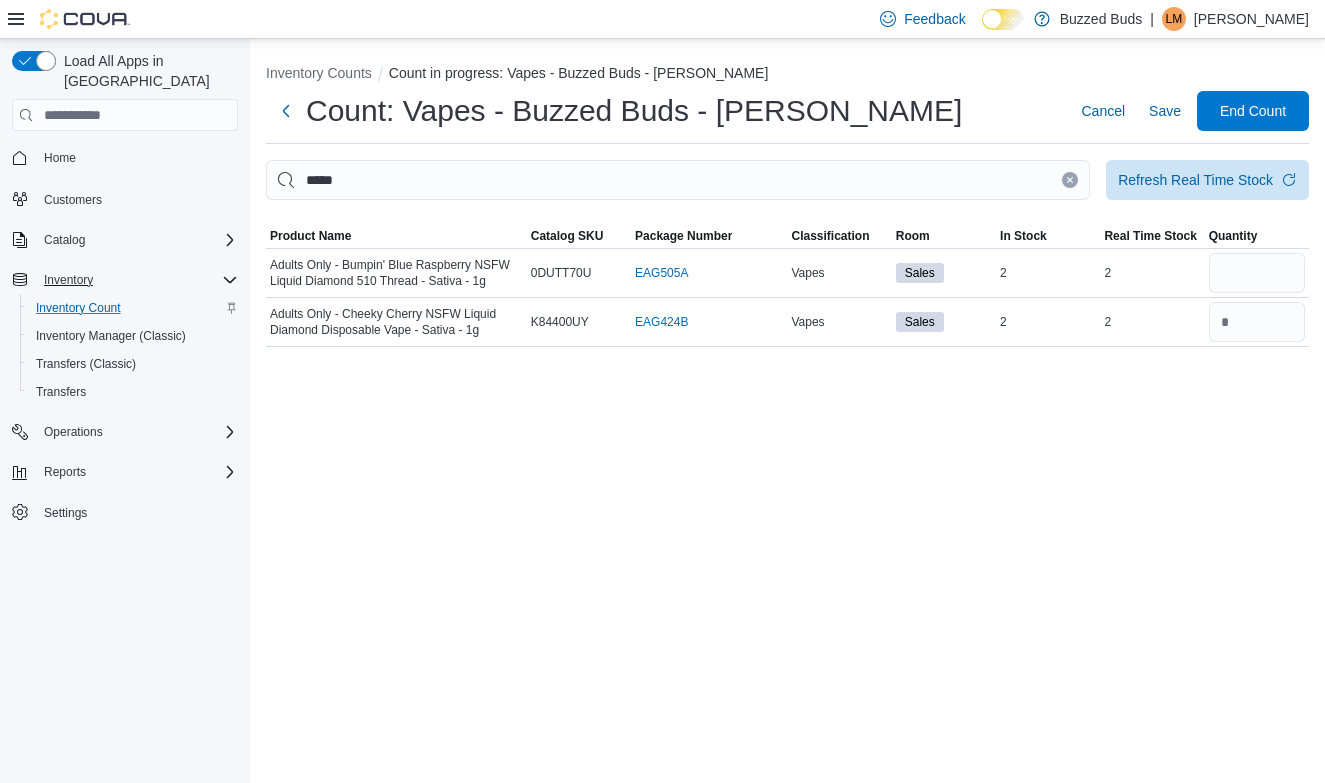 type 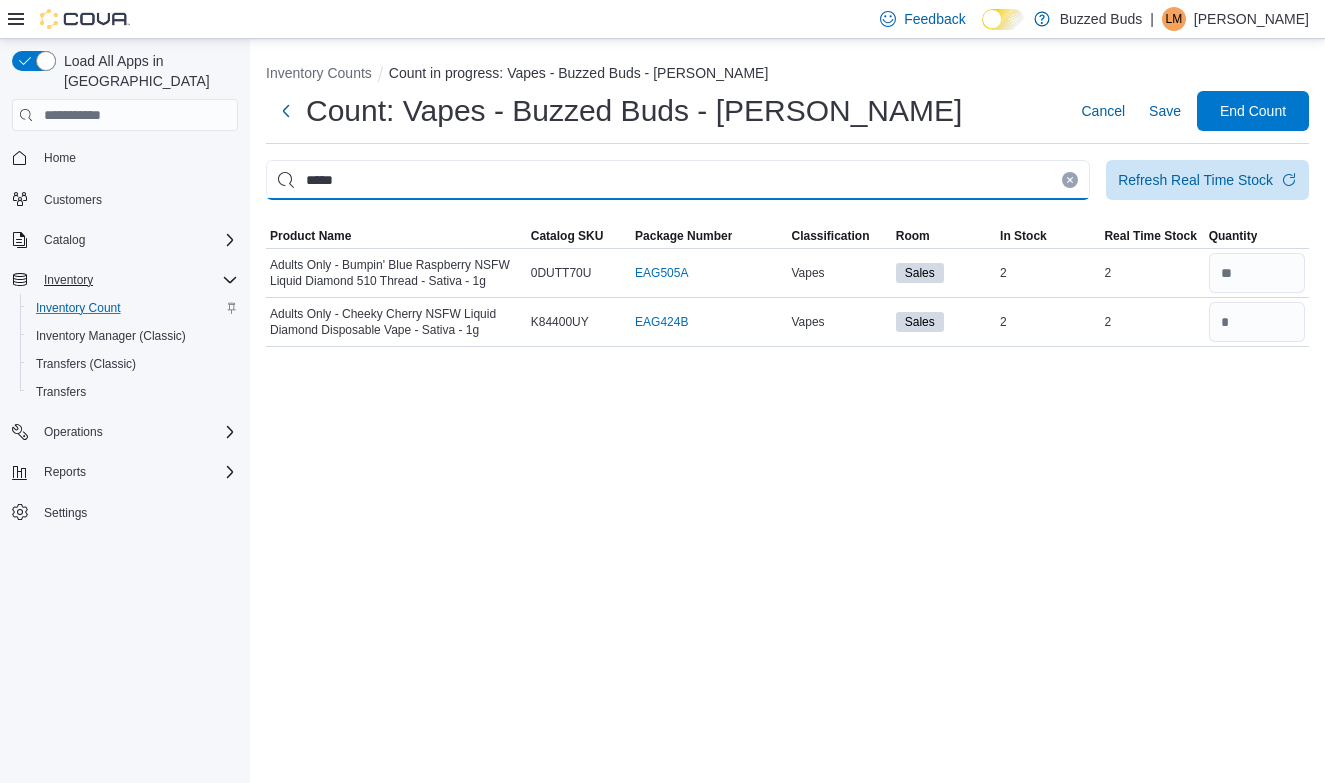 click on "*****" at bounding box center [678, 180] 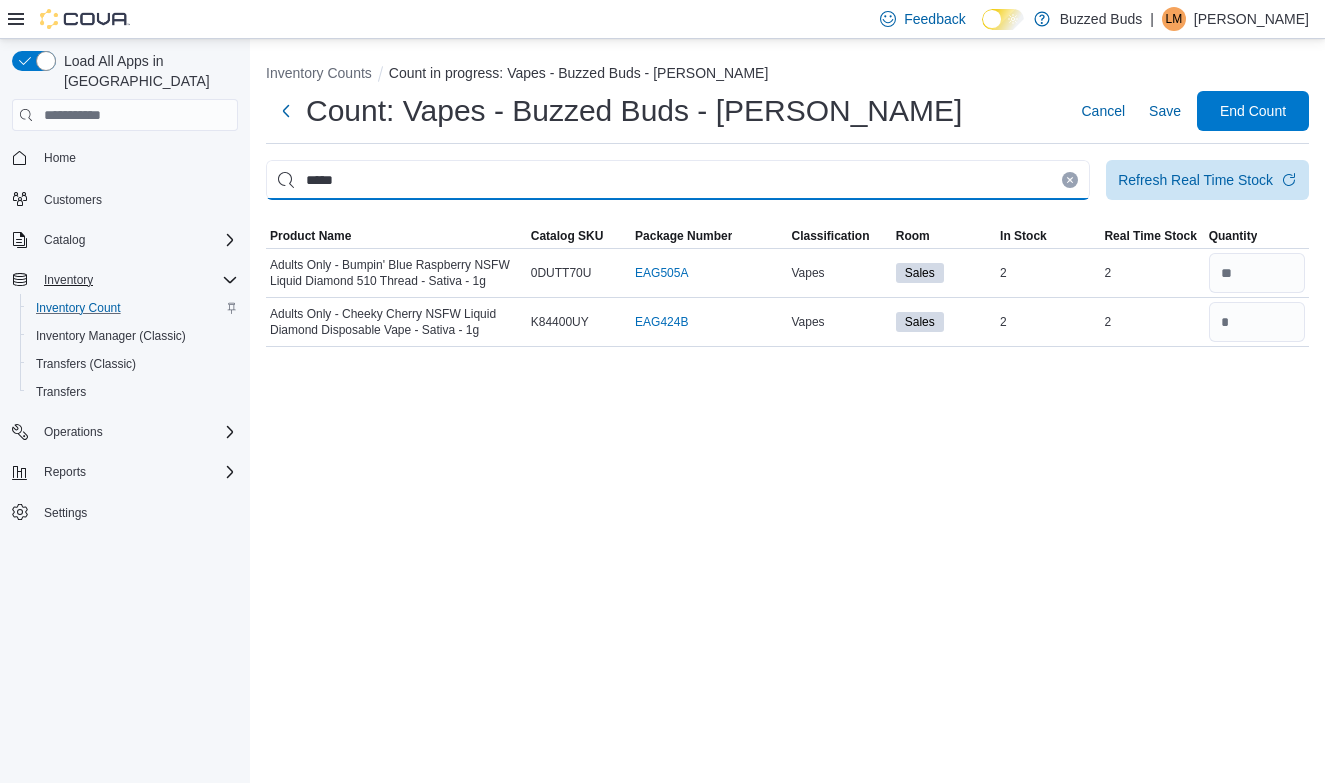 click on "*****" at bounding box center (678, 180) 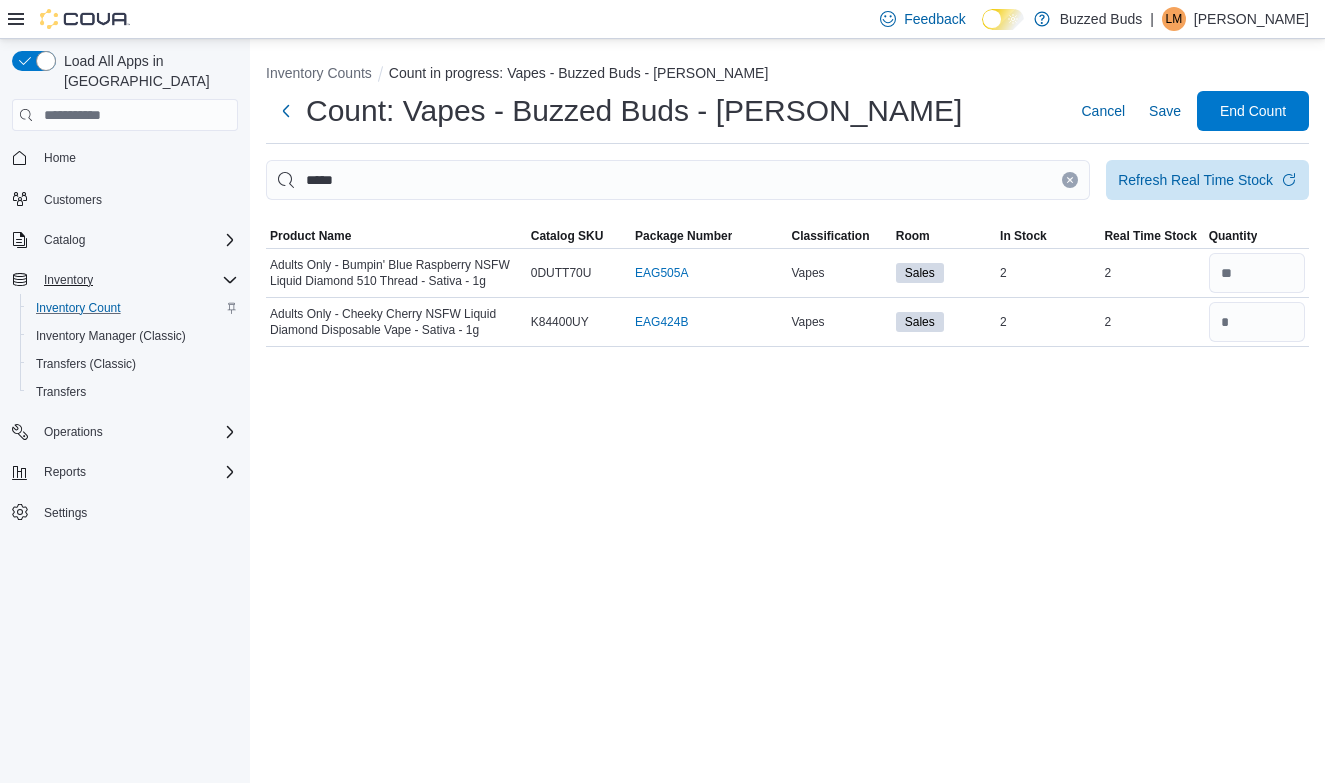 click 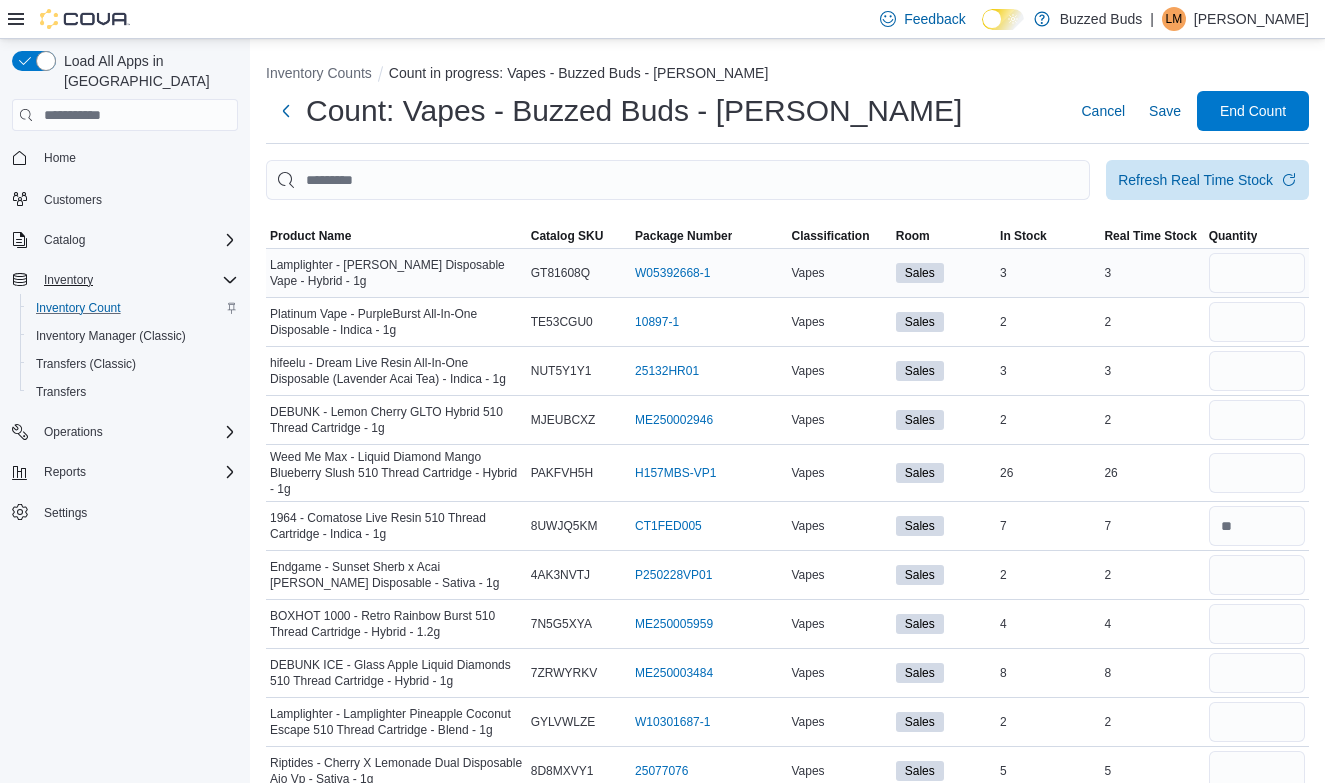 click on "Lamplighter - [PERSON_NAME] Disposable Vape - Hybrid - 1g" at bounding box center [396, 273] 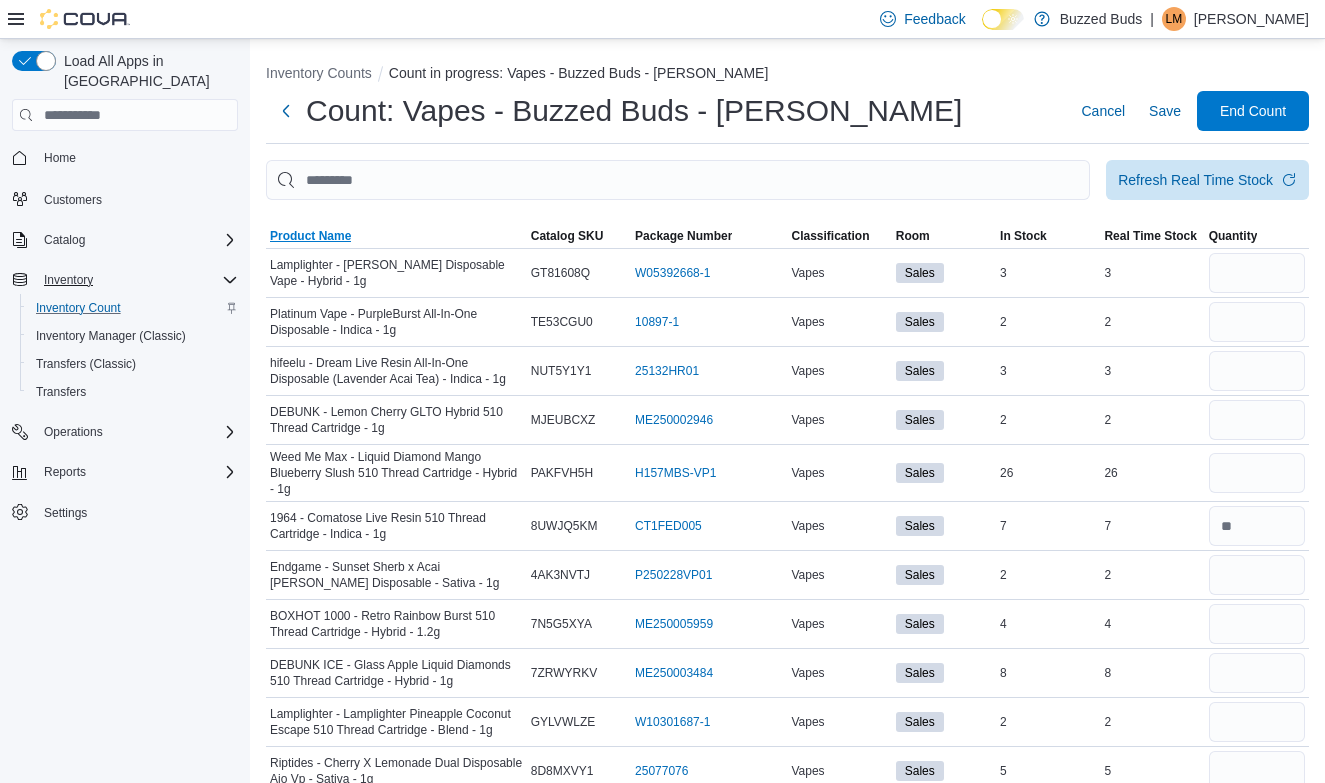 click on "Product Name" at bounding box center (310, 236) 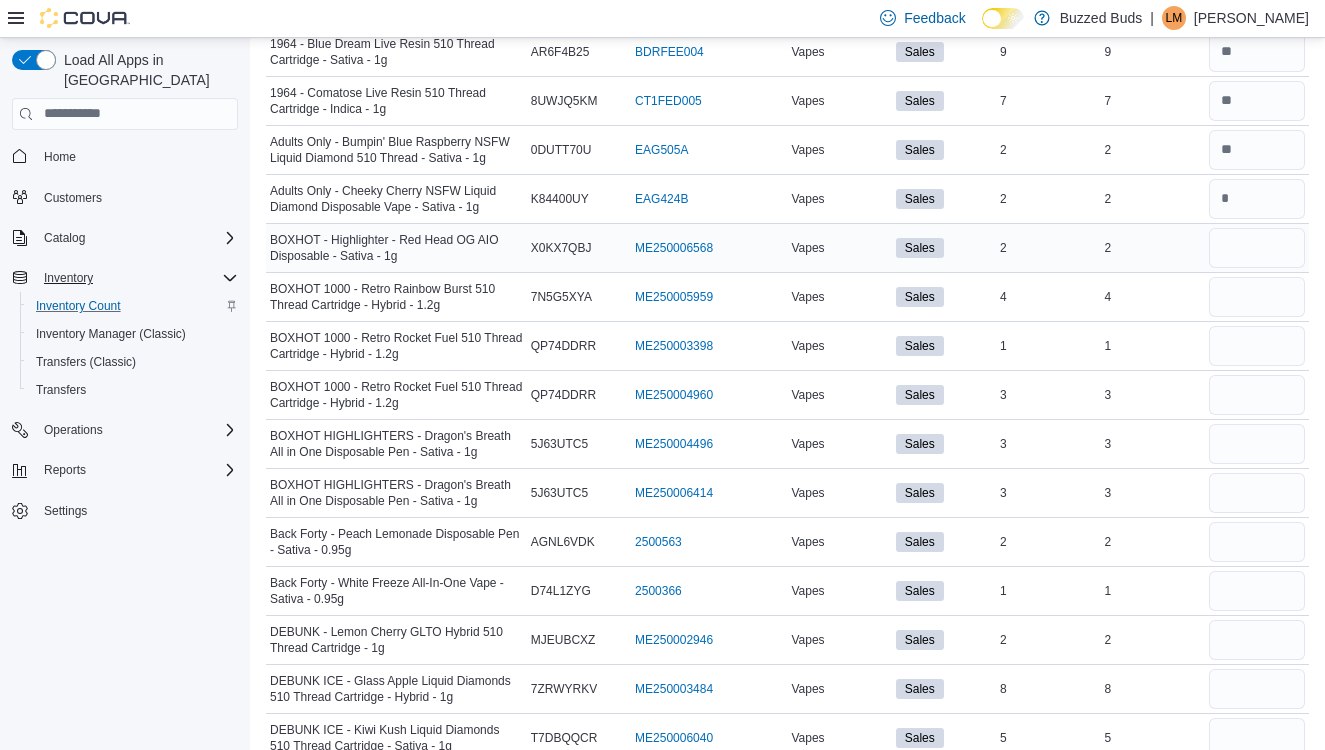 scroll, scrollTop: 264, scrollLeft: 0, axis: vertical 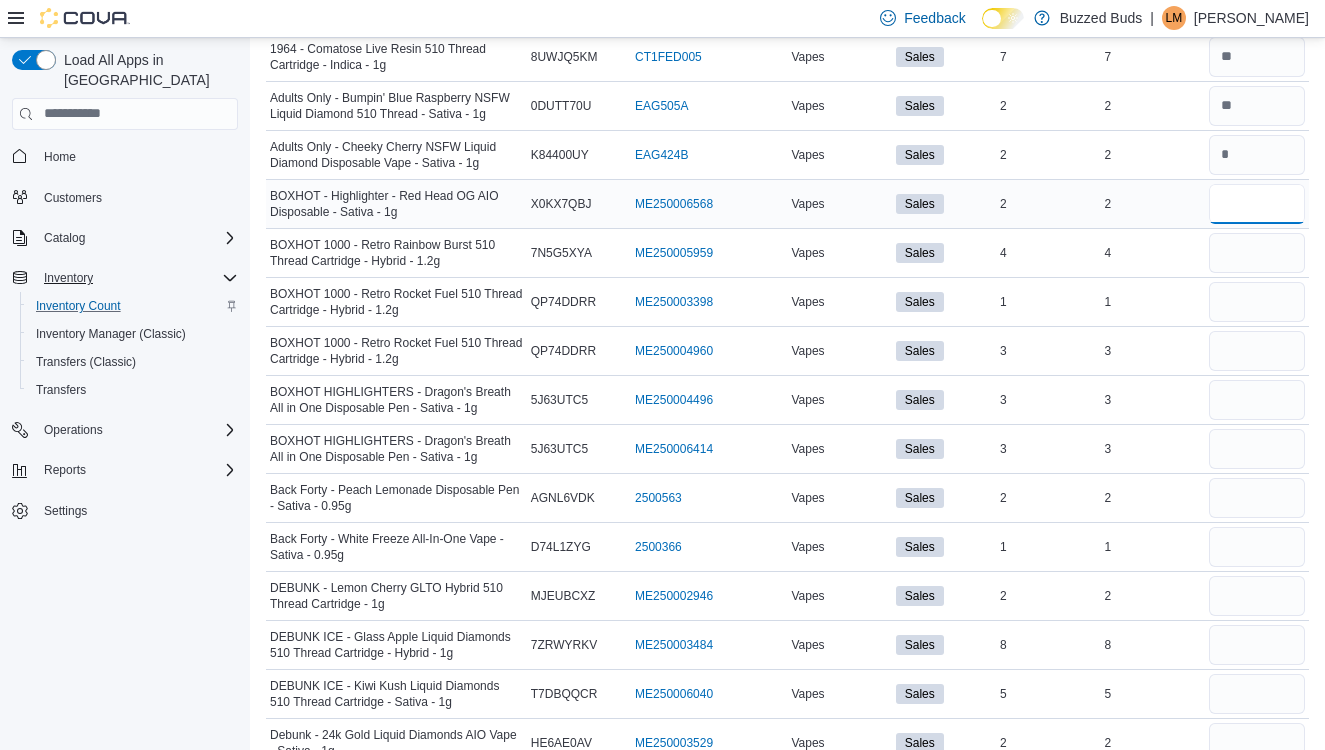click at bounding box center [1257, 204] 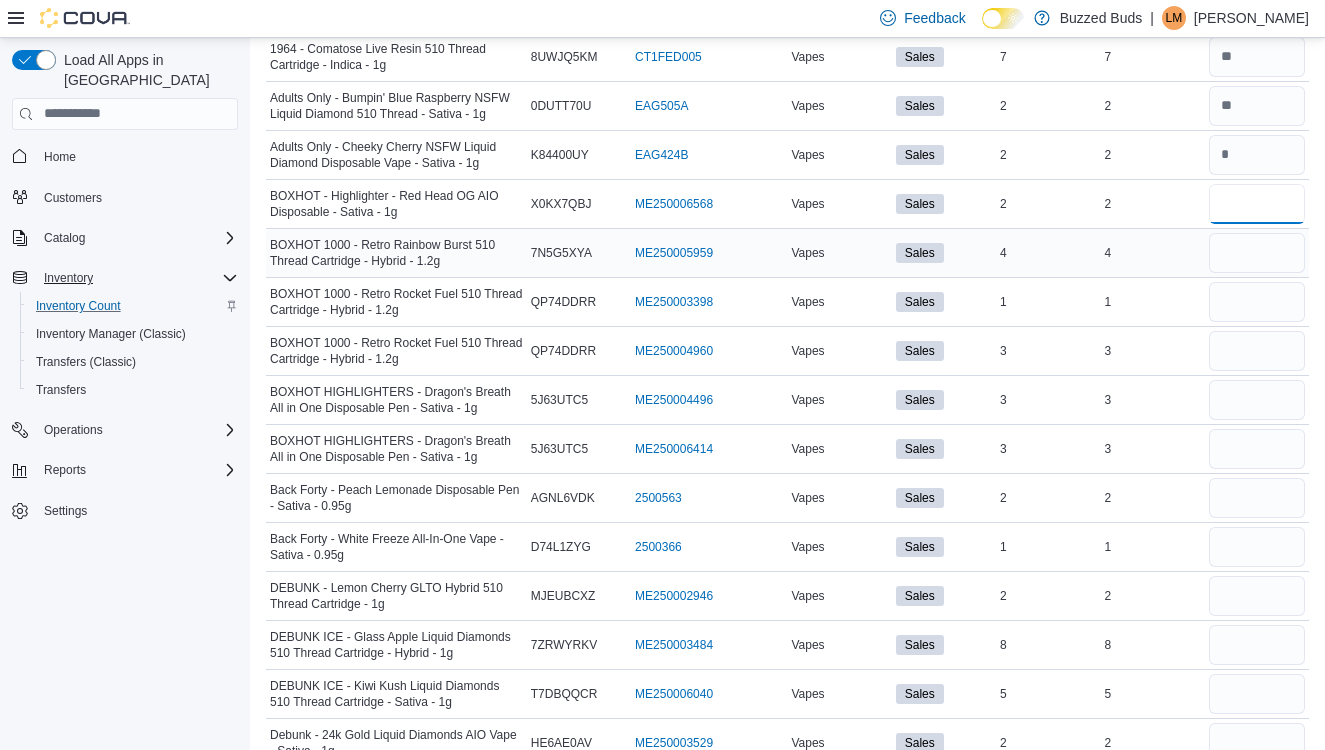 type on "*" 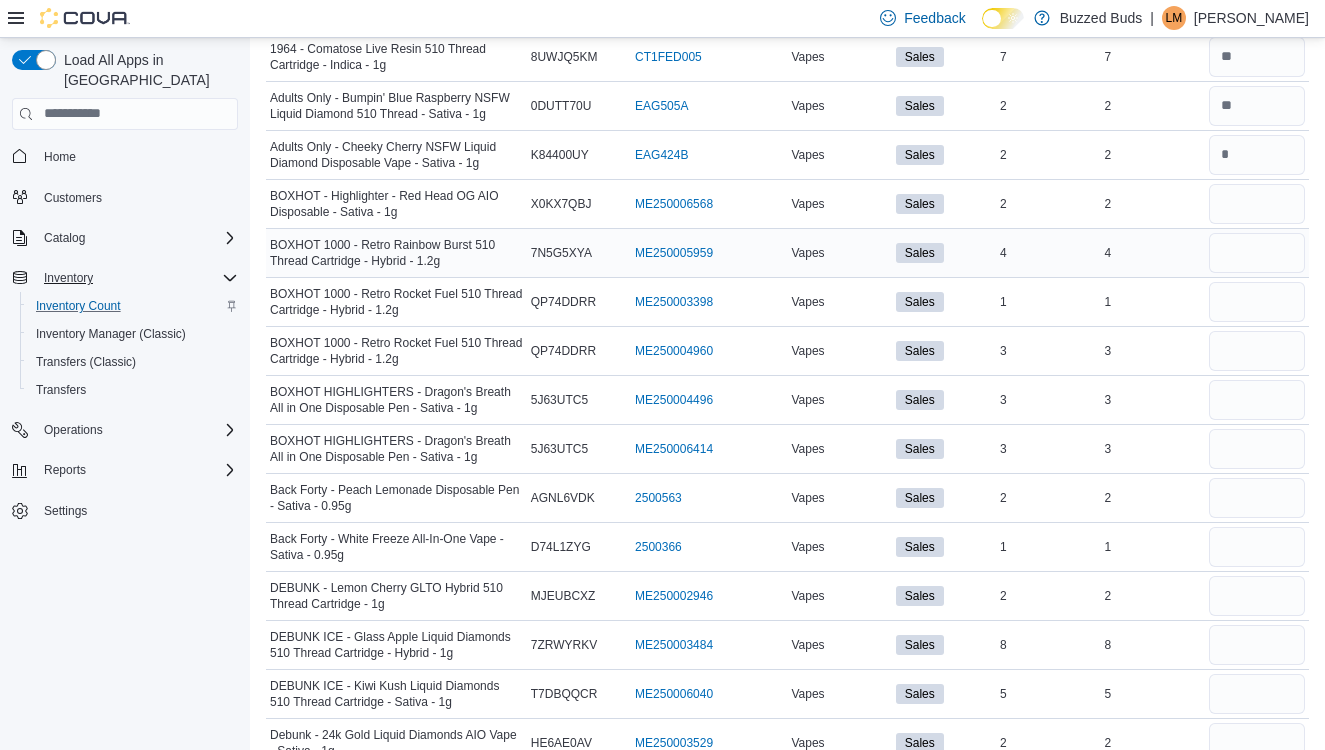 type 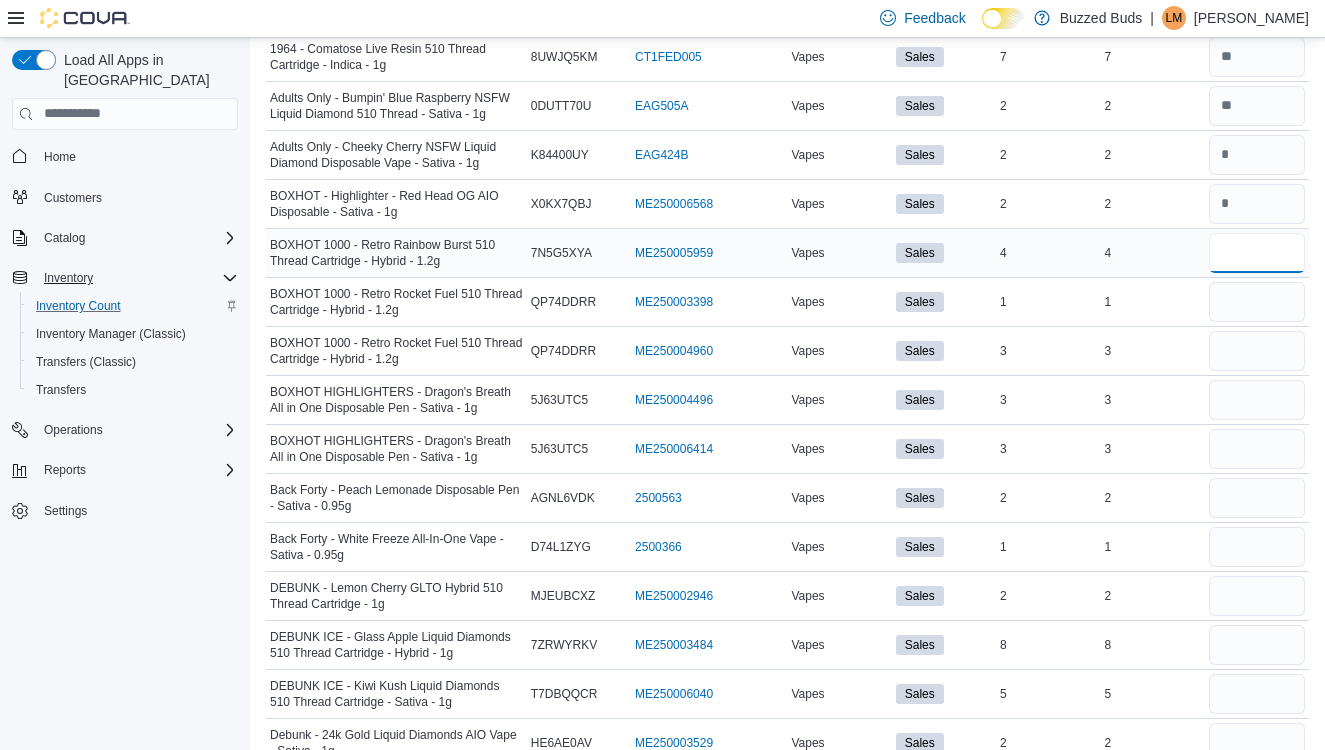 click at bounding box center [1257, 253] 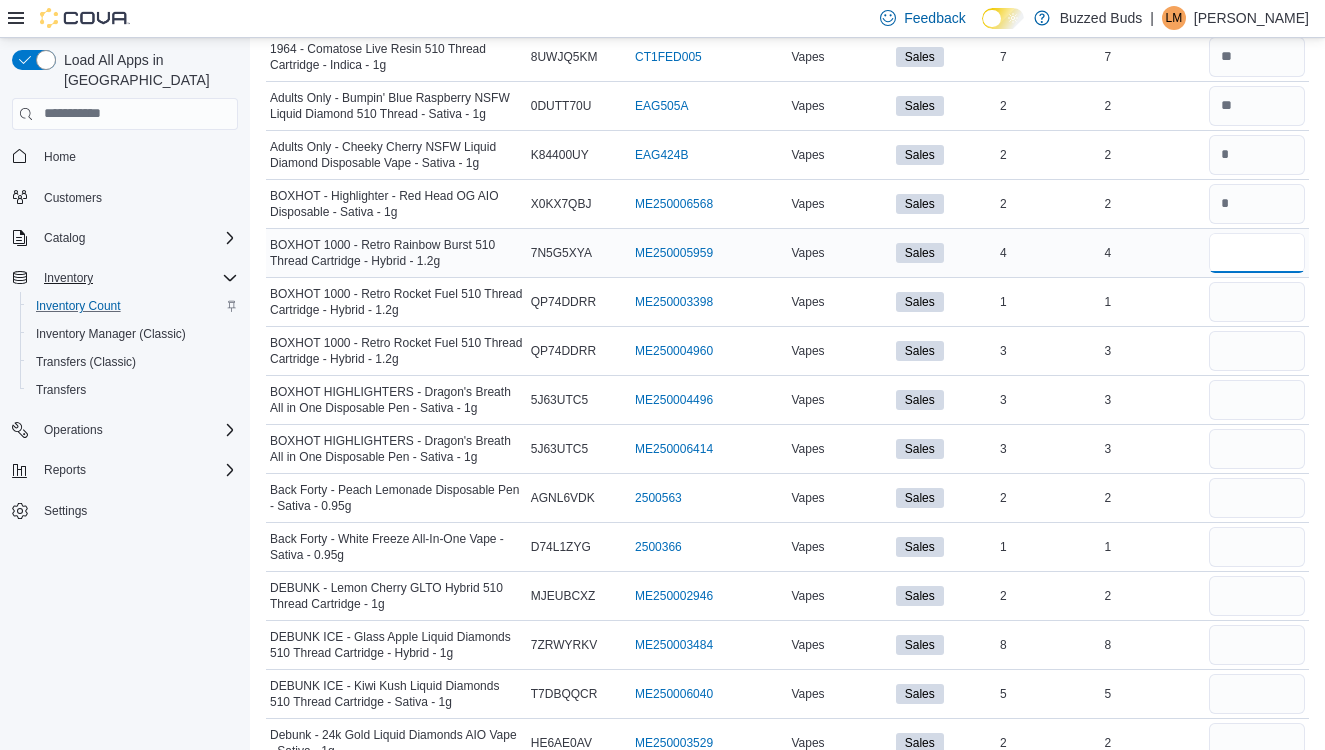 click at bounding box center [1257, 253] 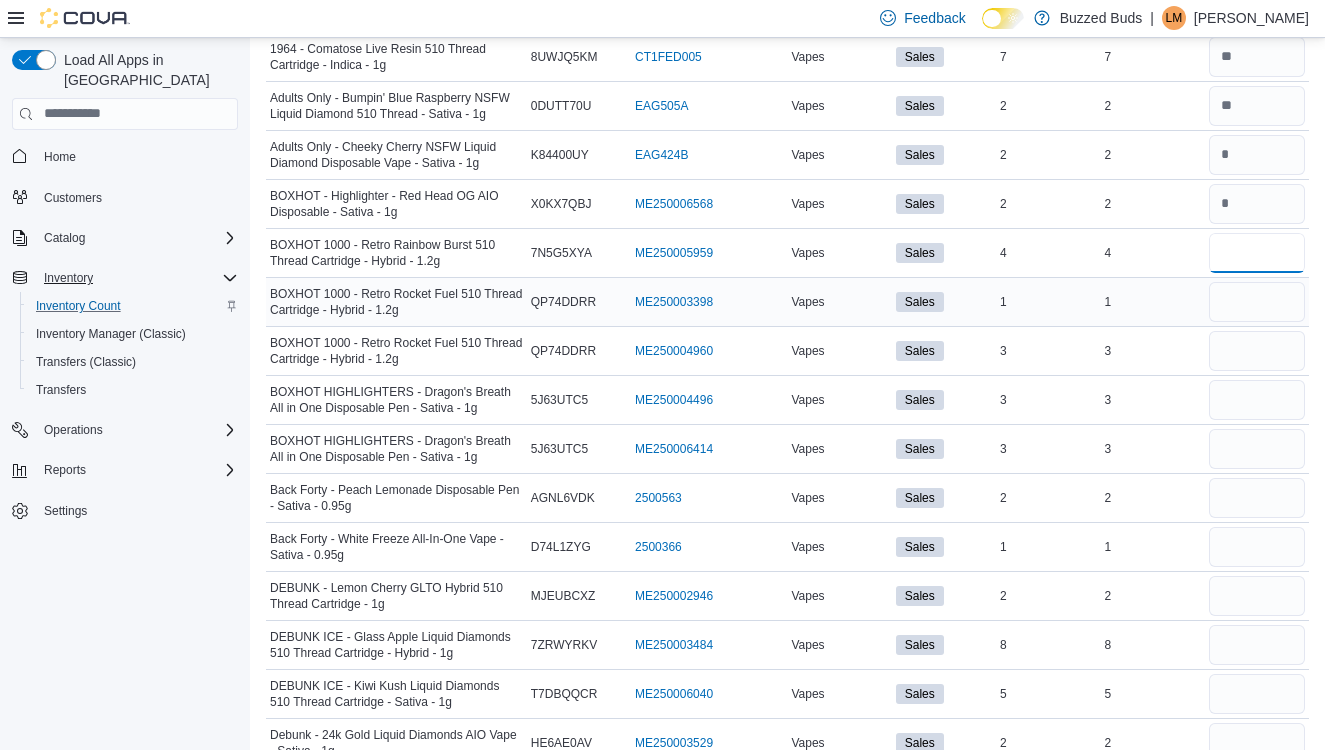 type on "*" 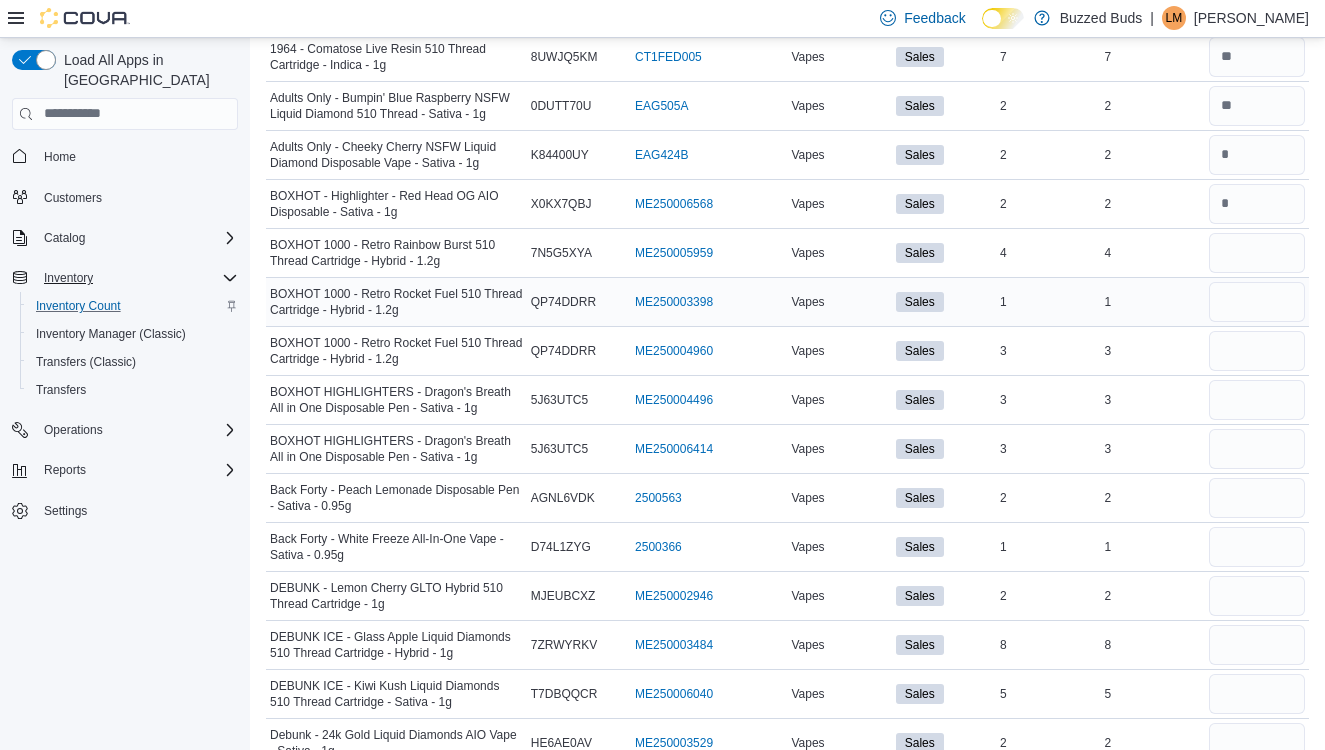 type 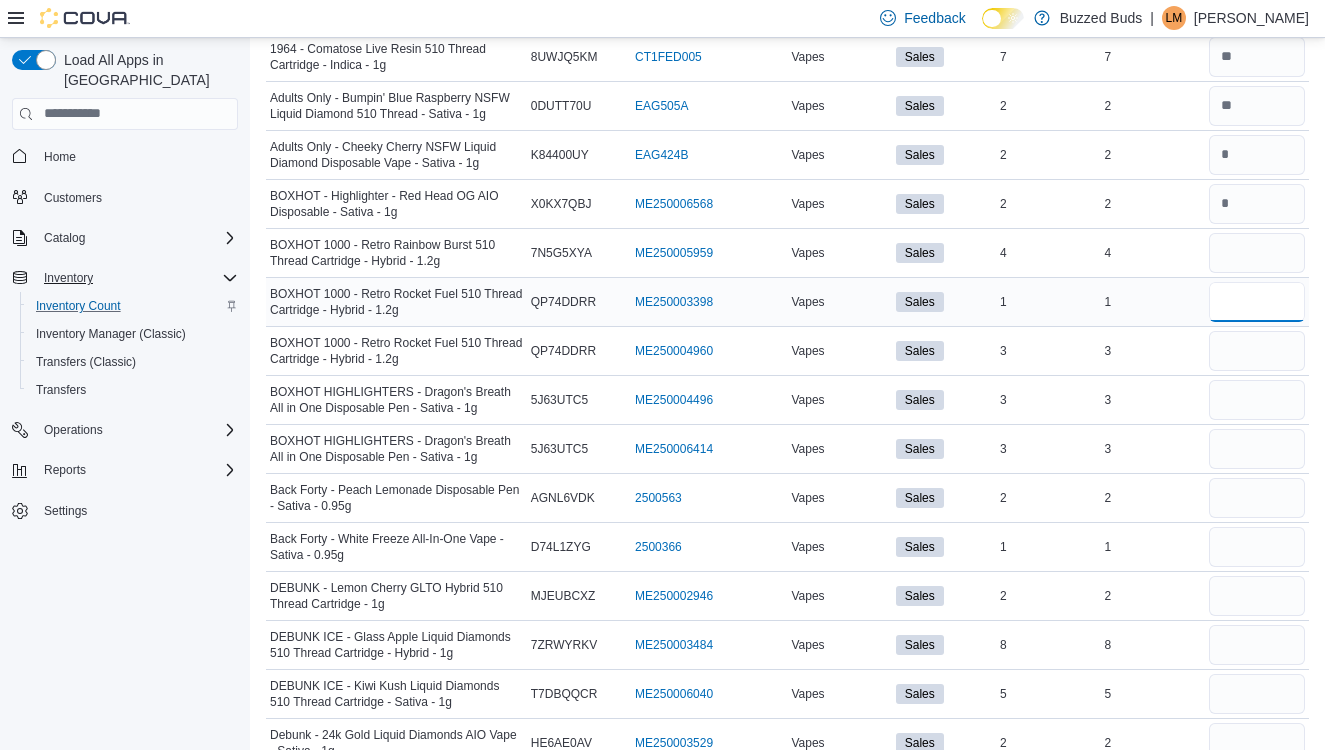 click at bounding box center [1257, 302] 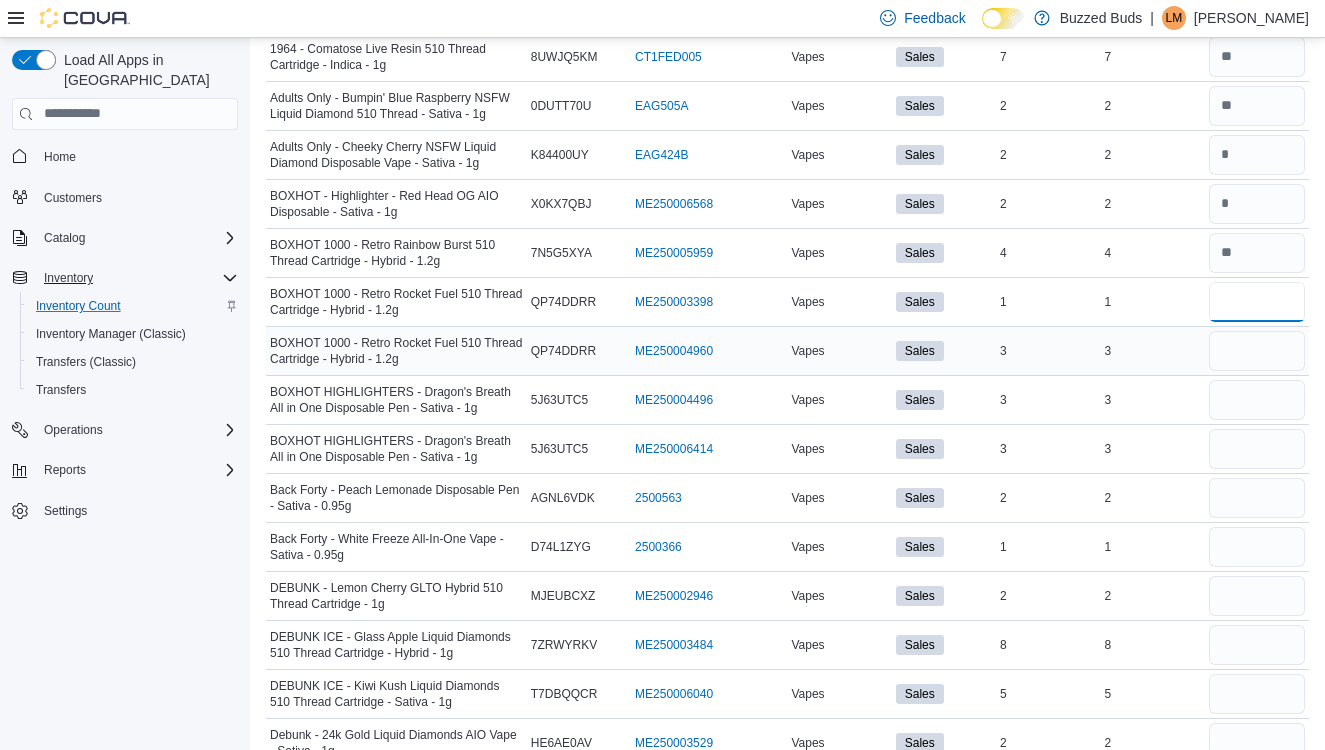 type on "*" 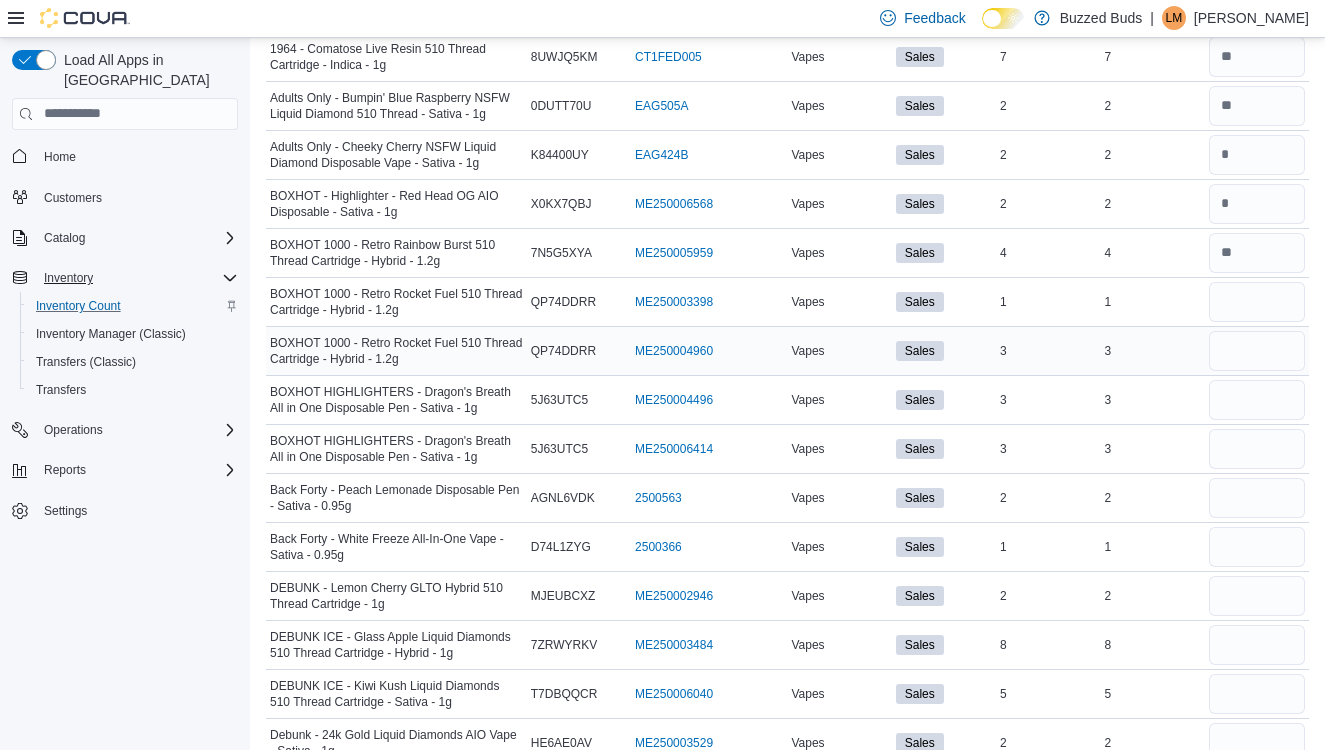 type 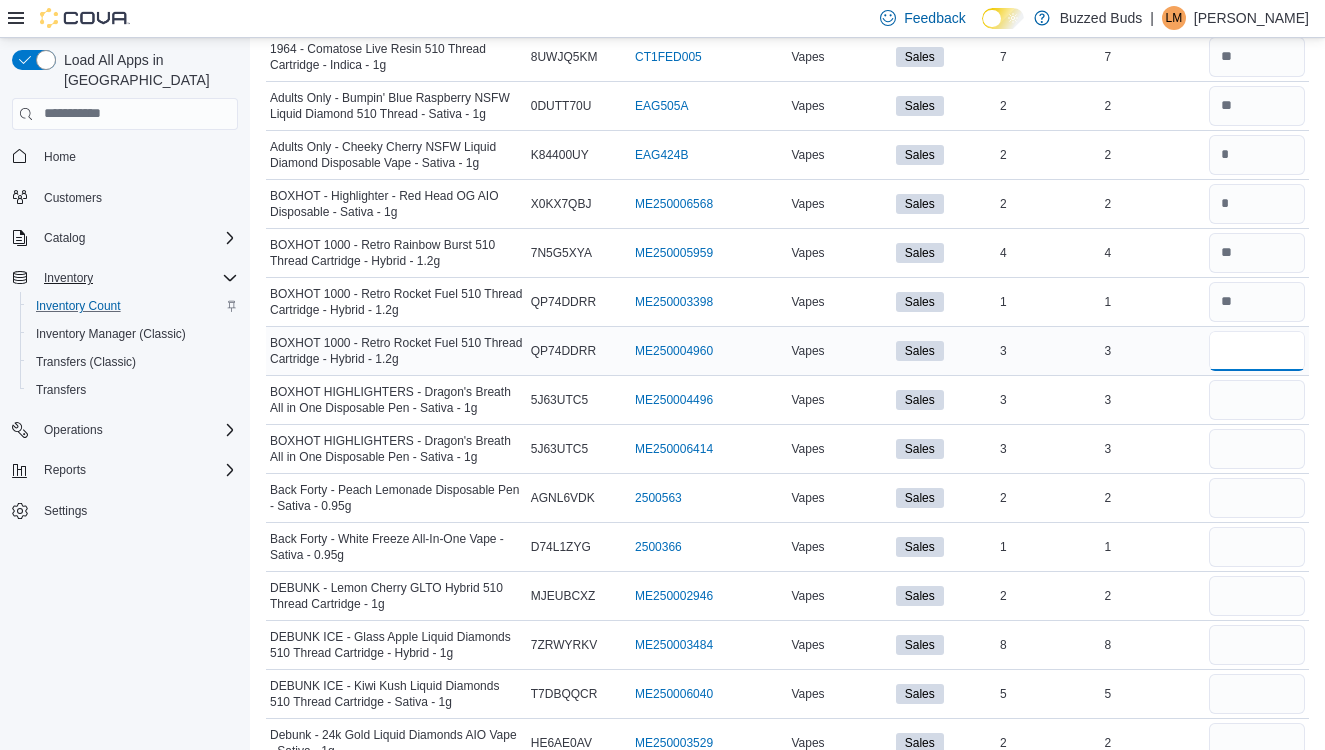 click at bounding box center [1257, 351] 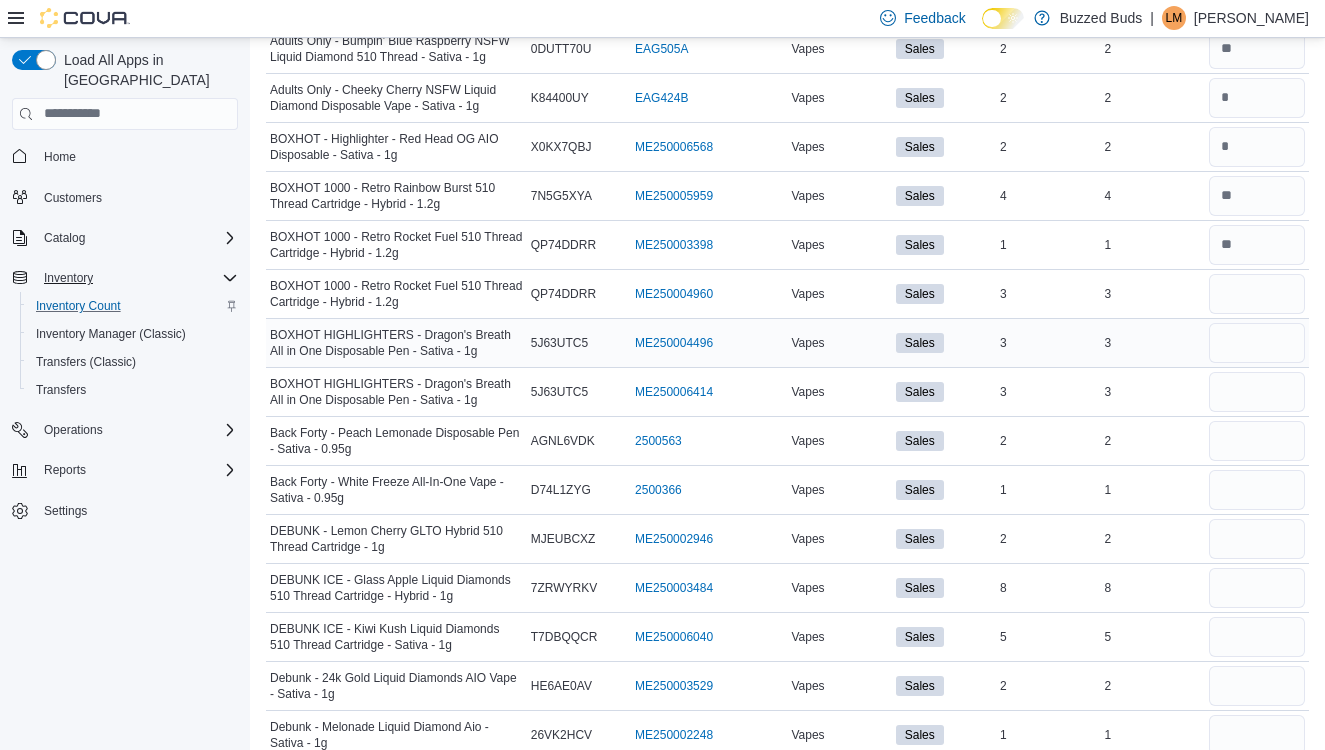 scroll, scrollTop: 356, scrollLeft: 0, axis: vertical 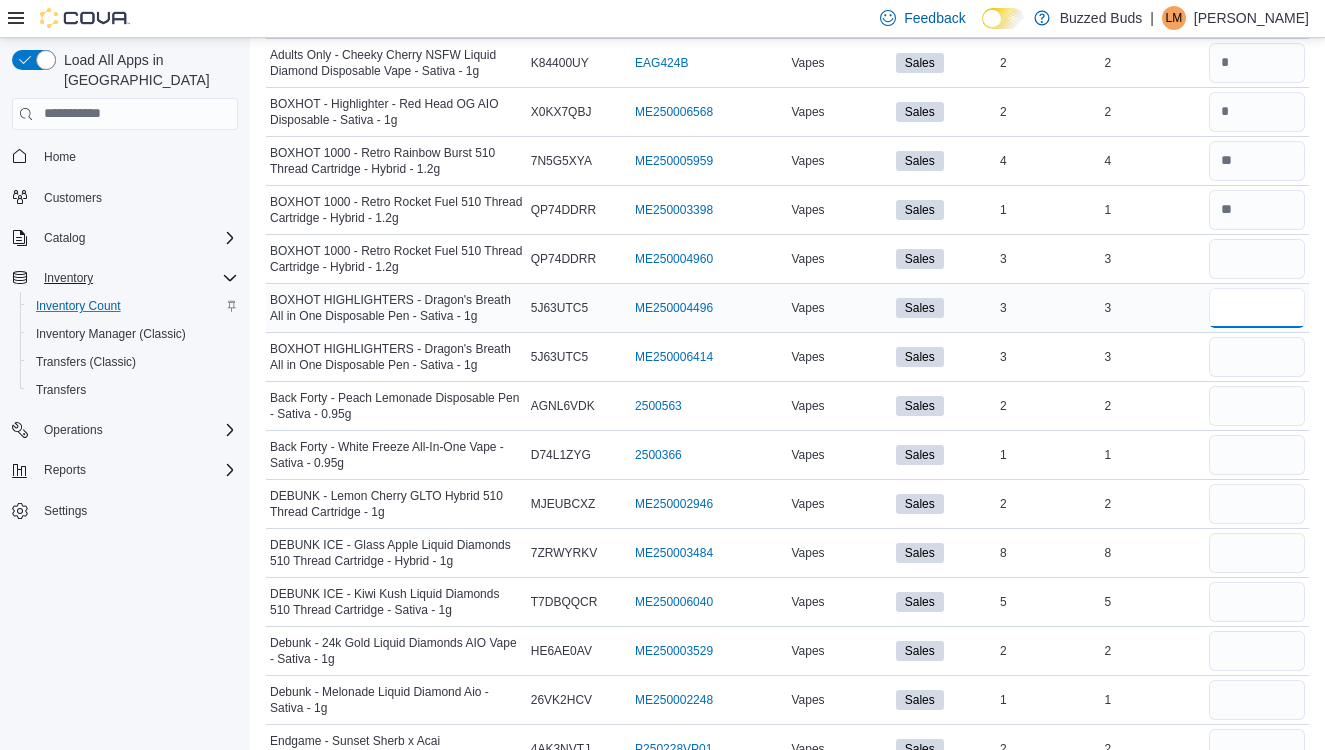 click at bounding box center (1257, 308) 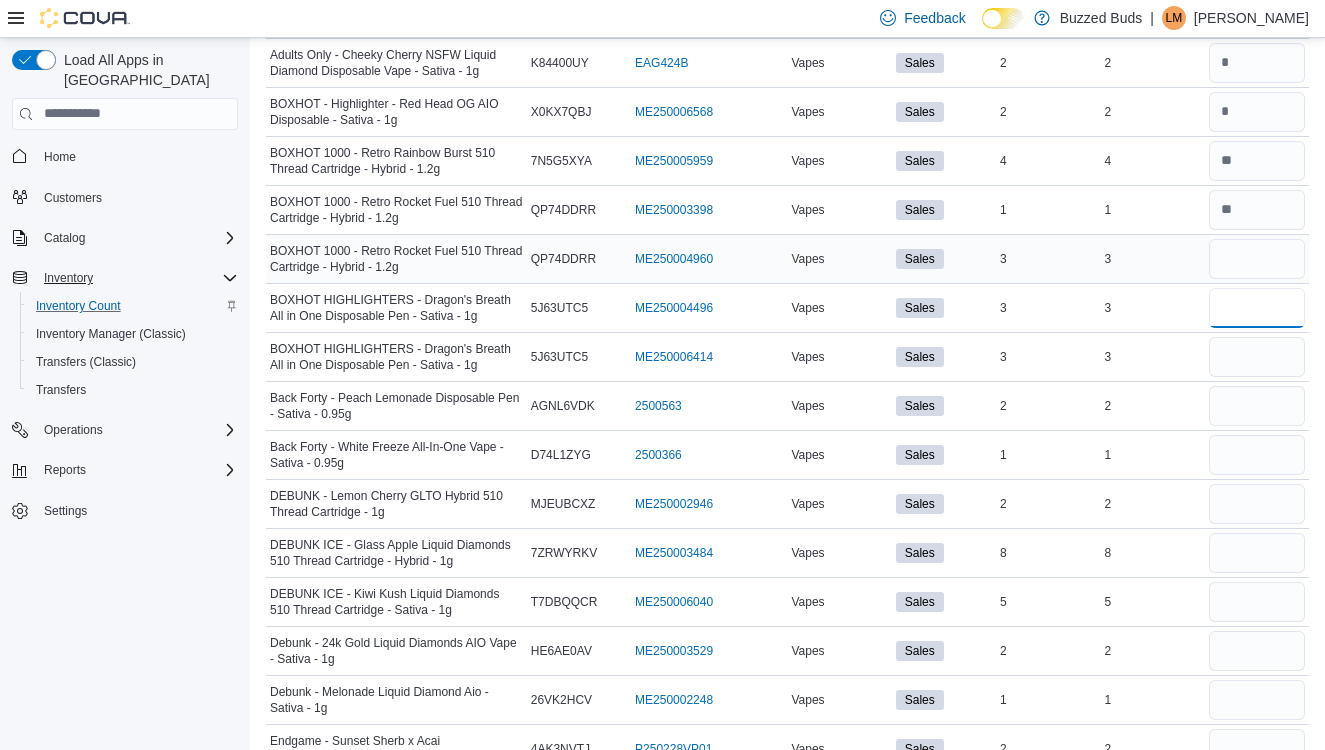 type on "*" 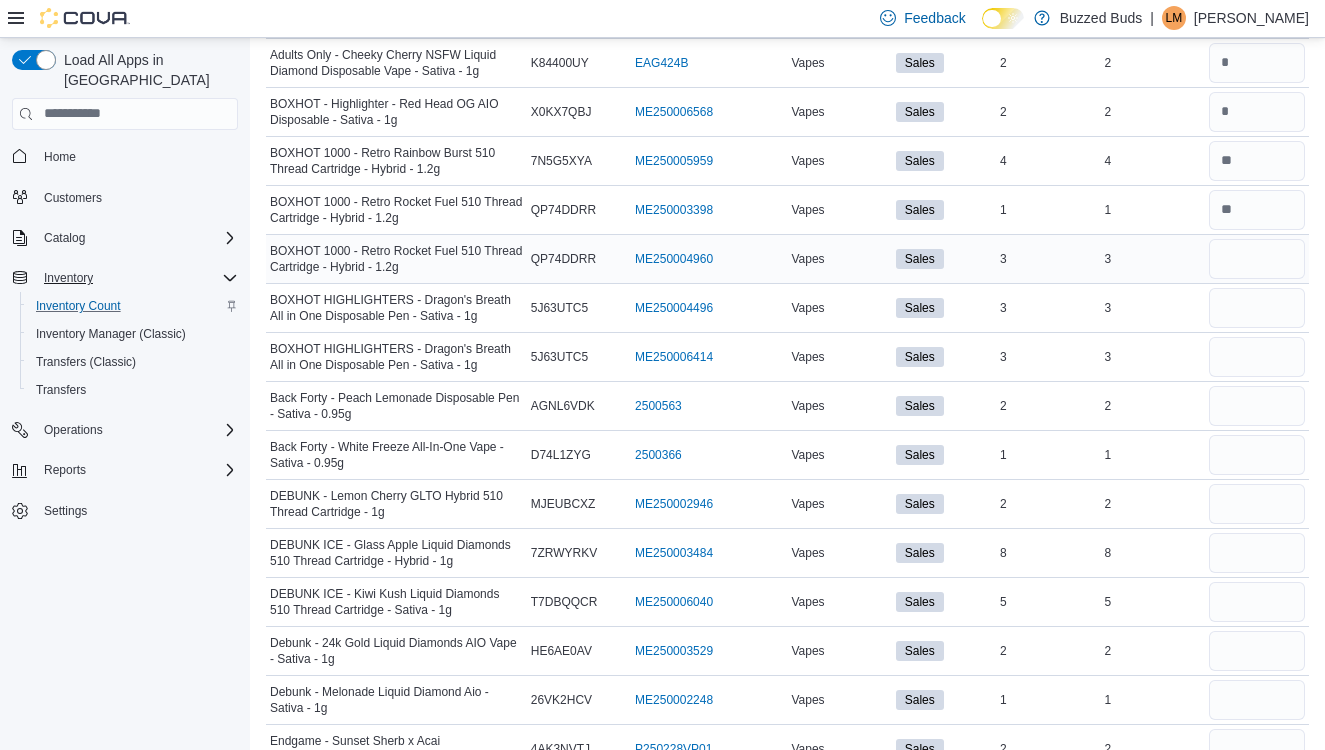 type 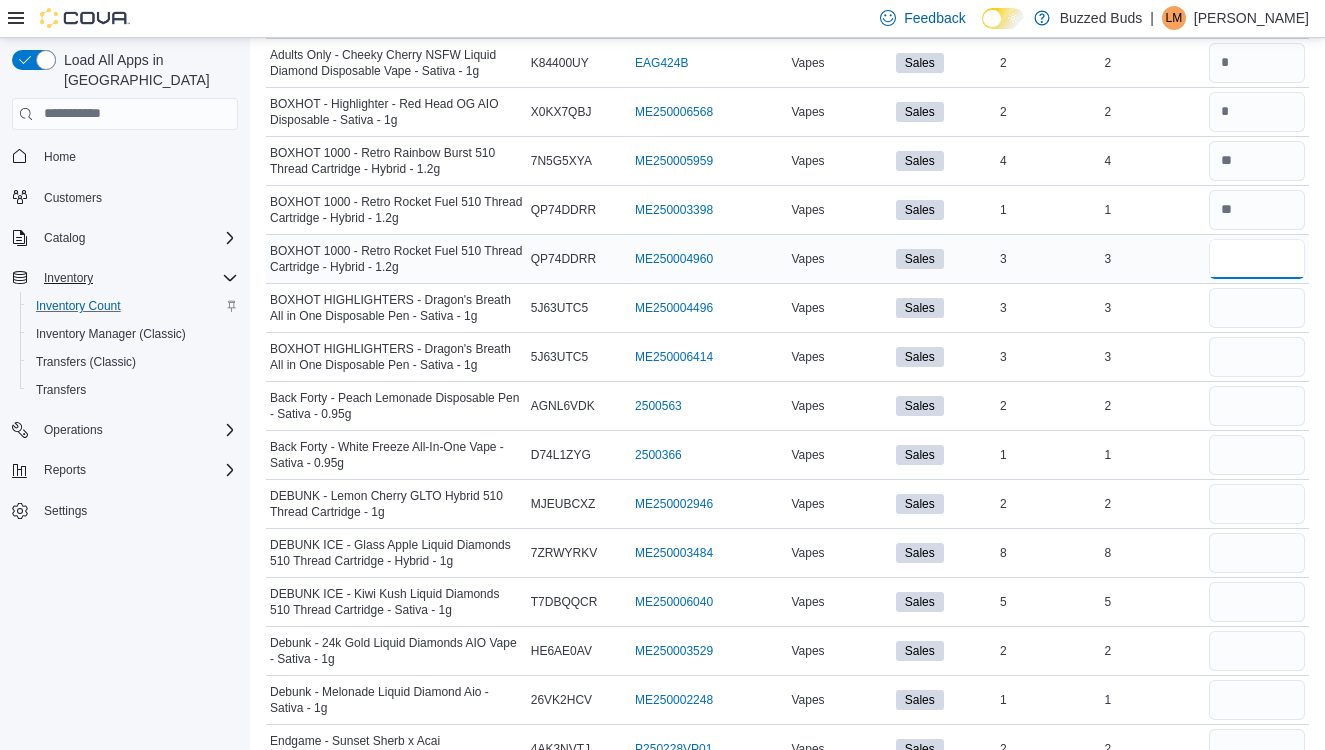 click at bounding box center (1257, 259) 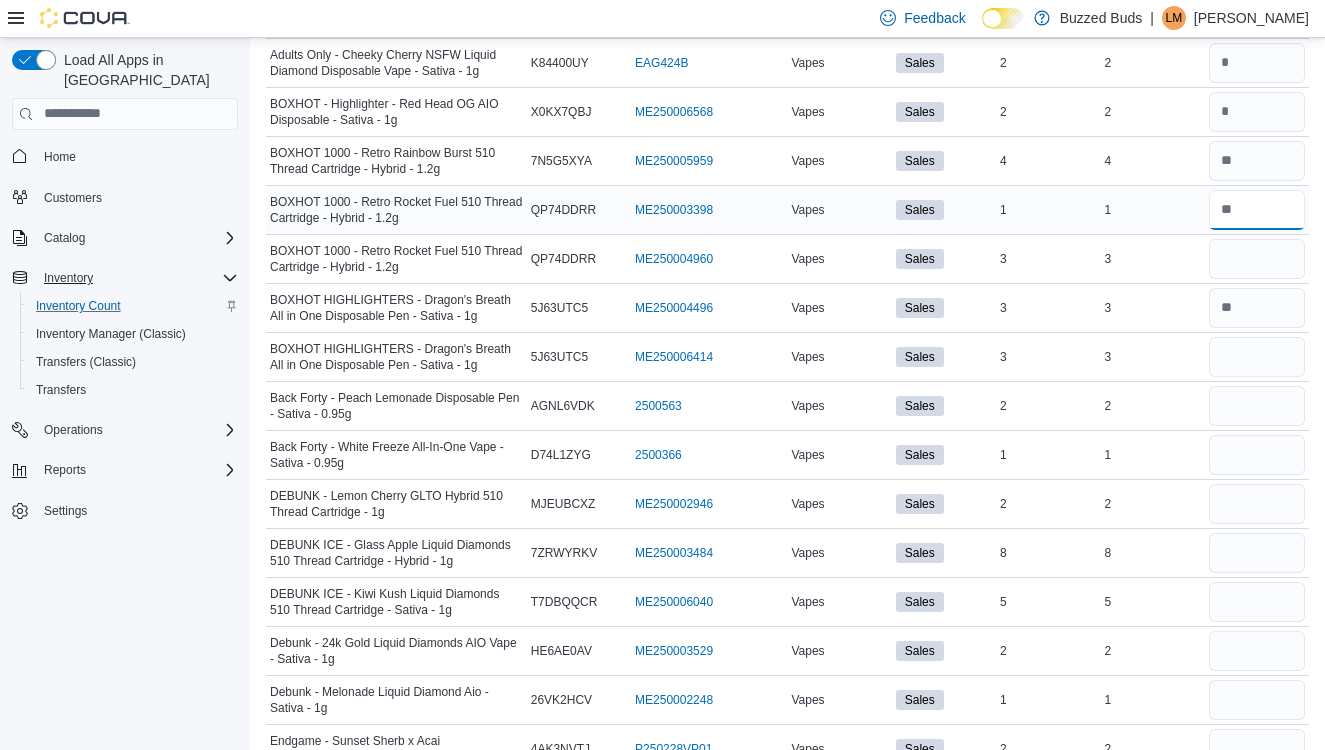 click at bounding box center (1257, 210) 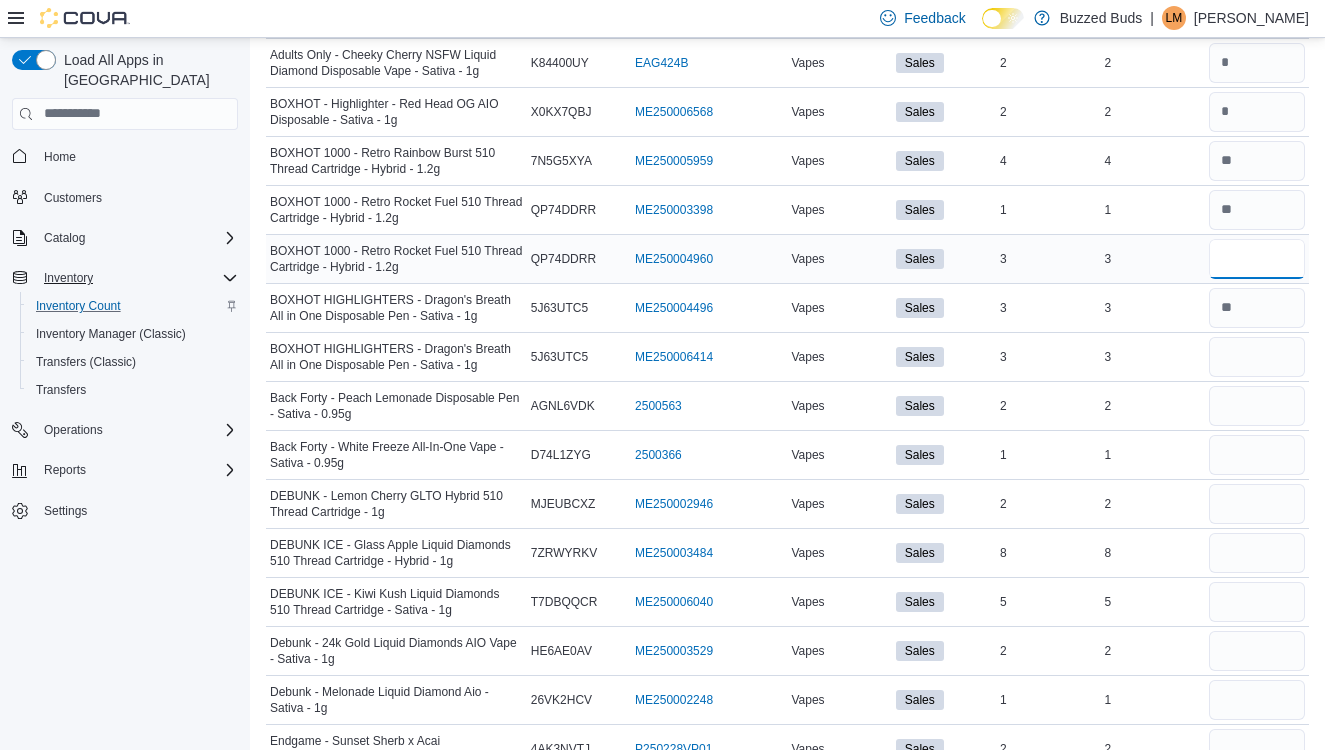 click at bounding box center (1257, 259) 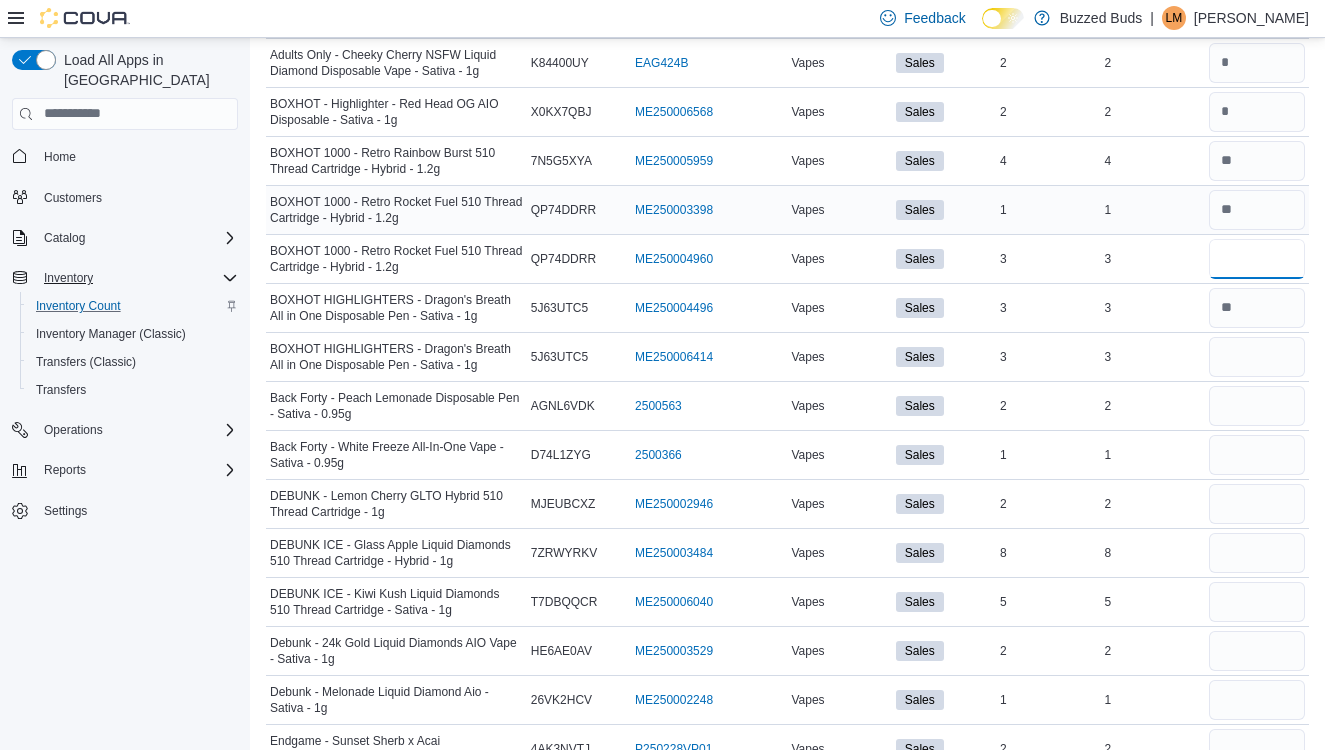 type on "*" 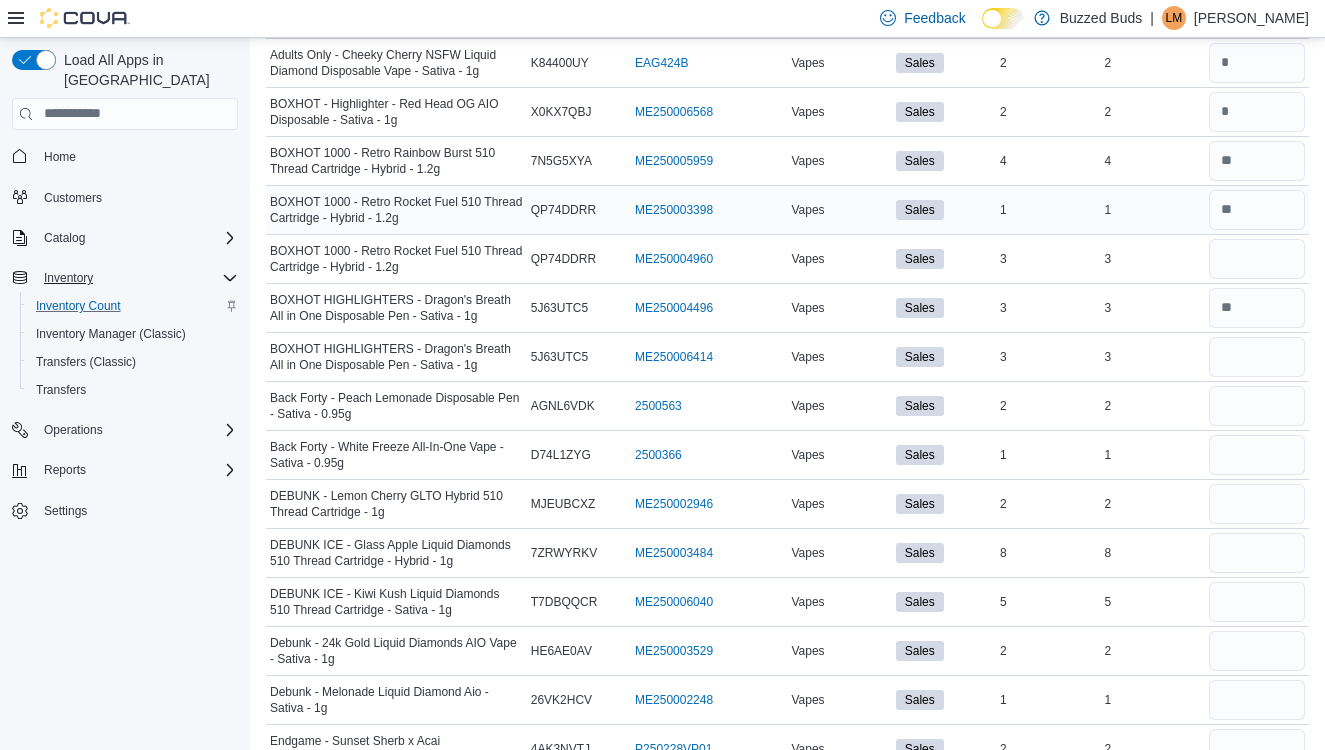 type 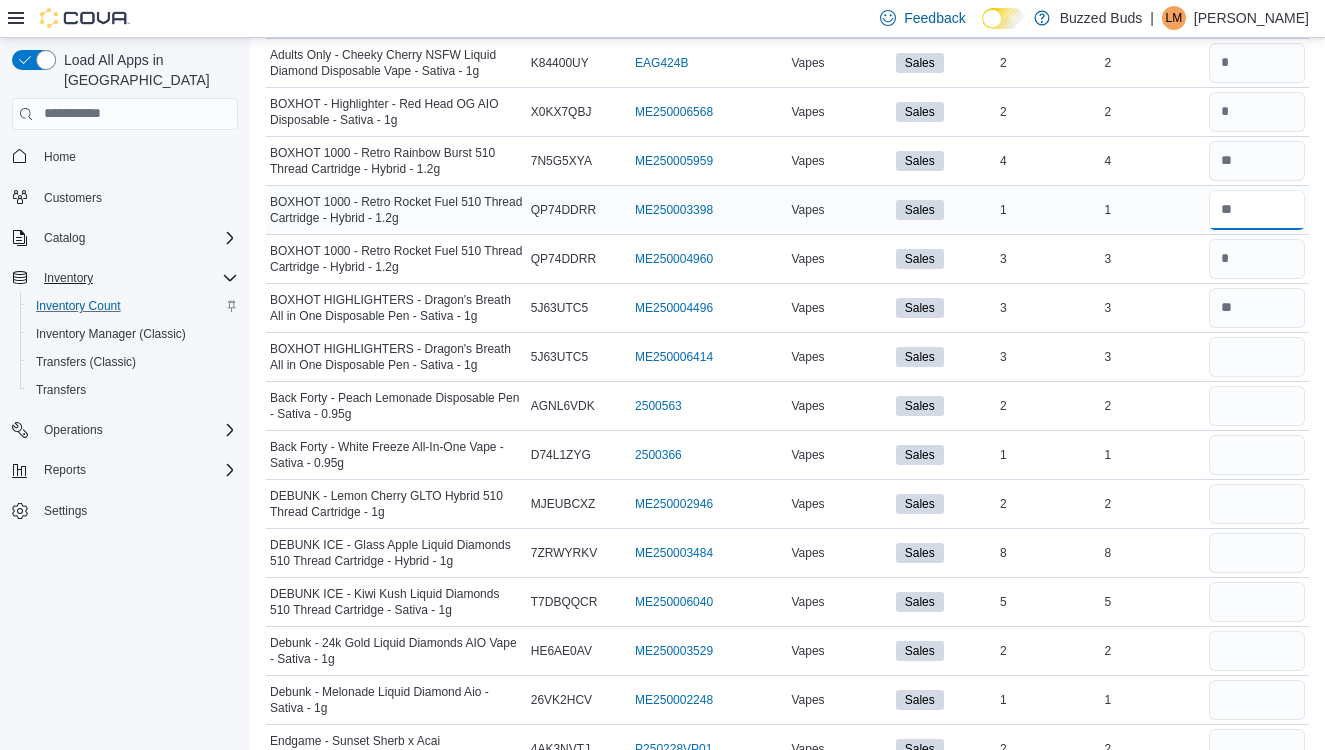 click at bounding box center (1257, 210) 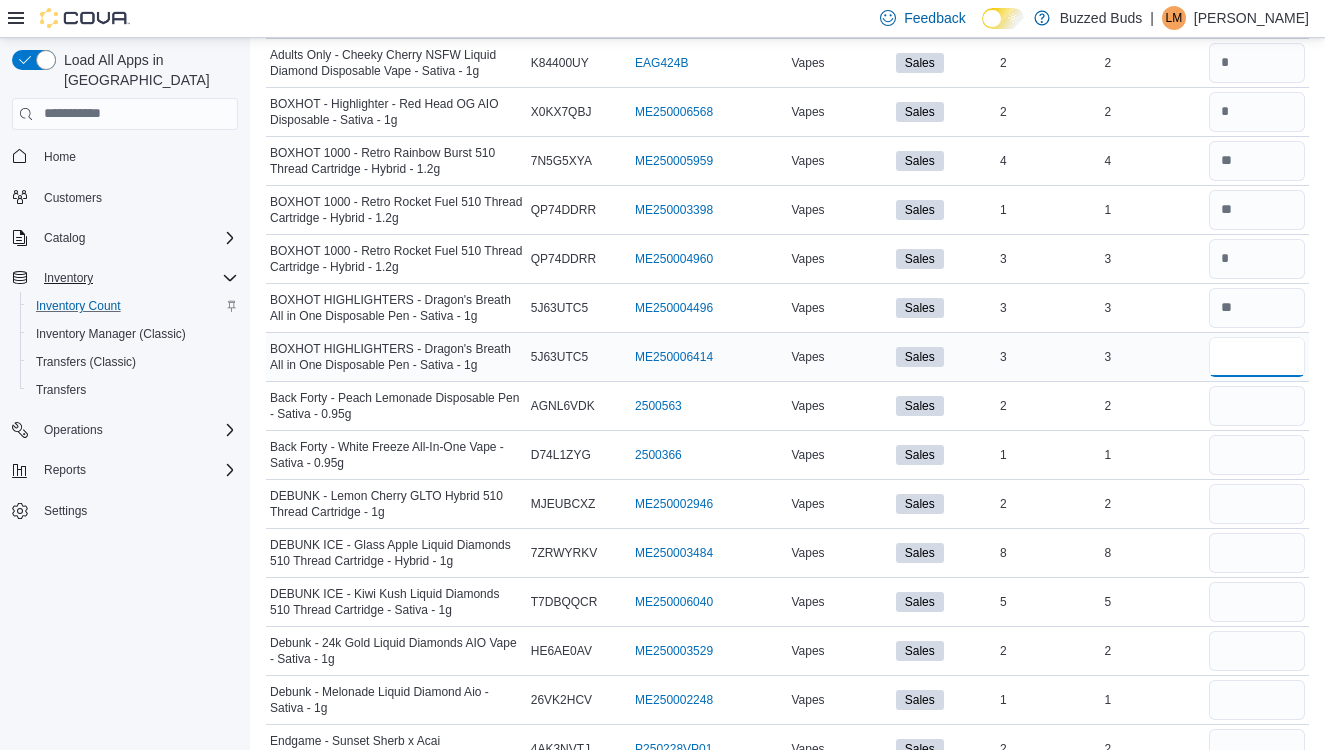 click at bounding box center (1257, 357) 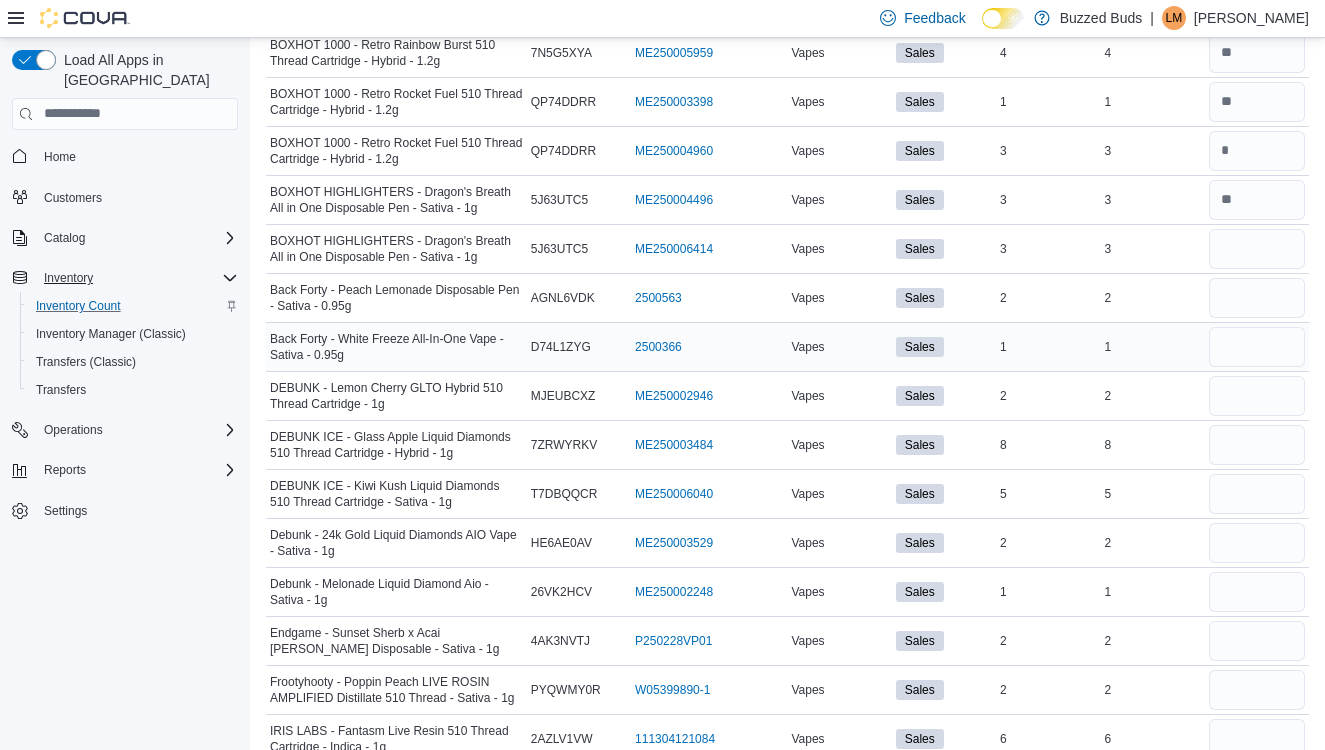 scroll, scrollTop: 464, scrollLeft: 0, axis: vertical 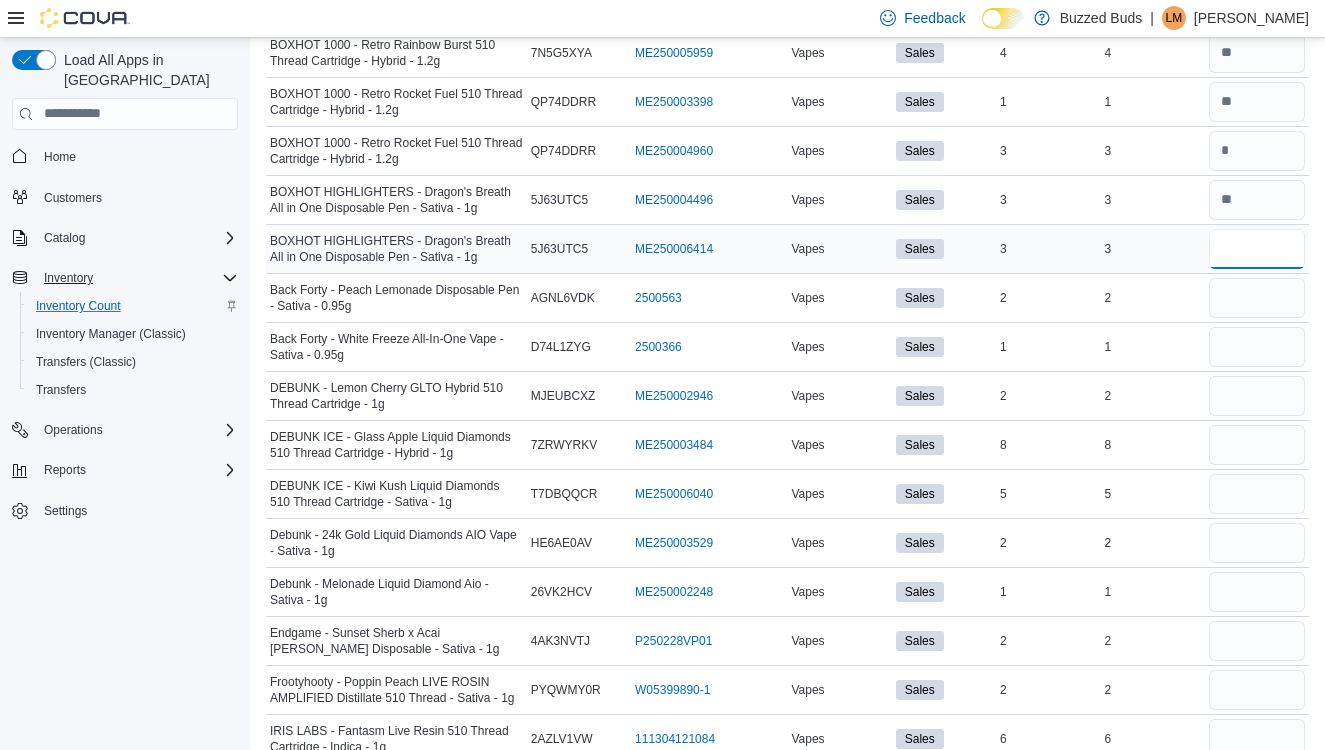 click at bounding box center [1257, 249] 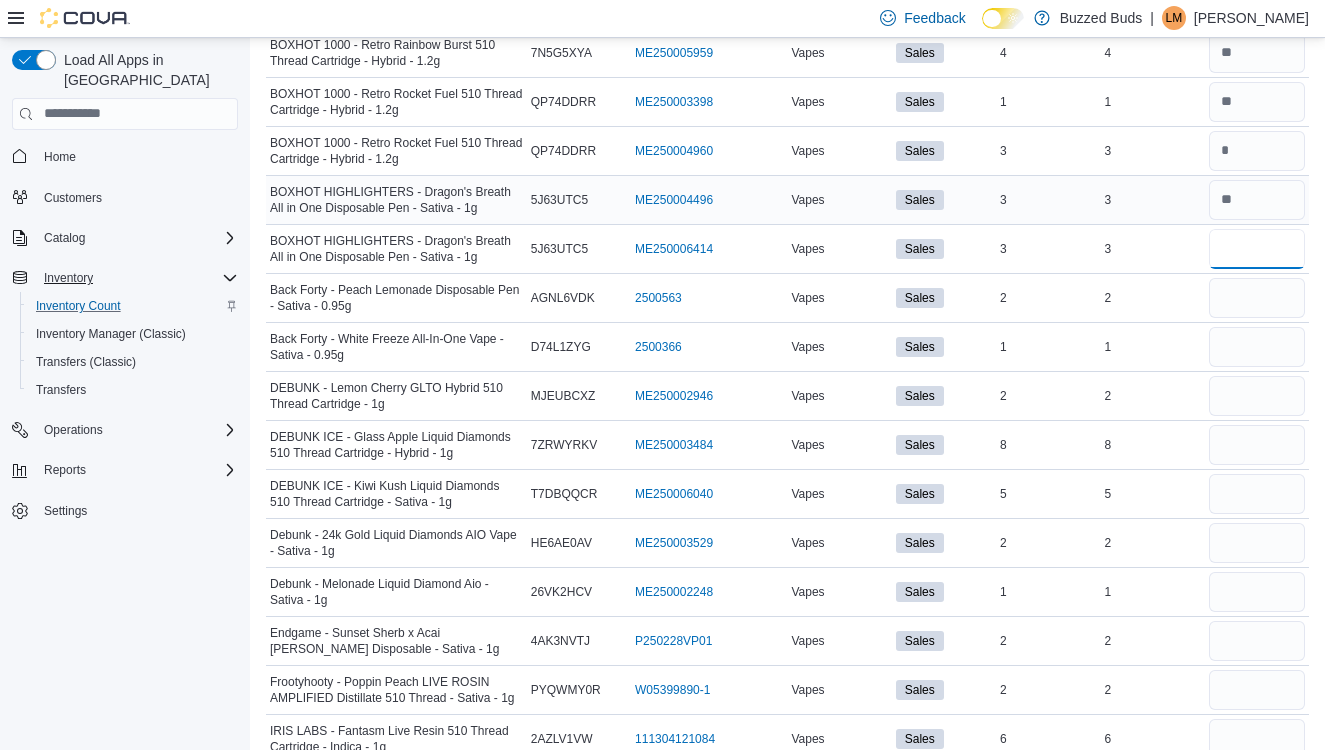 type on "*" 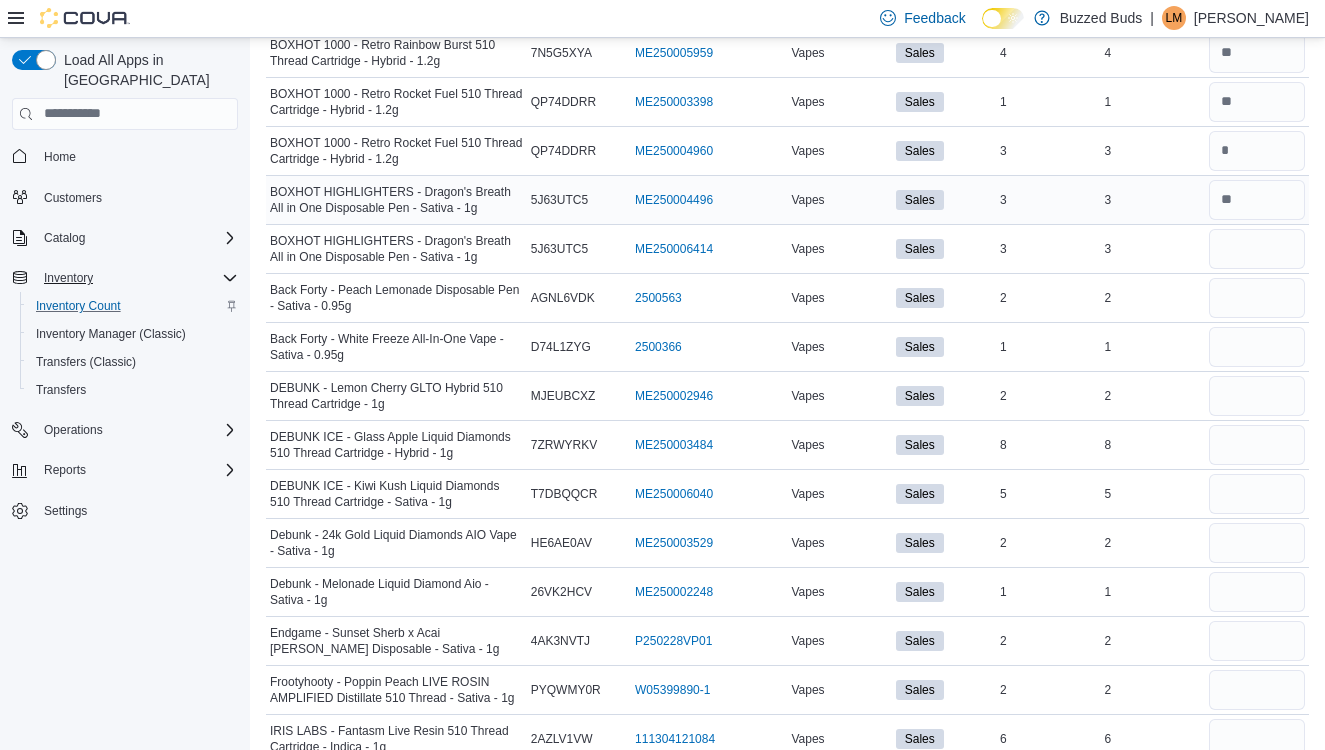 type 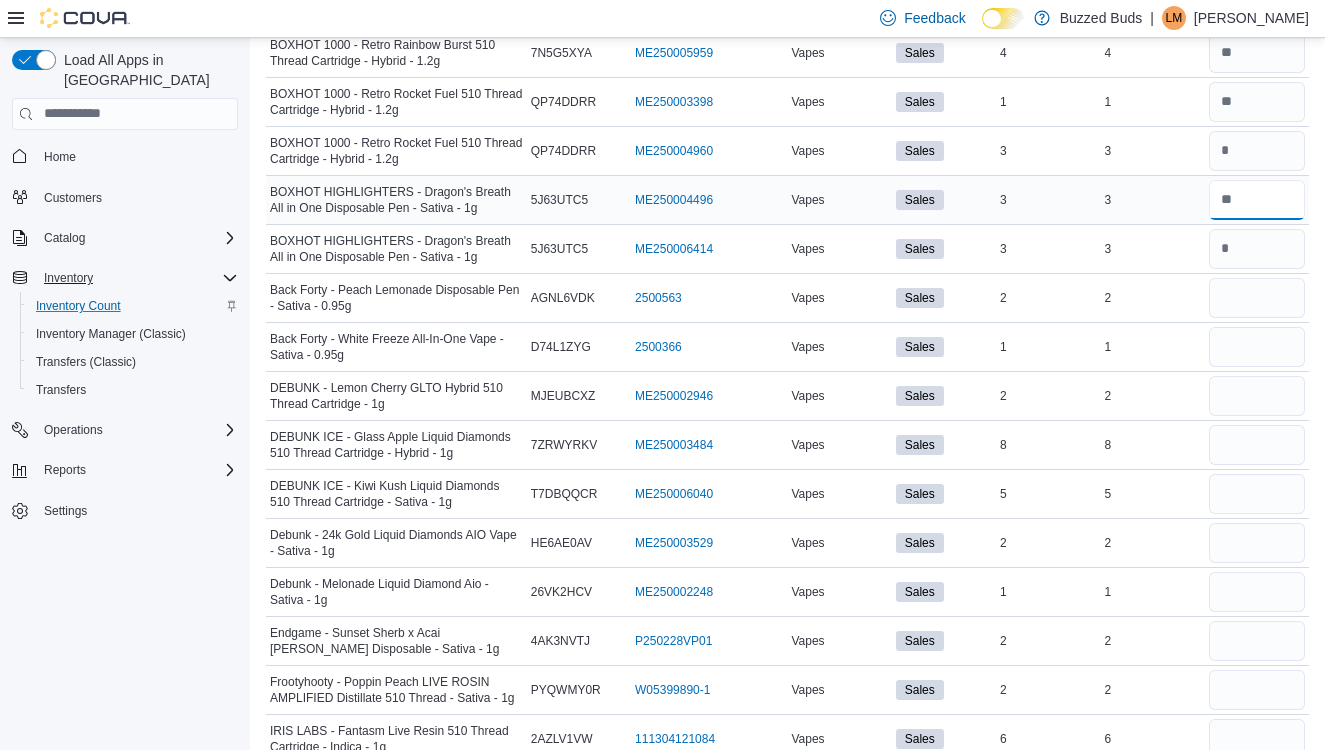 click at bounding box center (1257, 200) 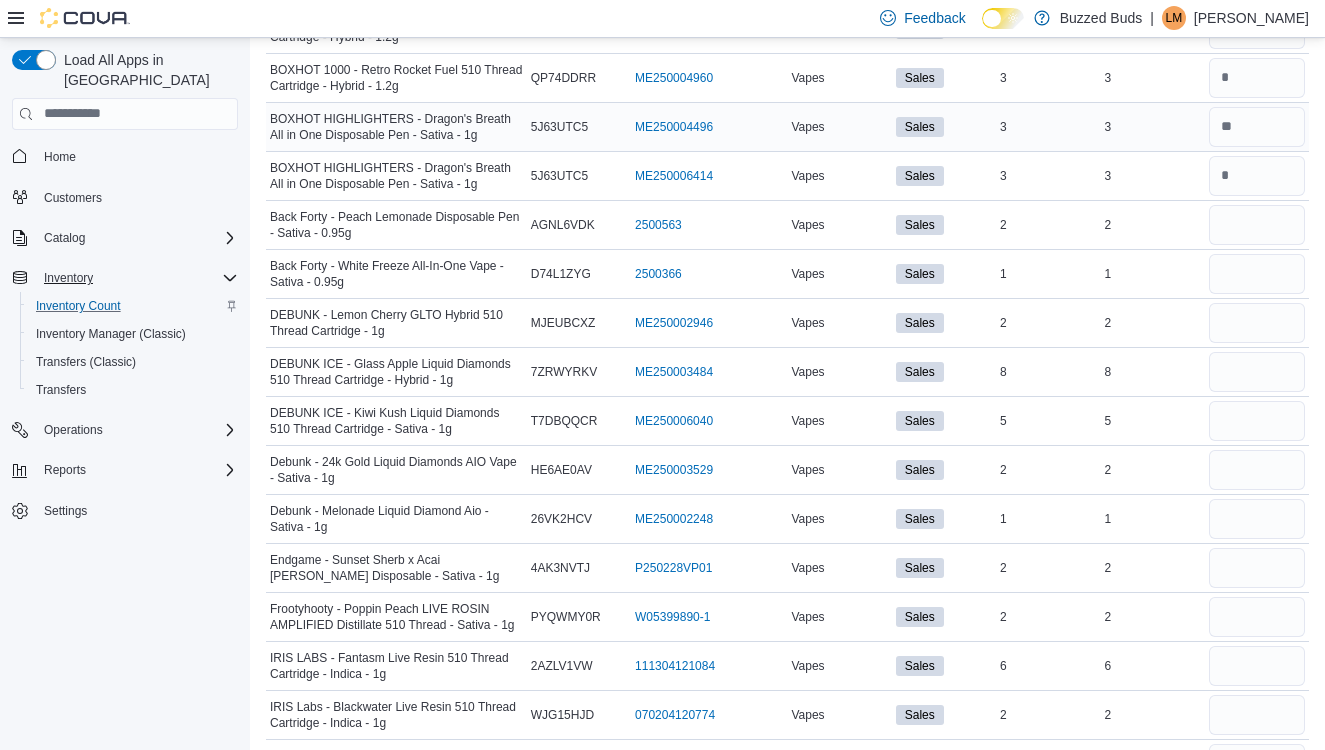 scroll, scrollTop: 549, scrollLeft: 0, axis: vertical 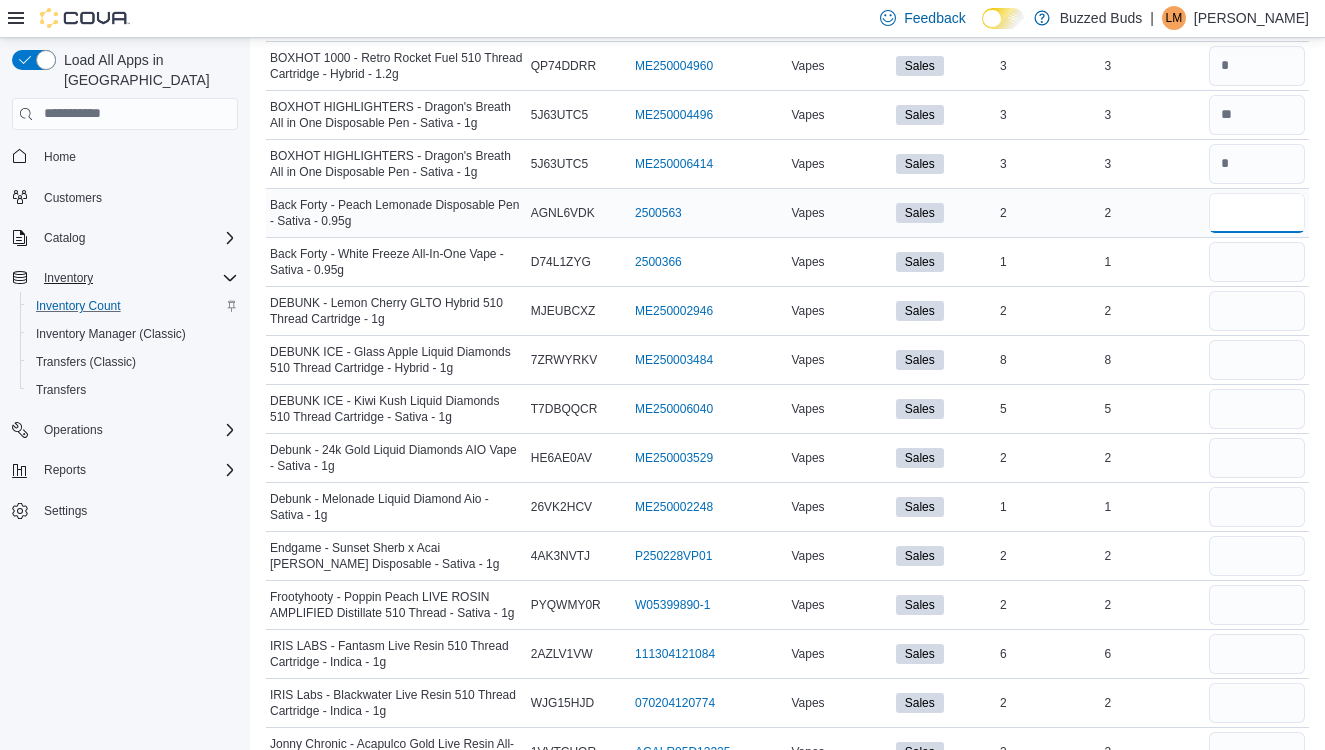 click at bounding box center [1257, 213] 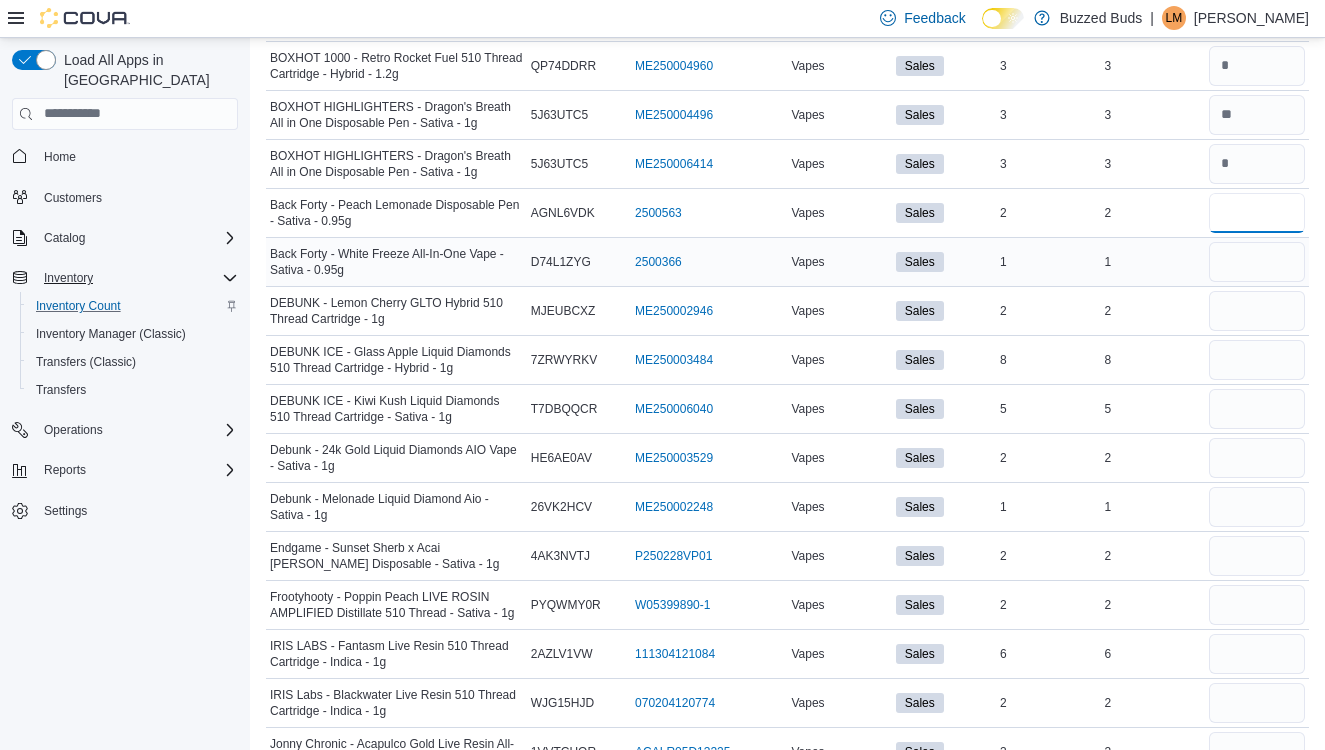 type on "*" 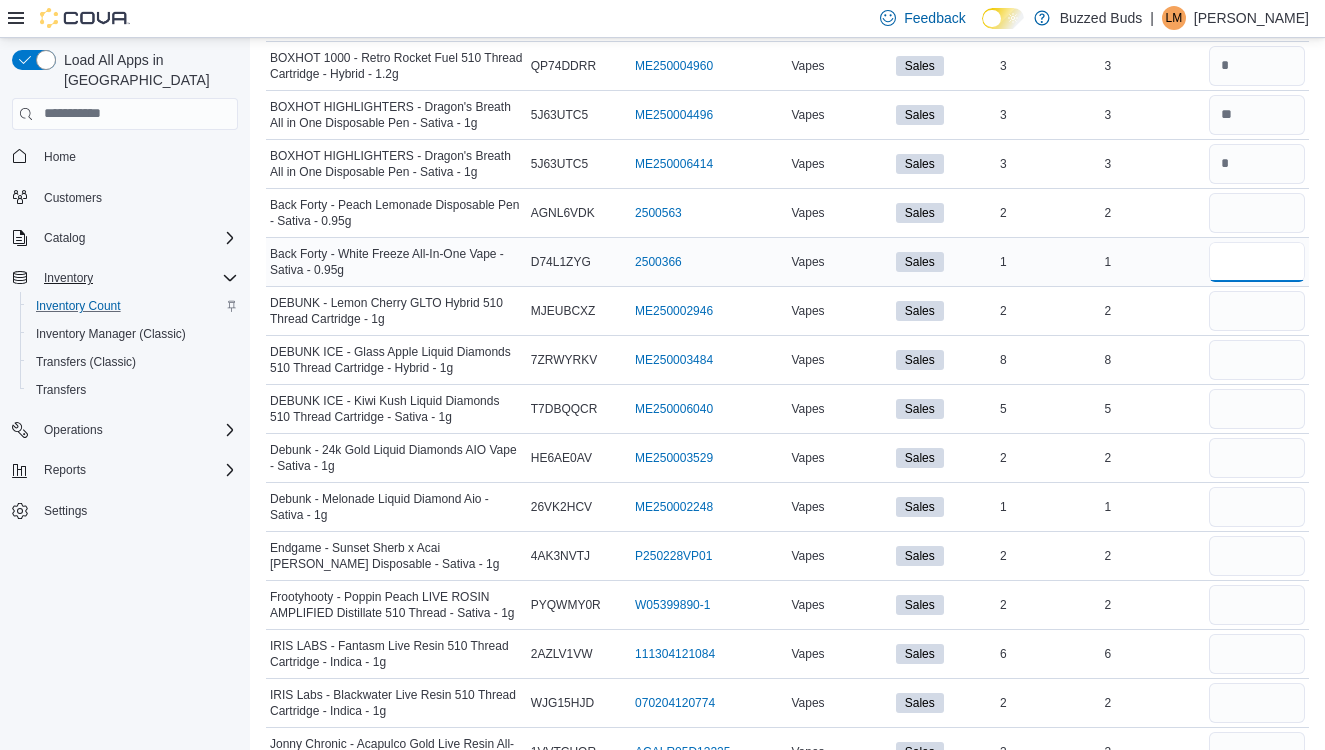type 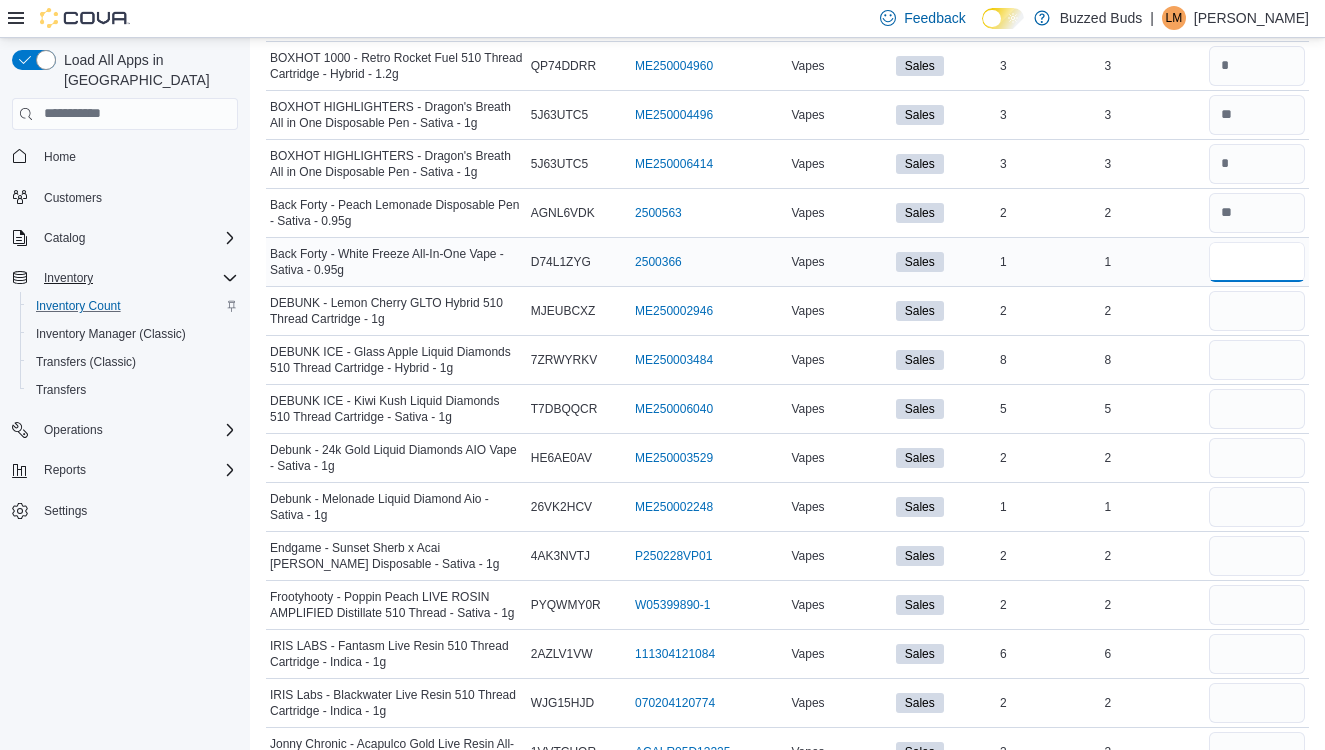 click at bounding box center [1257, 262] 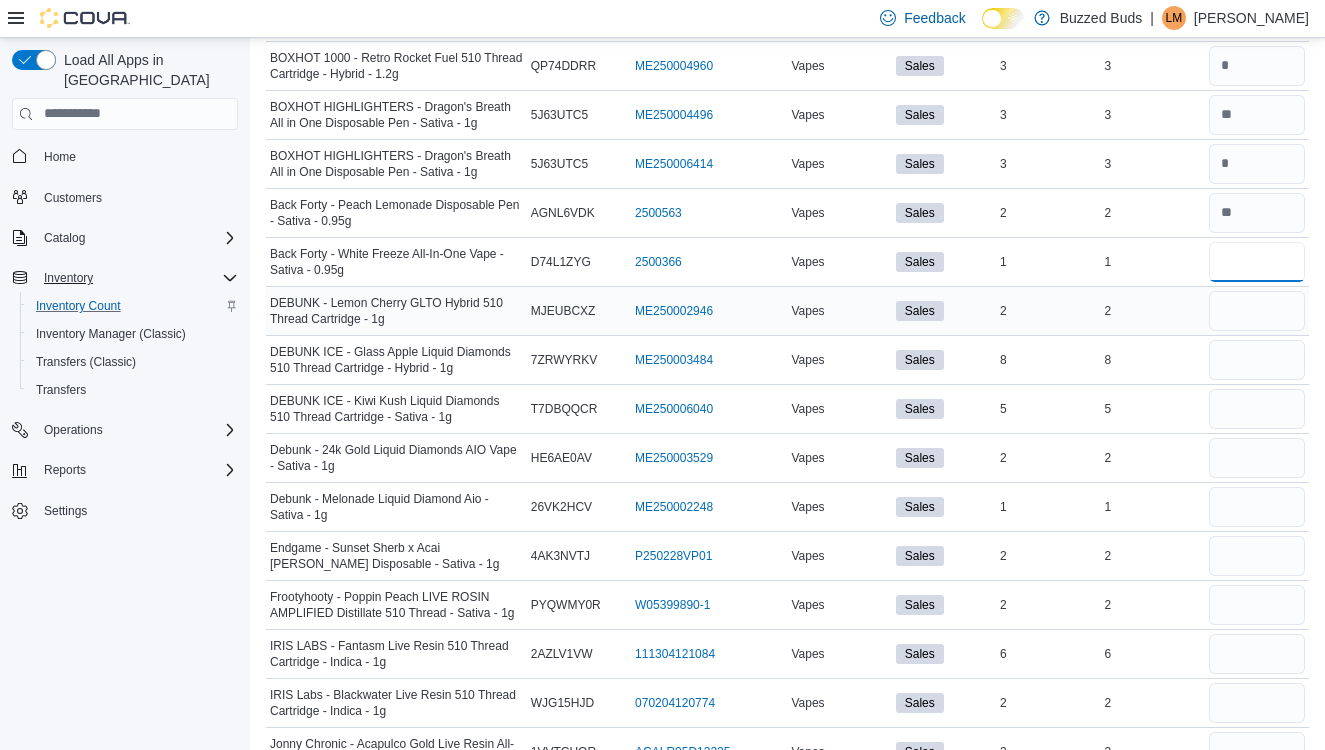 type on "*" 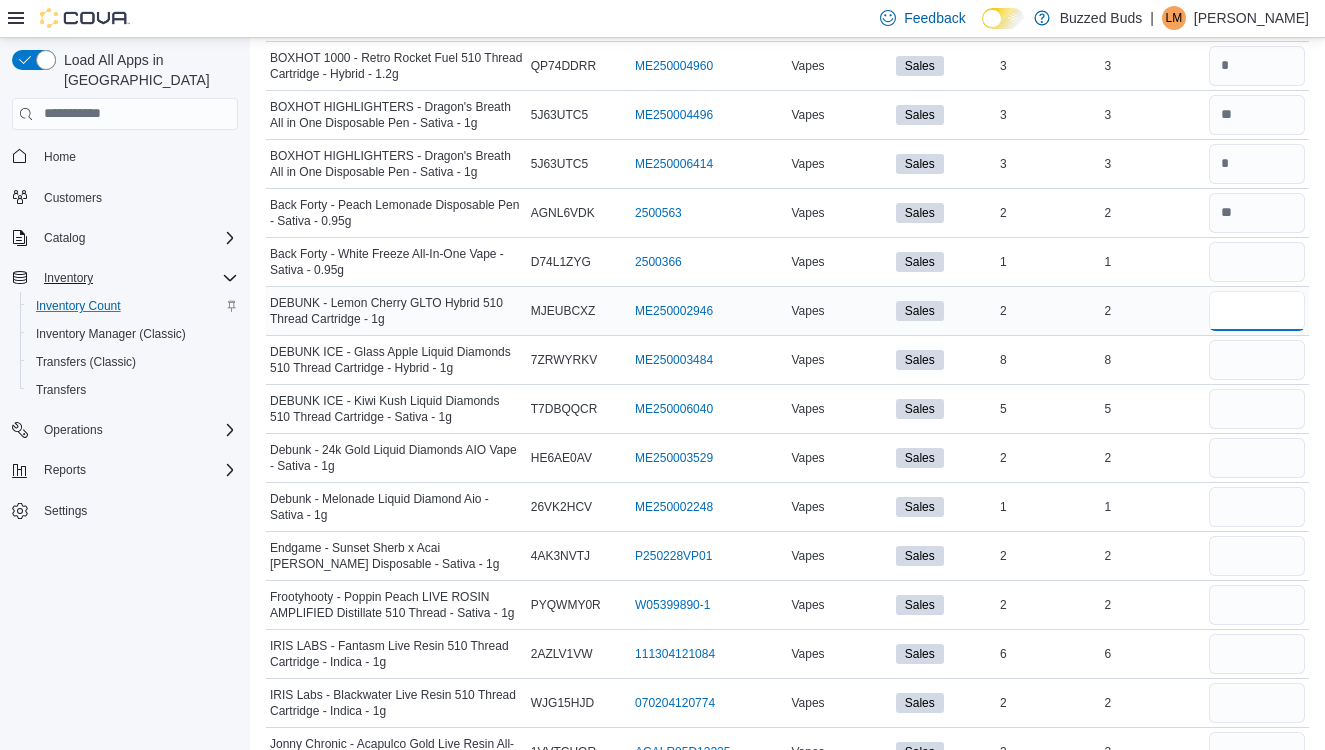 type 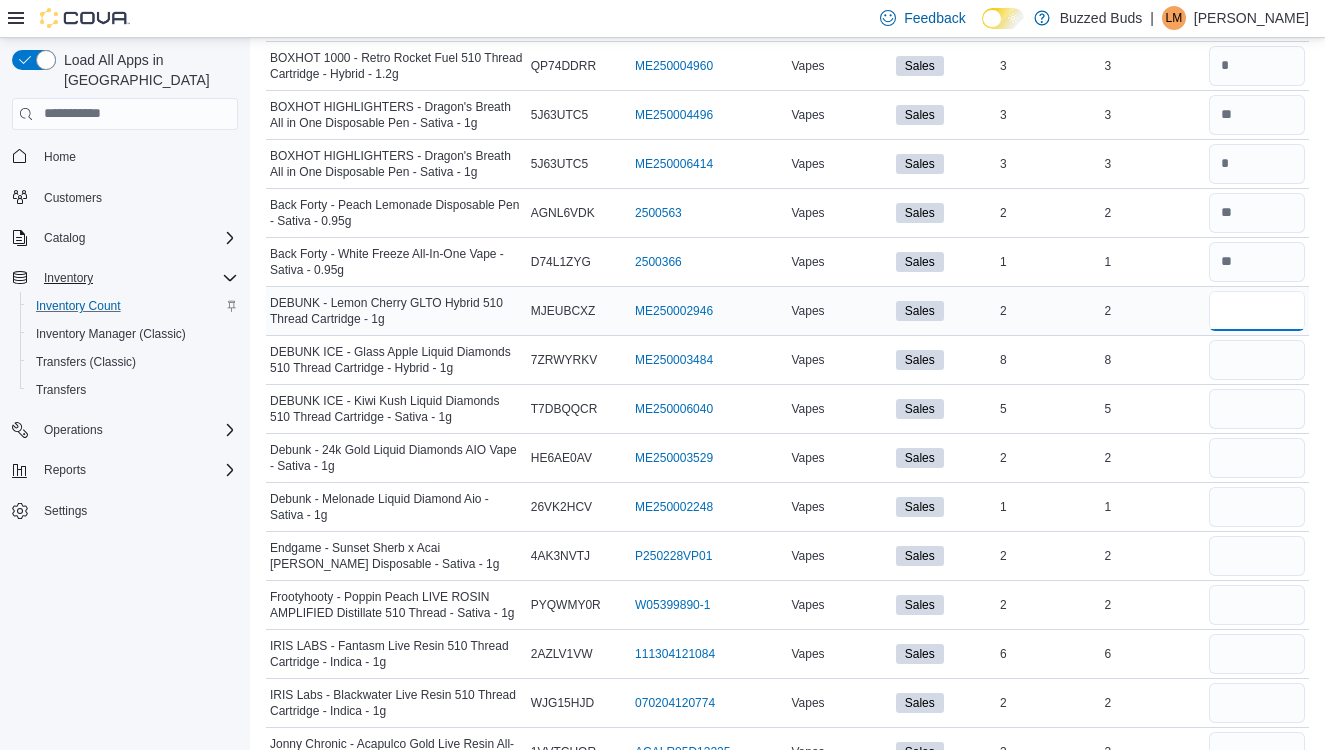 type on "*" 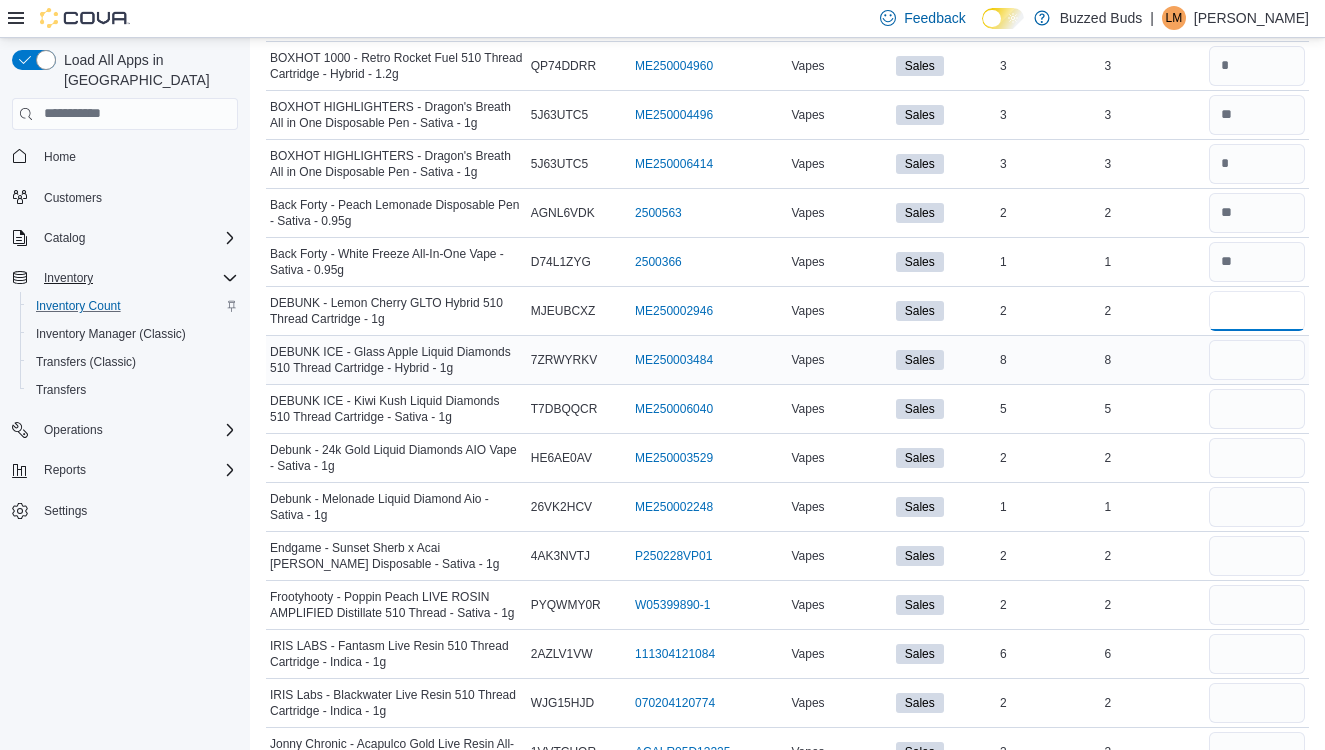 type on "*" 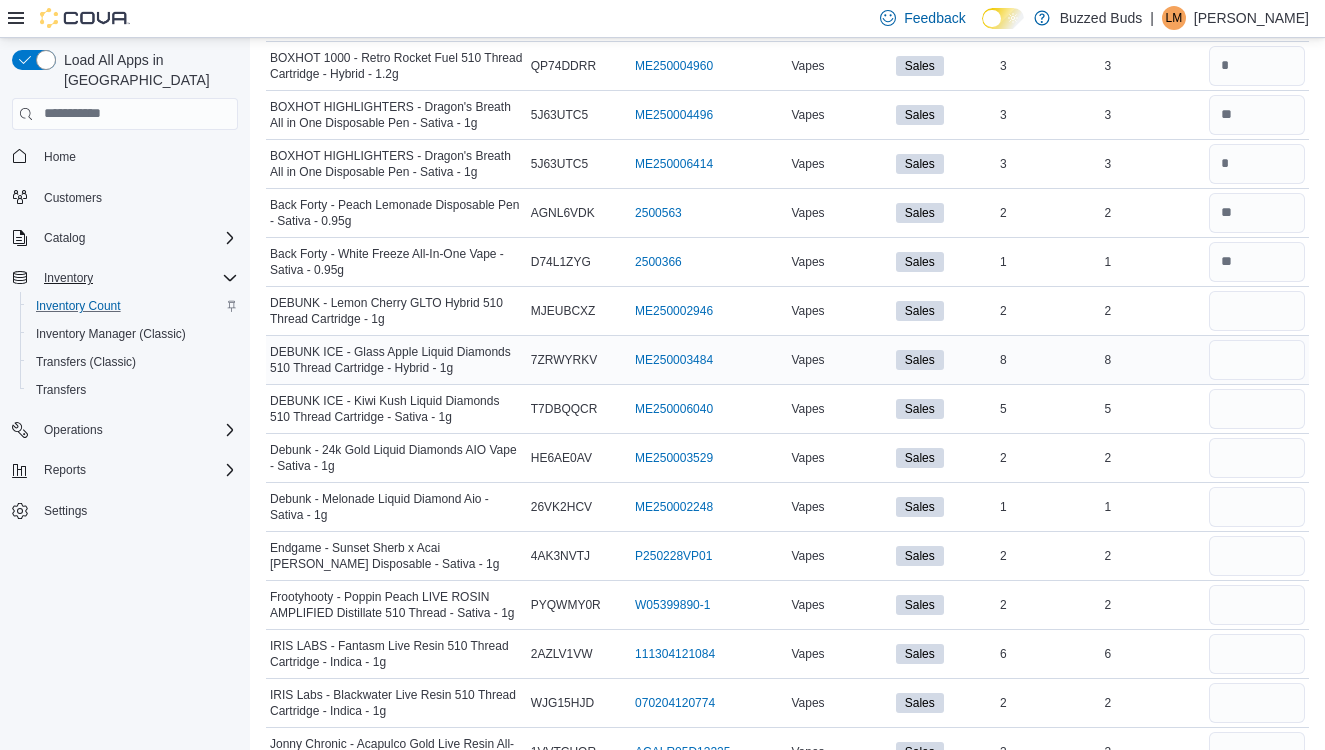 type 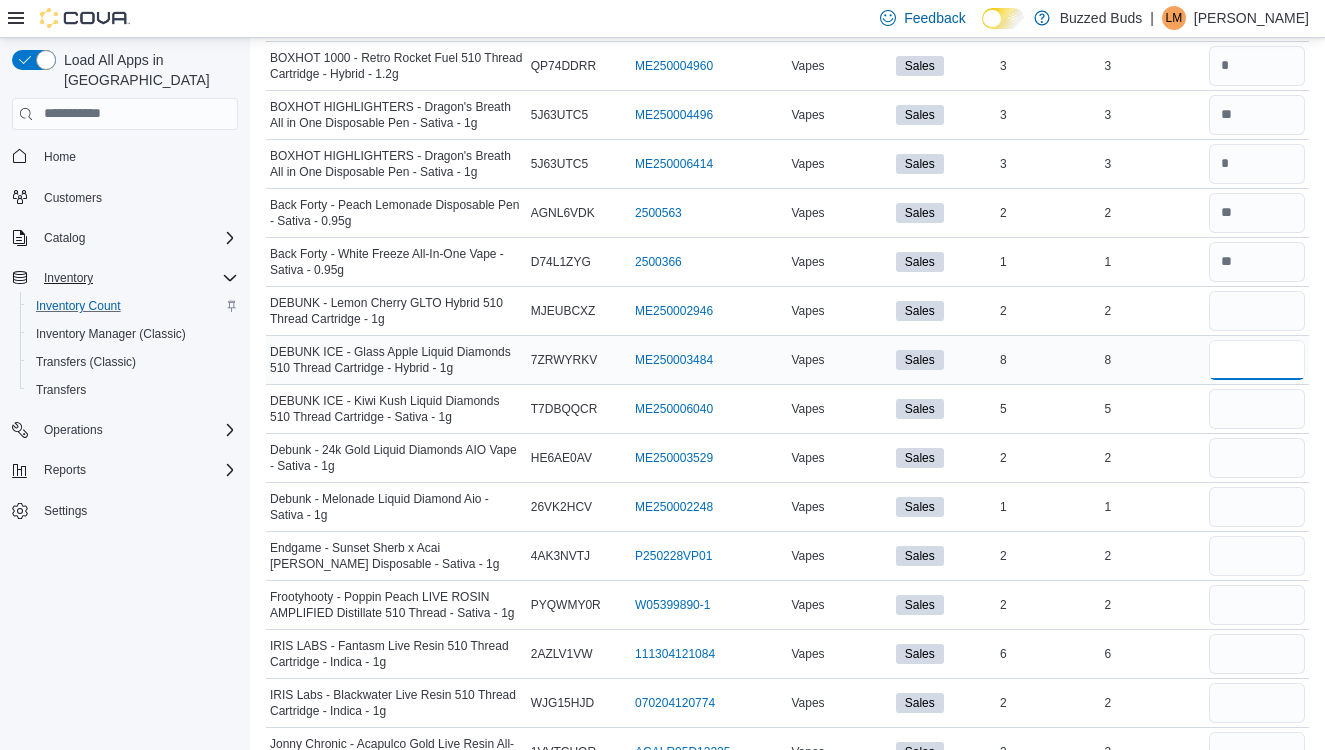 click at bounding box center [1257, 360] 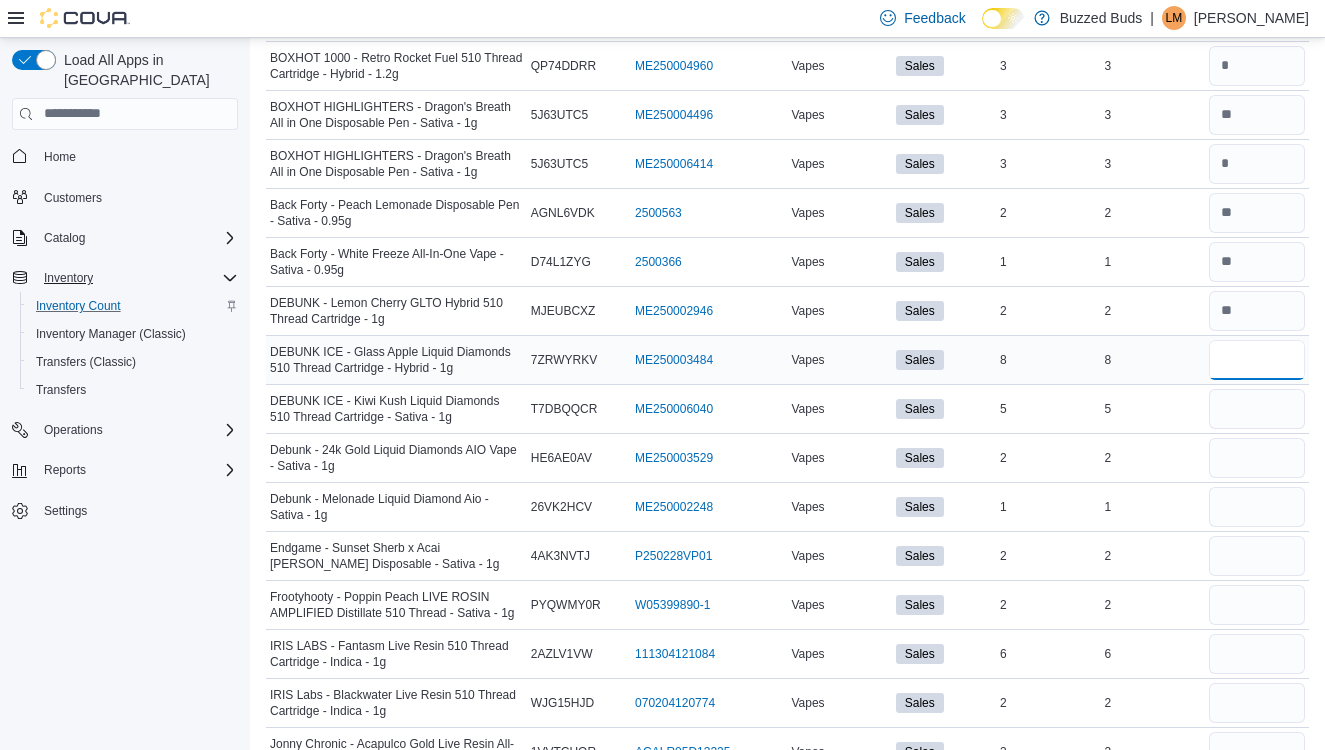type on "*" 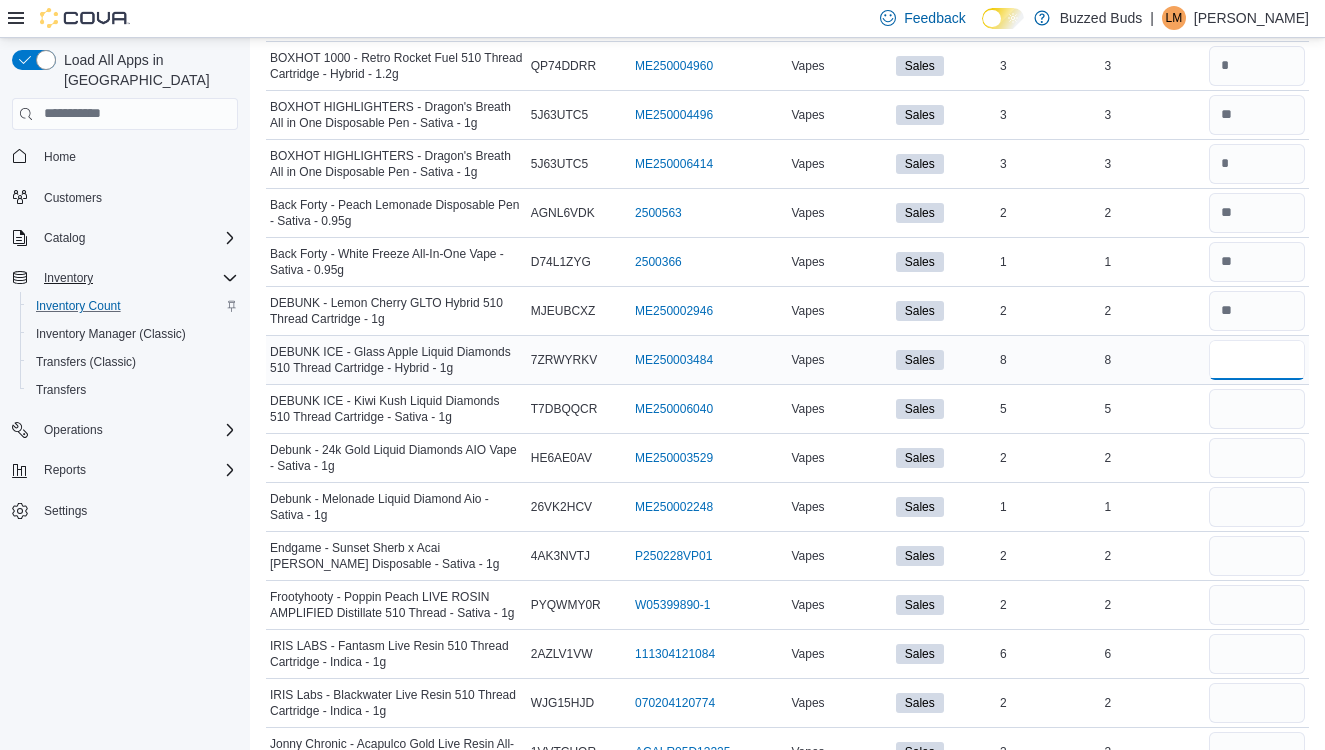 type on "*" 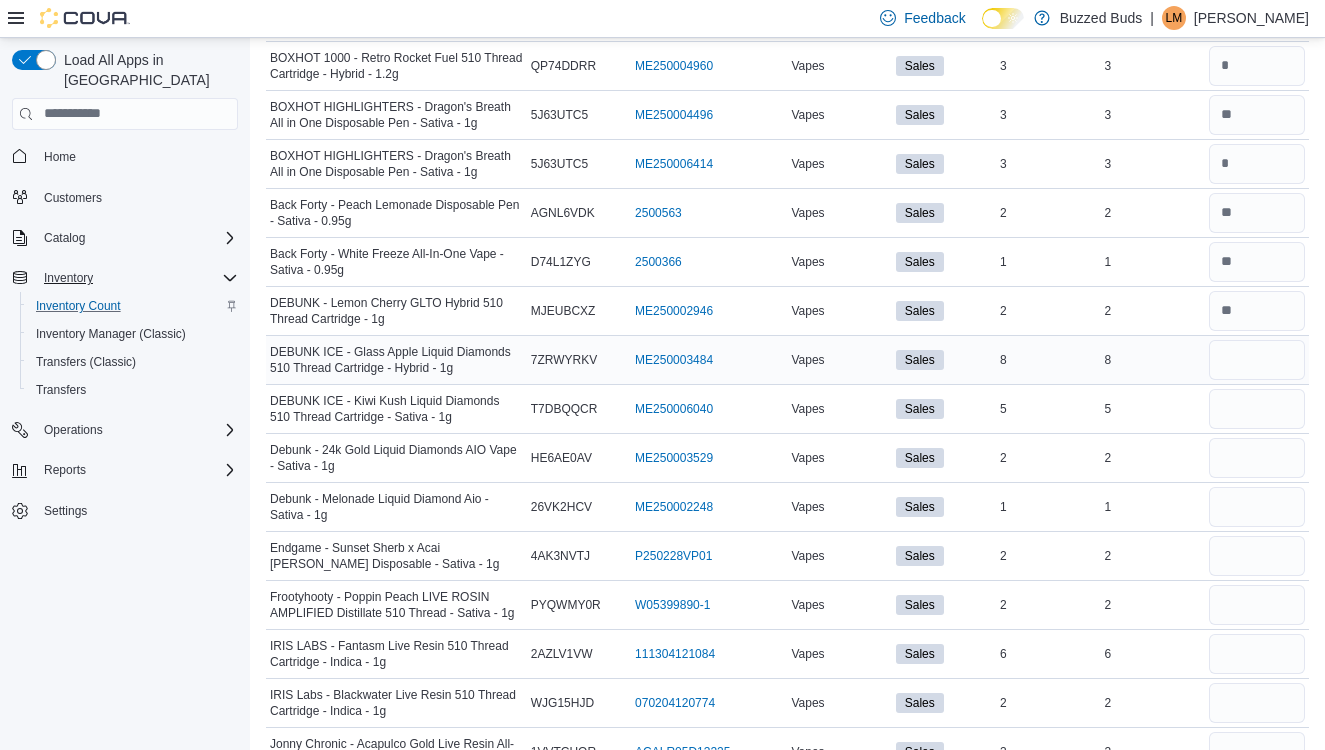 type 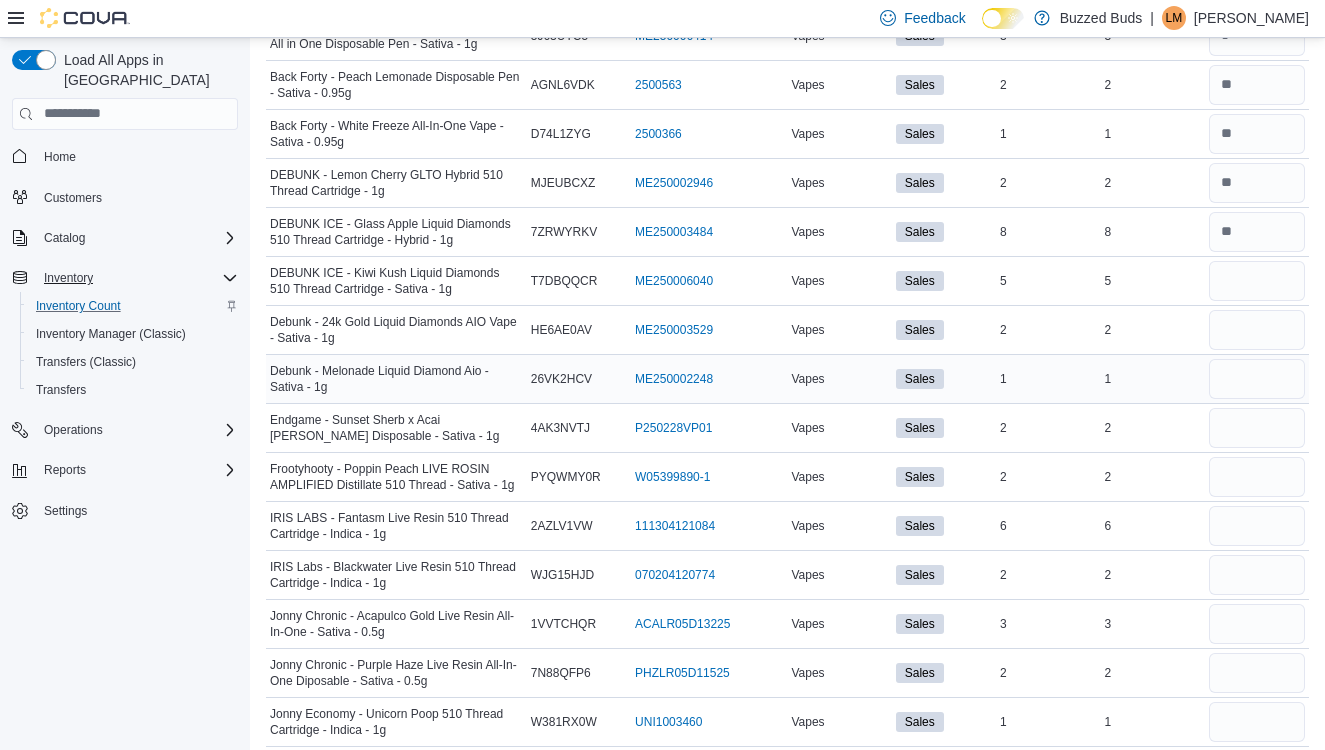 scroll, scrollTop: 677, scrollLeft: 0, axis: vertical 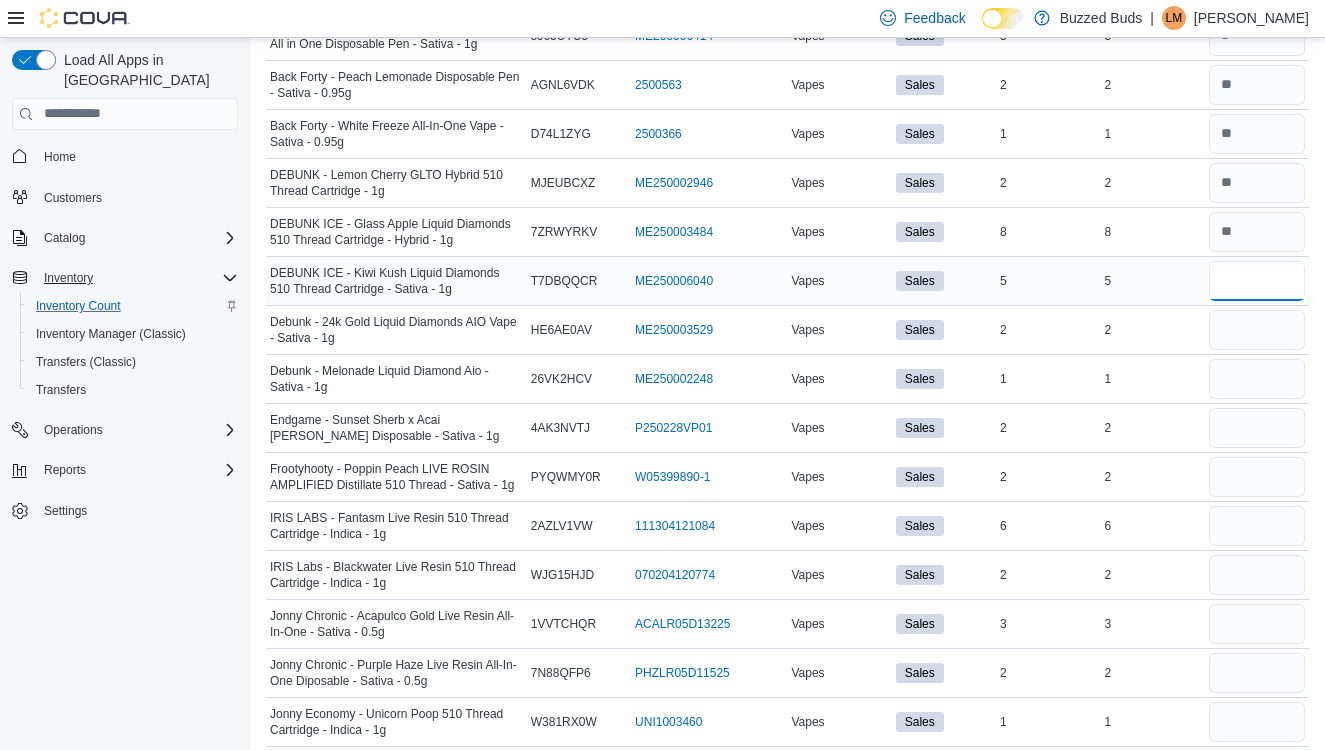 click at bounding box center [1257, 281] 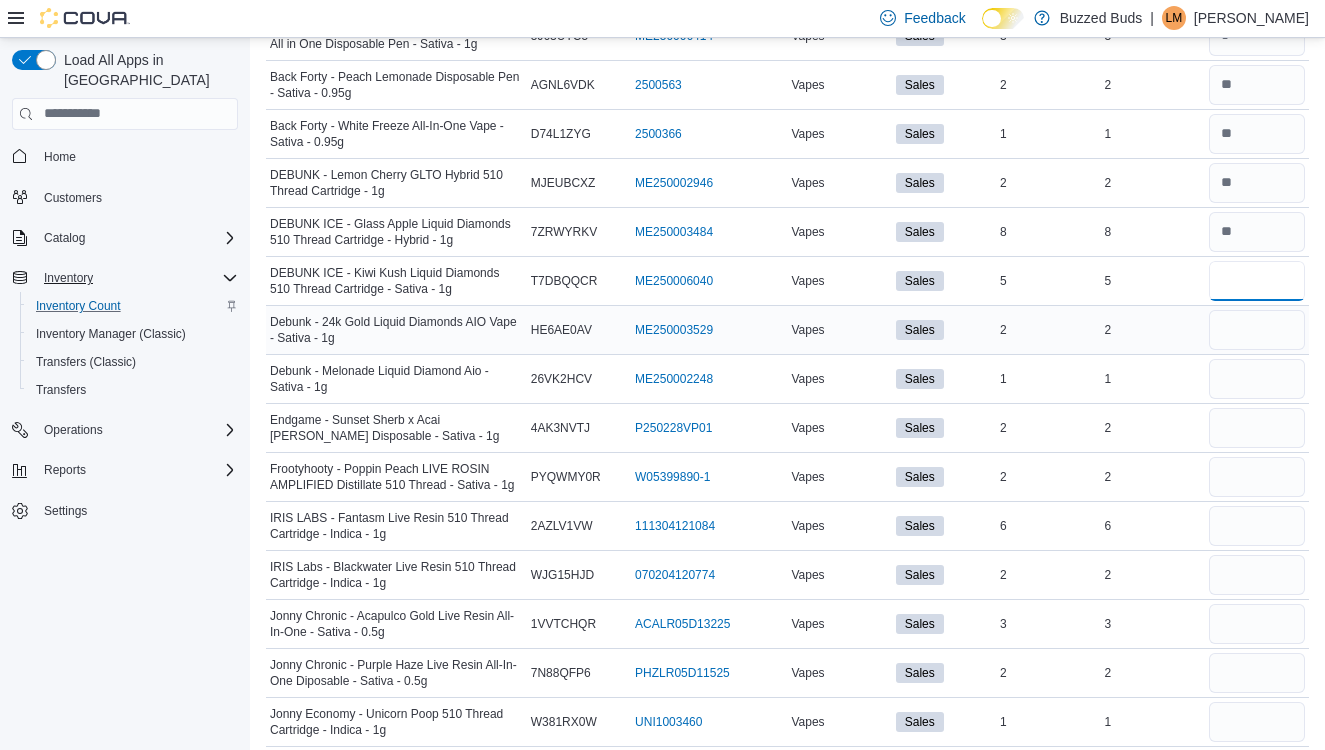 type on "*" 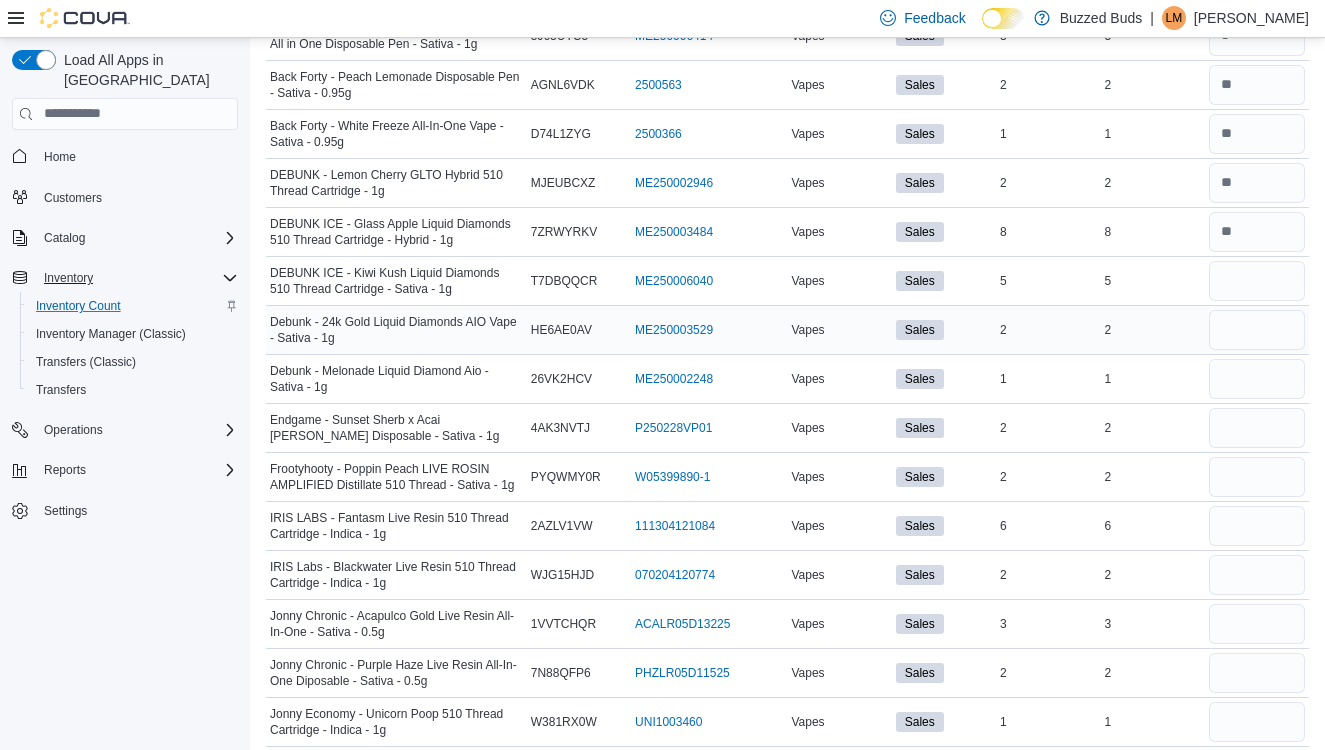 type 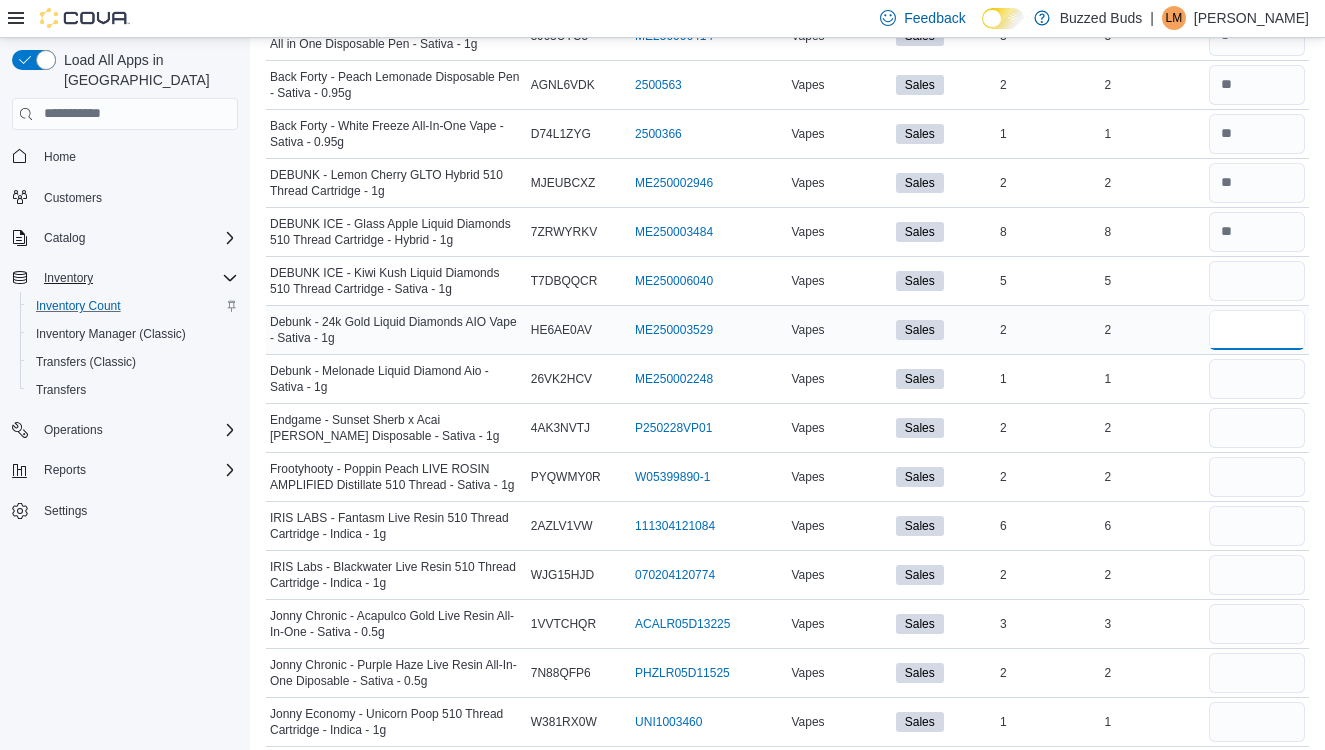 click at bounding box center [1257, 330] 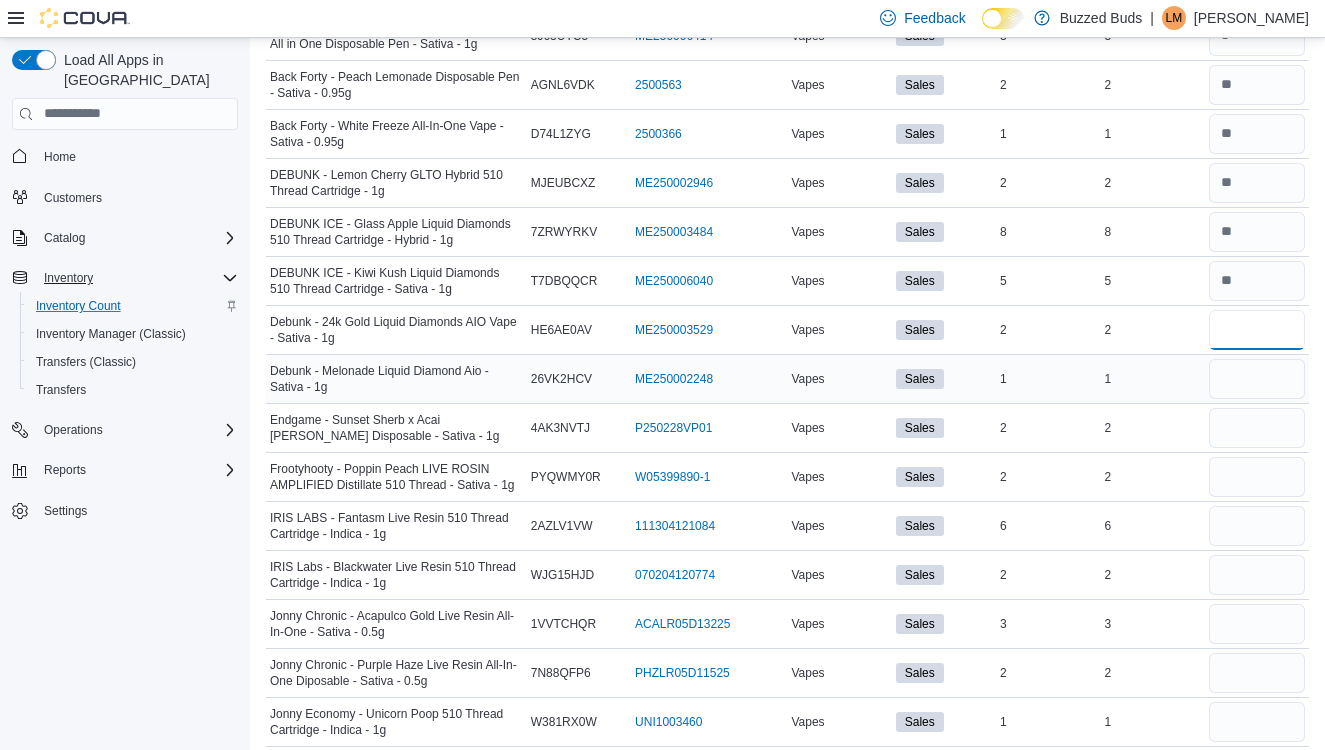 type on "*" 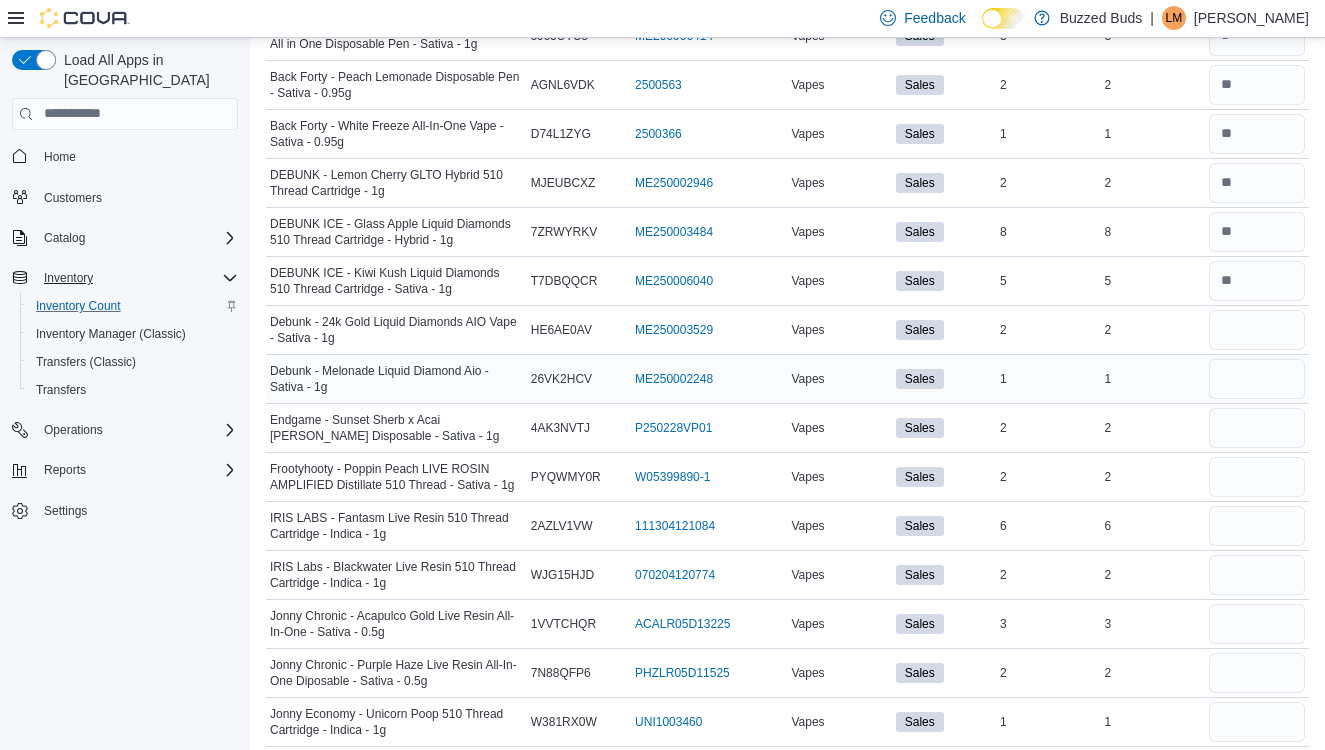 type 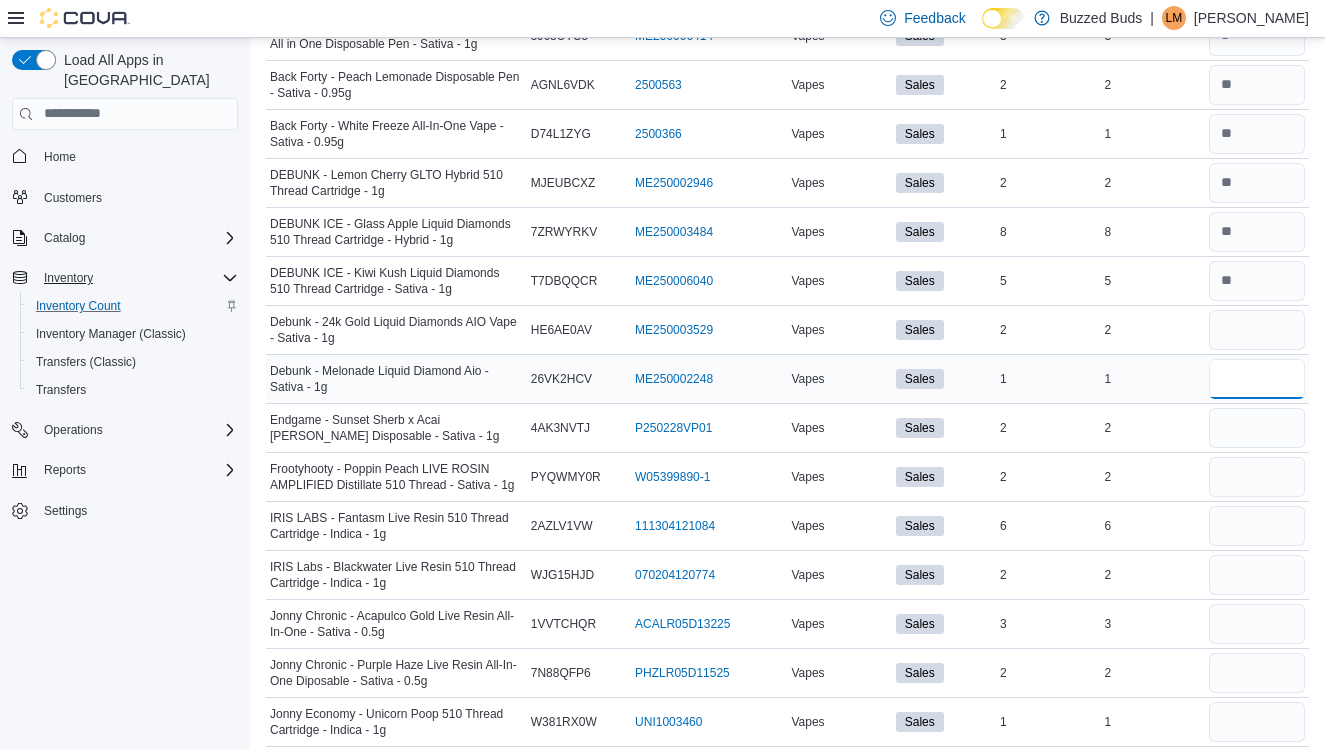 click at bounding box center [1257, 379] 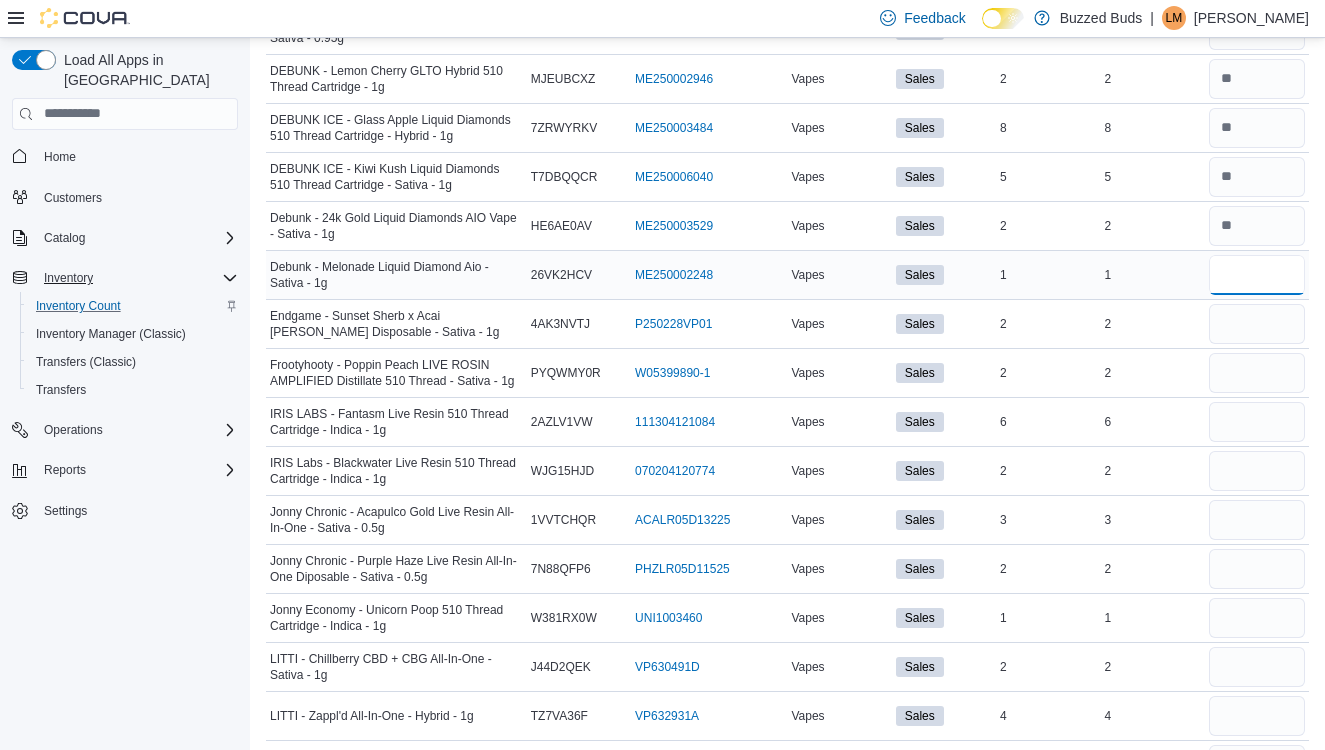 scroll, scrollTop: 790, scrollLeft: 0, axis: vertical 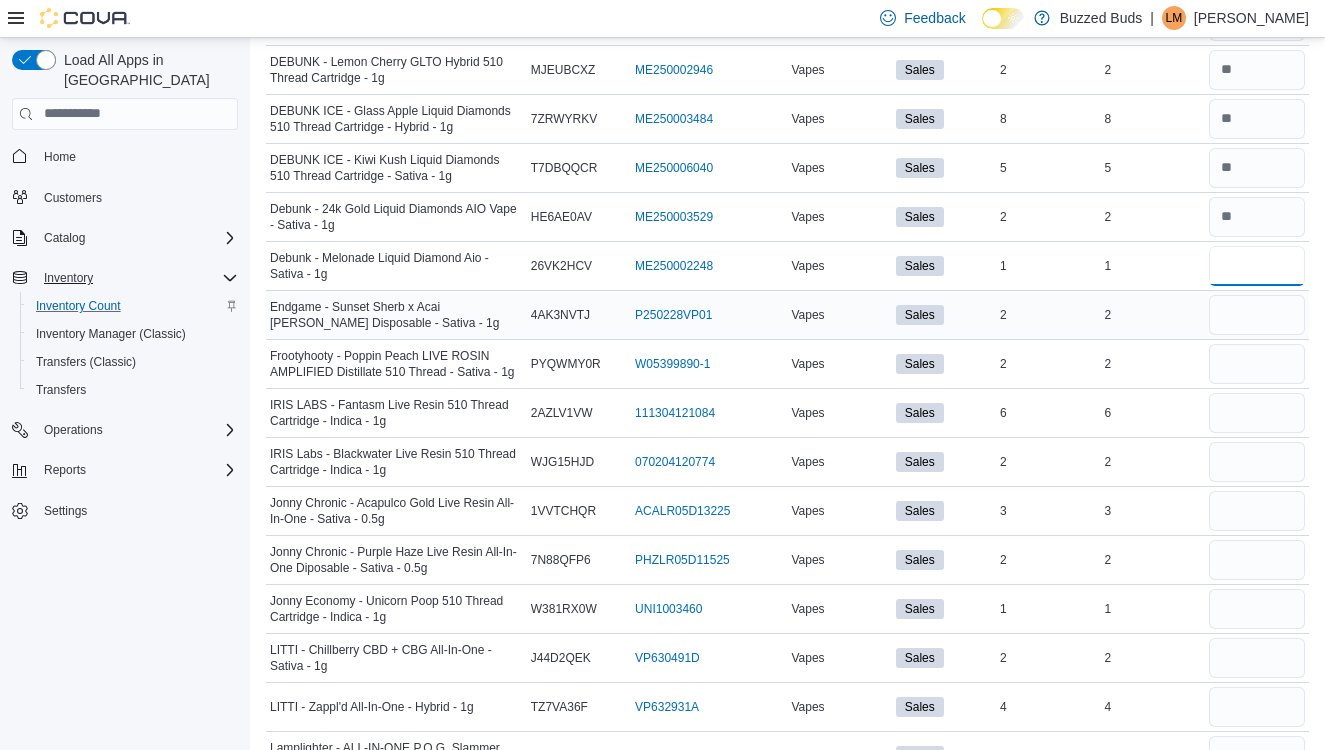 type on "*" 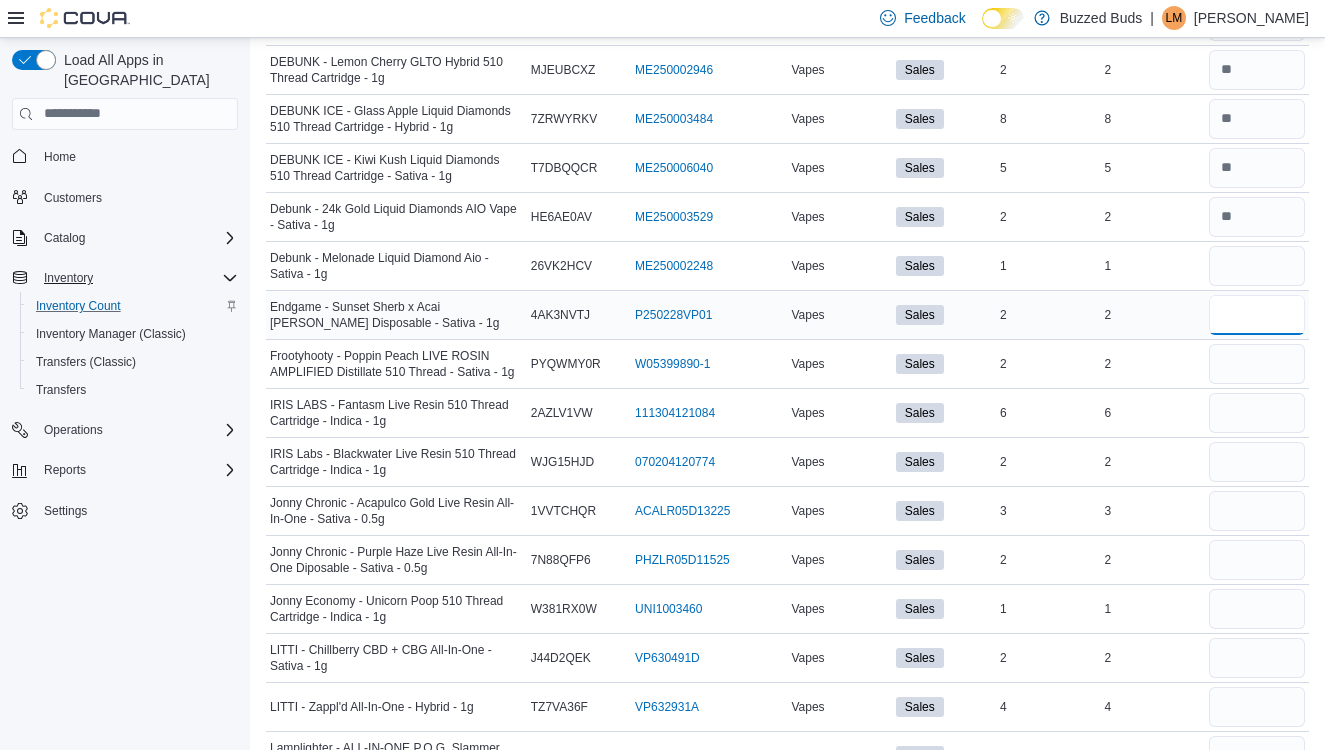 type 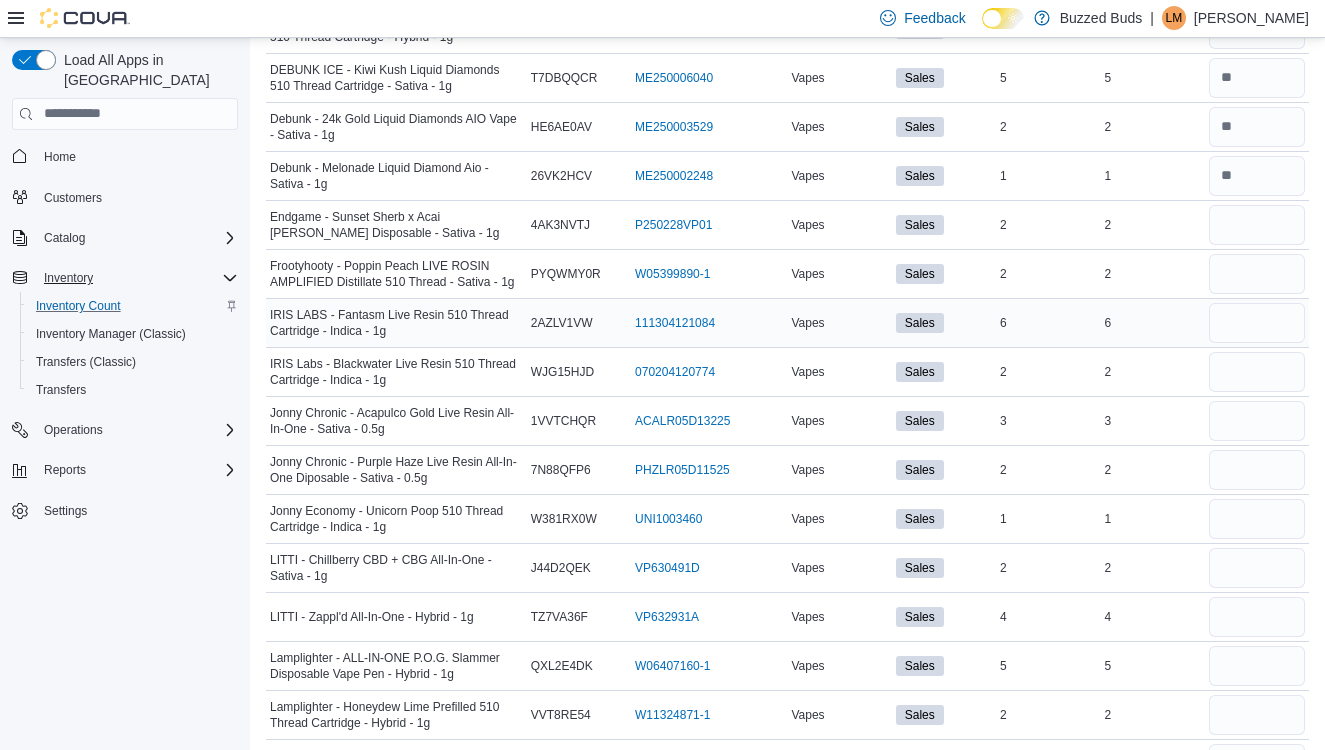 scroll, scrollTop: 881, scrollLeft: 0, axis: vertical 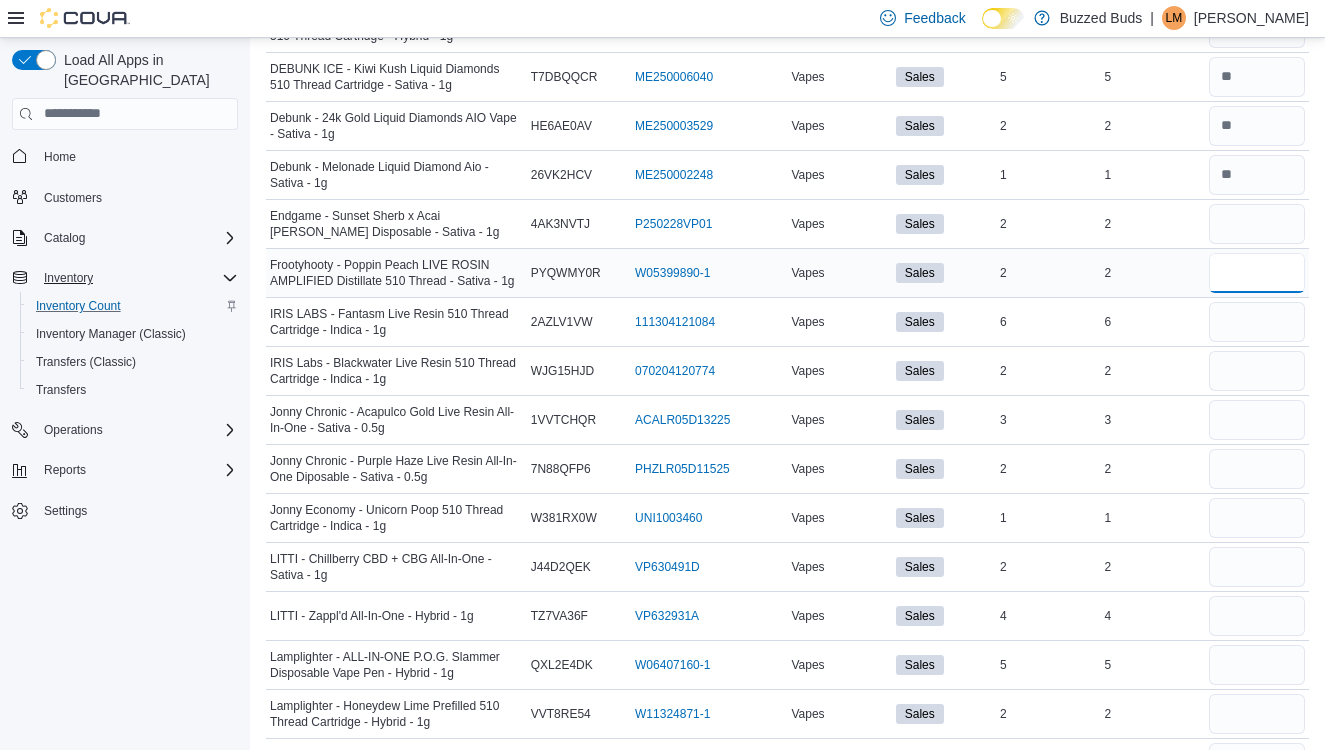 click at bounding box center [1257, 273] 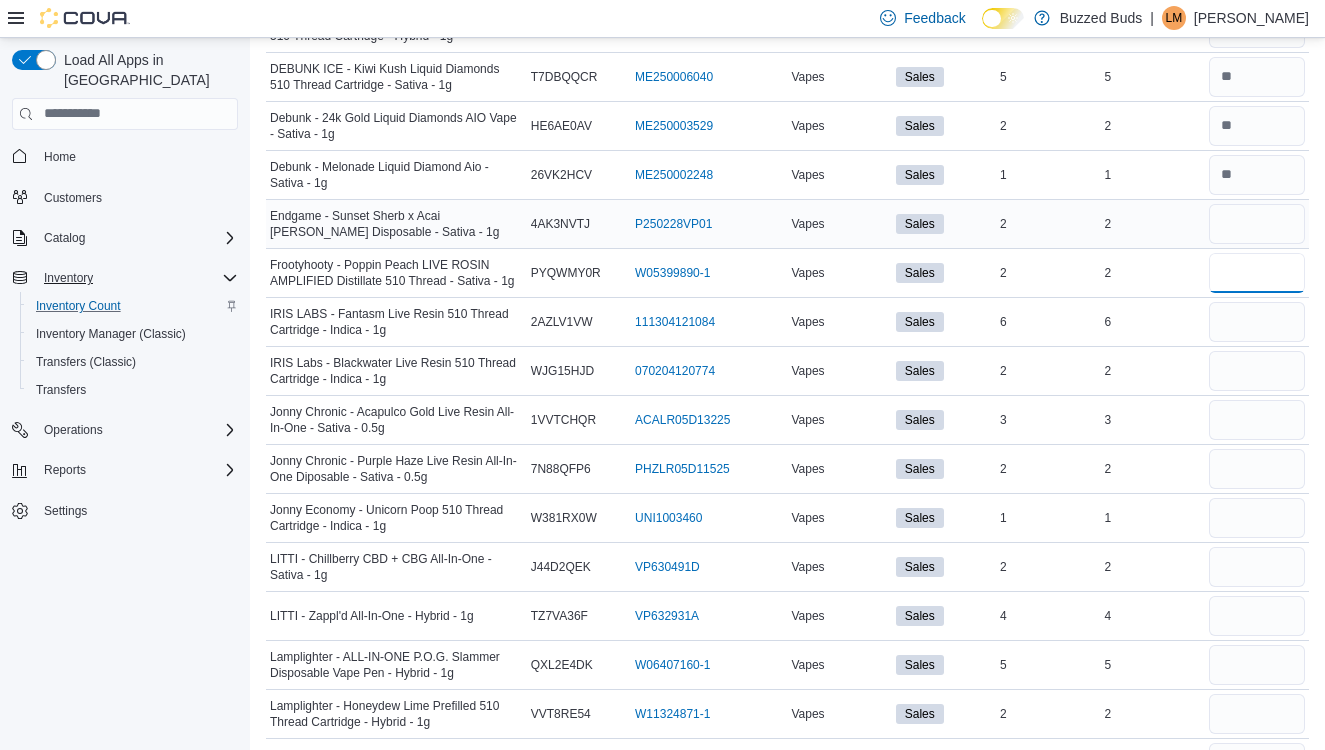 type on "*" 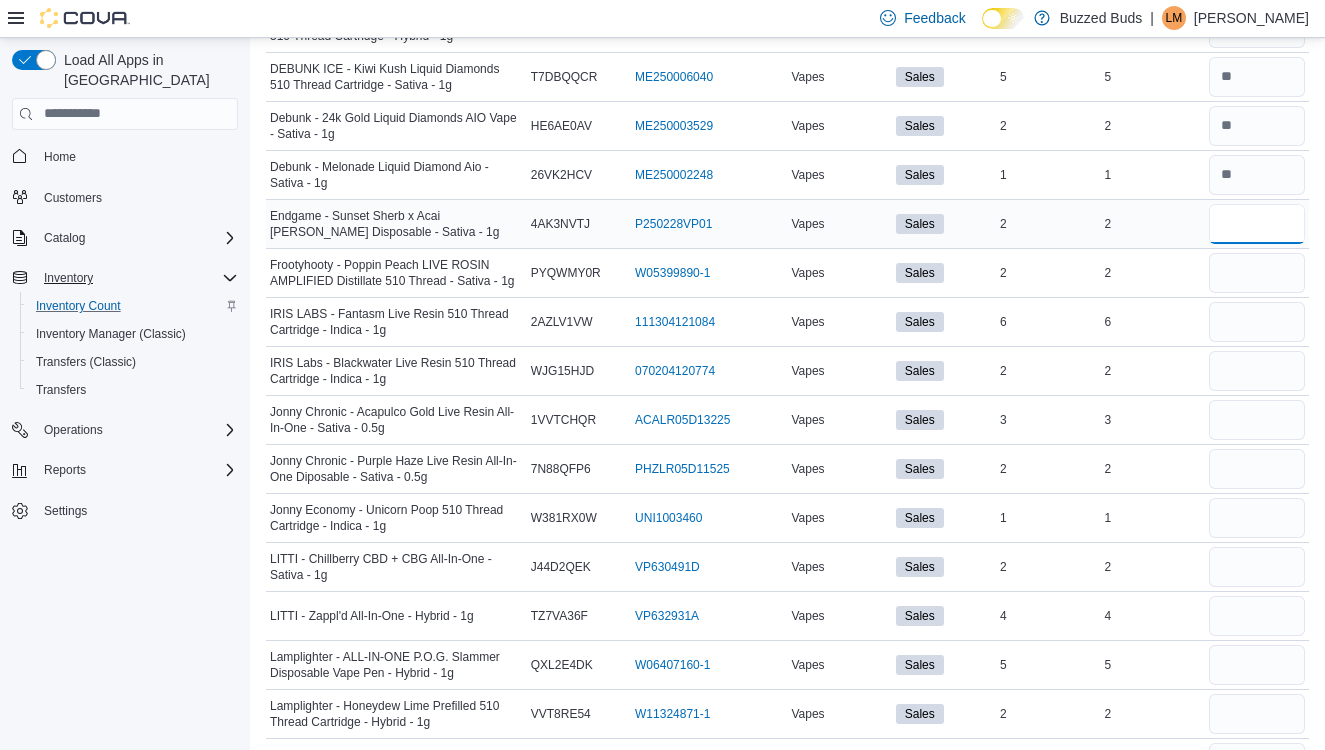 type 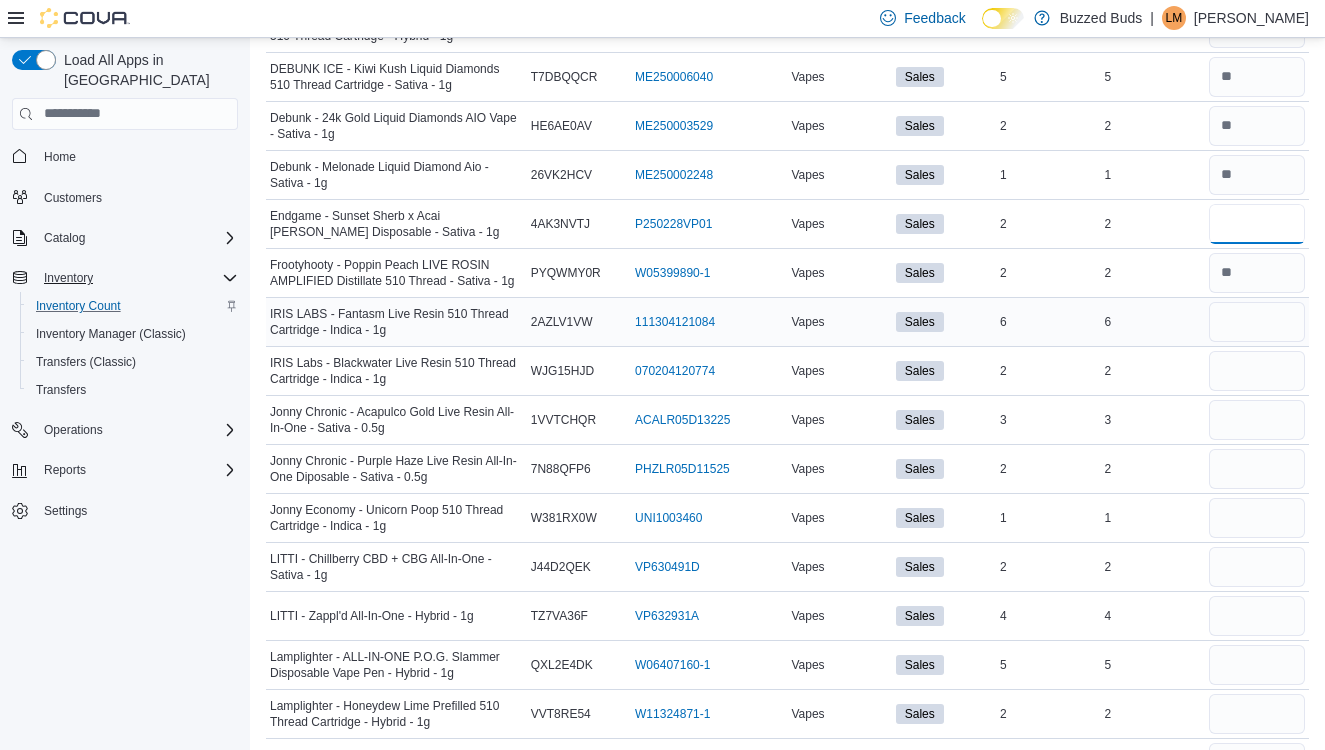 type on "*" 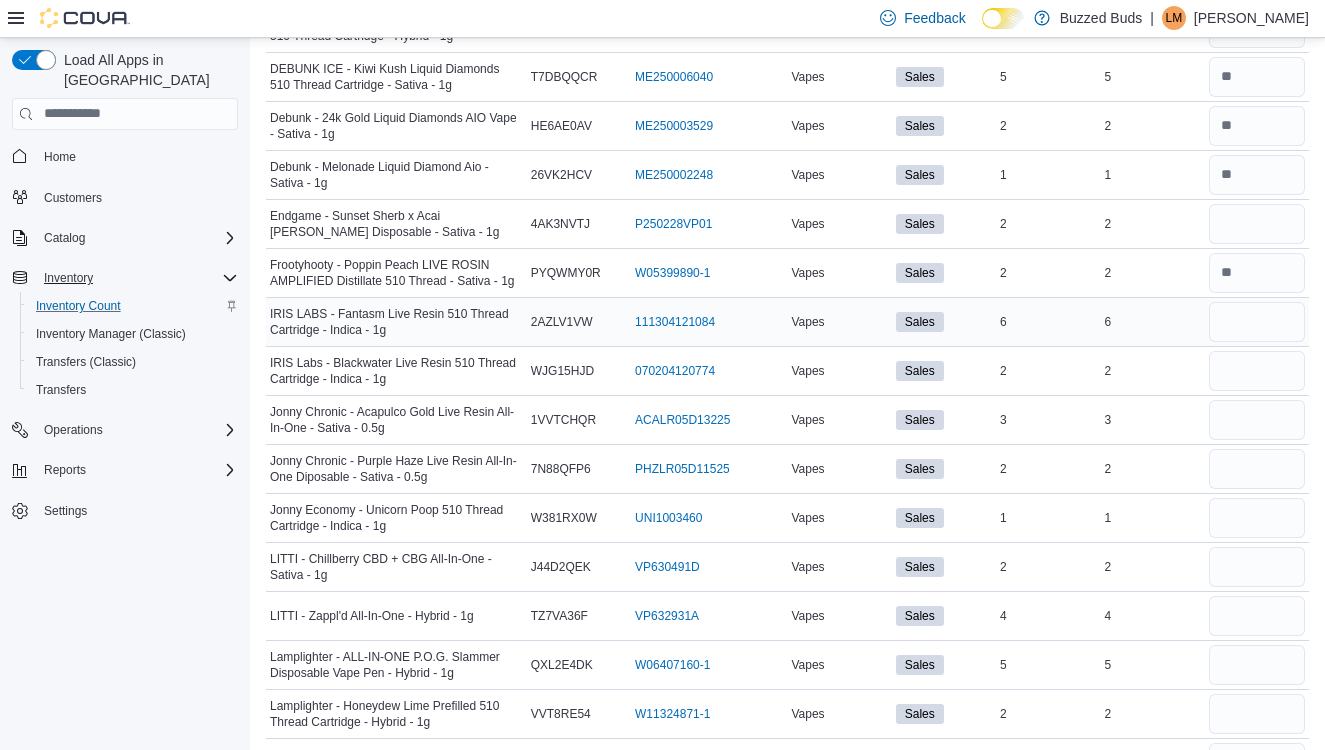 type 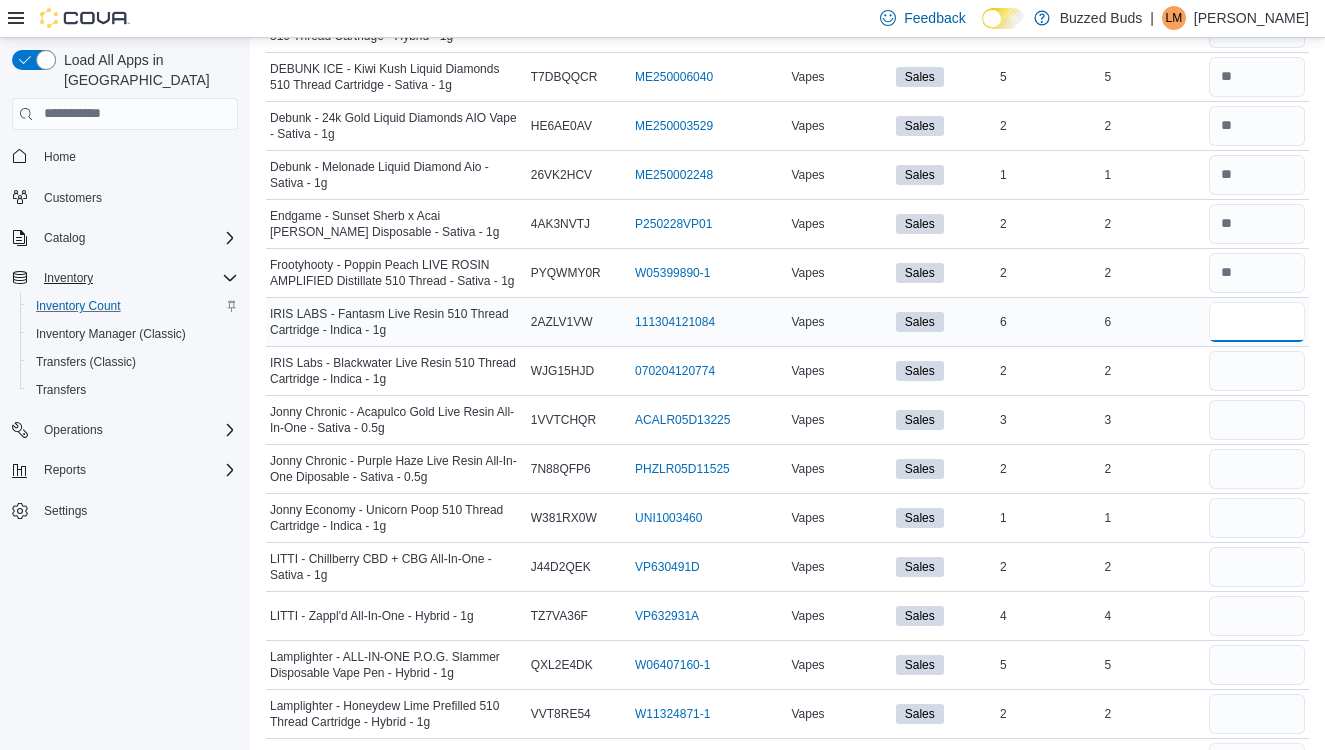 click at bounding box center (1257, 322) 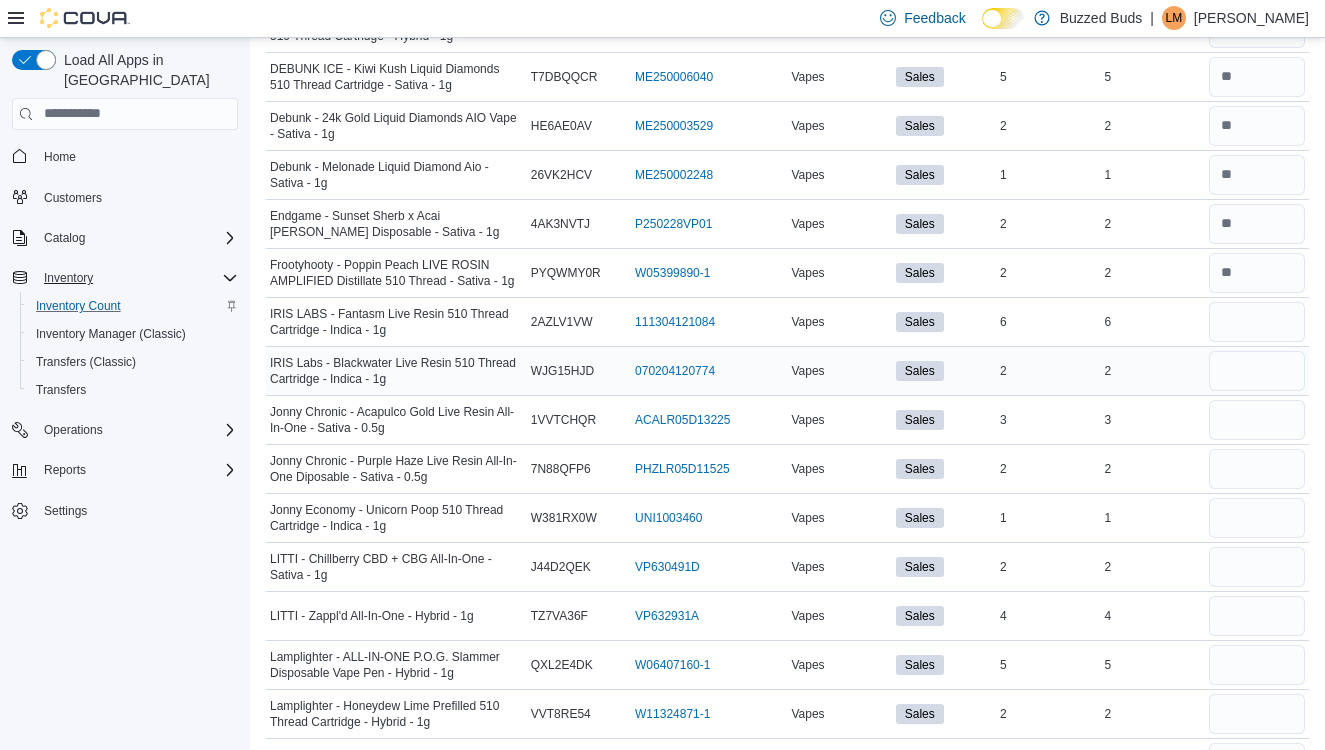 type 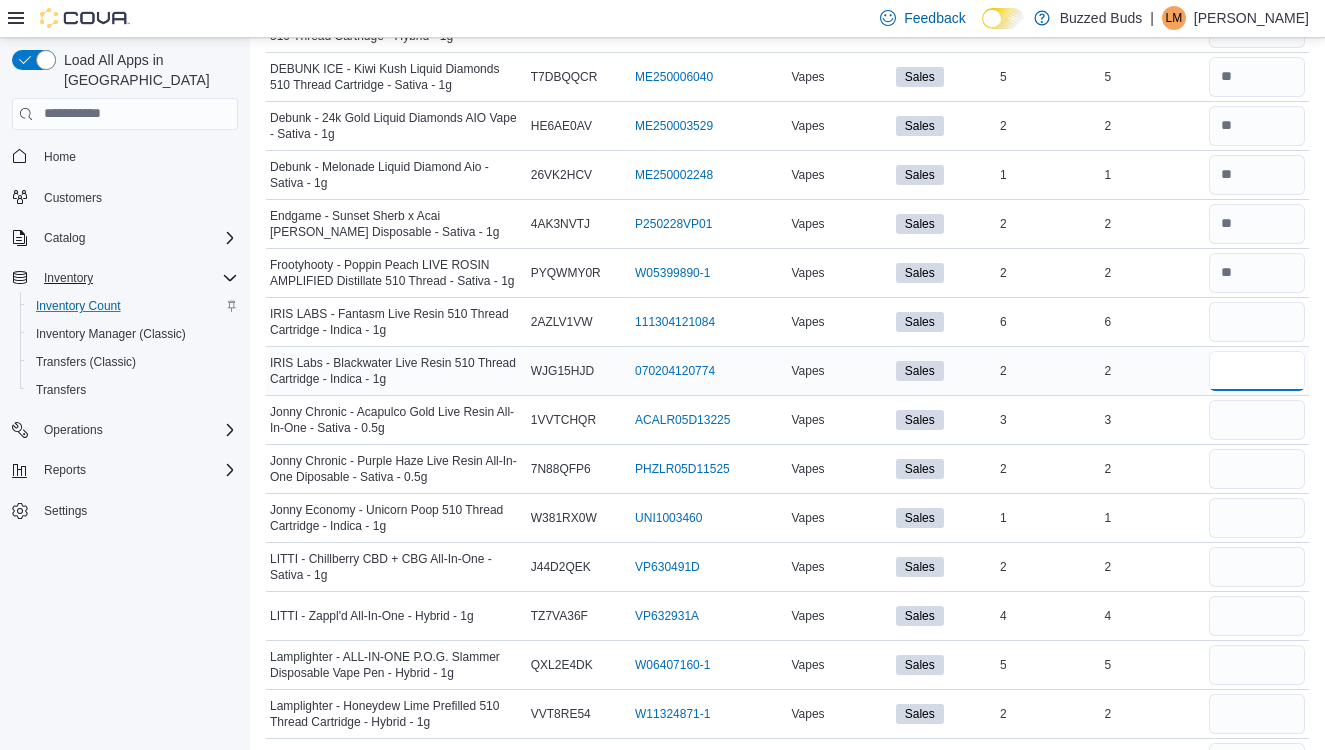 click at bounding box center (1257, 371) 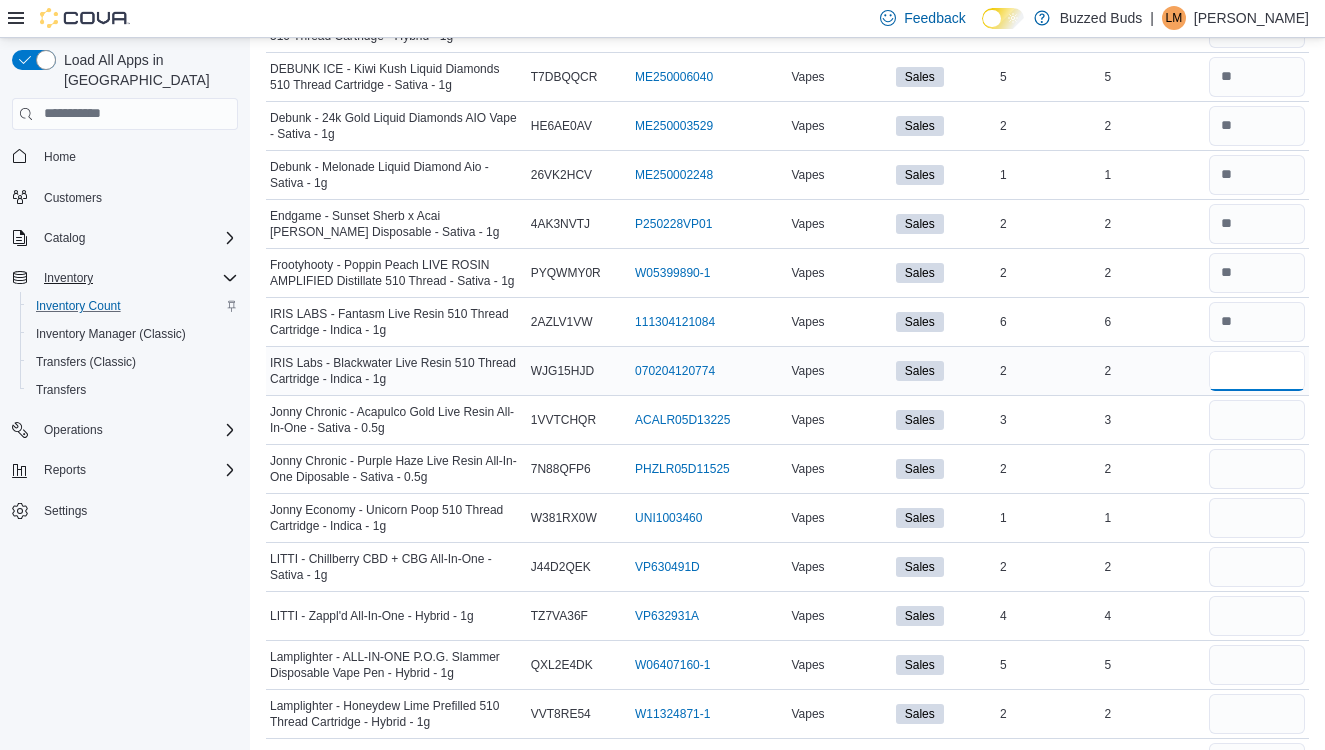 type on "*" 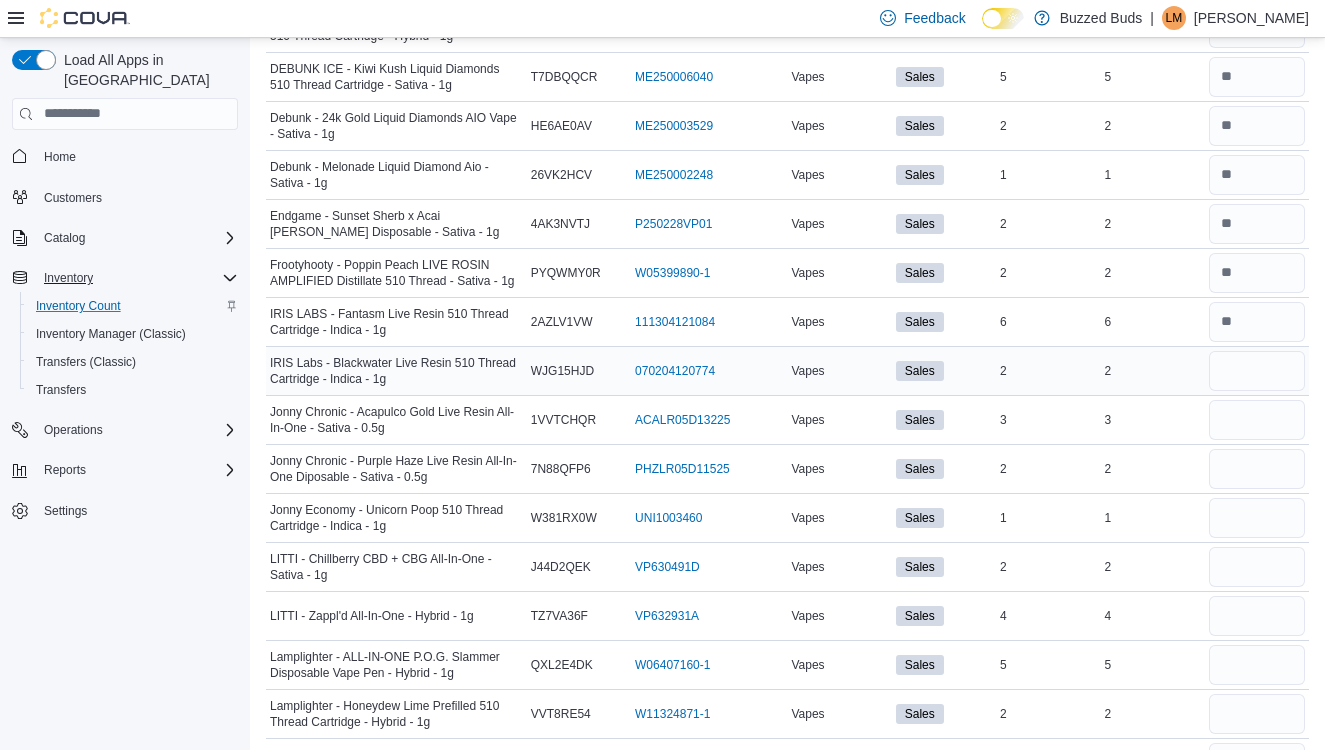 type 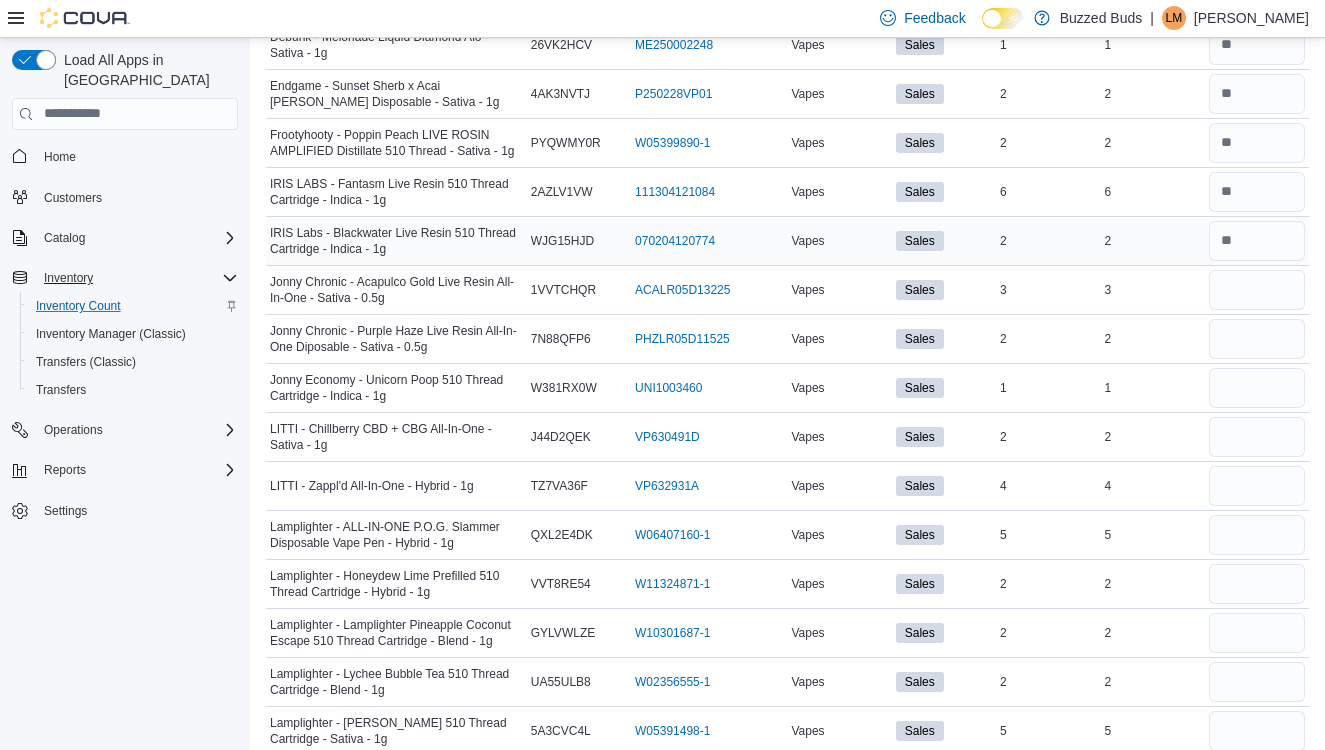 scroll, scrollTop: 1011, scrollLeft: 0, axis: vertical 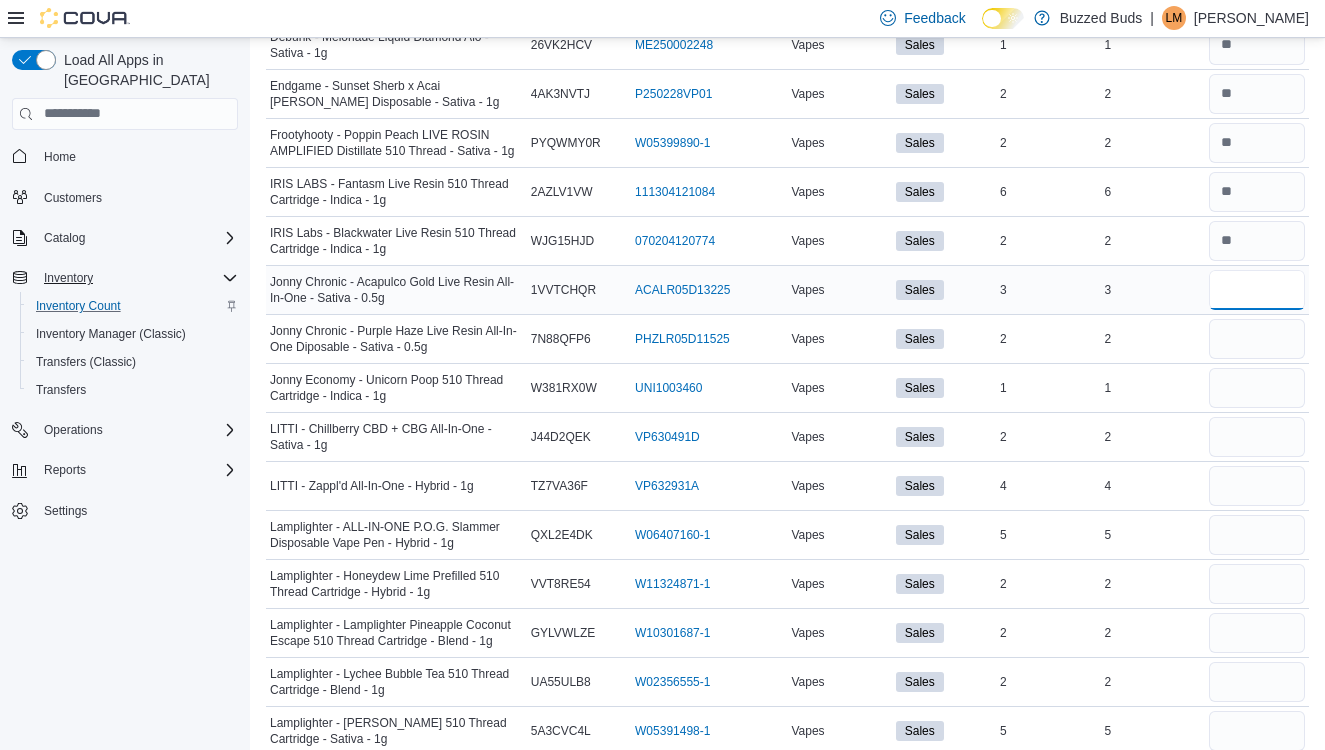 click at bounding box center (1257, 290) 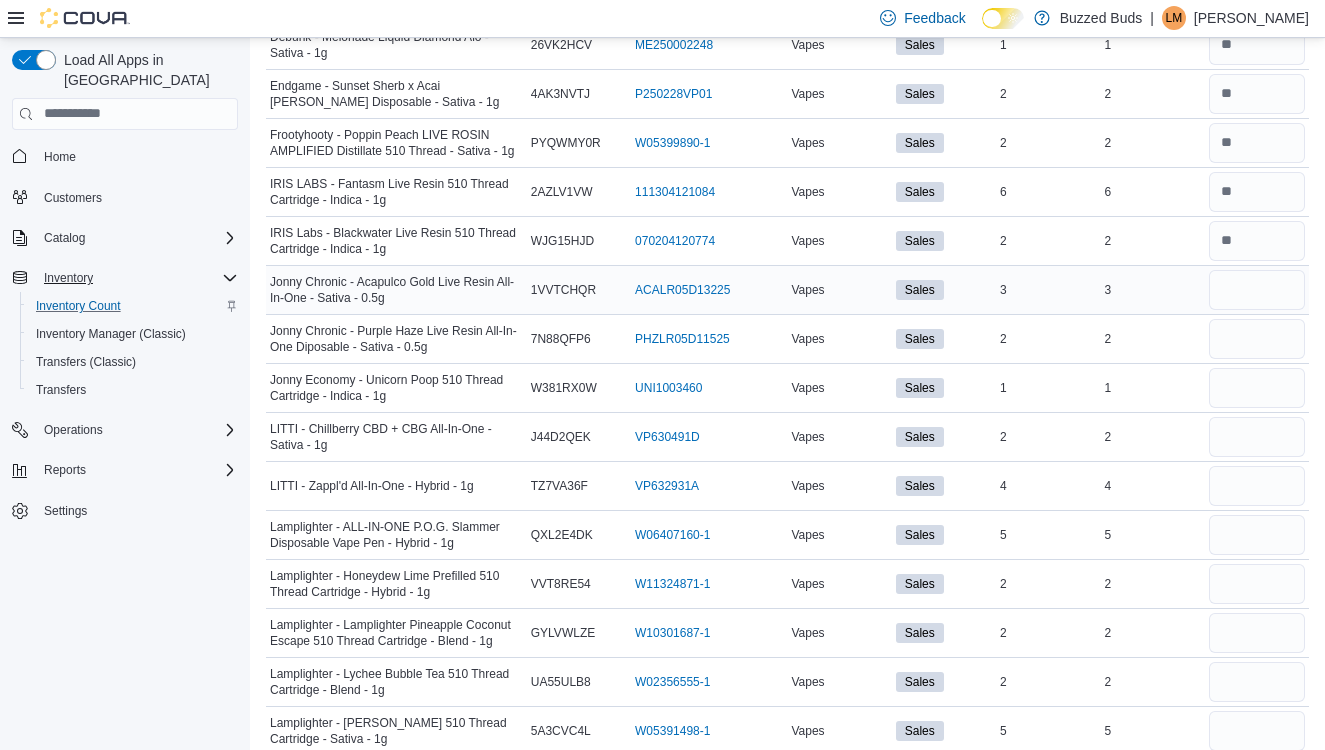 type 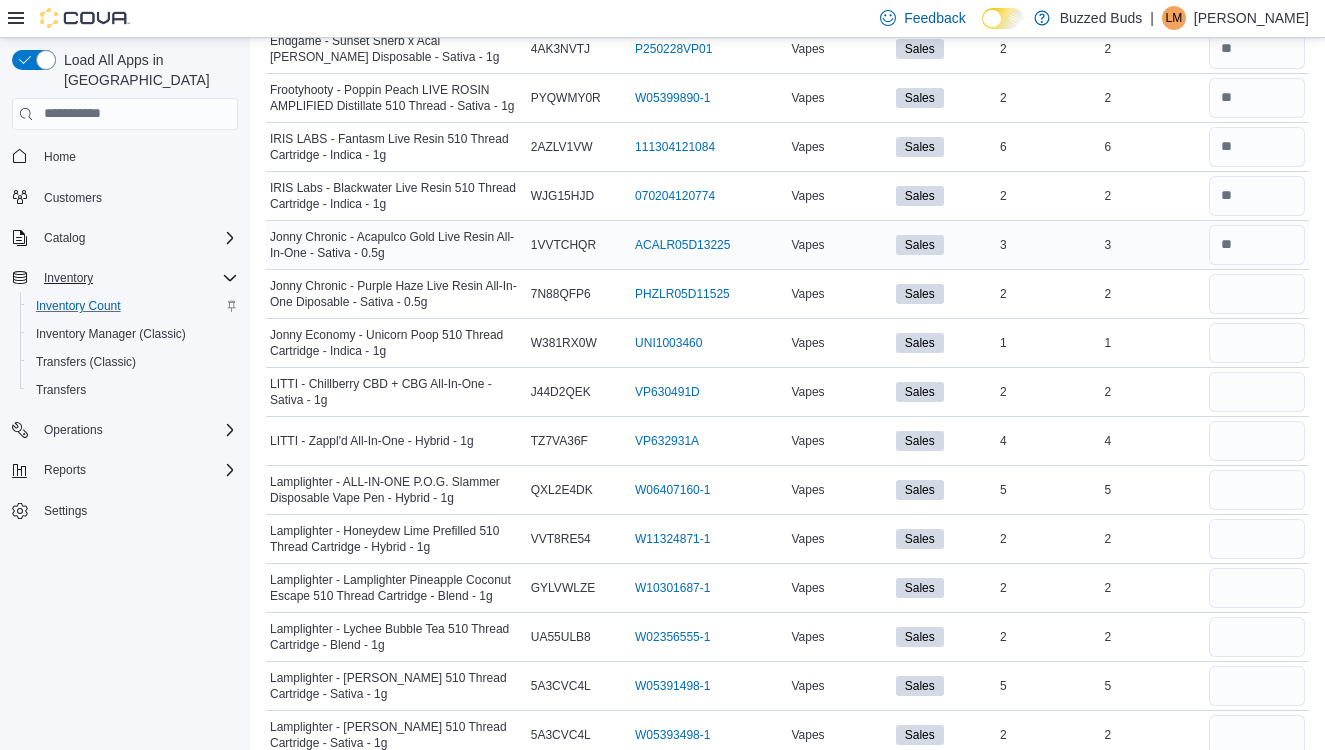 scroll, scrollTop: 1057, scrollLeft: 0, axis: vertical 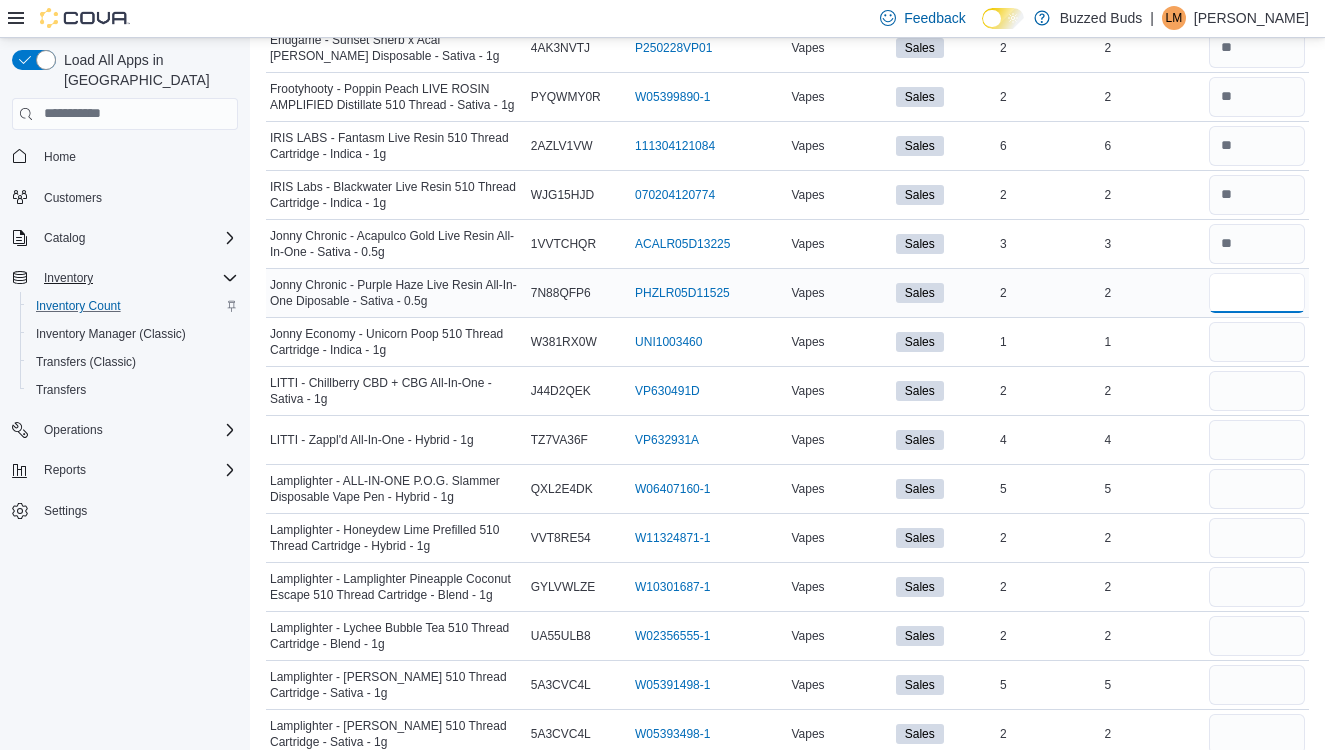 click at bounding box center [1257, 293] 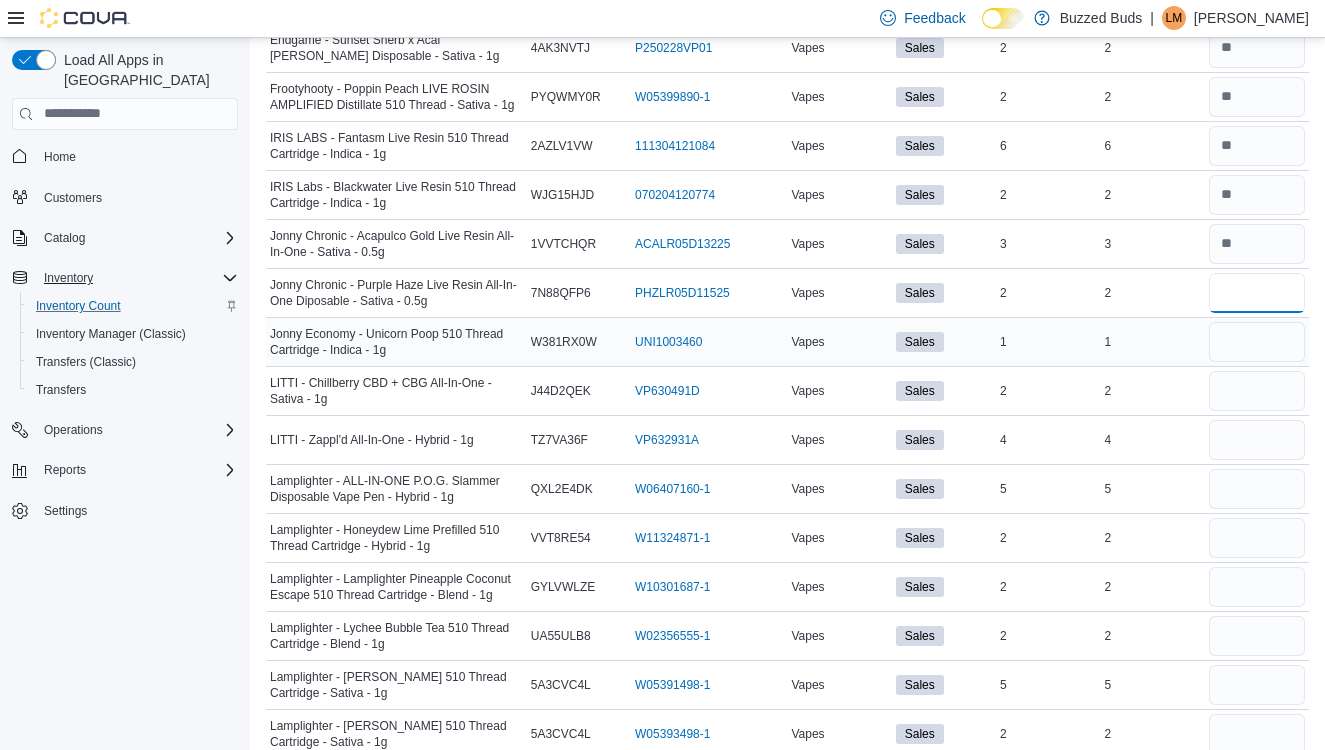 type on "*" 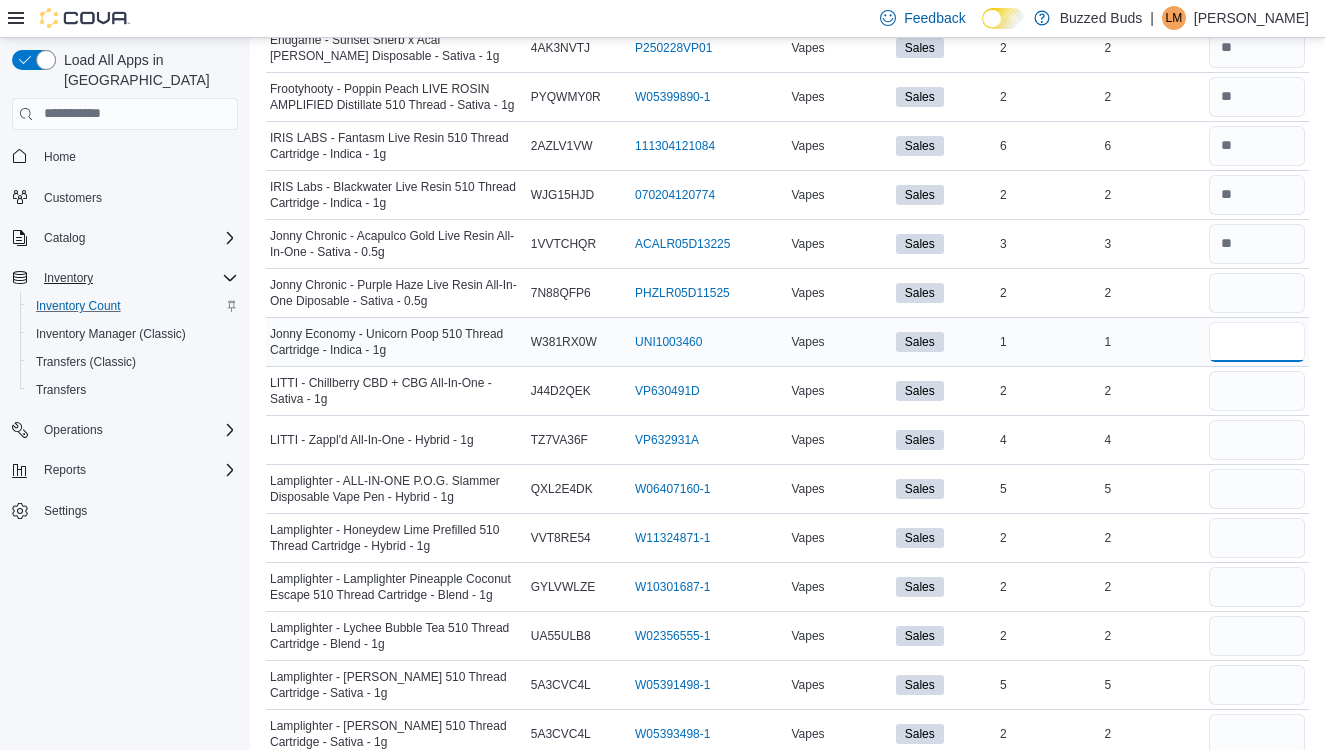 type 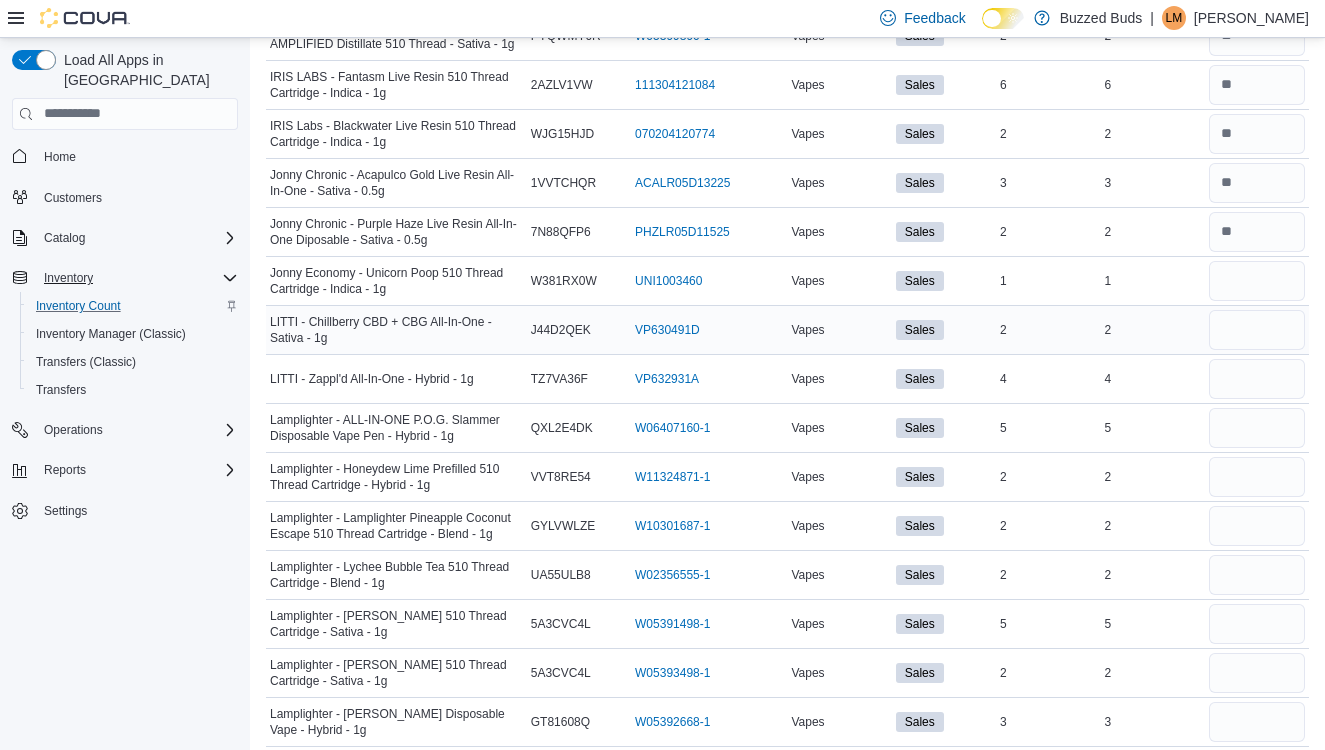 scroll, scrollTop: 1118, scrollLeft: 0, axis: vertical 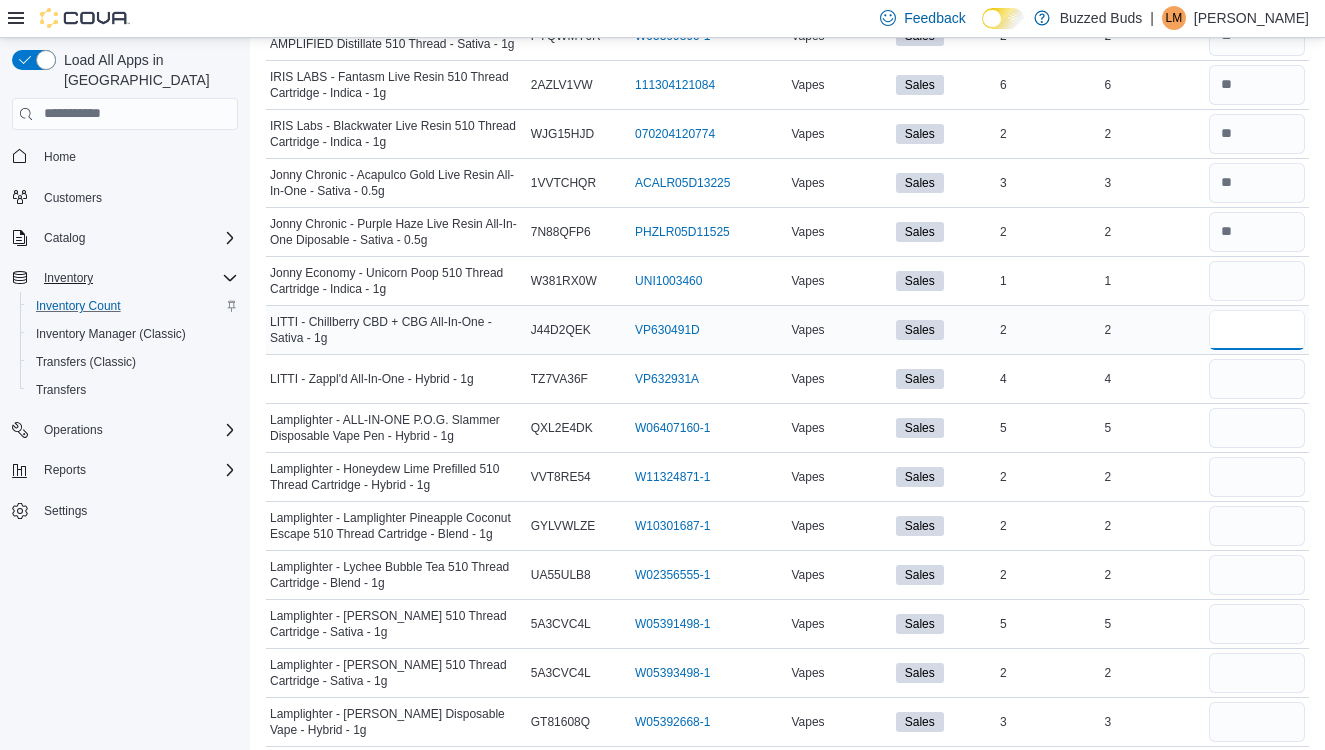 click at bounding box center (1257, 330) 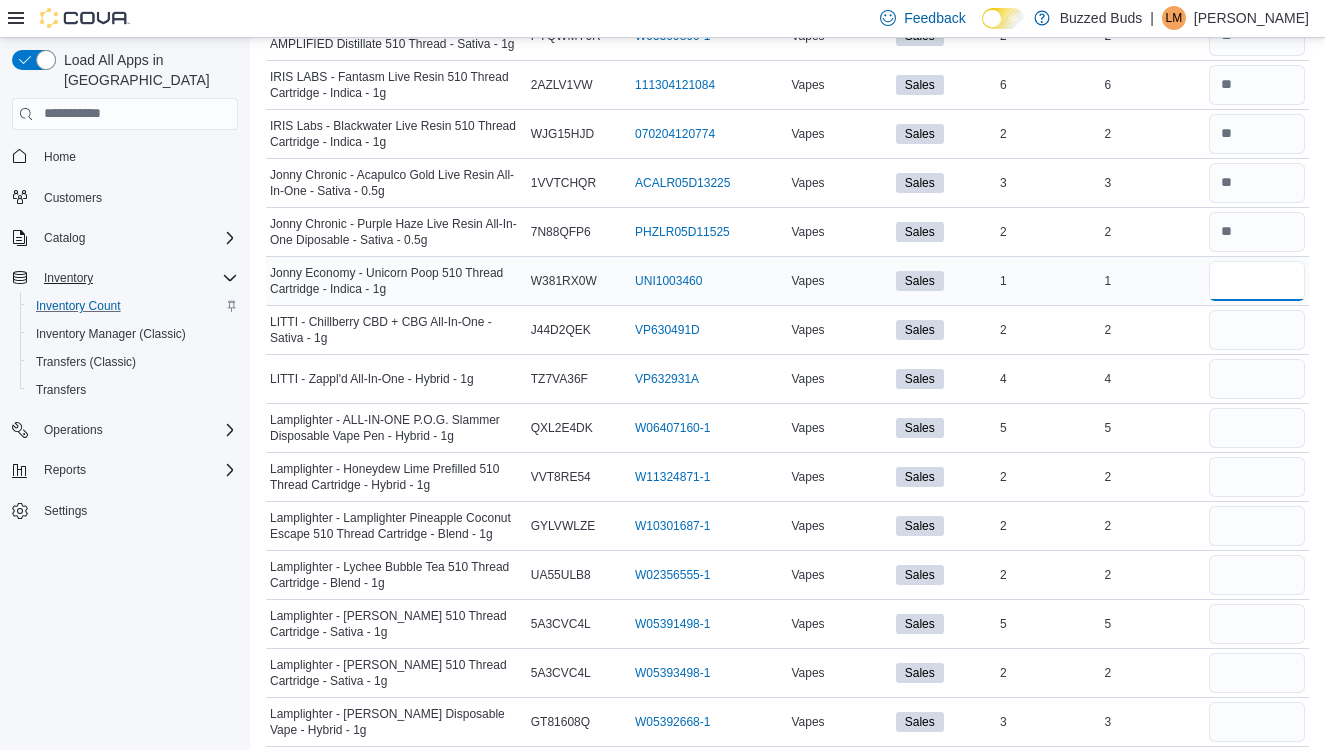 click at bounding box center [1257, 281] 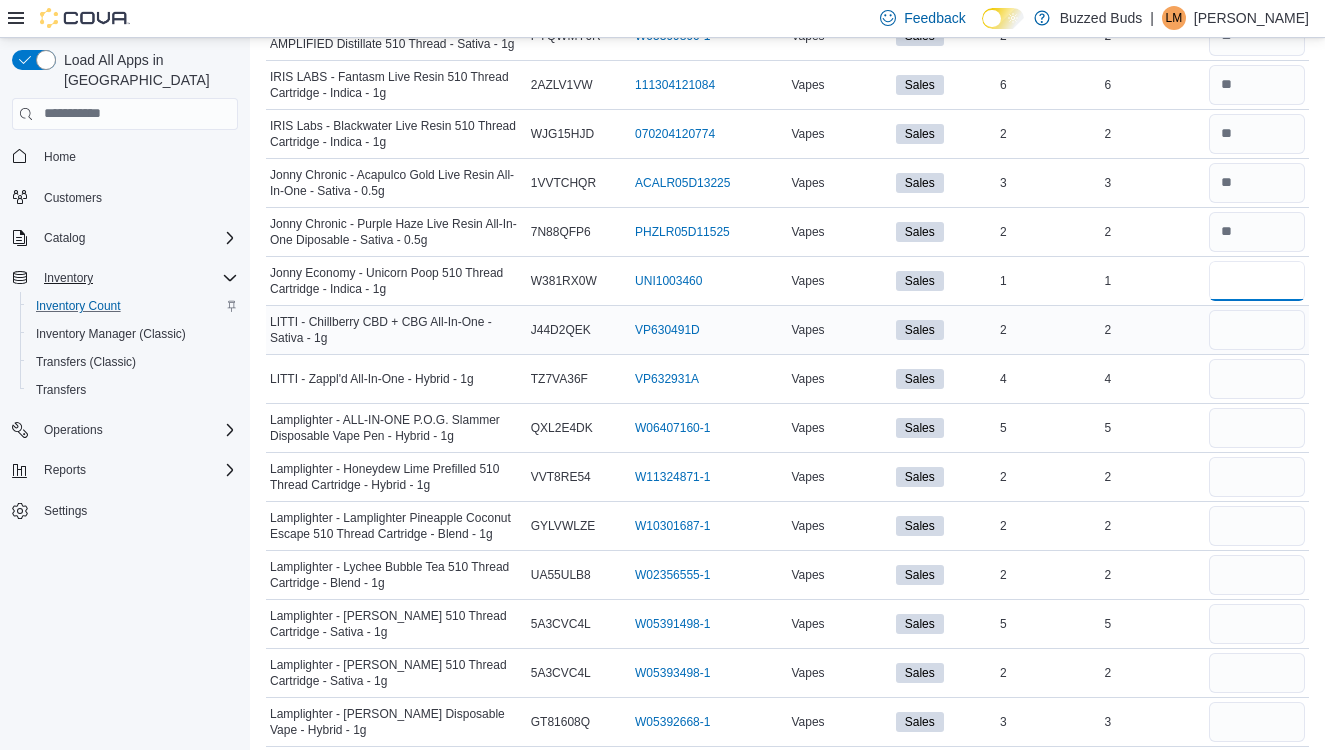 type on "*" 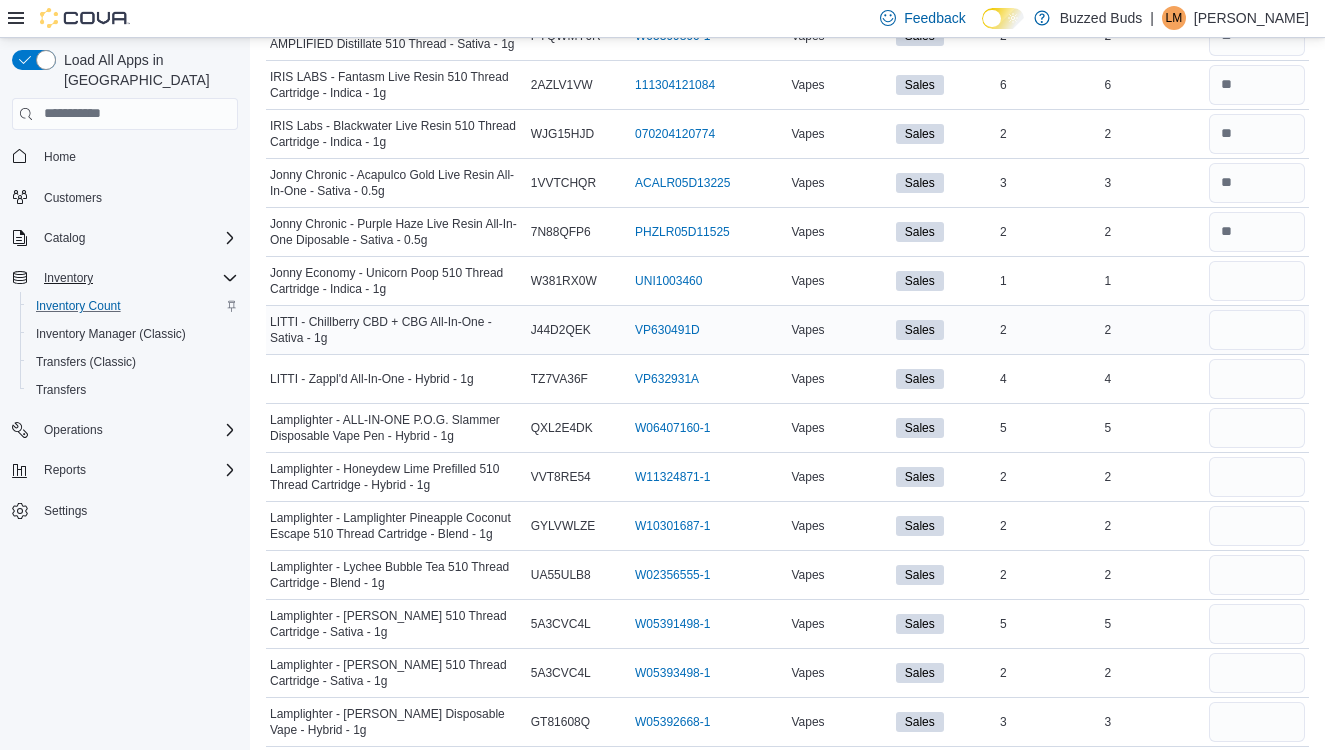 type 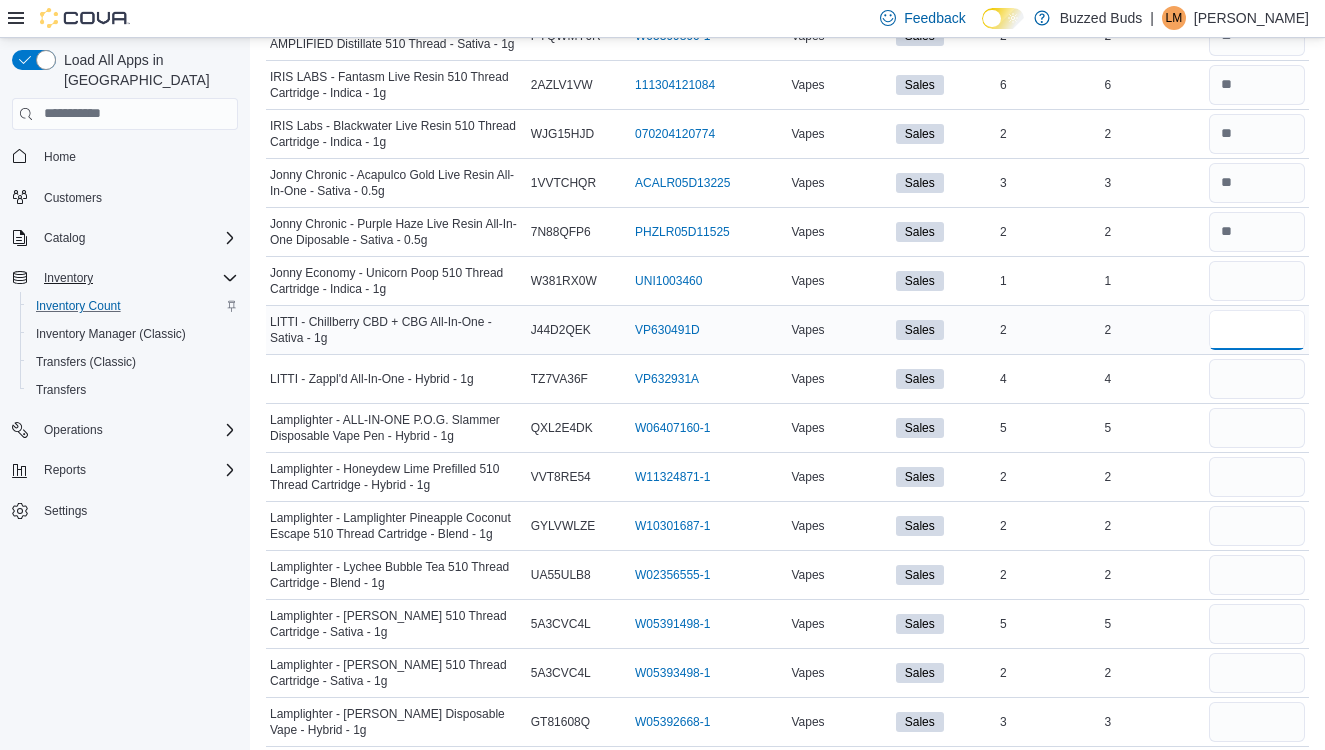 click at bounding box center [1257, 330] 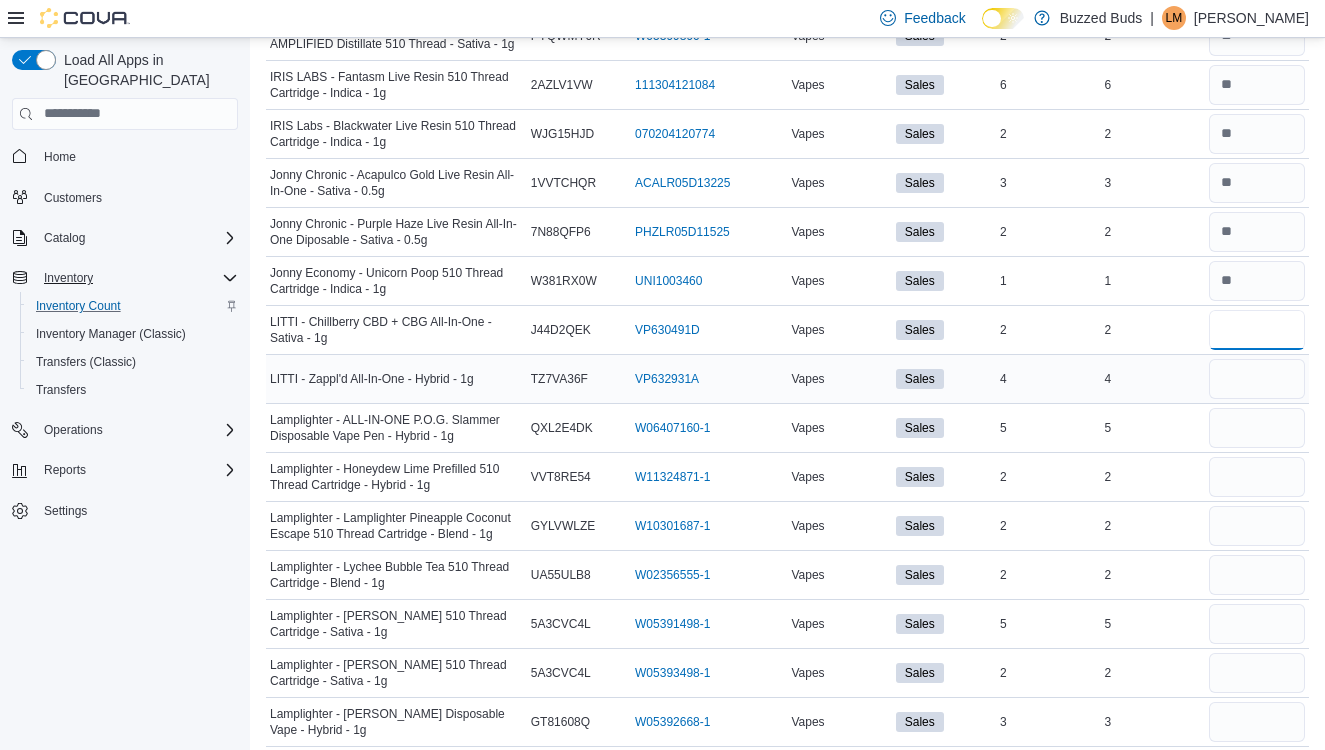 type on "*" 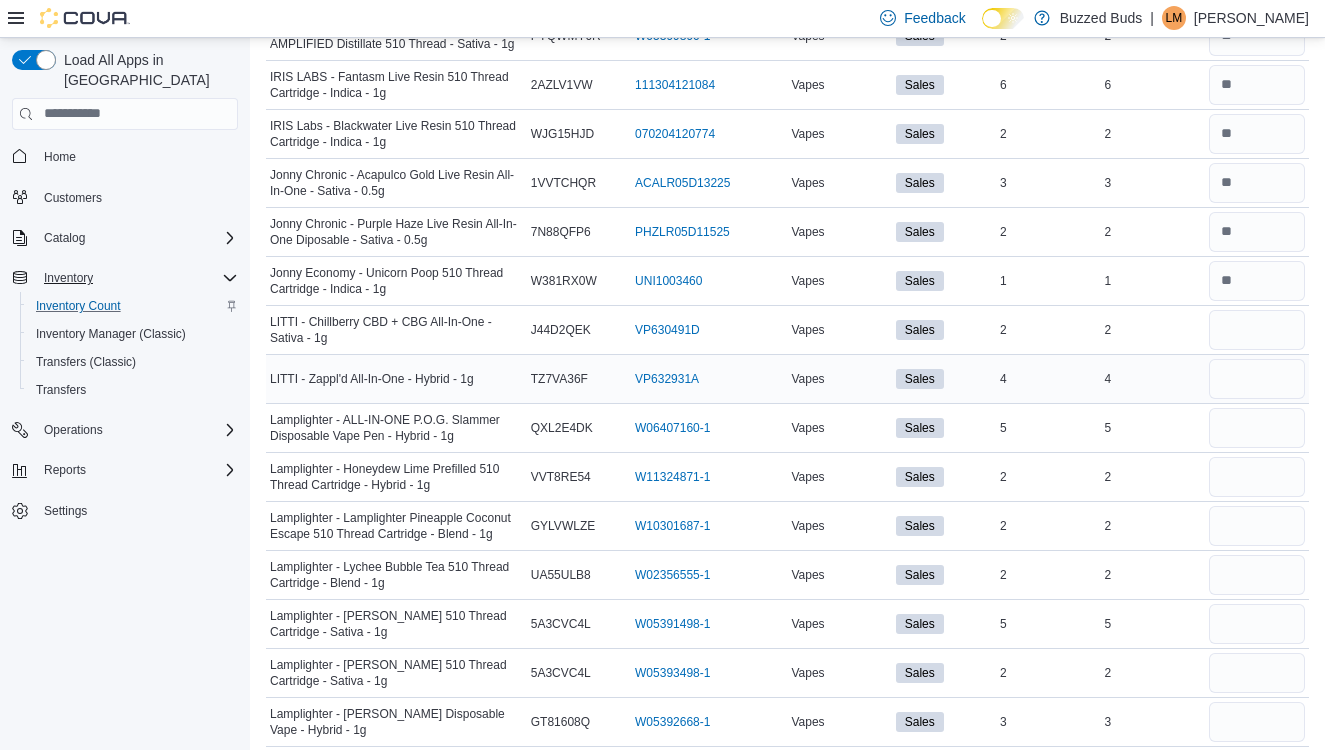type 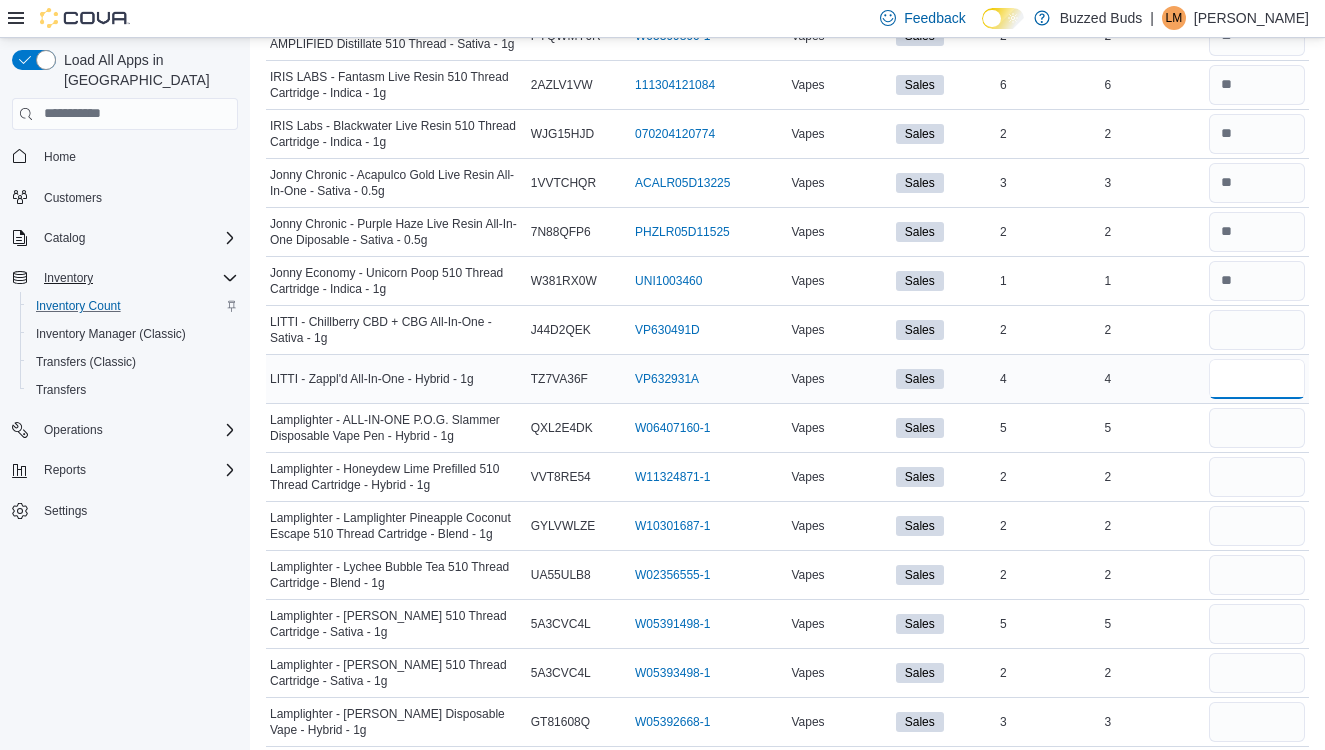 click at bounding box center [1257, 379] 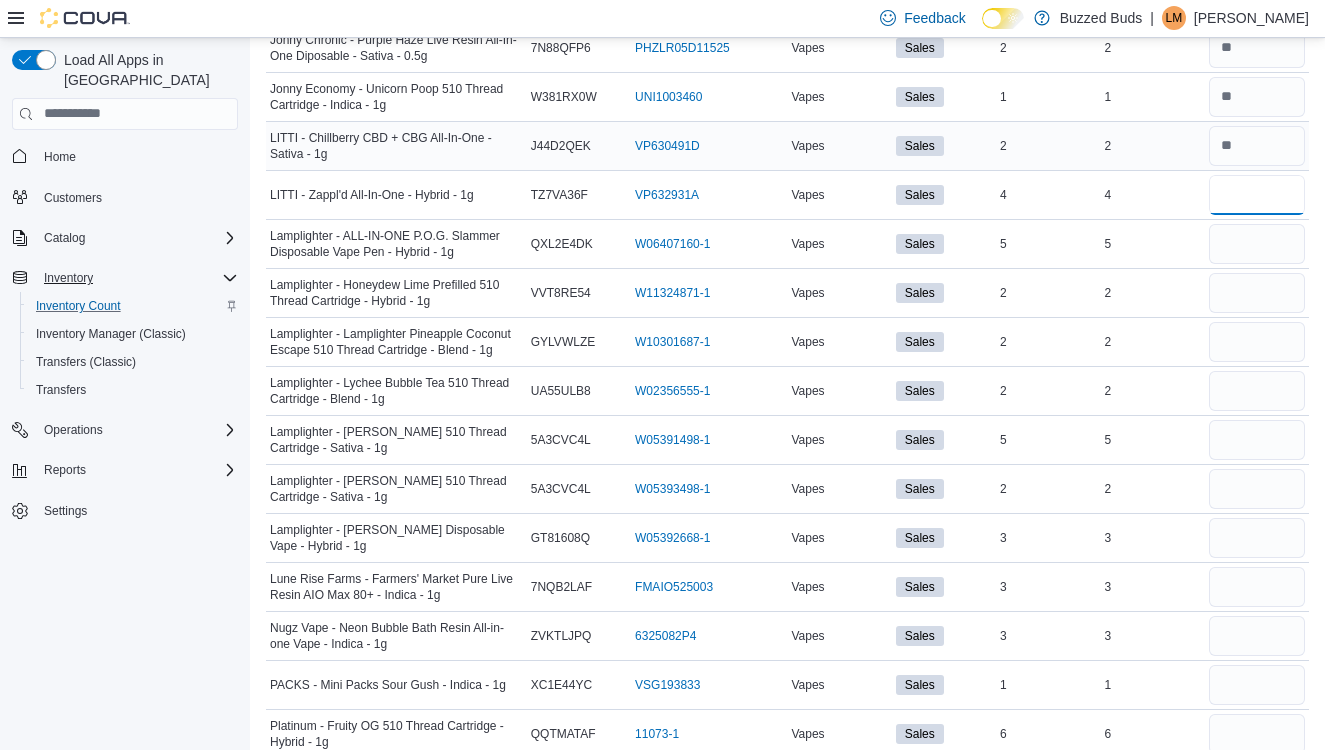 scroll, scrollTop: 1290, scrollLeft: 0, axis: vertical 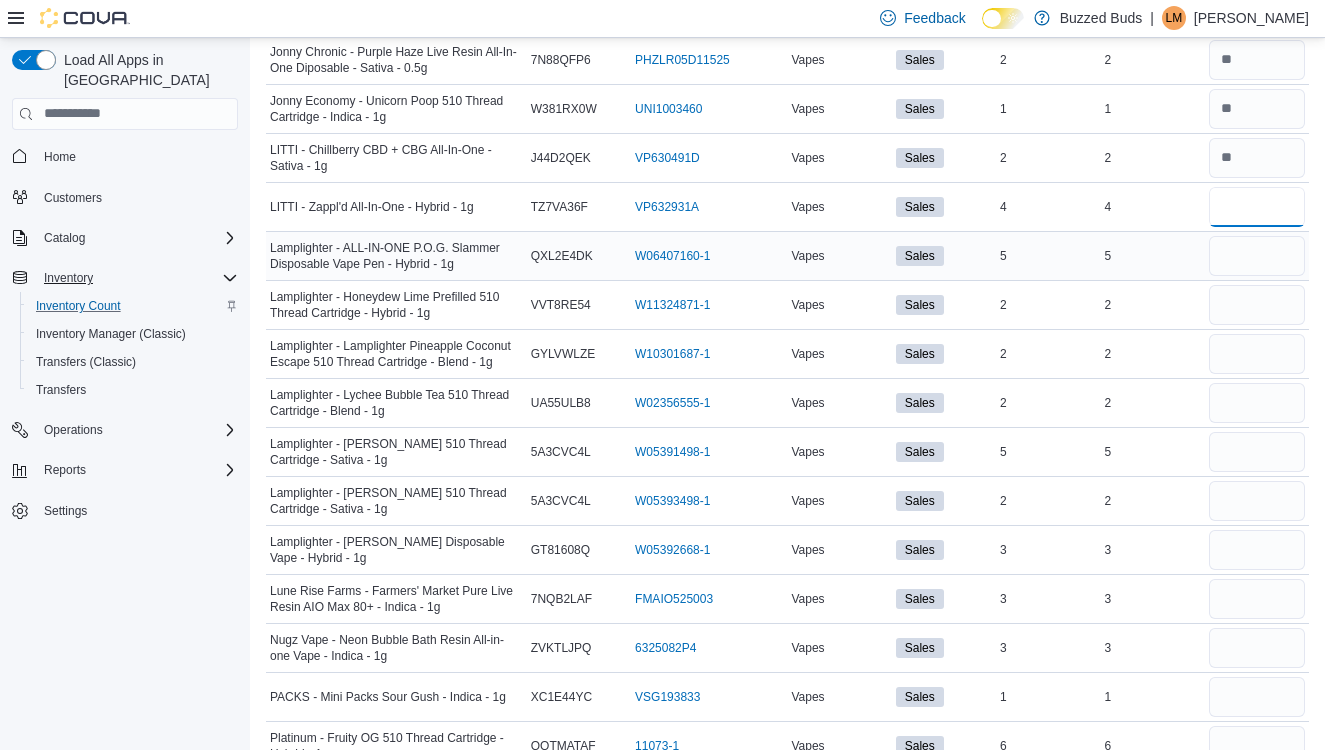 type on "*" 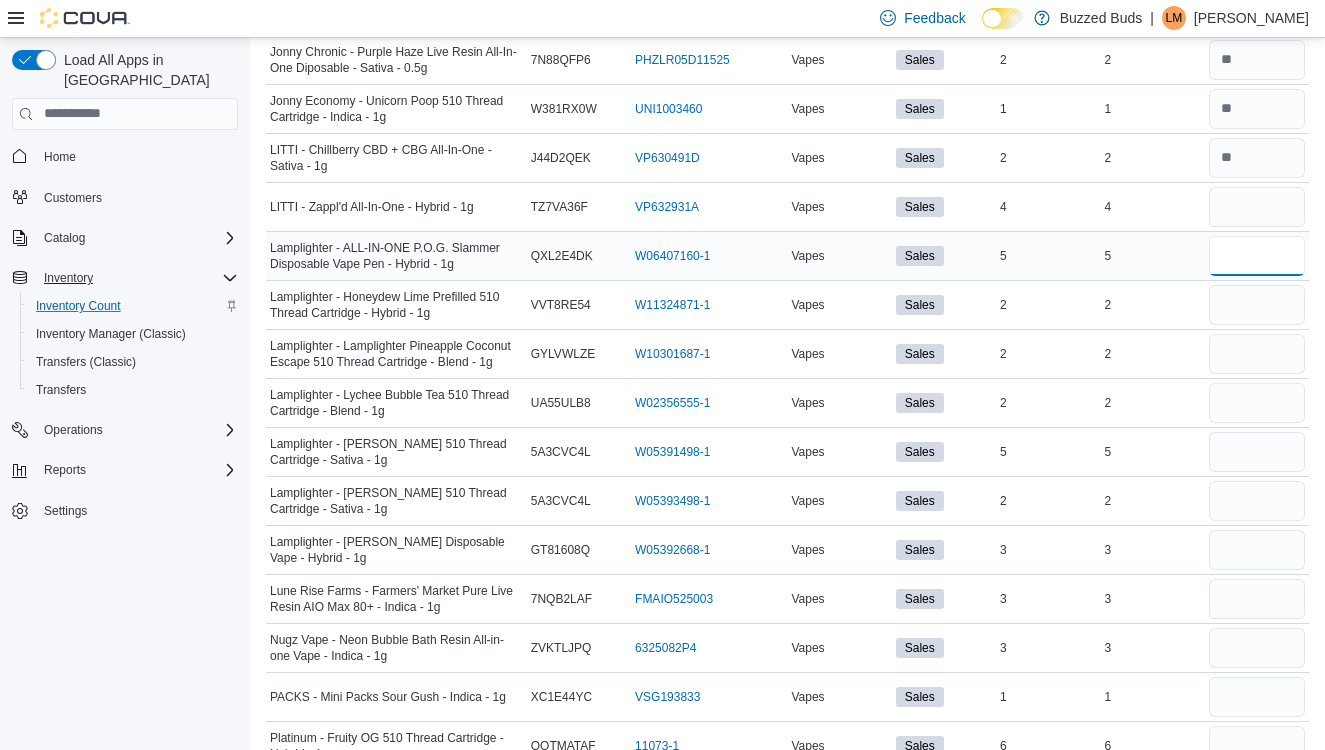 type 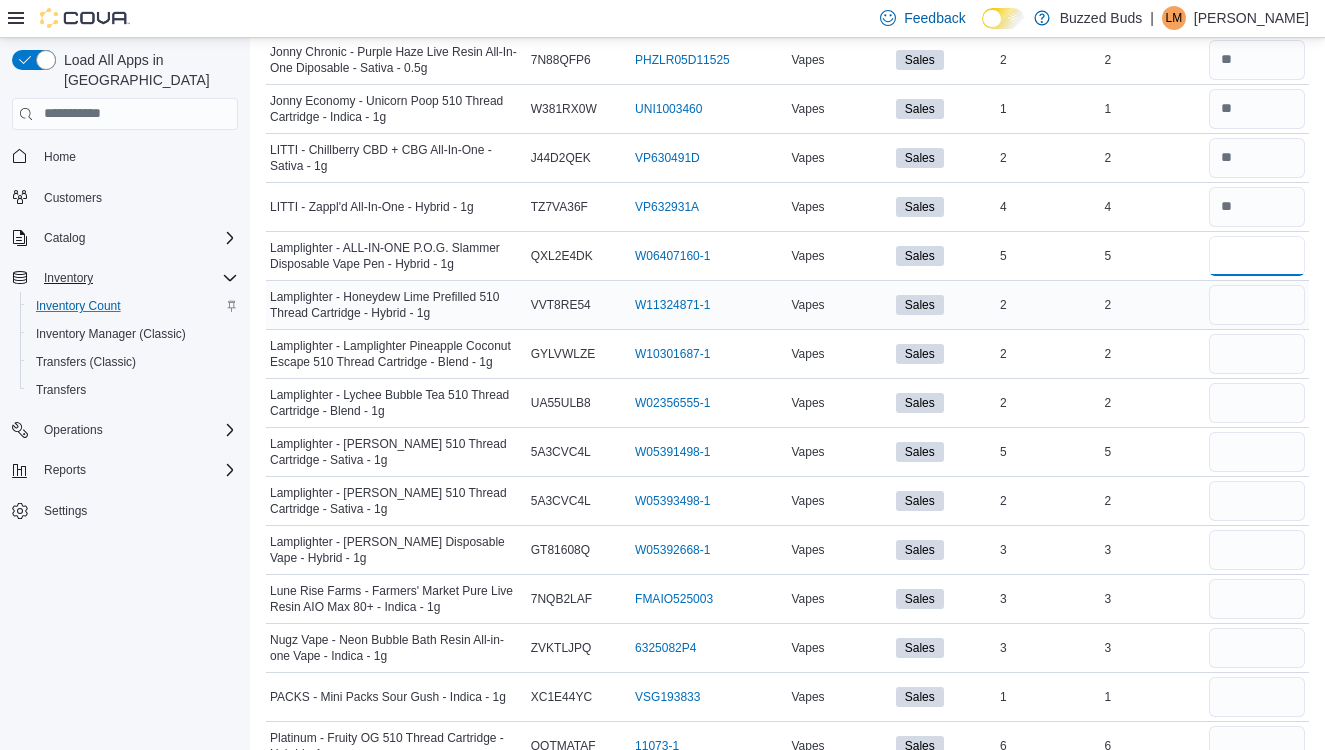 type on "*" 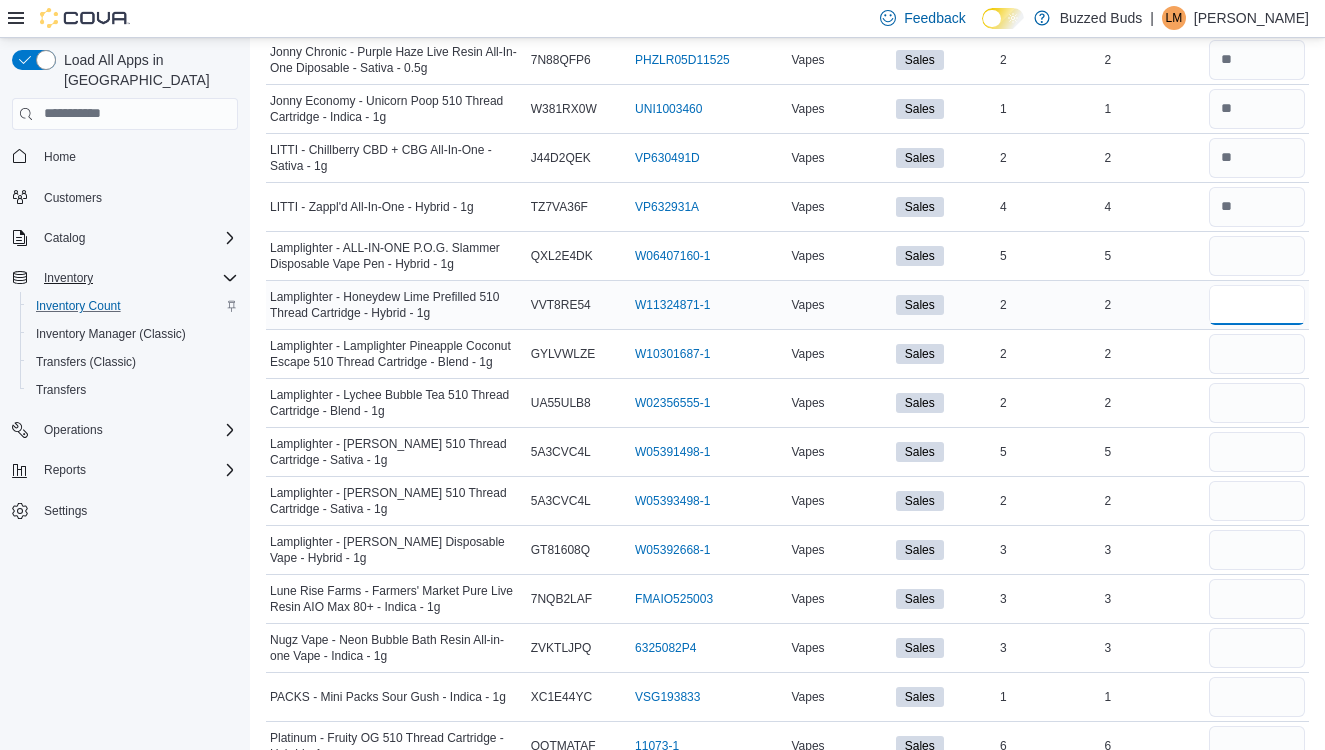 type 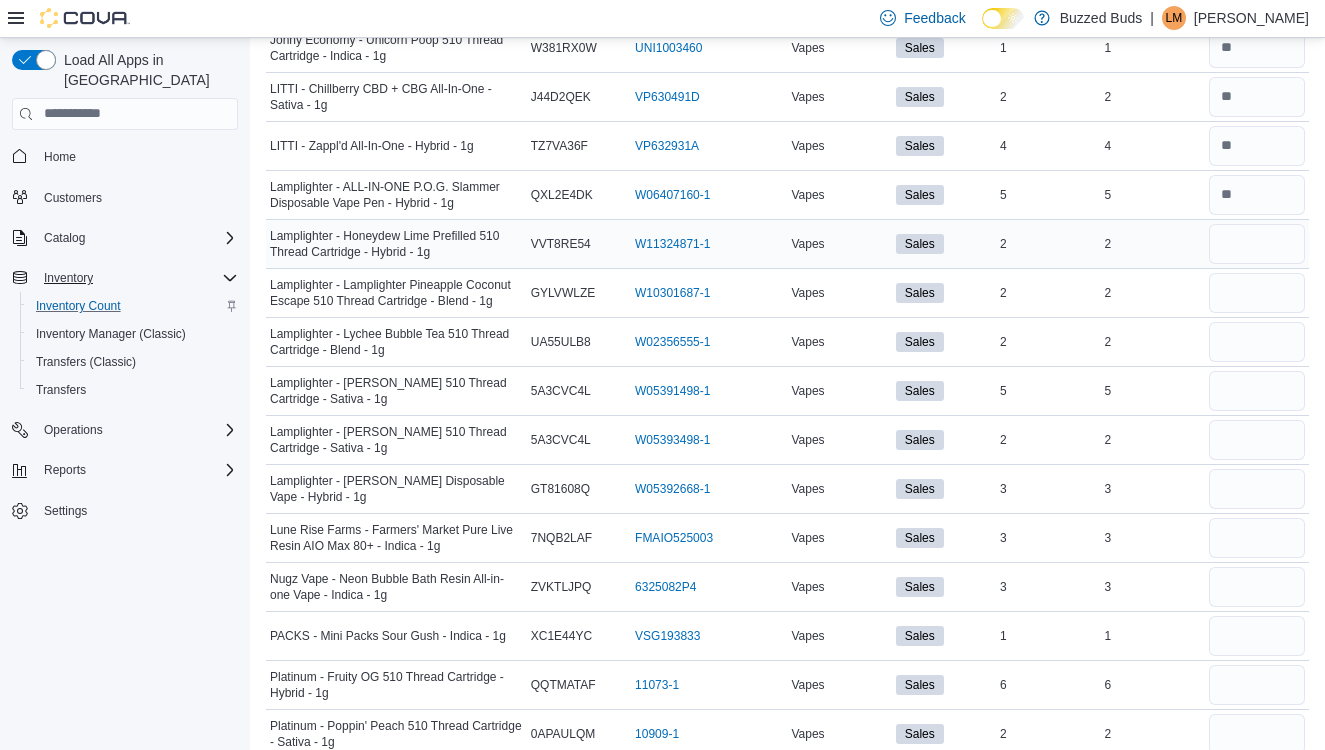 scroll, scrollTop: 1361, scrollLeft: 0, axis: vertical 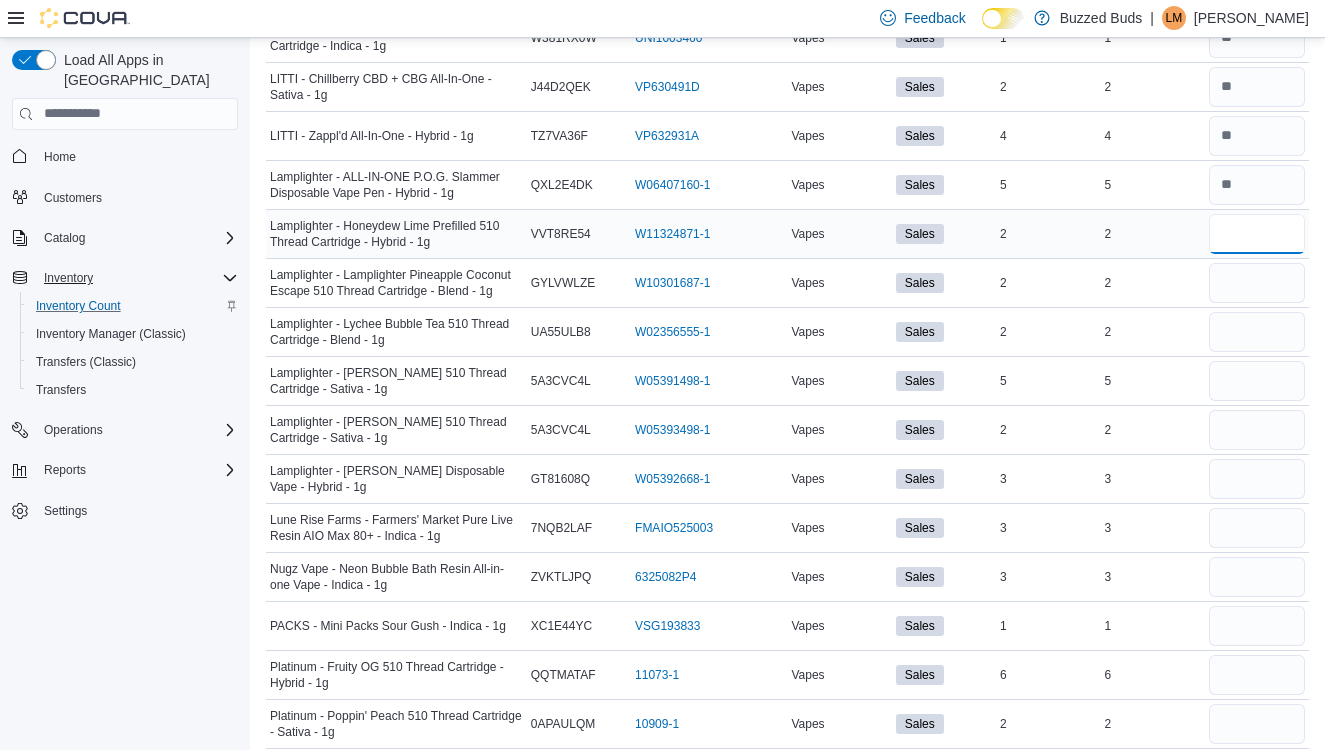 click at bounding box center [1257, 234] 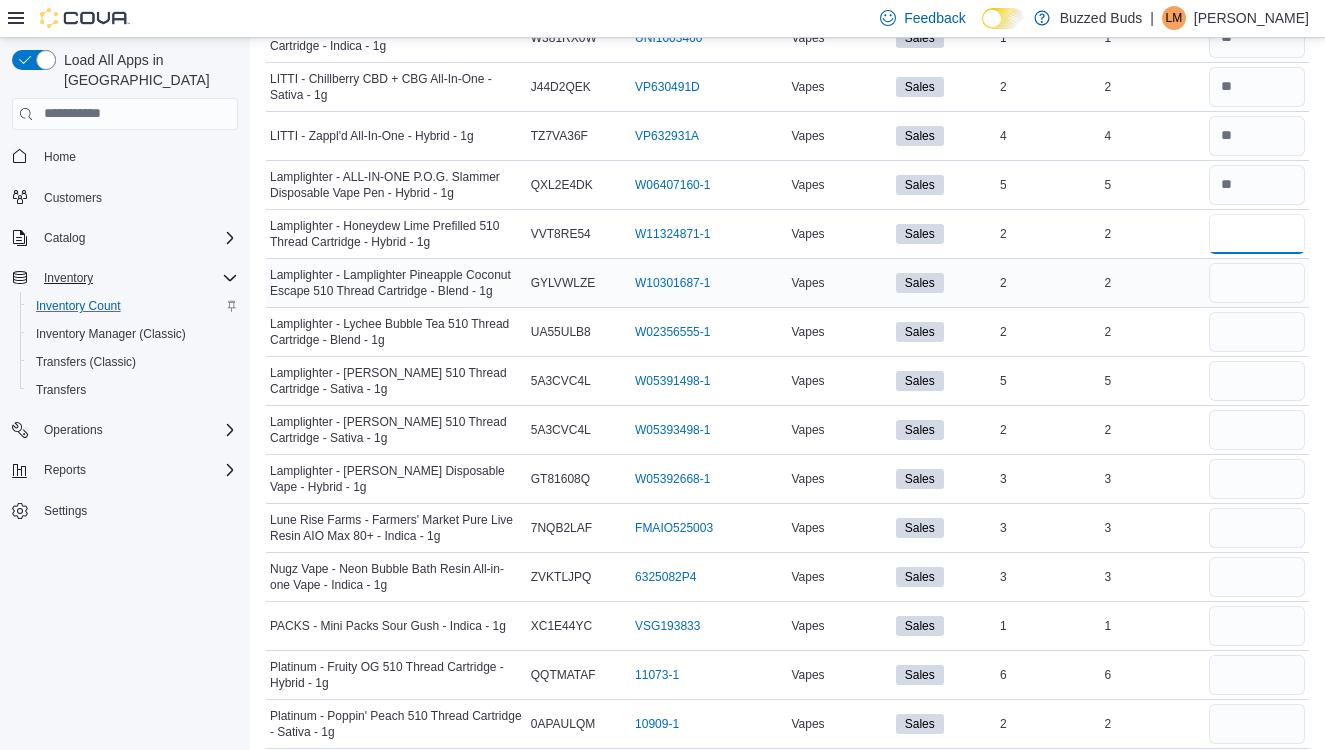 type on "*" 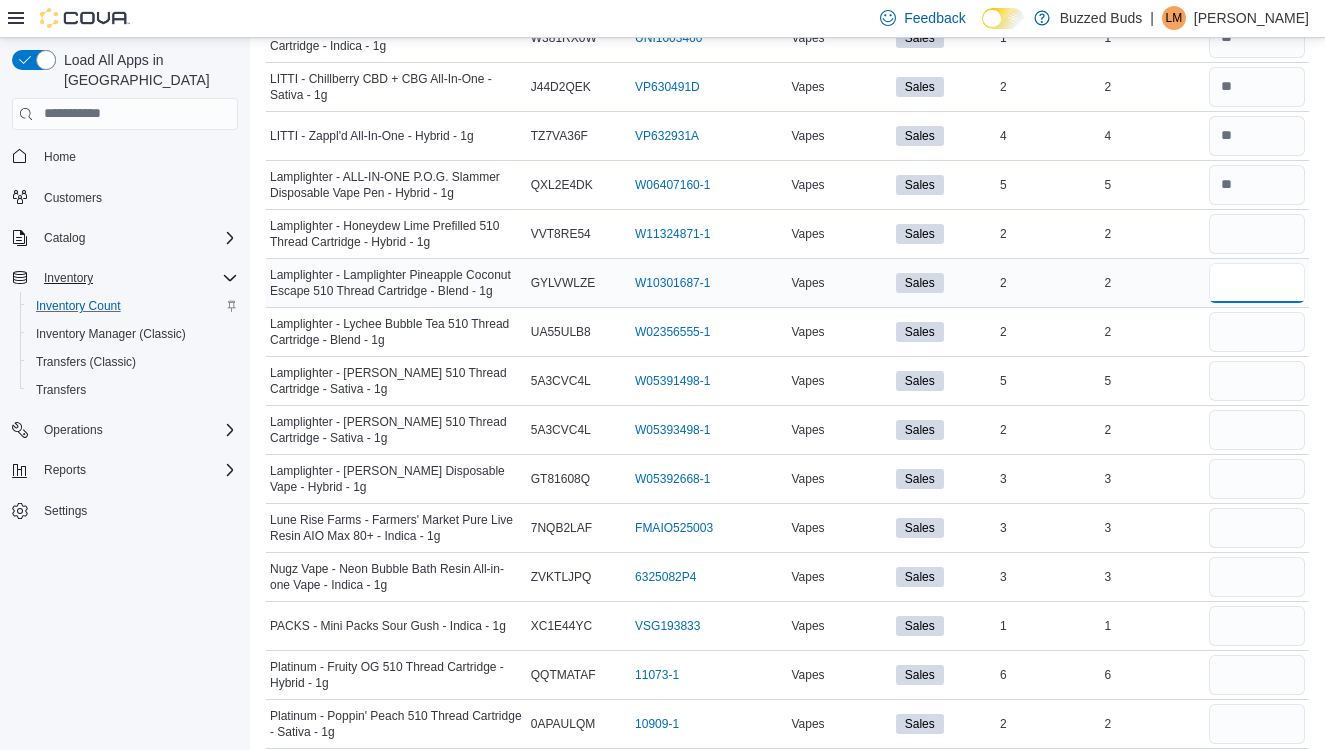 type 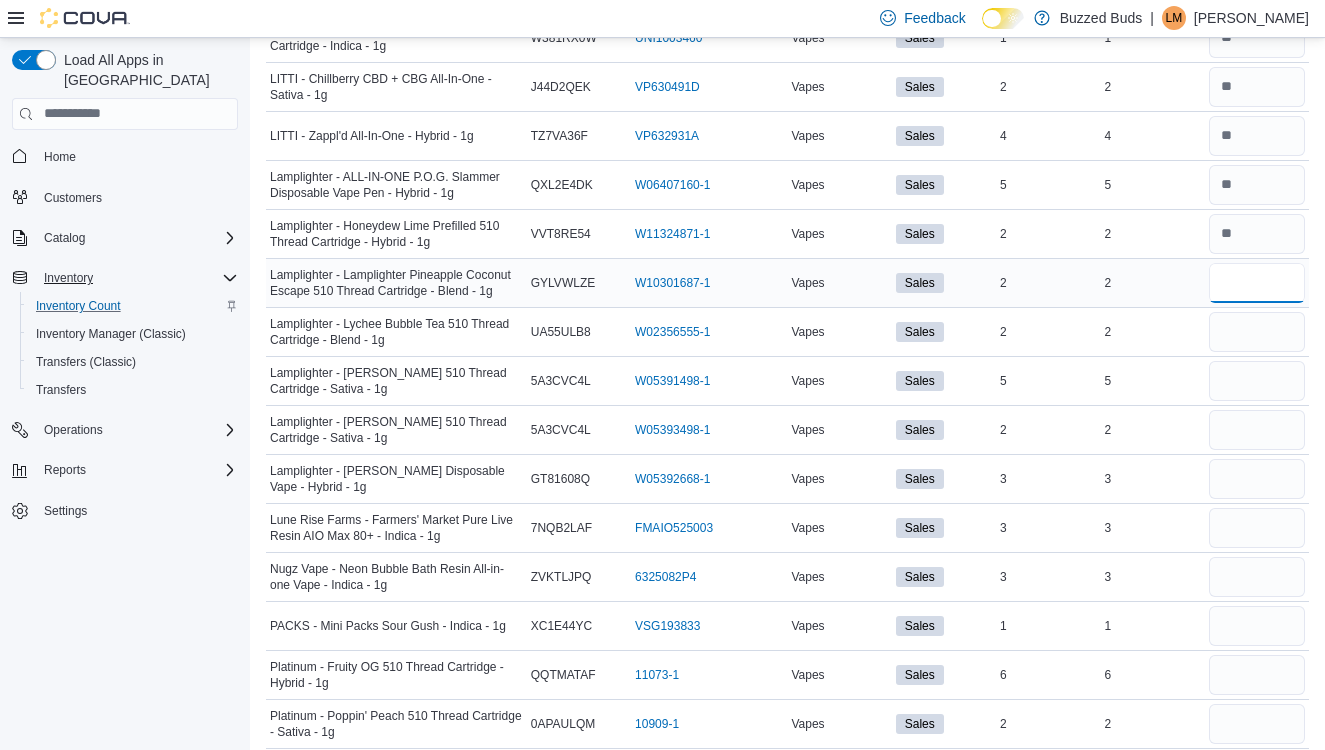 click at bounding box center [1257, 283] 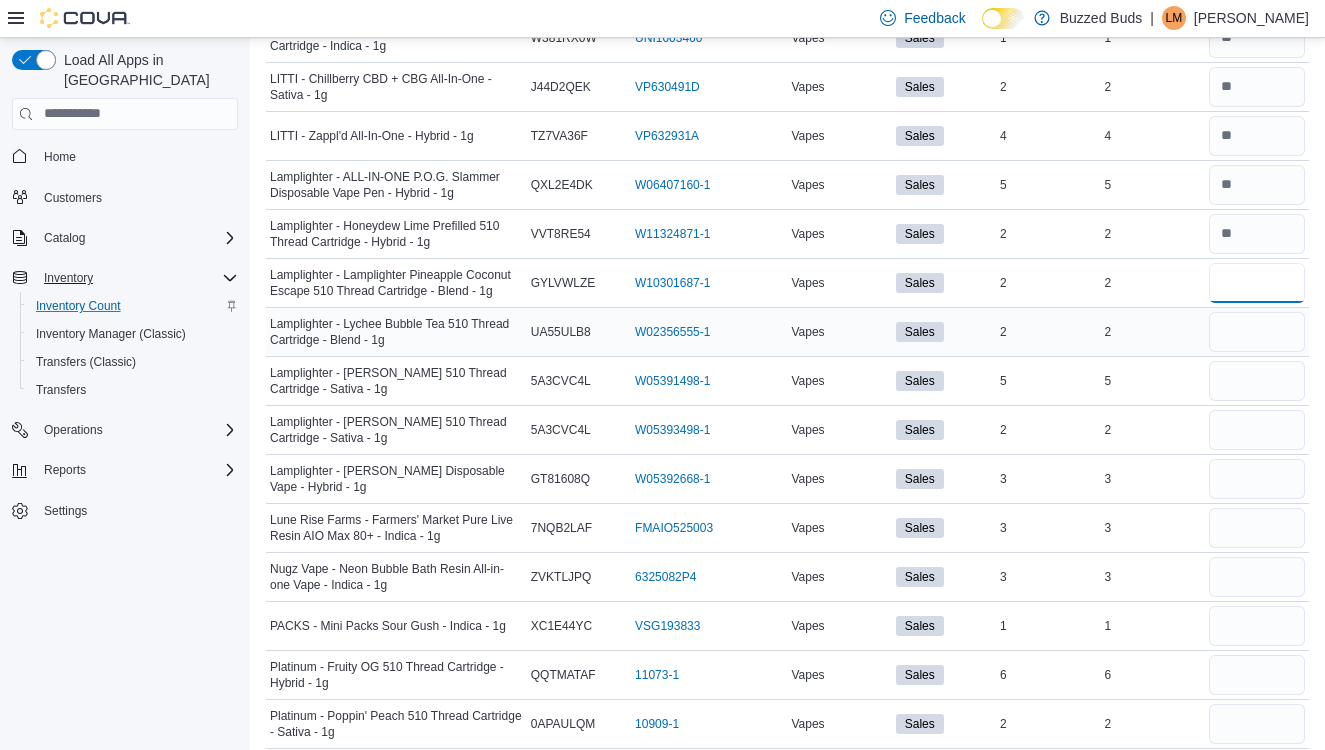 type on "*" 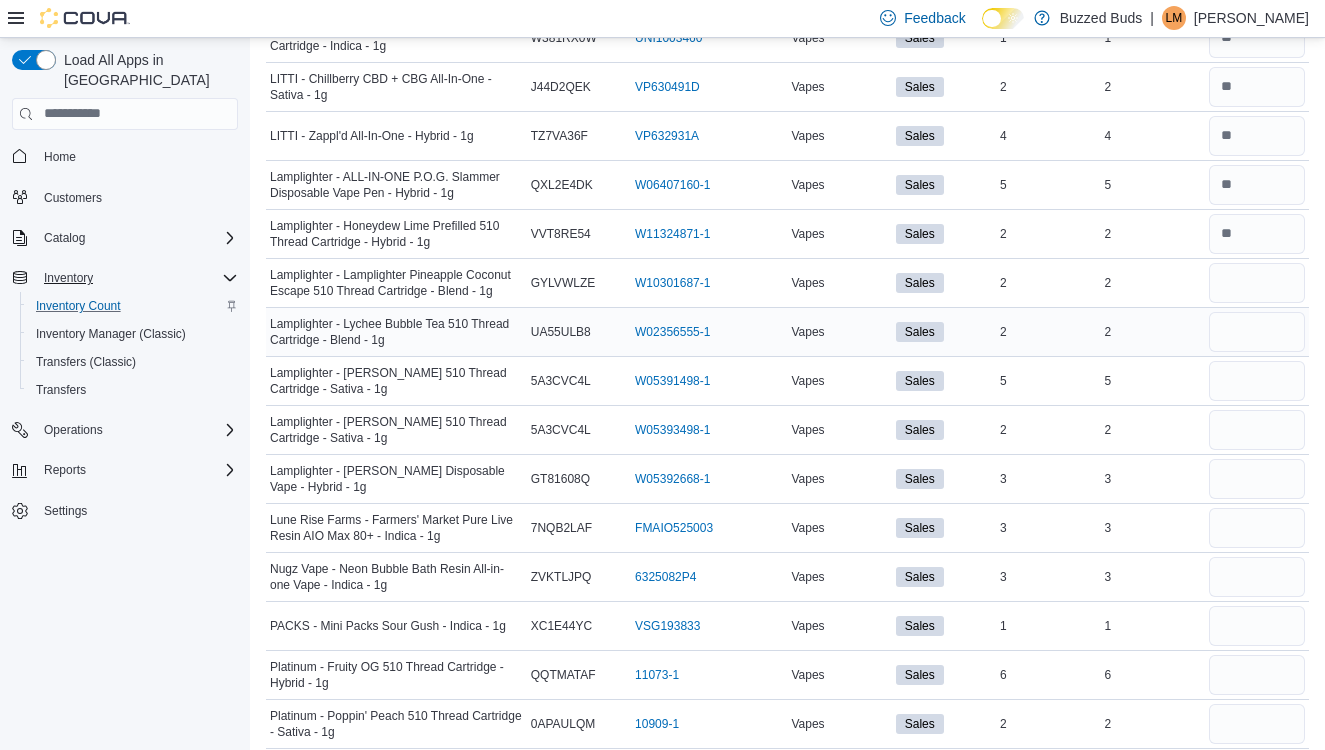 type 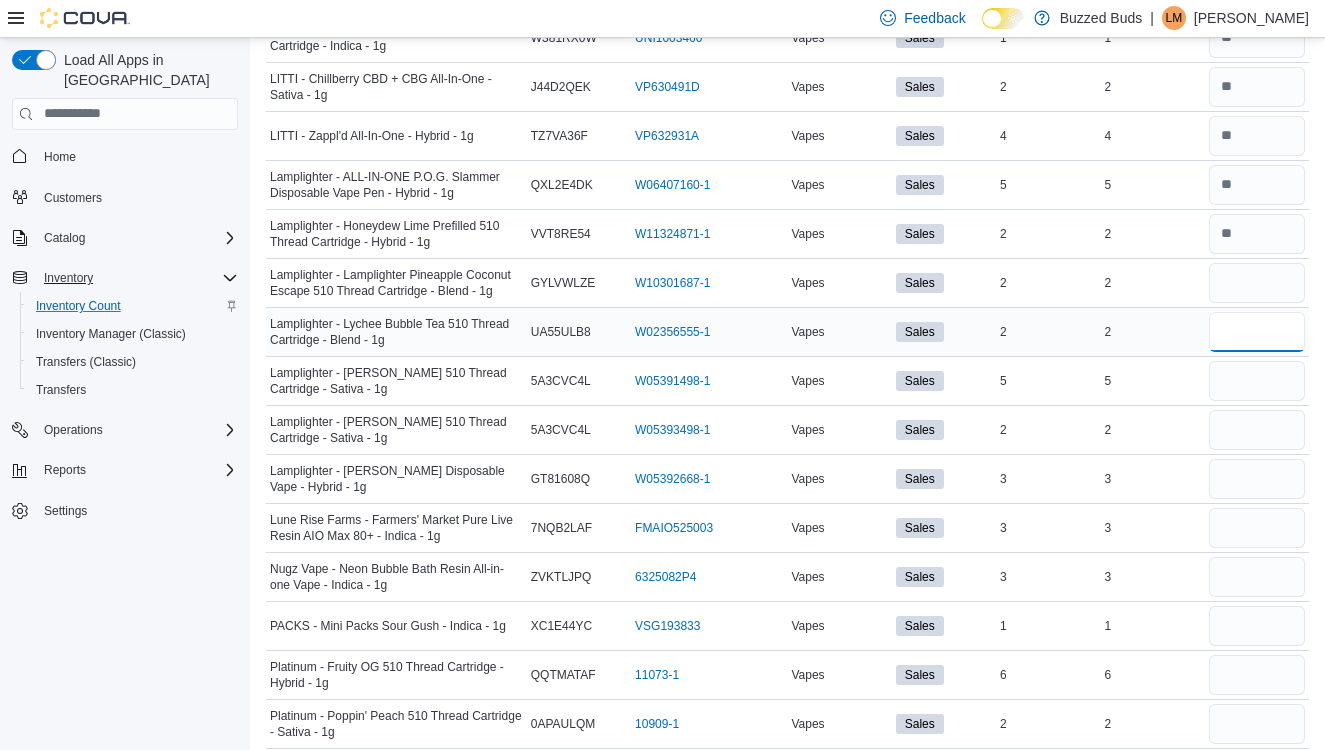 click at bounding box center [1257, 332] 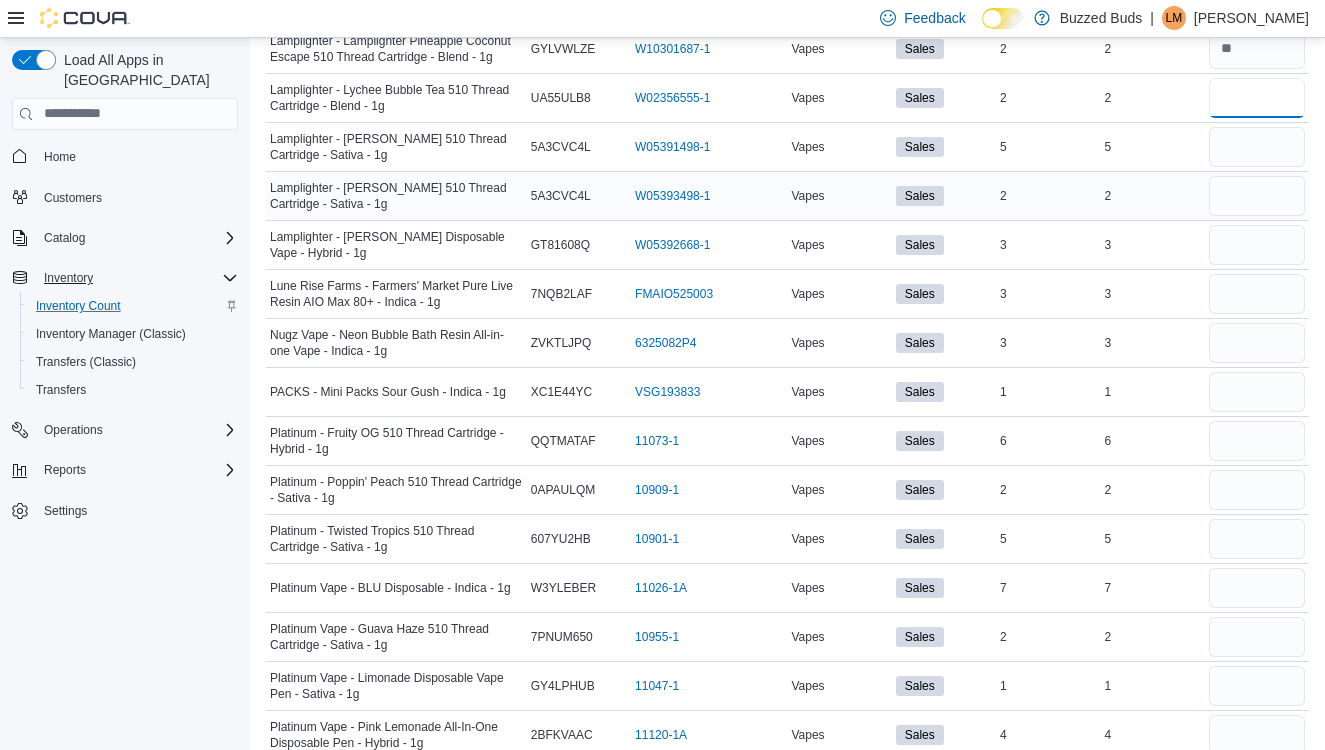 scroll, scrollTop: 1605, scrollLeft: 0, axis: vertical 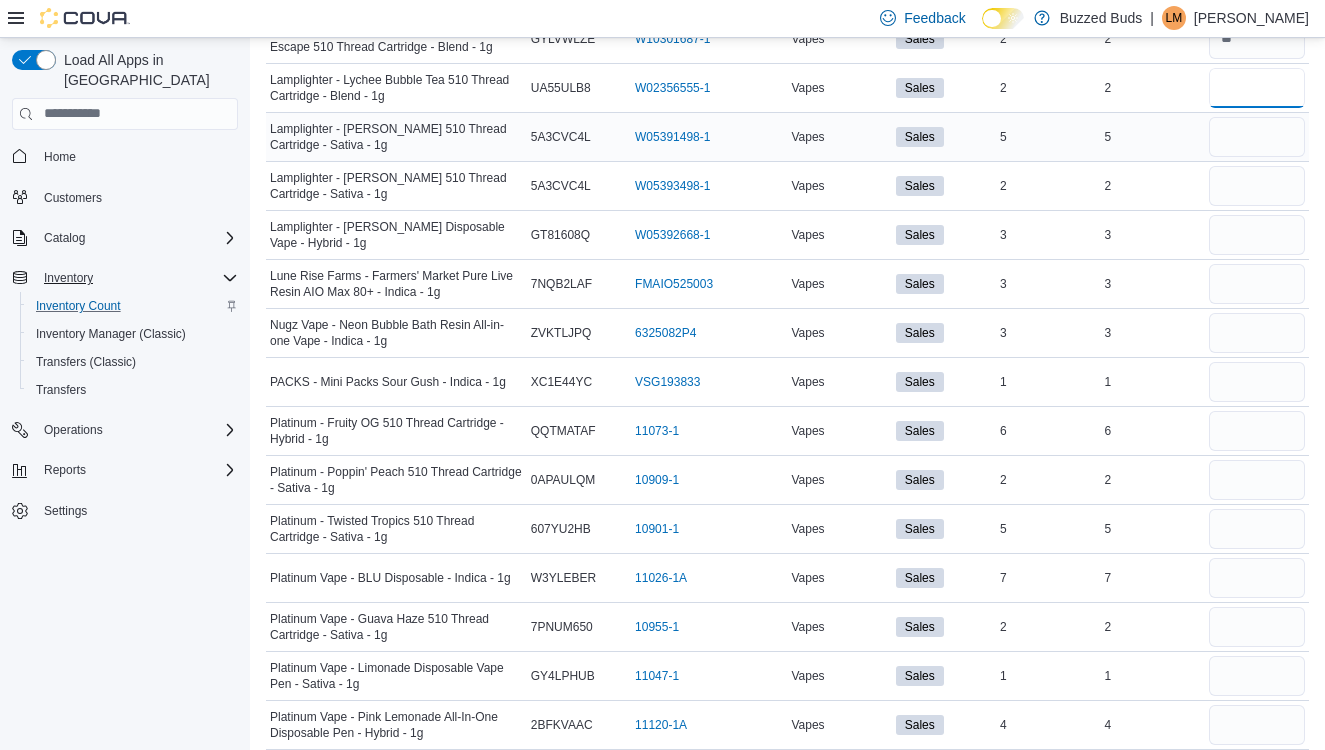 type on "*" 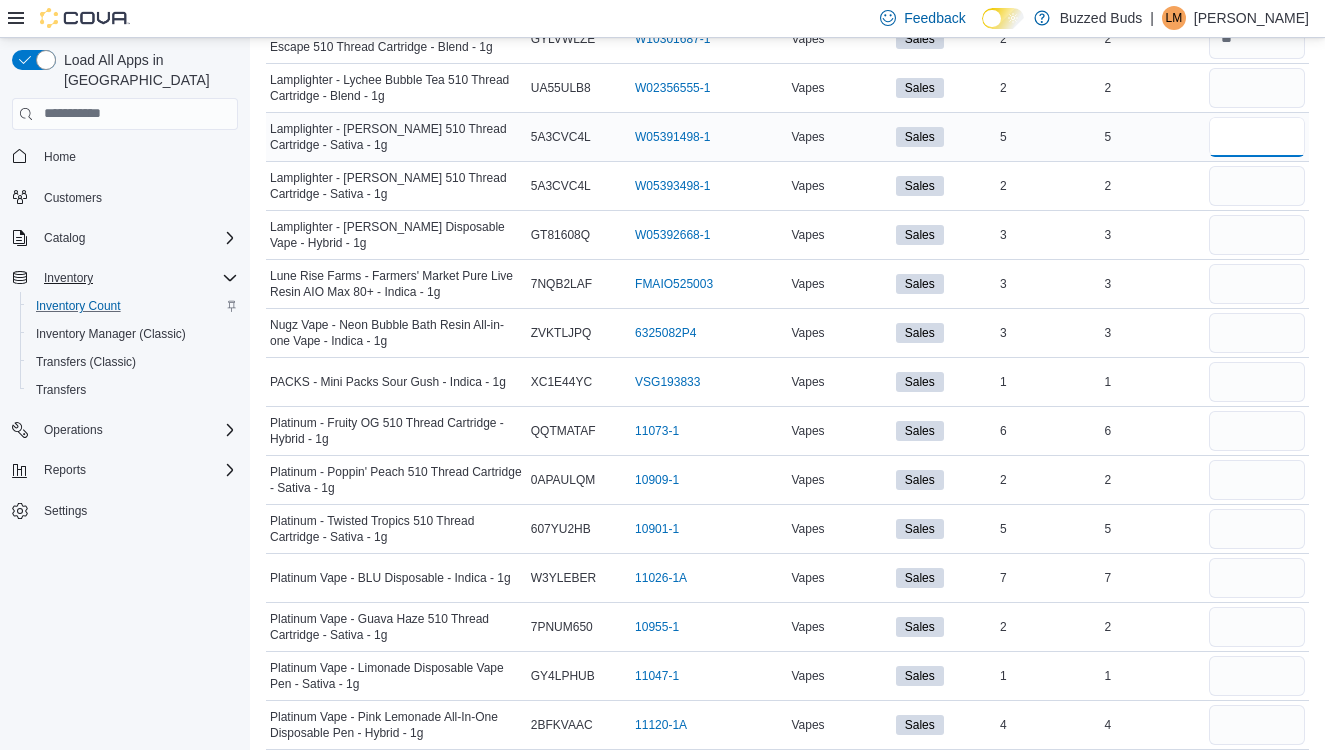 type 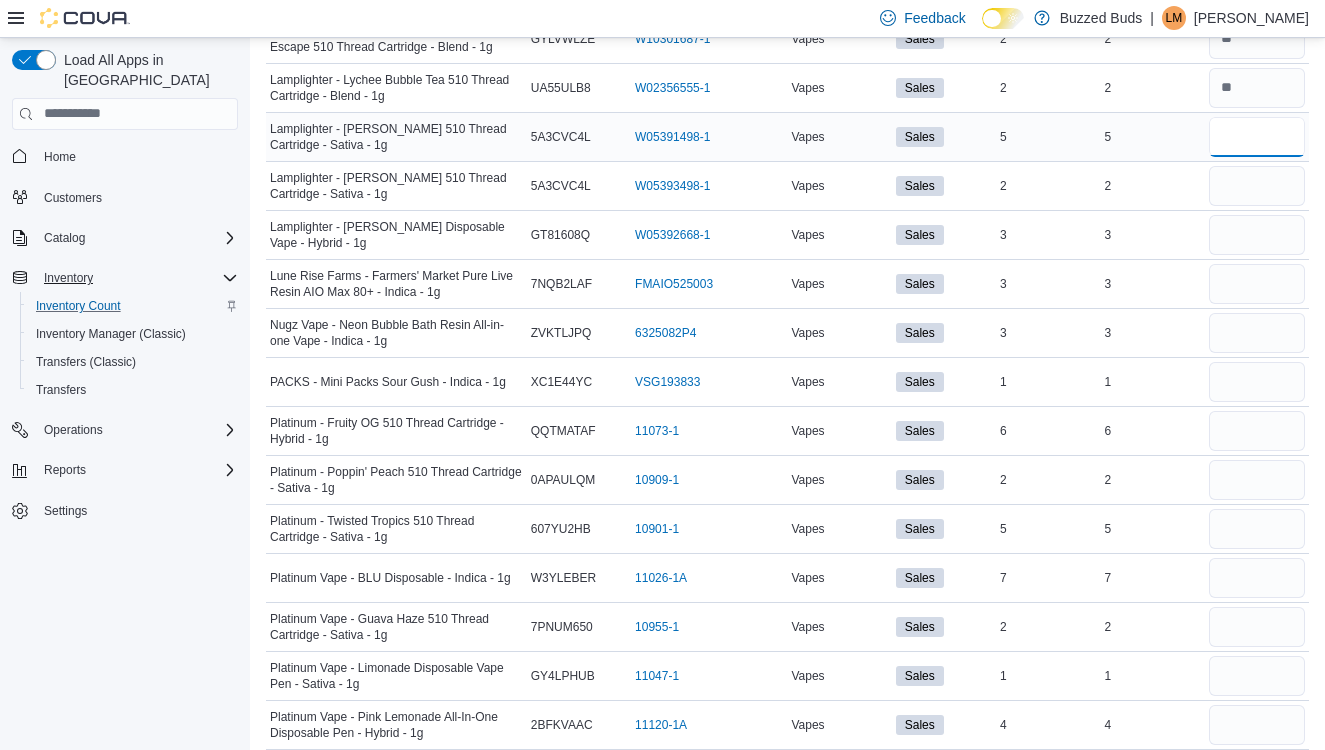 click at bounding box center (1257, 137) 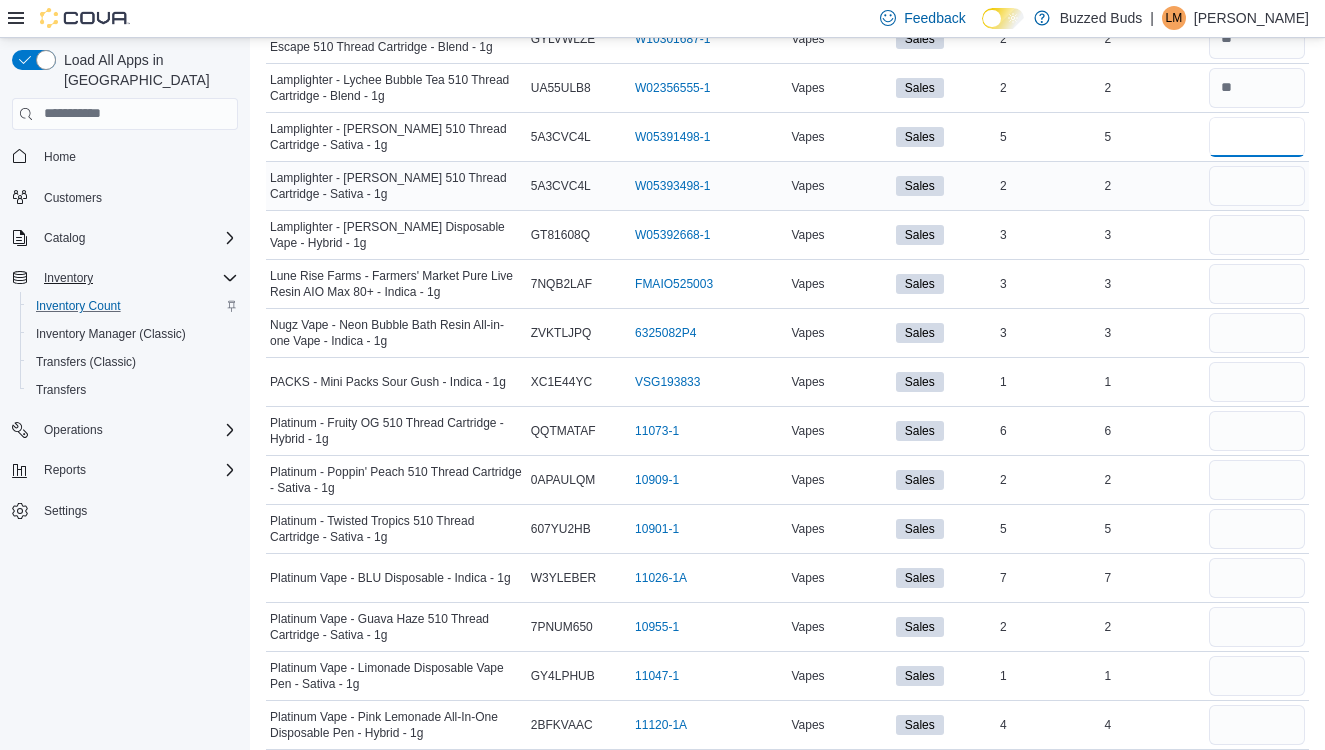 type on "*" 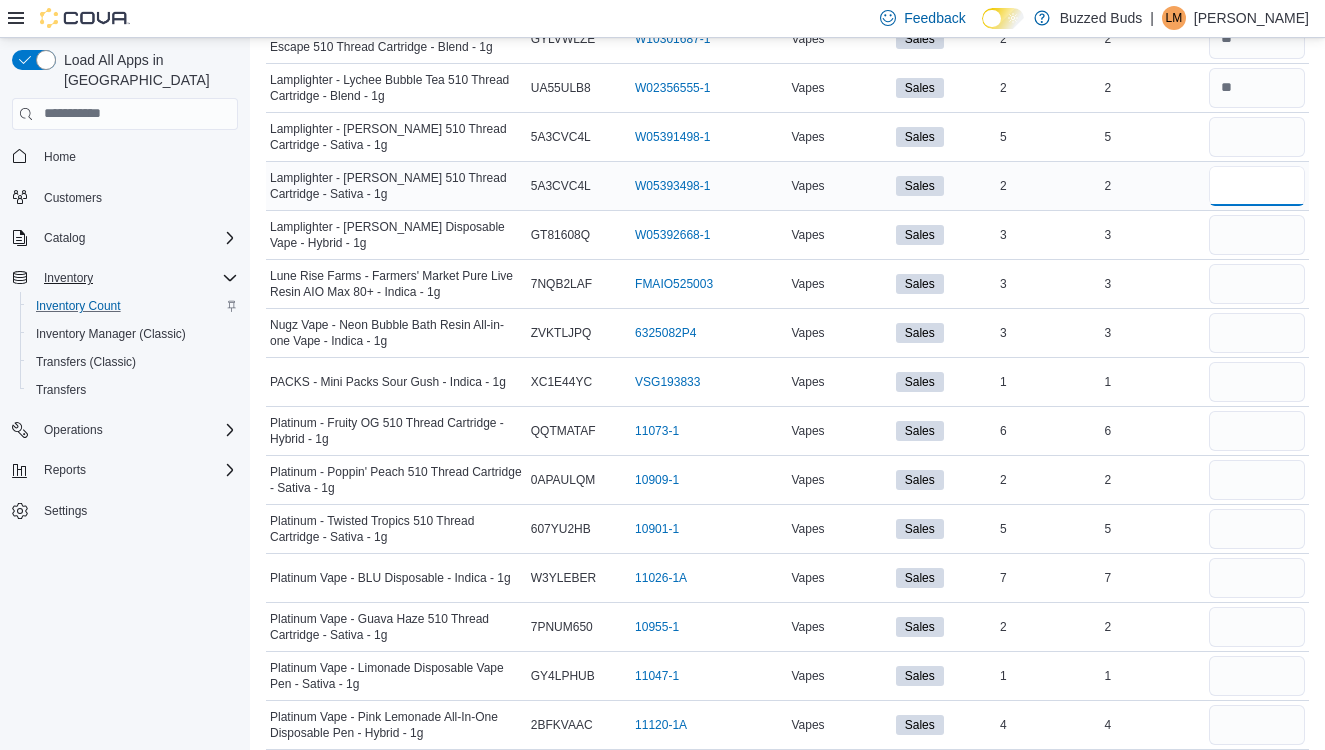 type 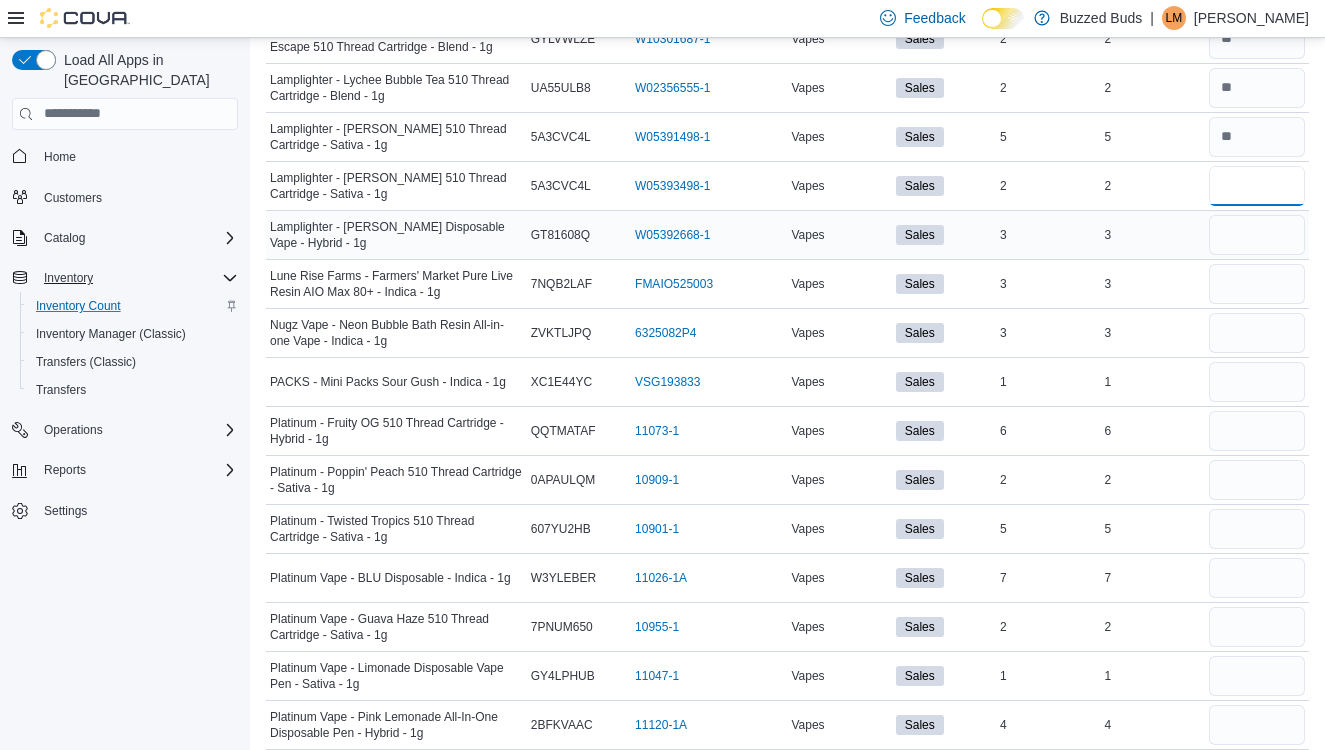 type on "*" 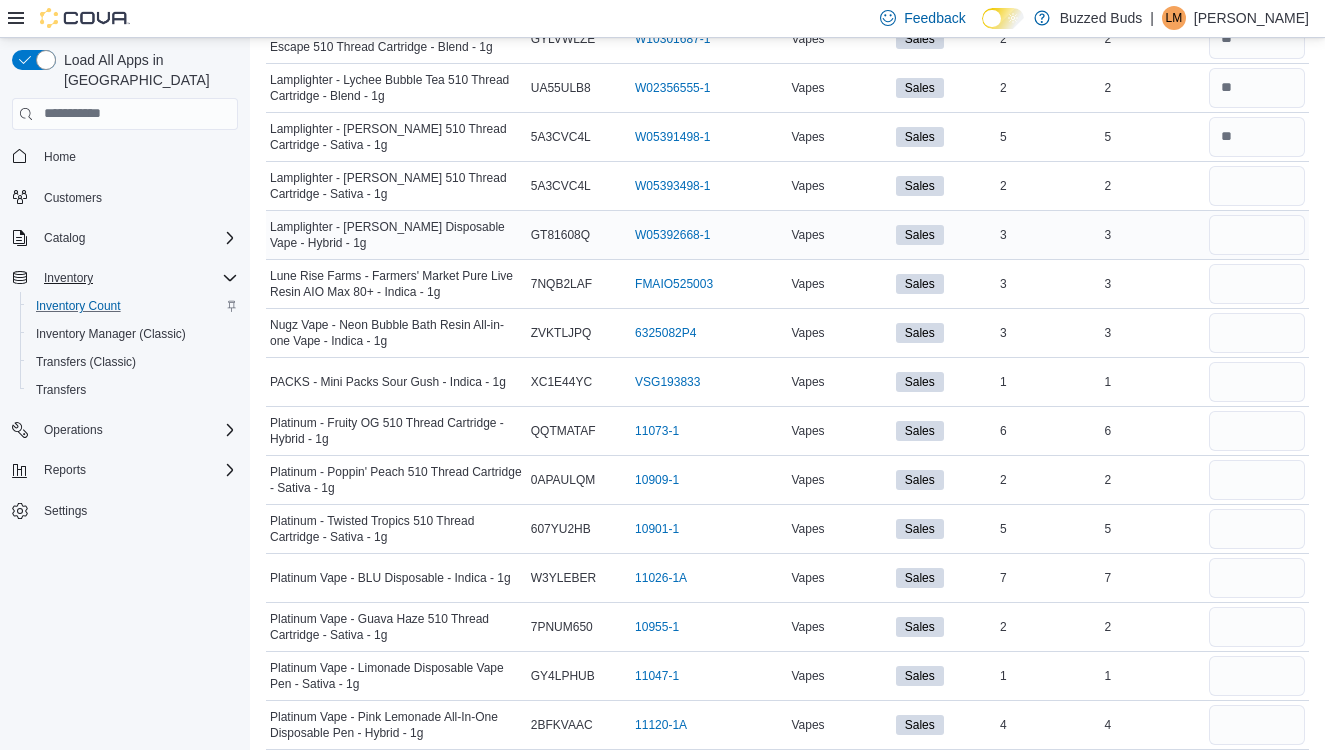 type 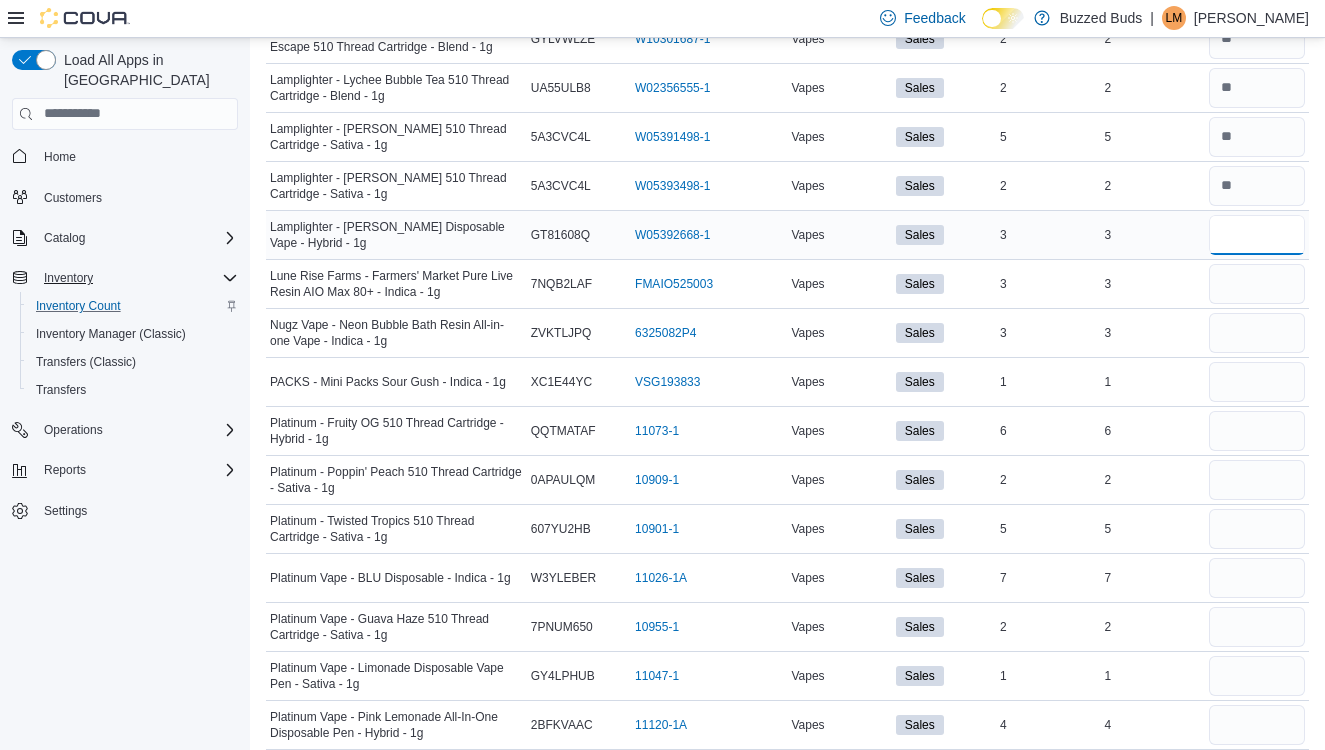 click at bounding box center (1257, 235) 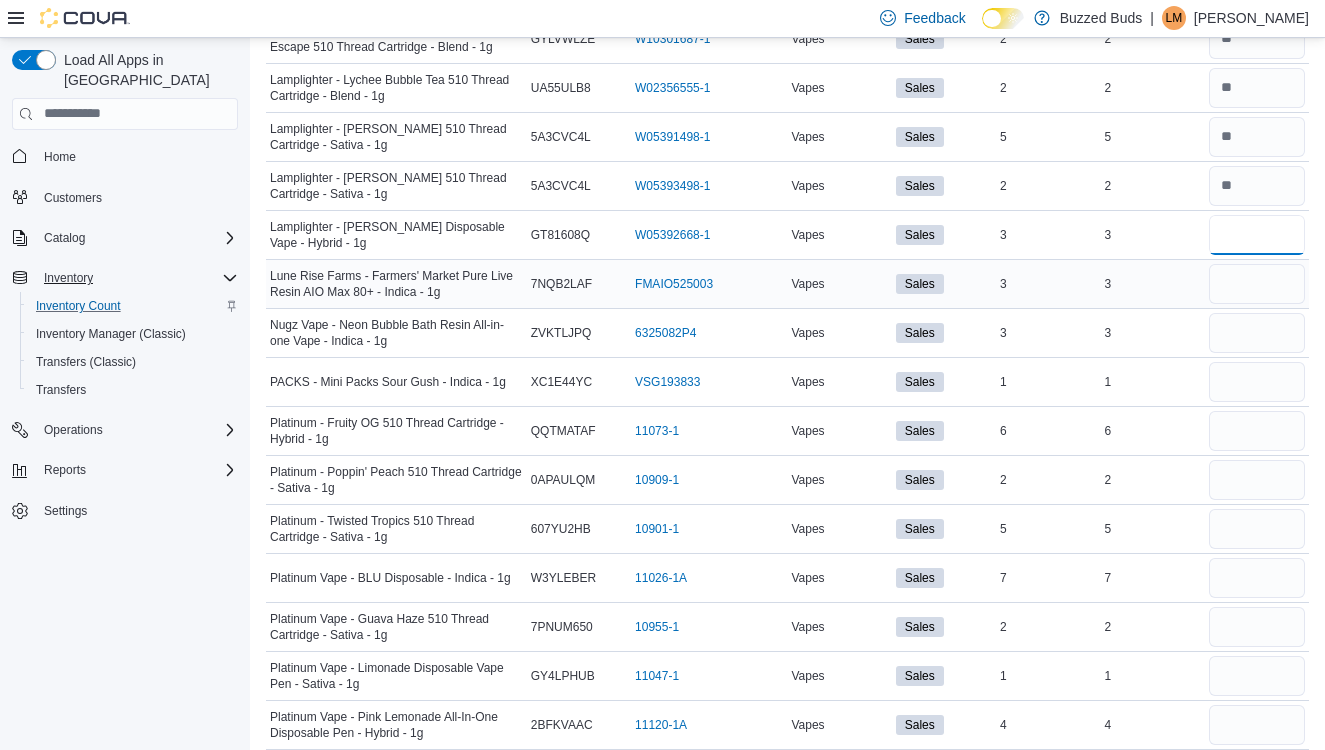 type on "*" 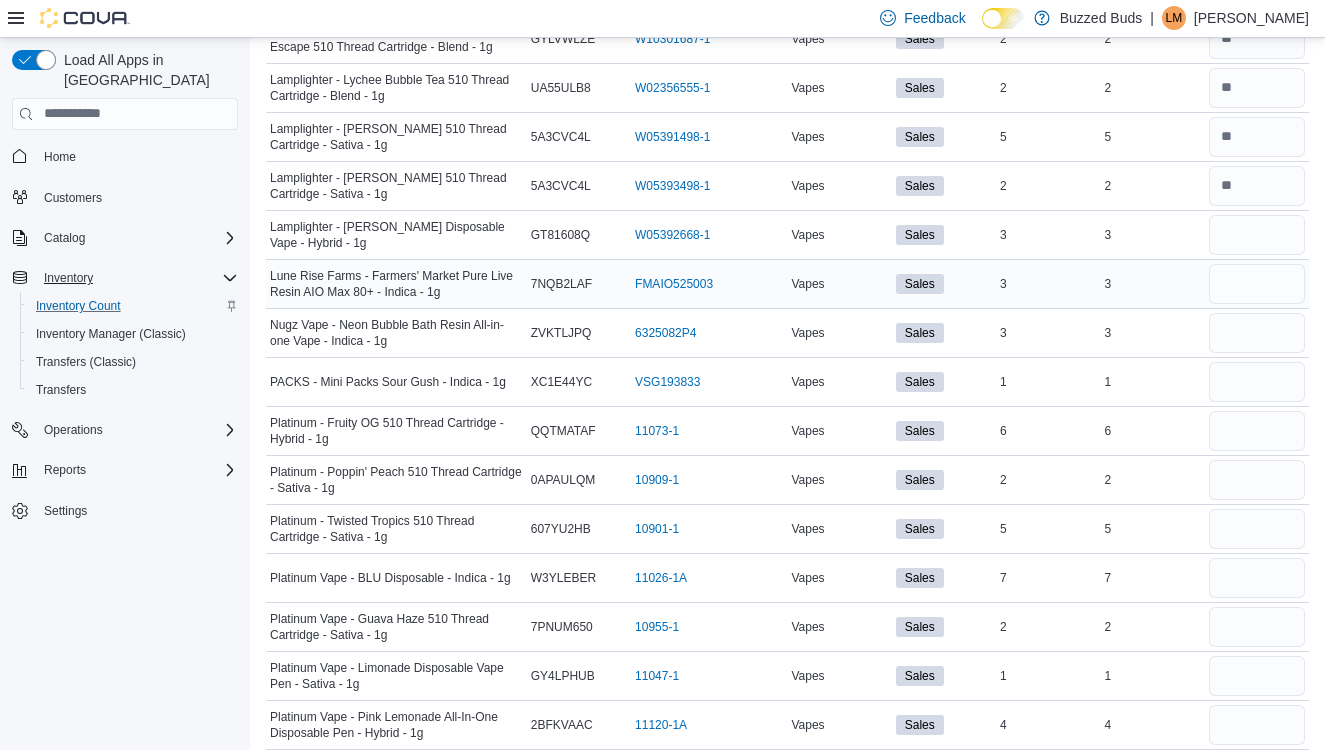 type 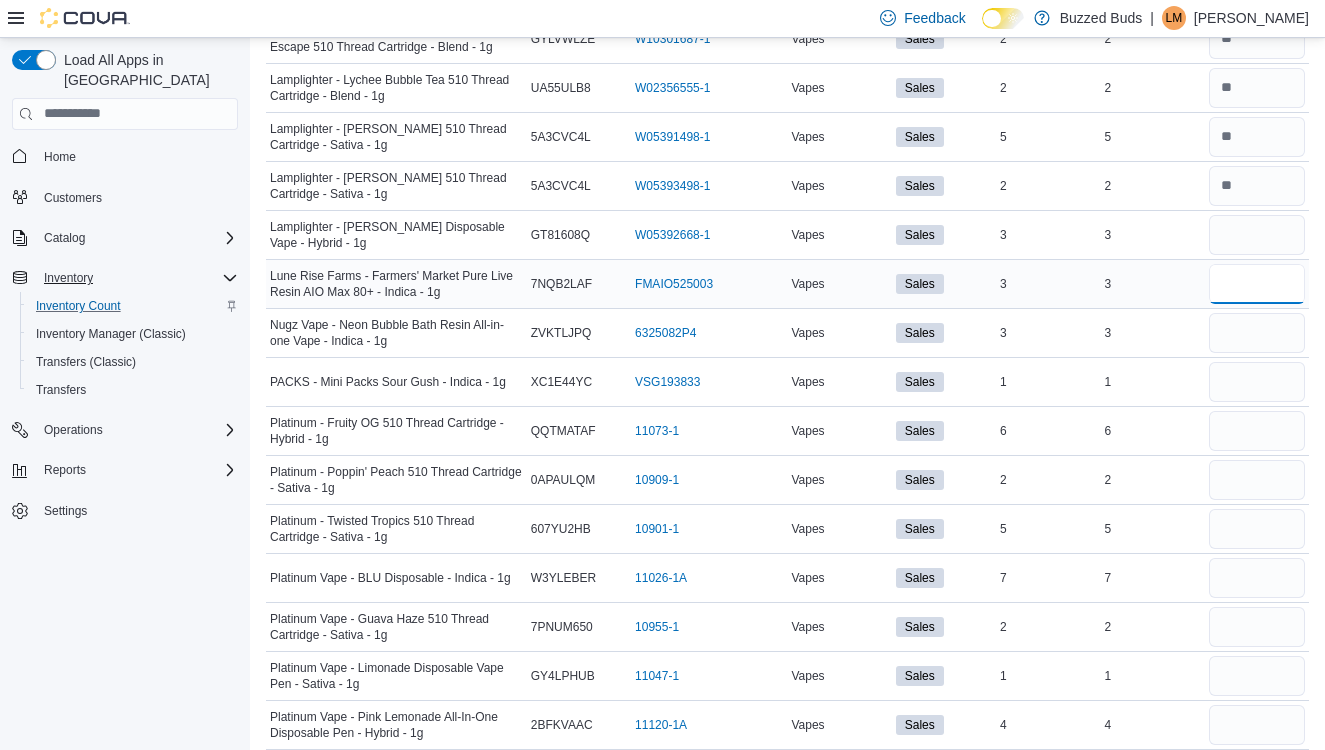 click at bounding box center (1257, 284) 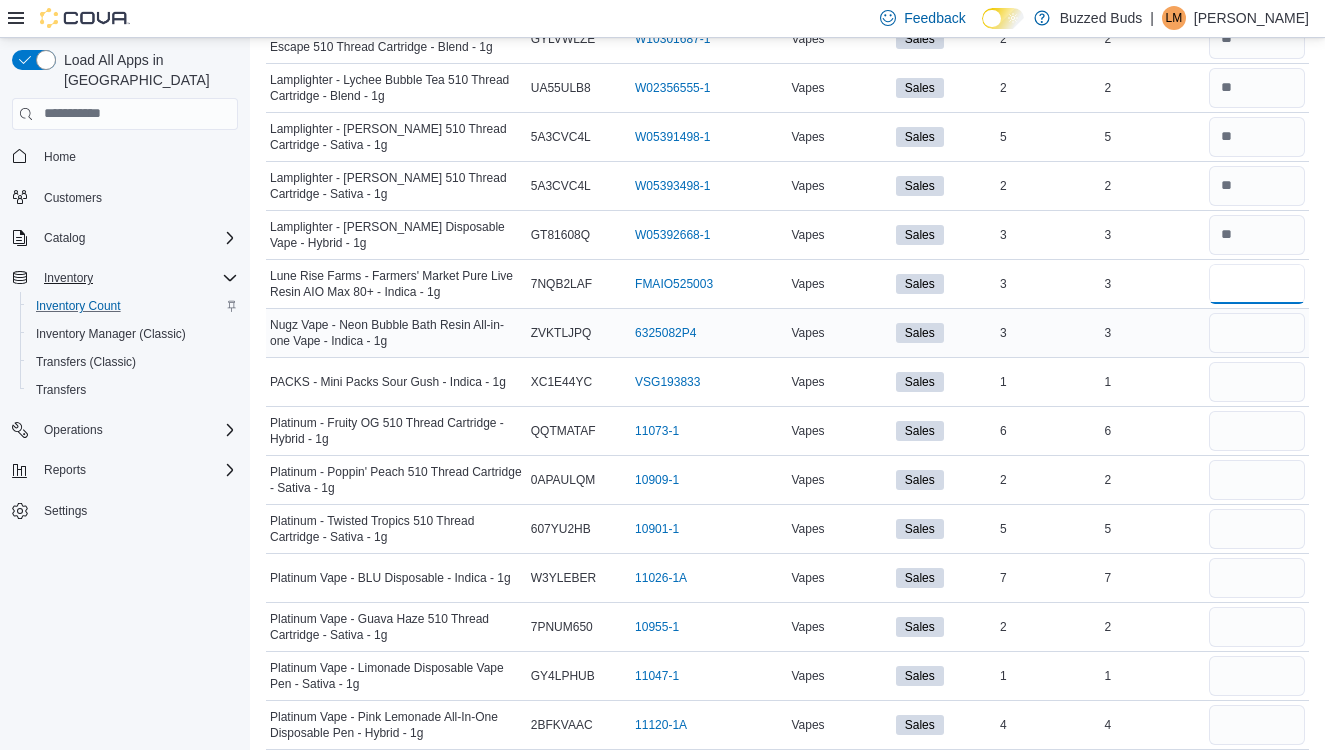 type on "*" 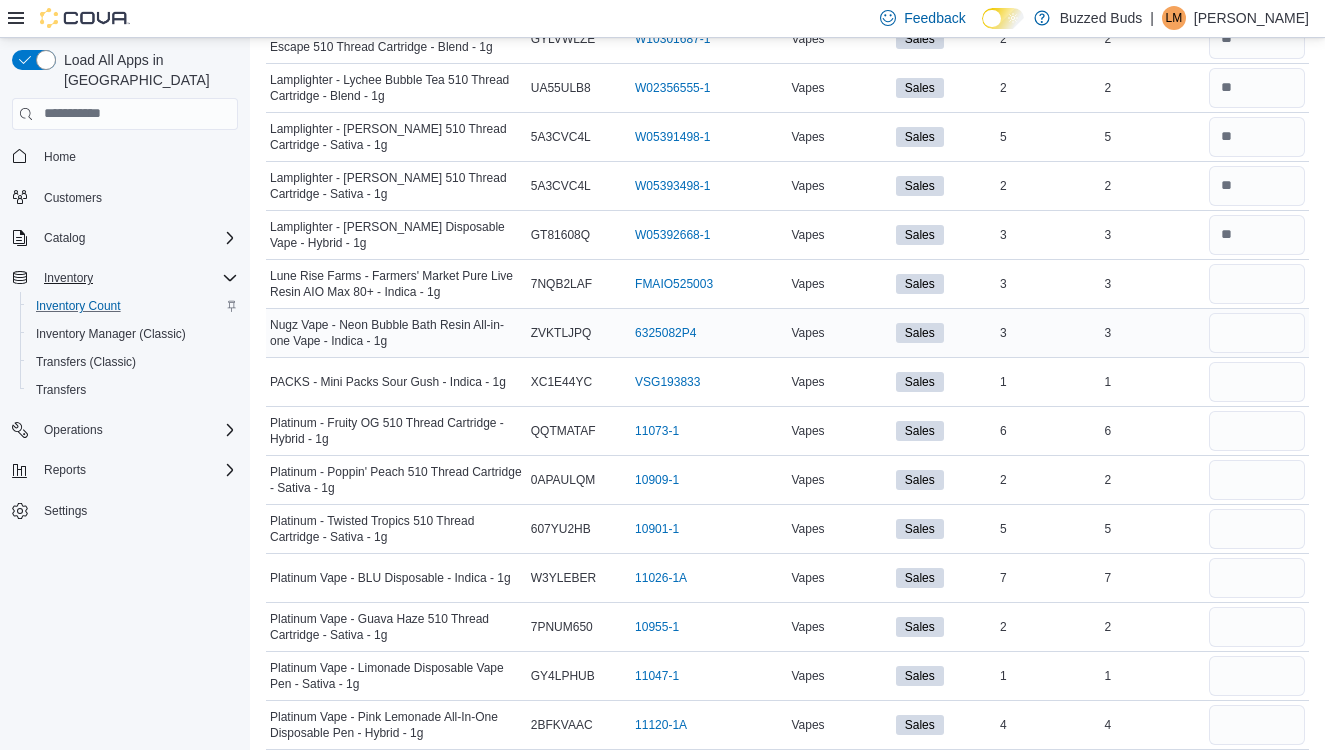 type 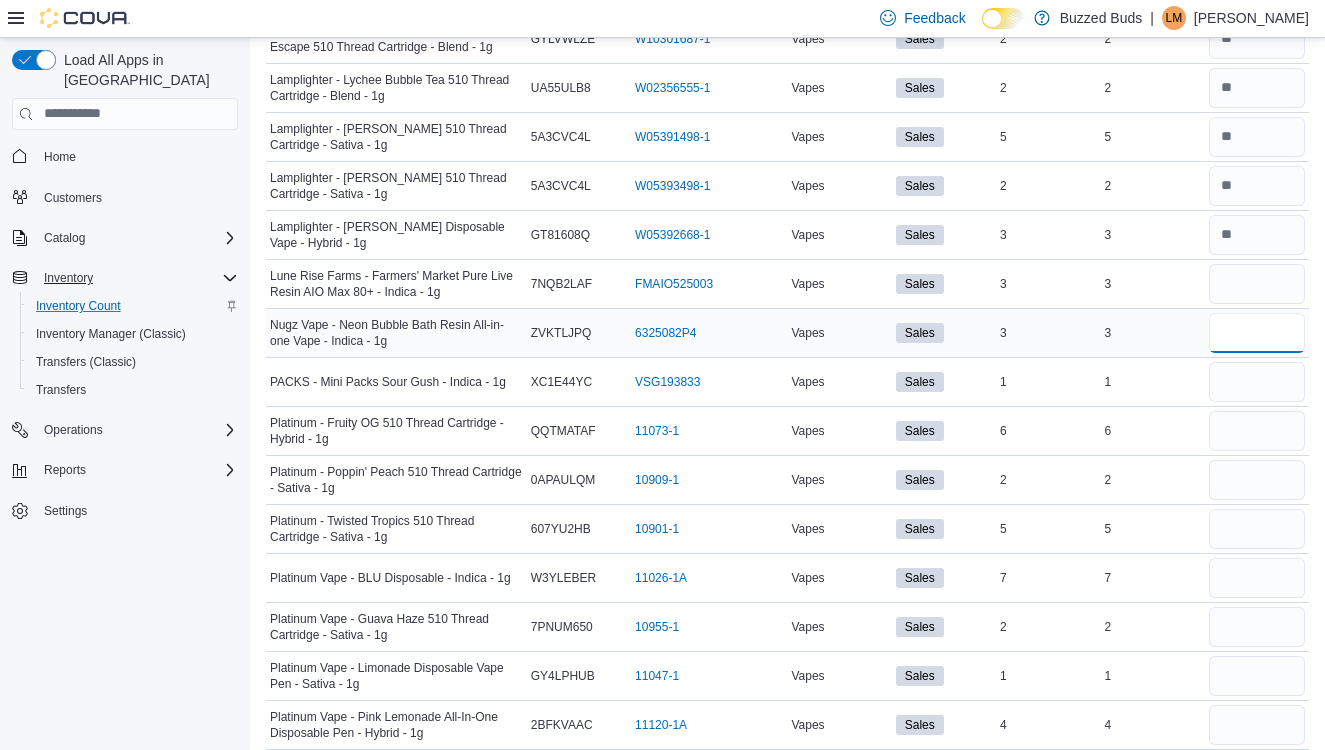 click at bounding box center (1257, 333) 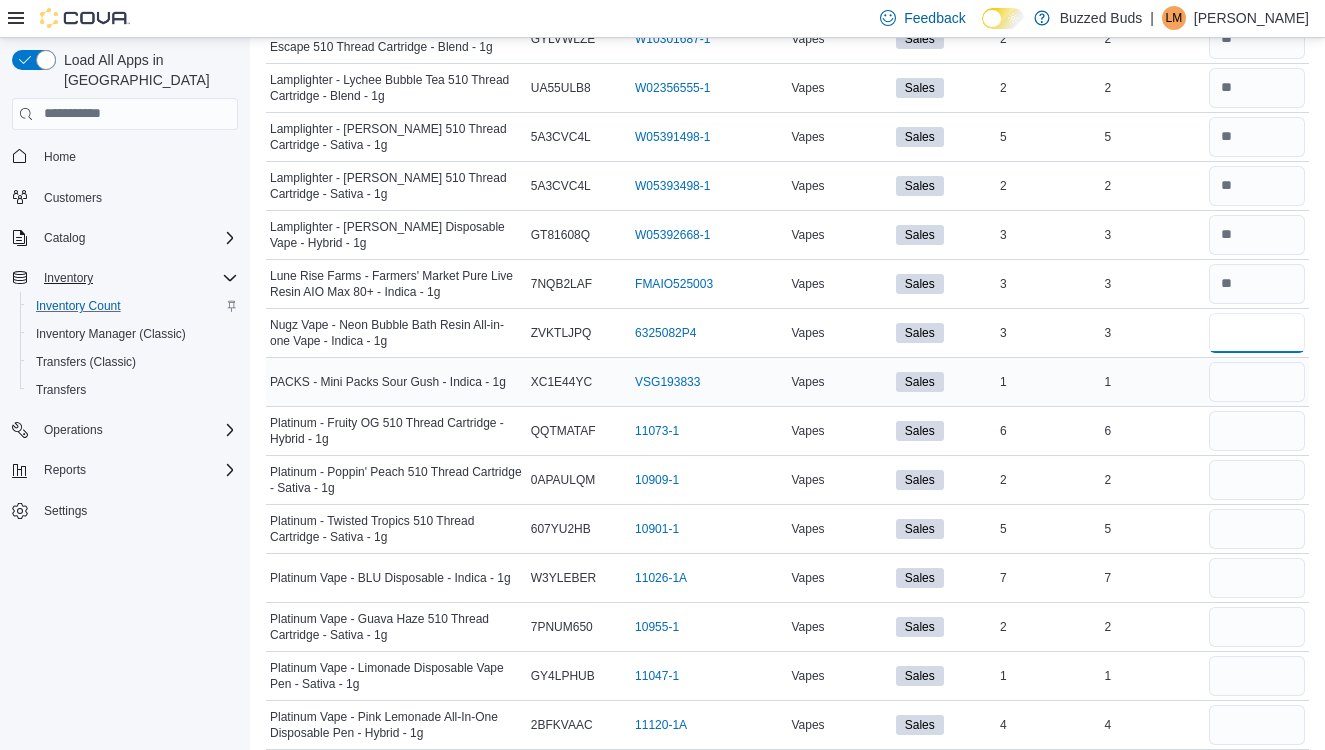 type on "*" 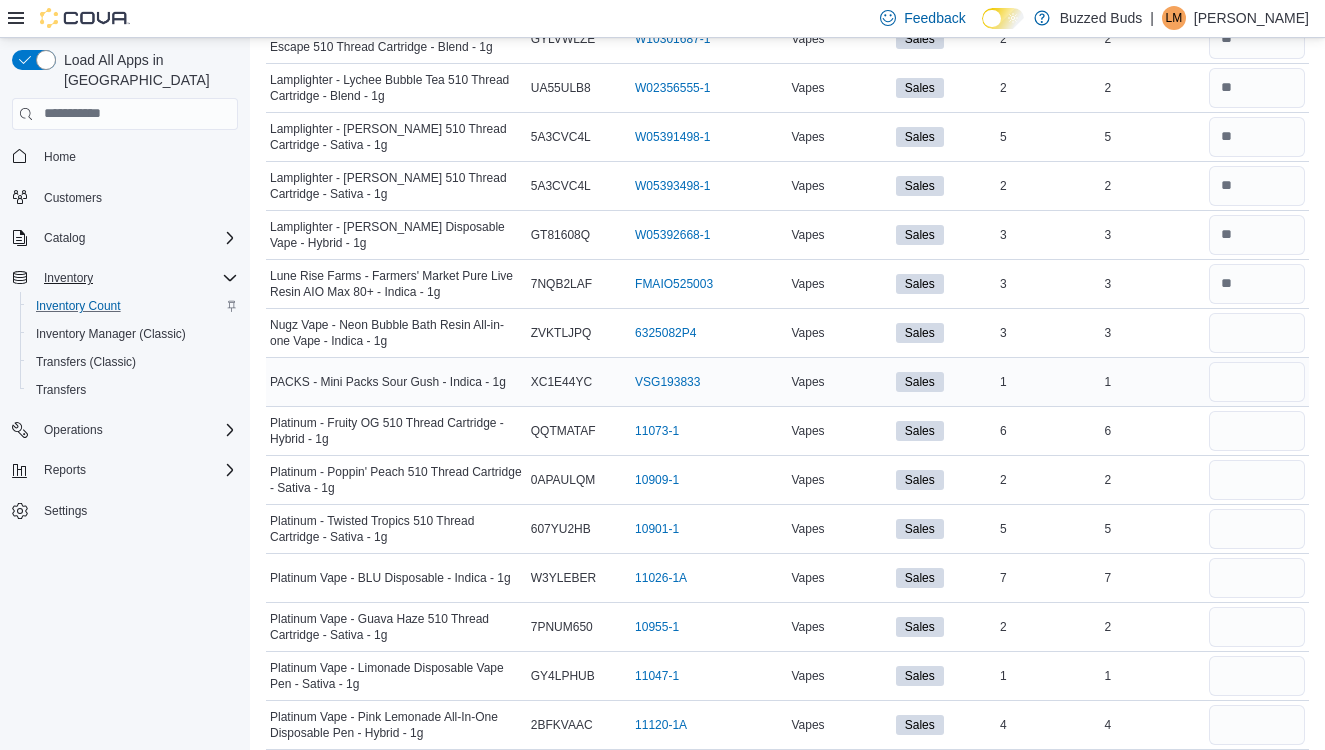 type 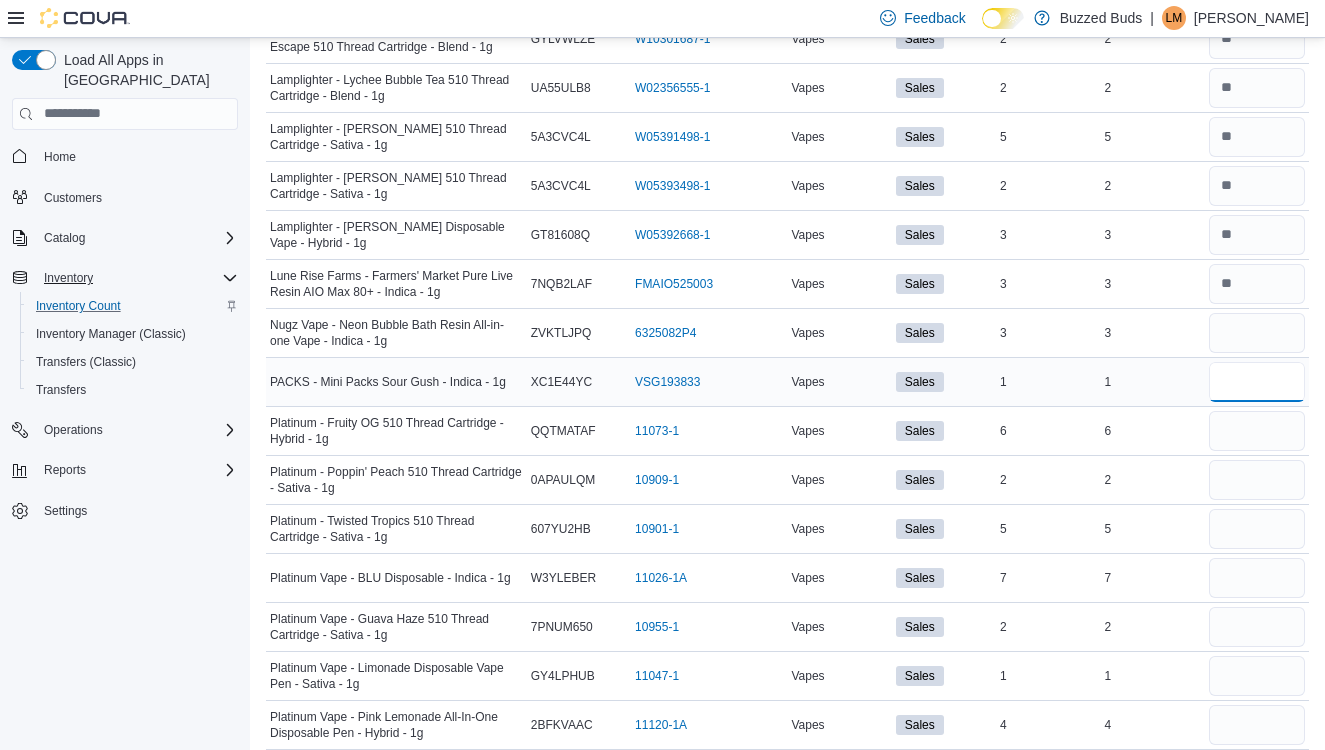 click at bounding box center [1257, 382] 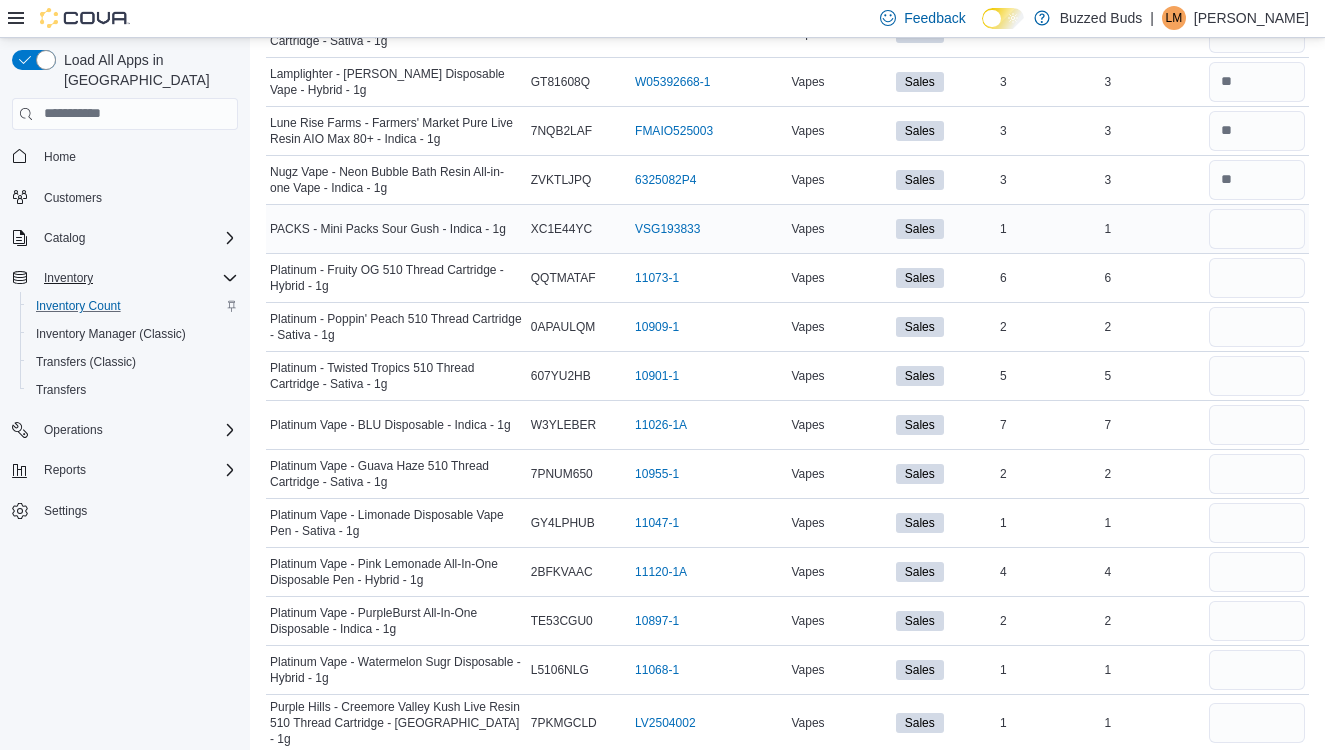 scroll, scrollTop: 1786, scrollLeft: 0, axis: vertical 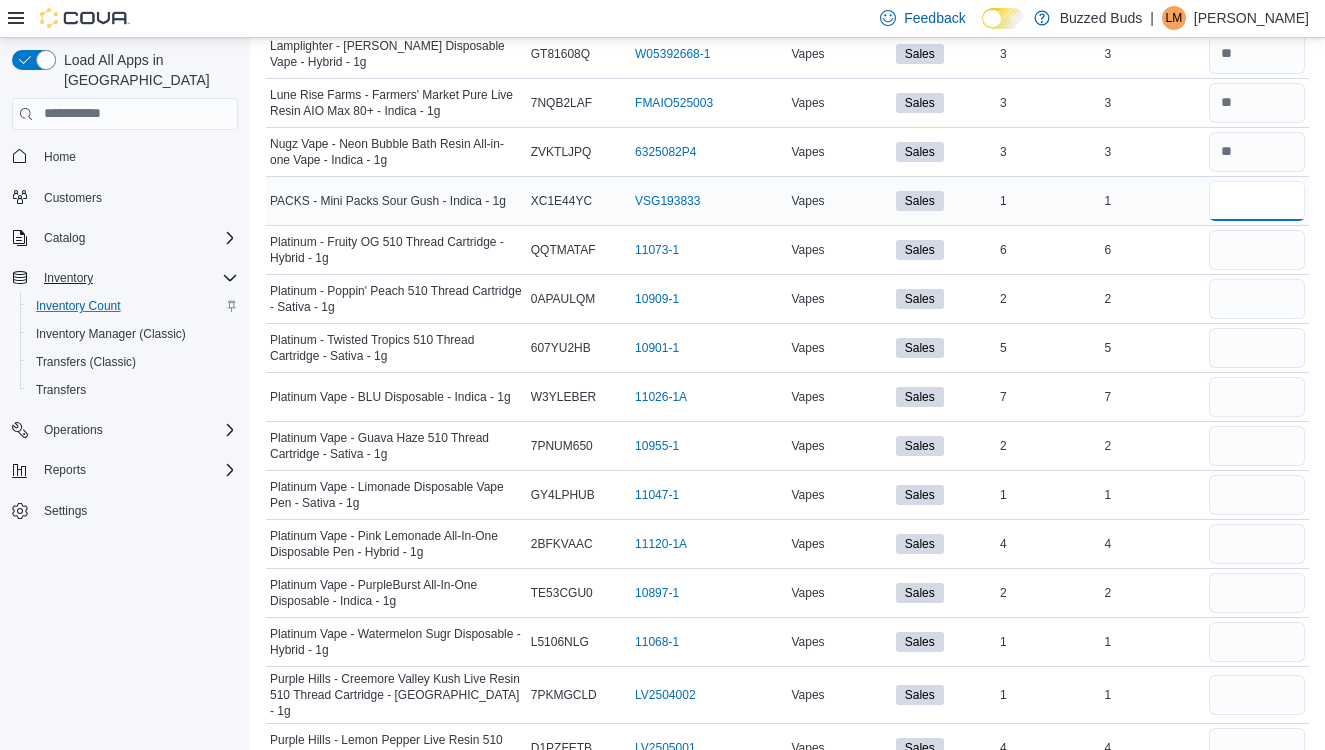 click at bounding box center (1257, 201) 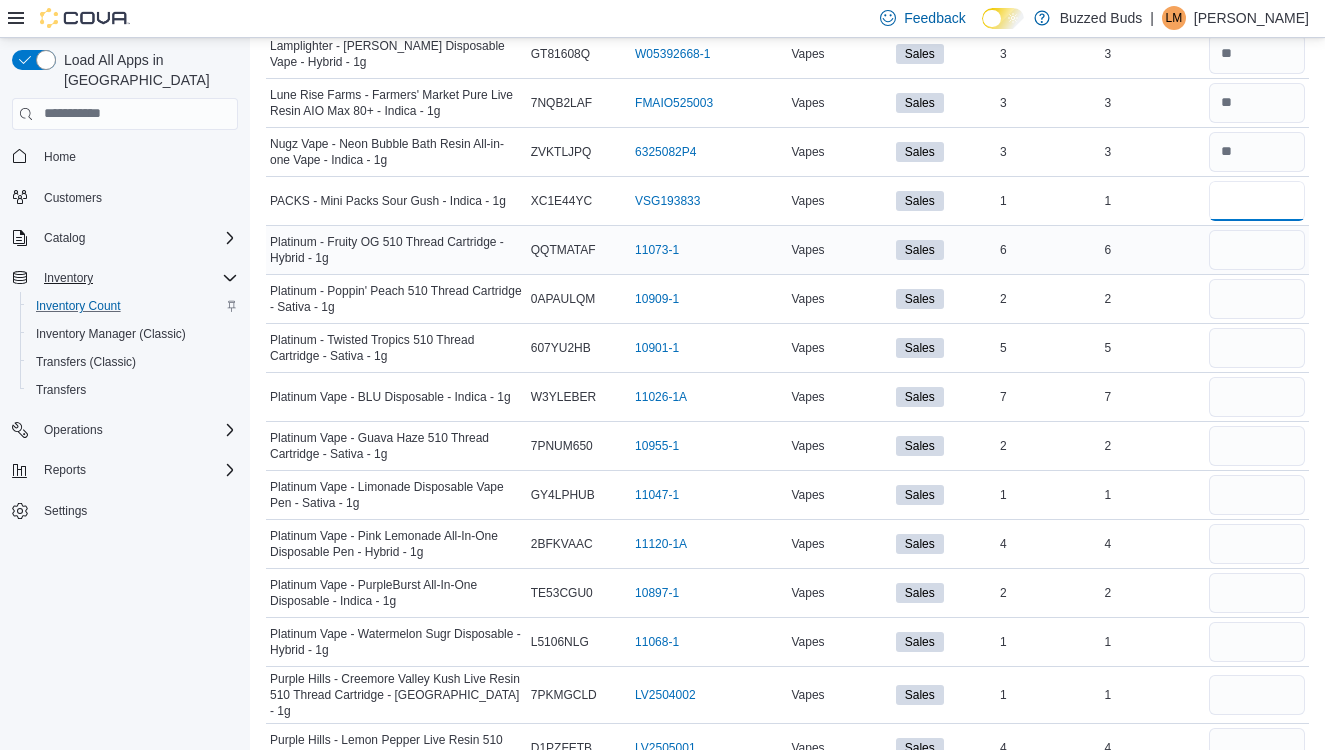 type on "*" 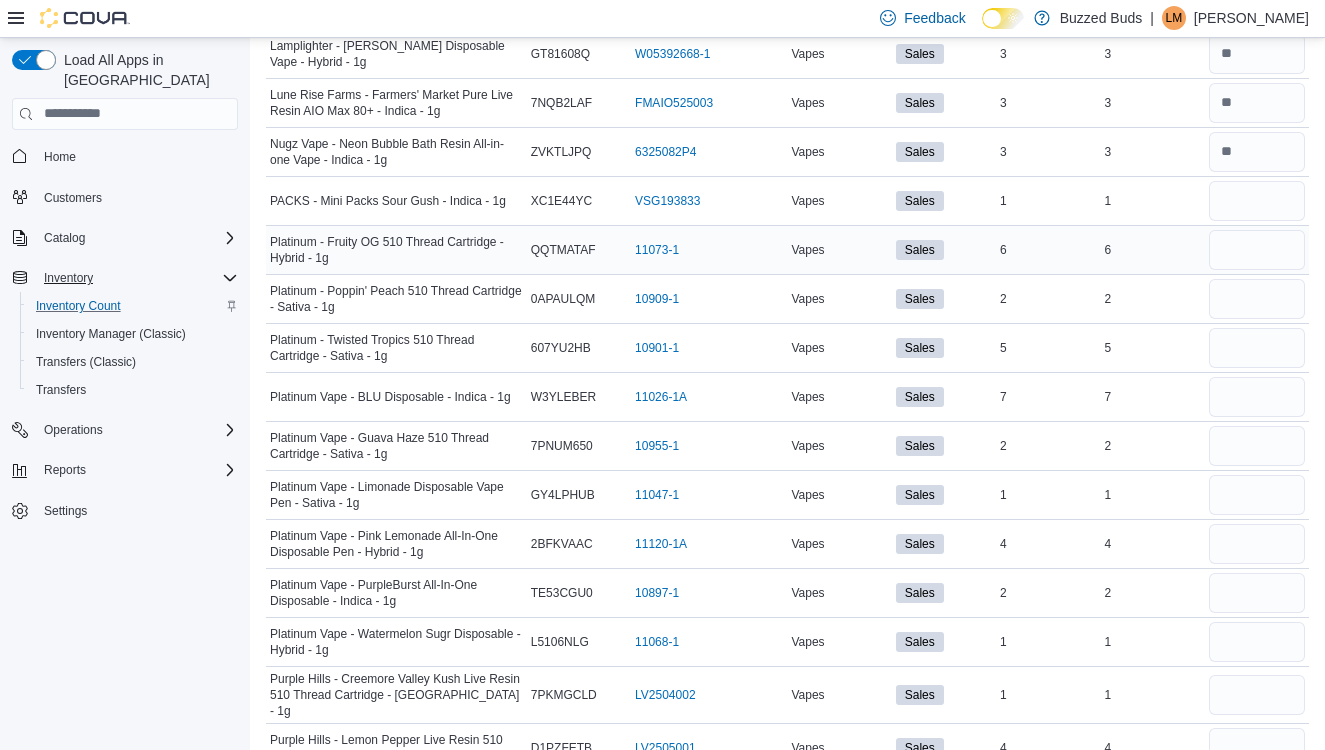 type 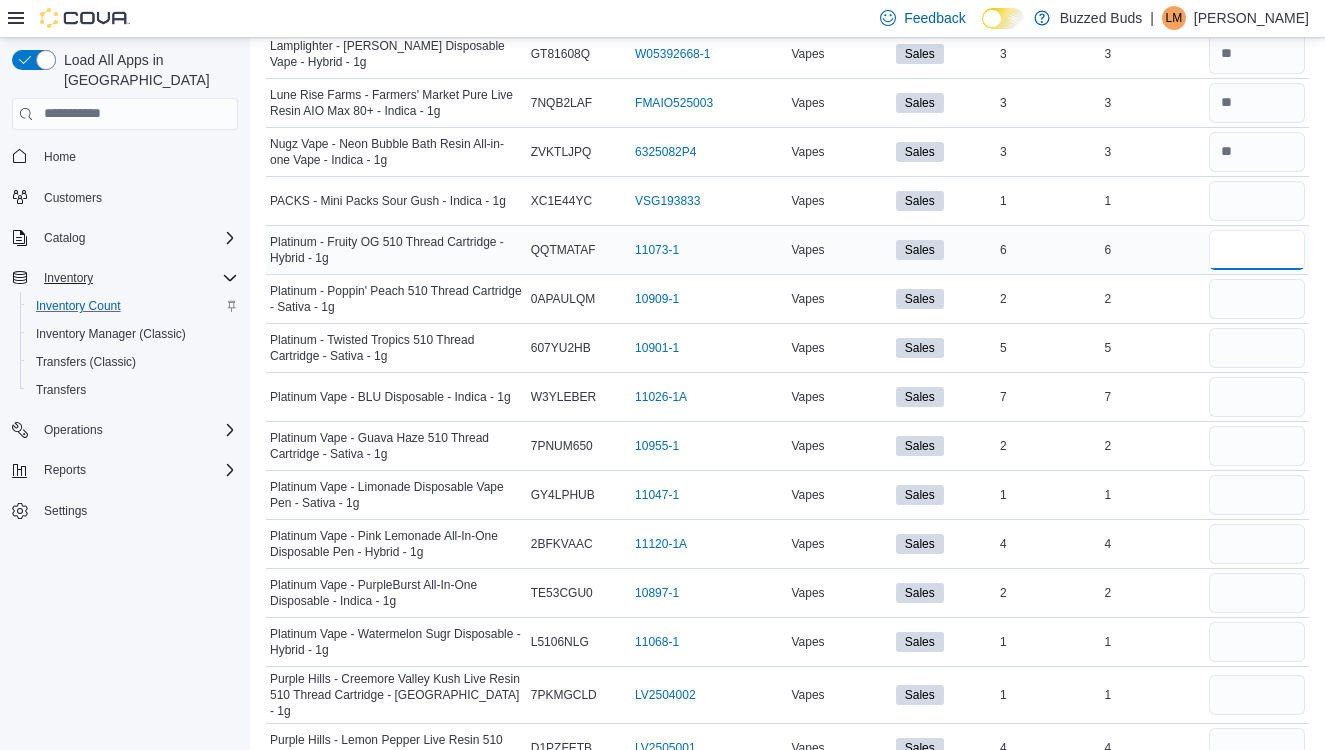 click at bounding box center (1257, 250) 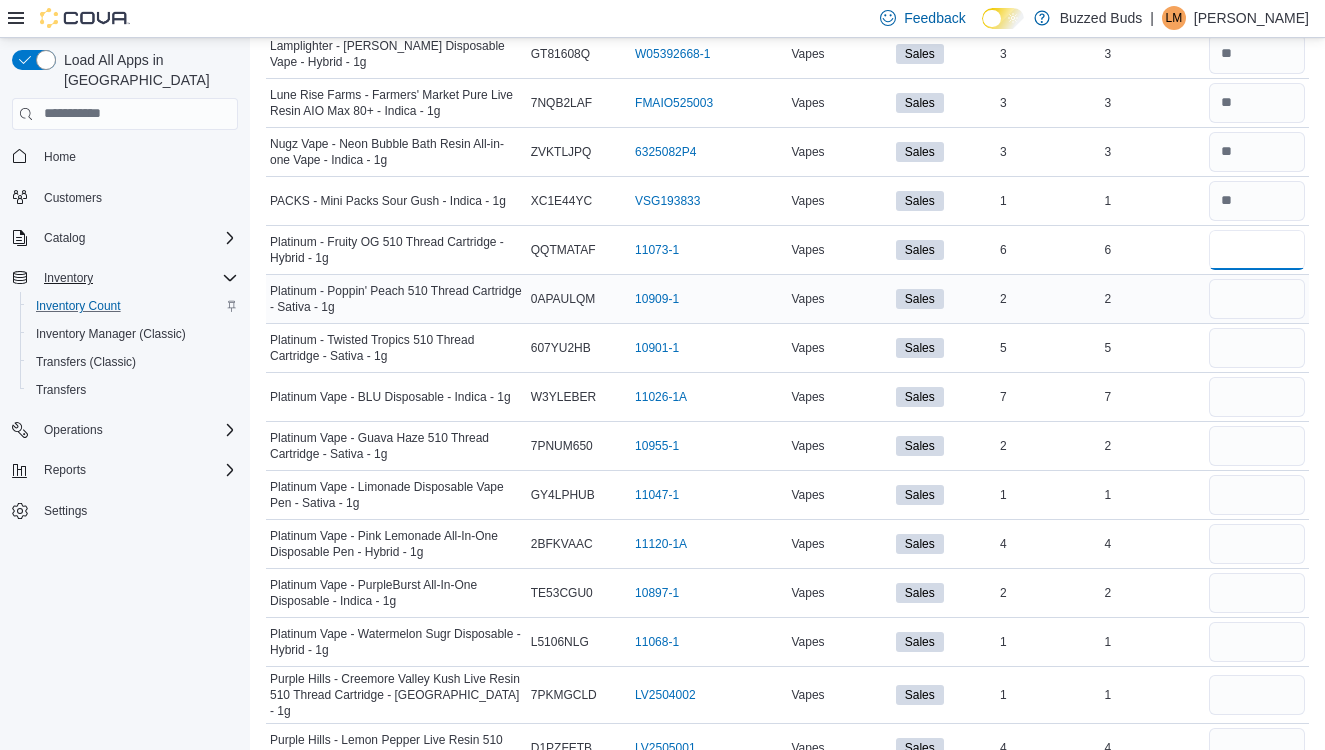 type on "*" 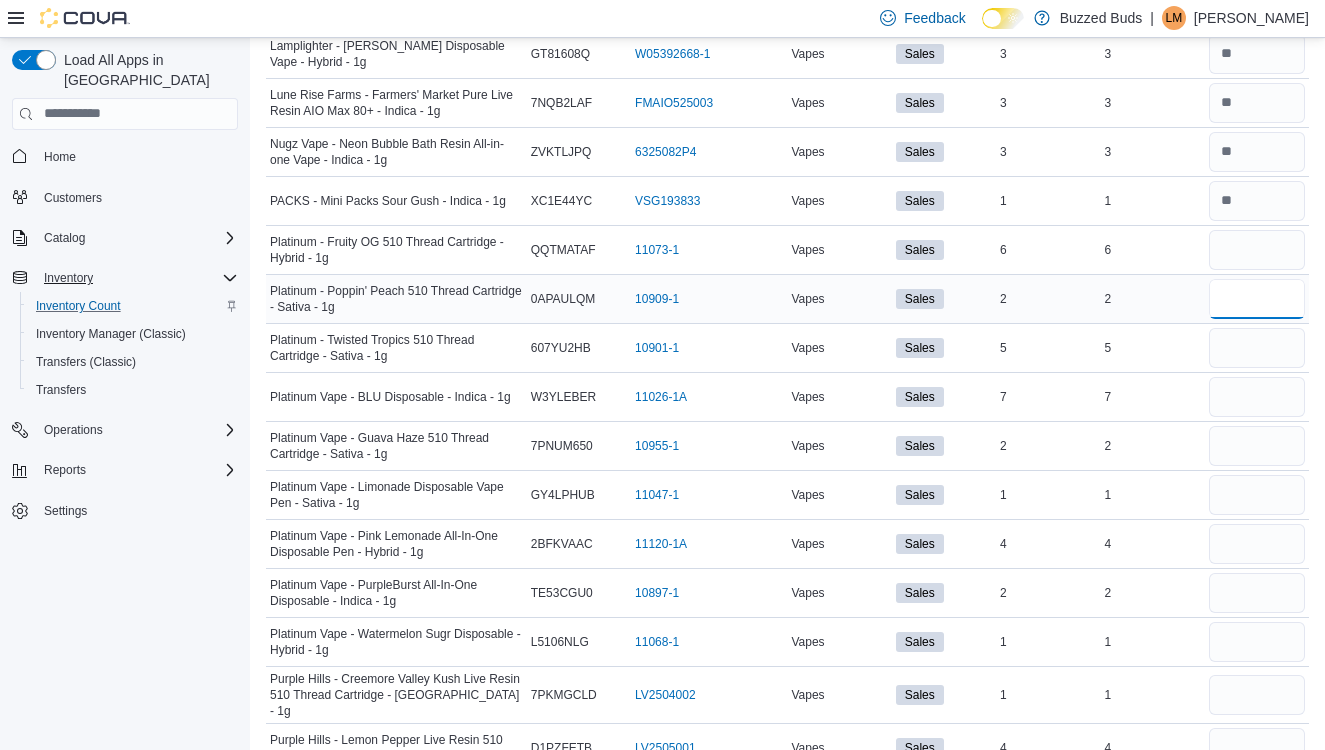 type 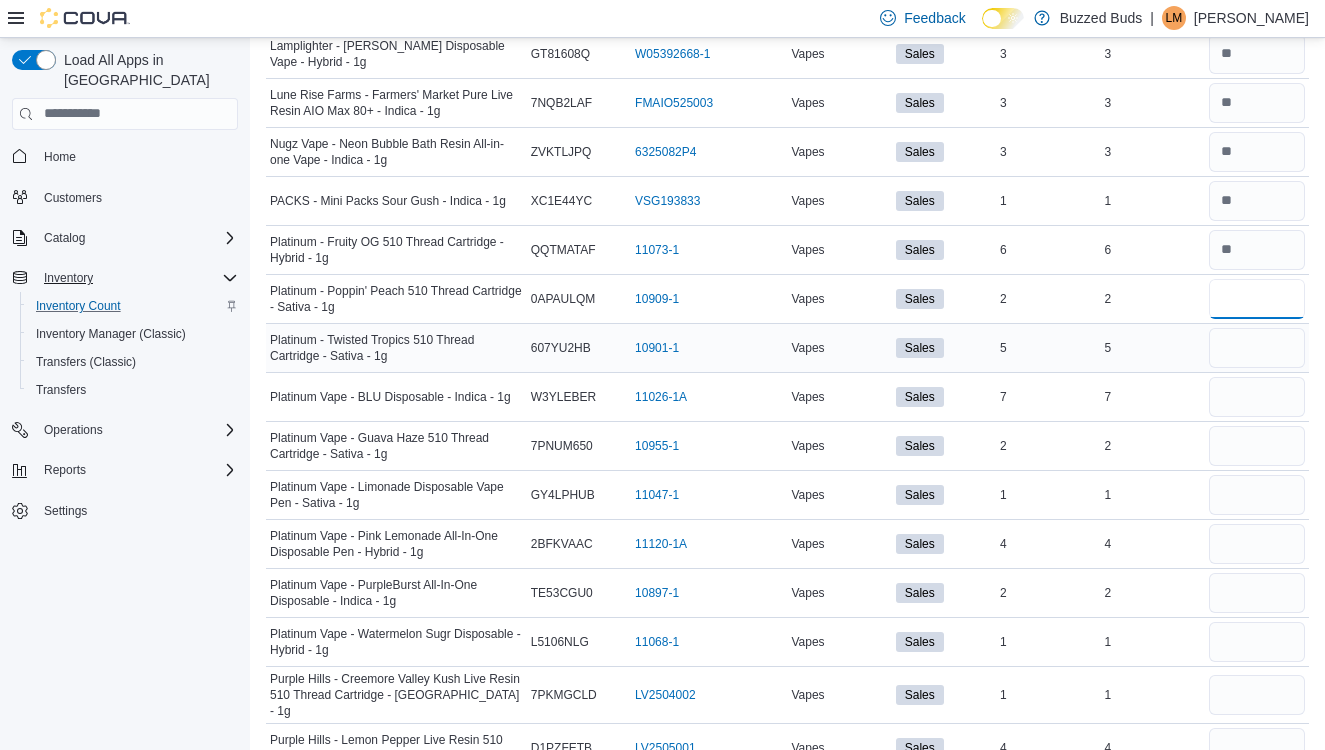 type on "*" 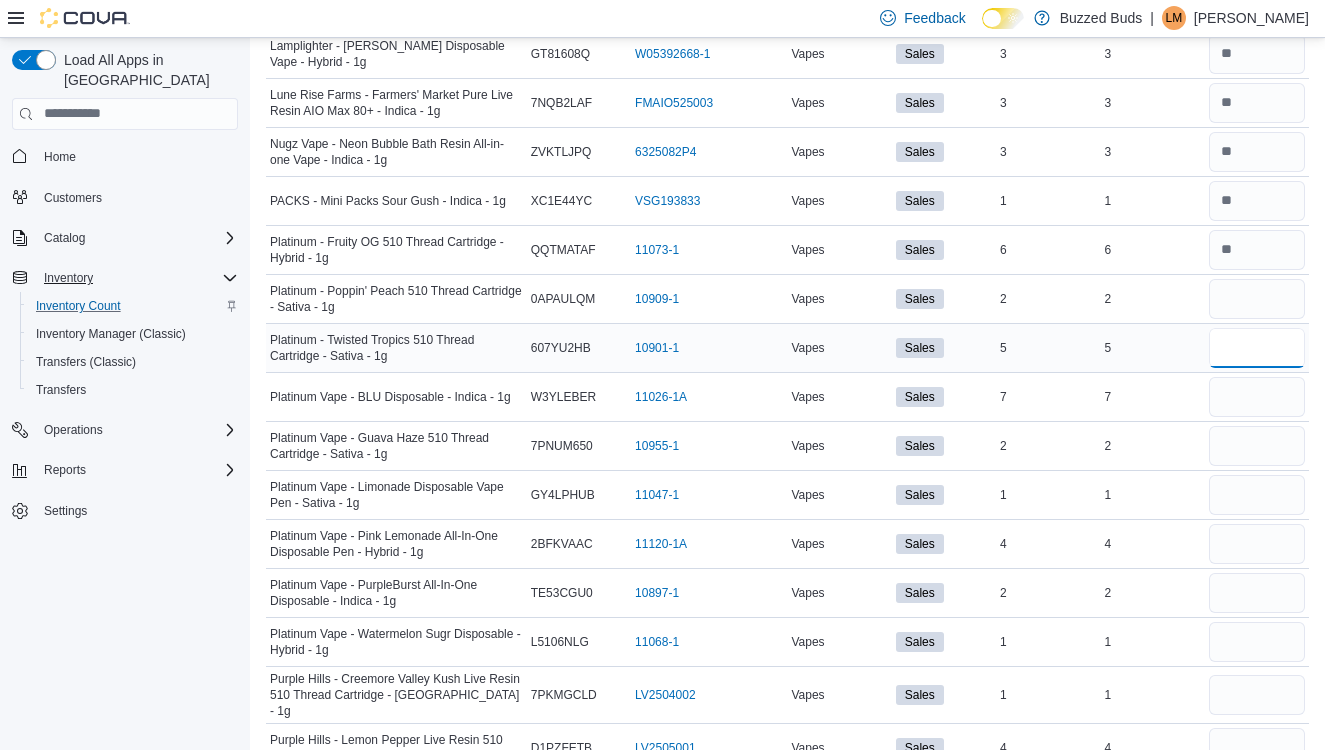 type 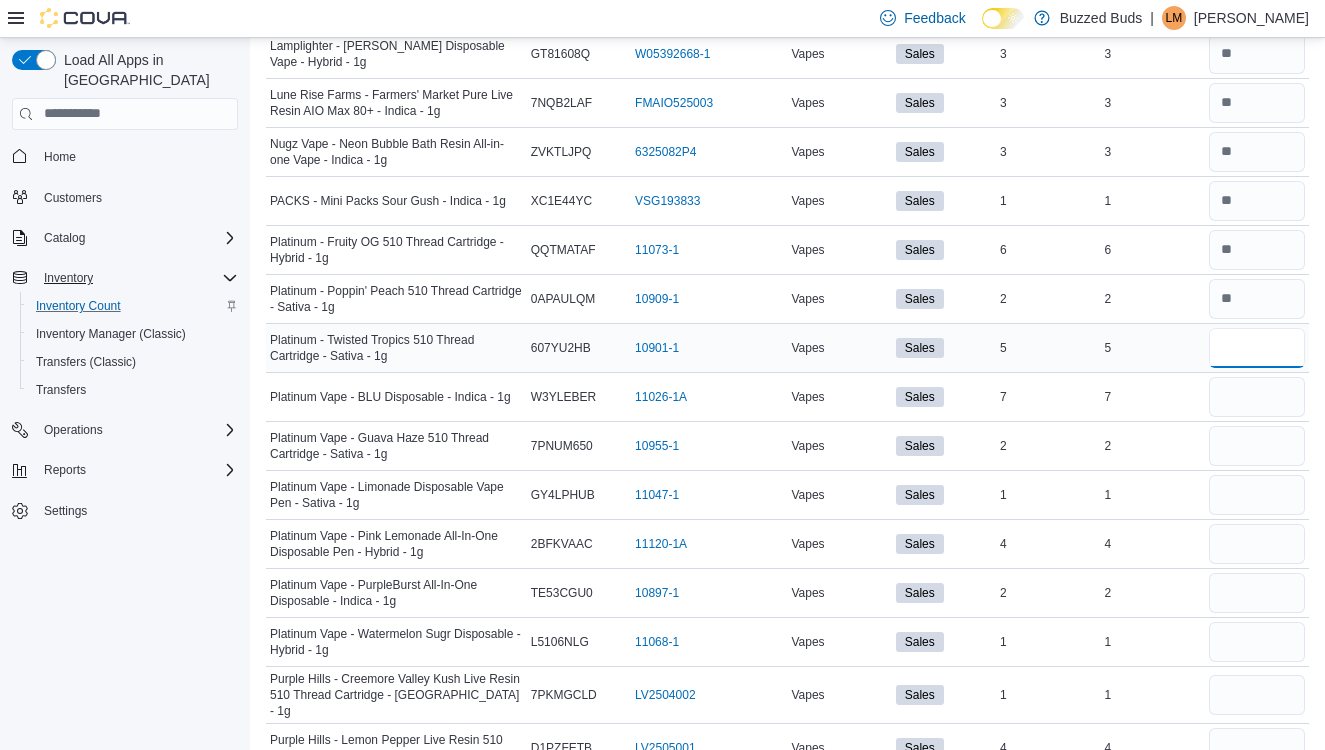 click at bounding box center (1257, 348) 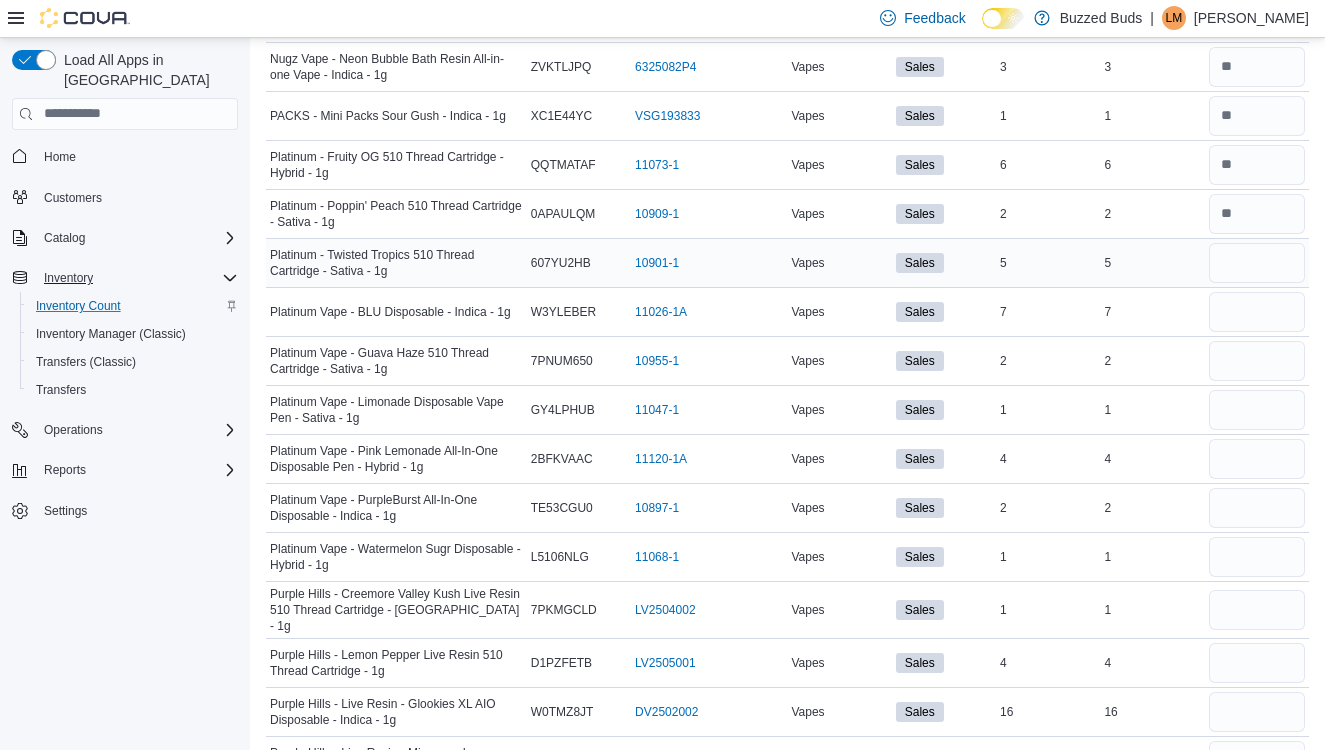 scroll, scrollTop: 1882, scrollLeft: 0, axis: vertical 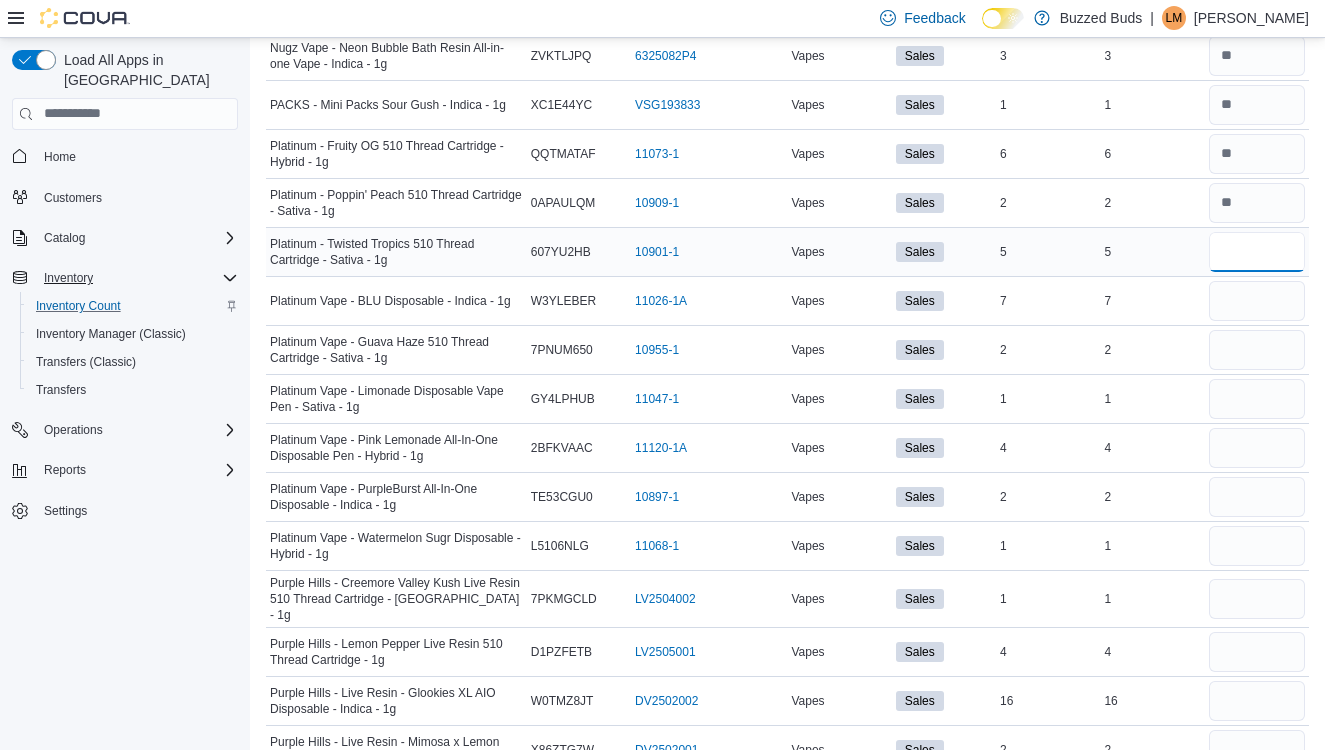 click at bounding box center [1257, 252] 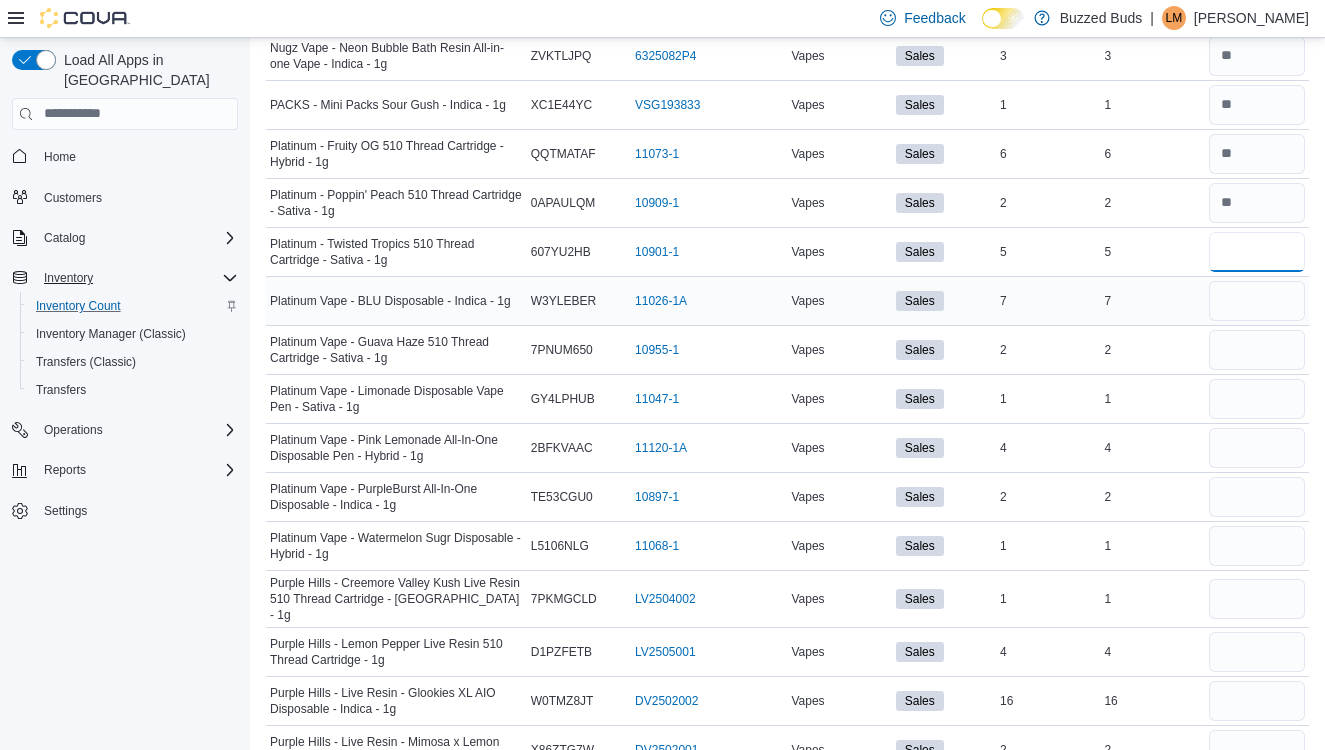 type on "*" 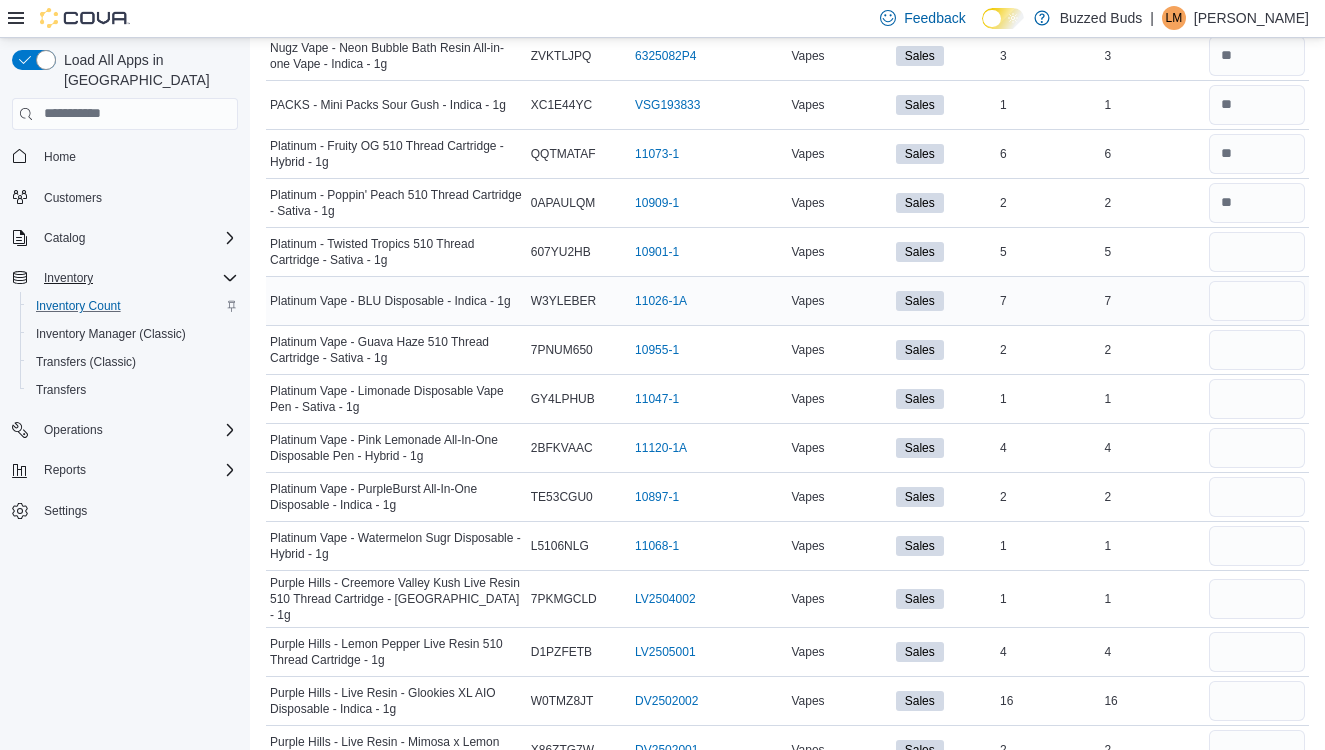 type 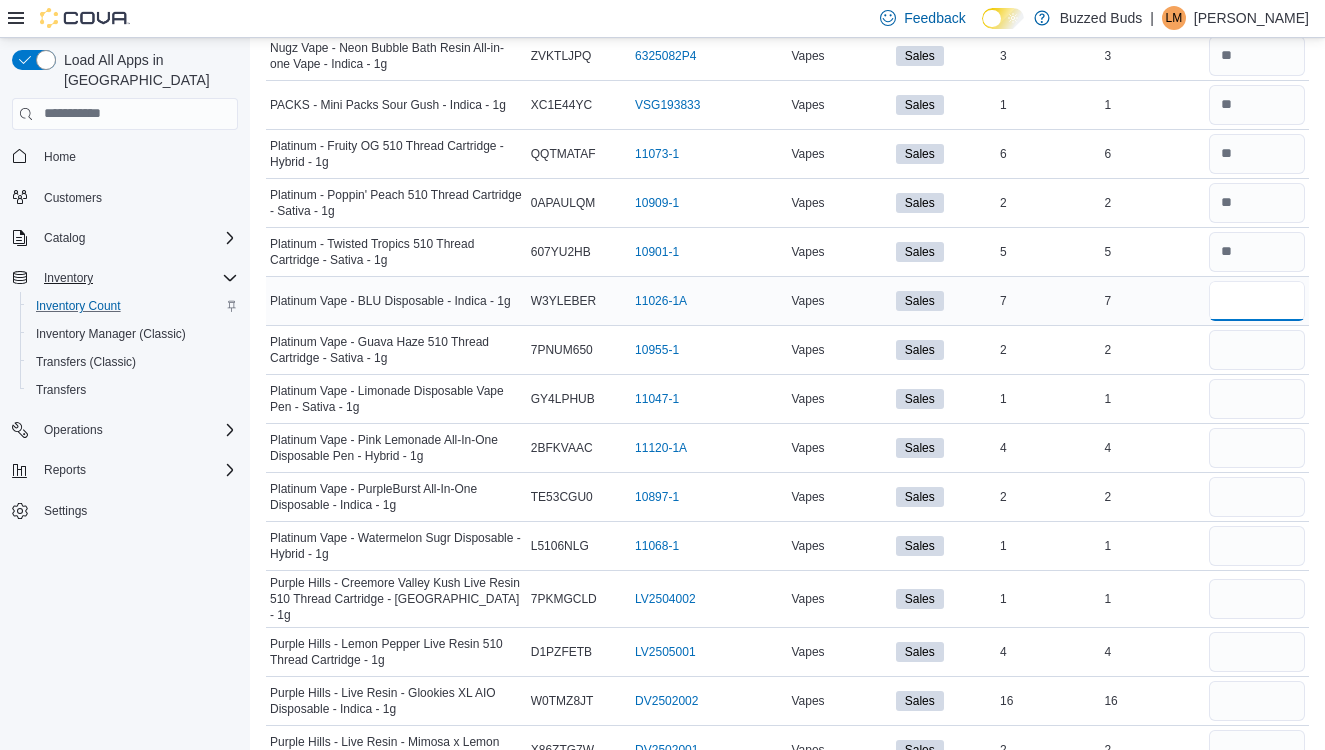 click at bounding box center (1257, 301) 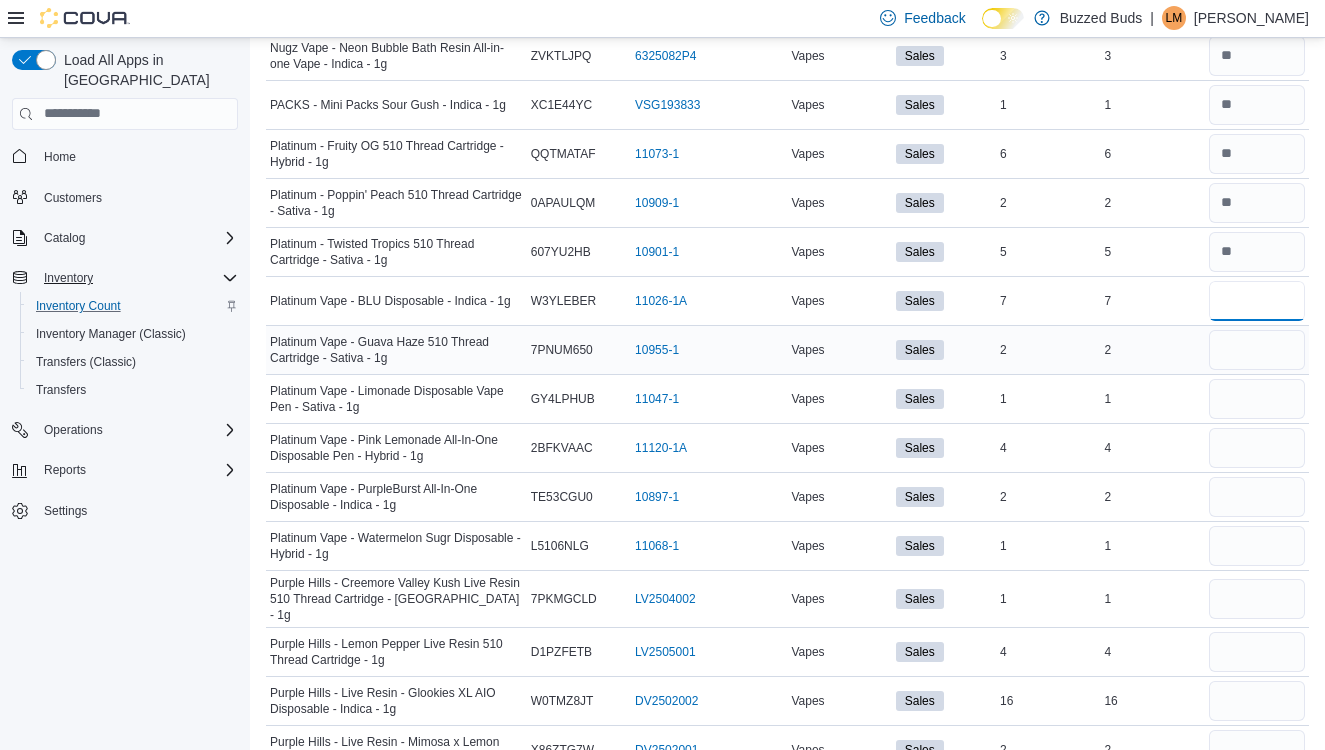 type on "*" 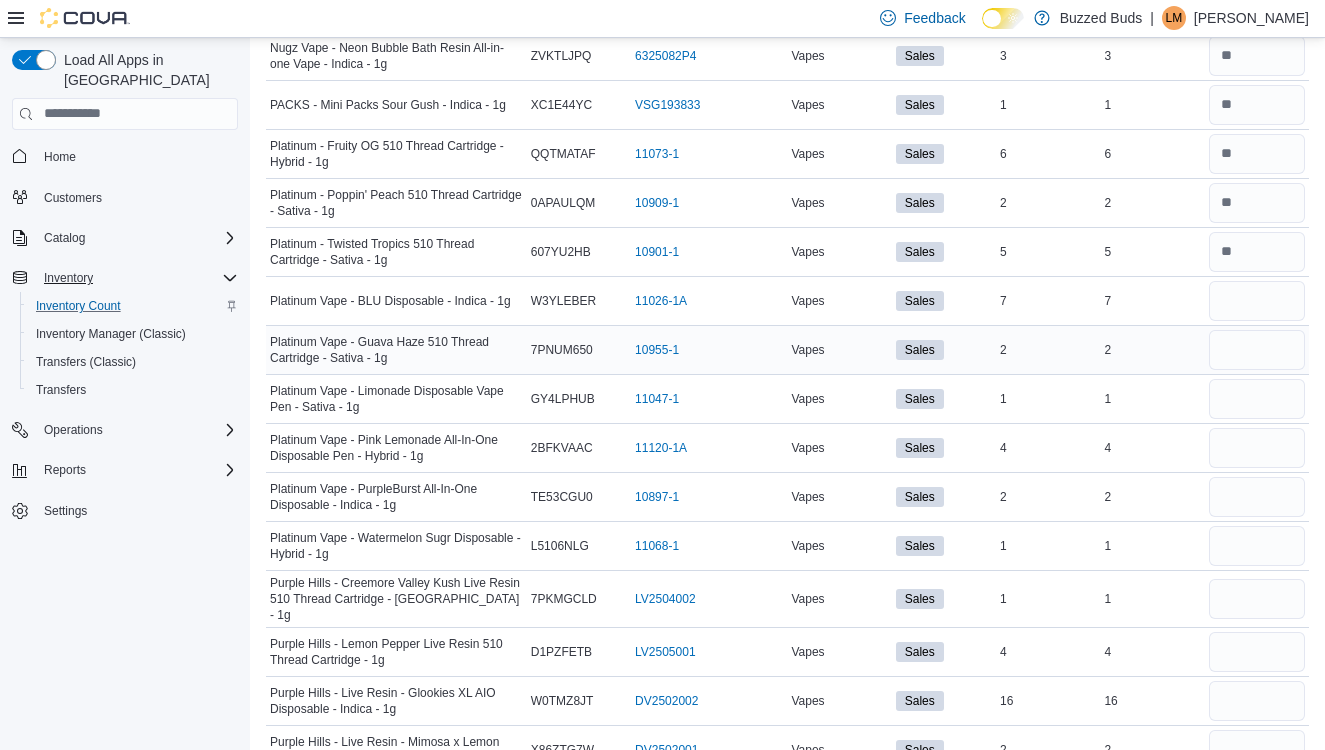 type 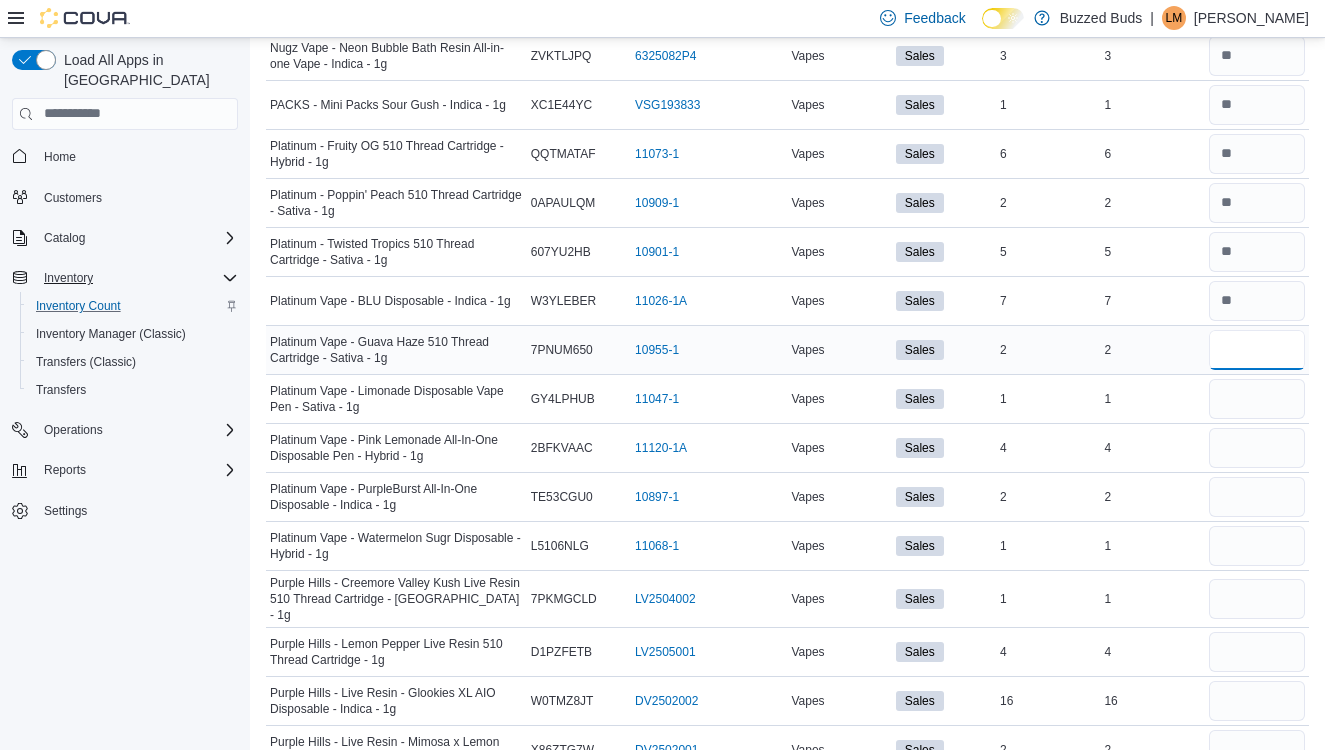 click at bounding box center [1257, 350] 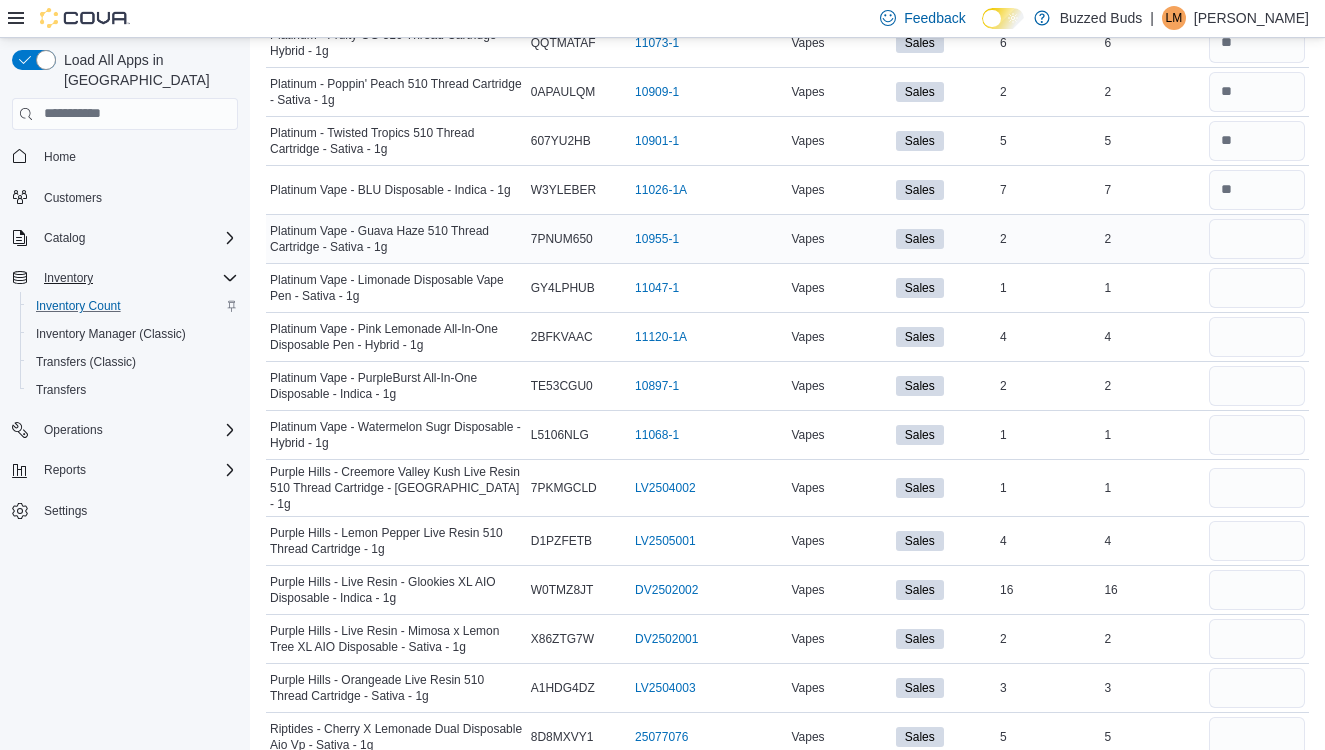 scroll, scrollTop: 1991, scrollLeft: 0, axis: vertical 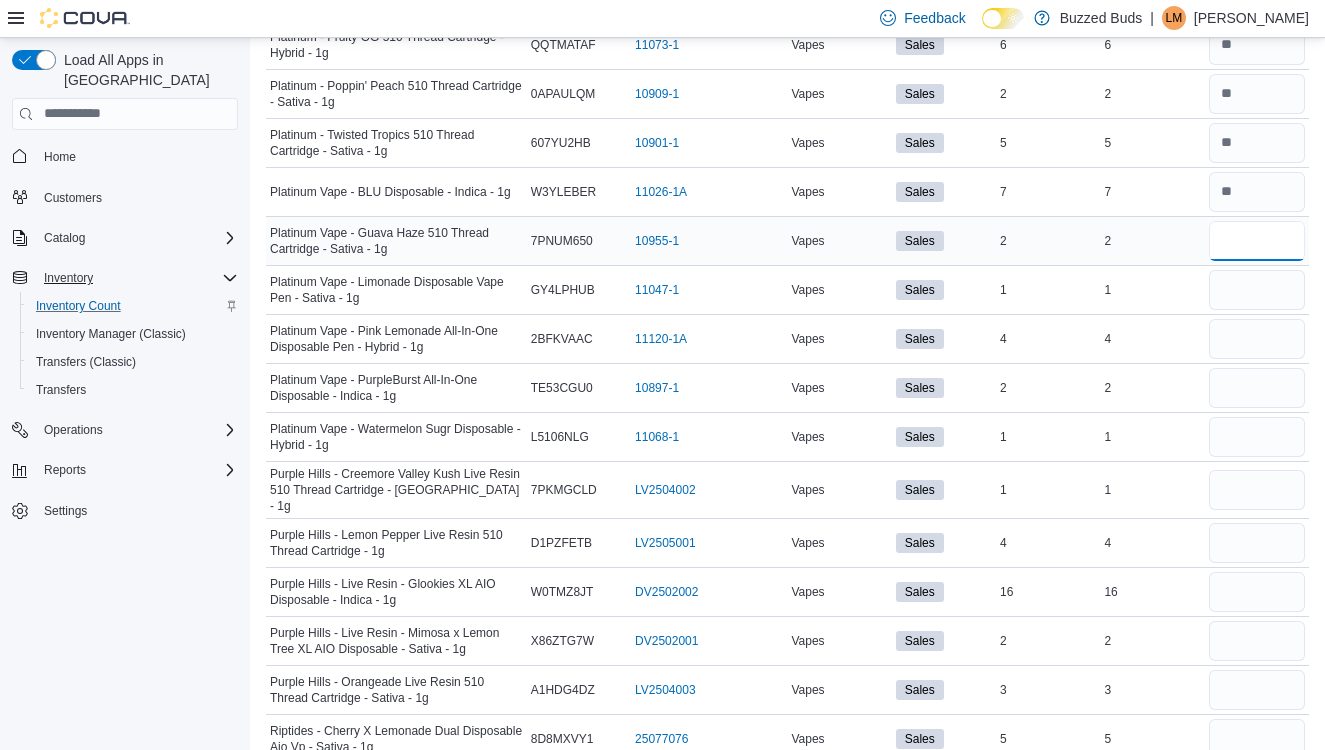 click at bounding box center (1257, 241) 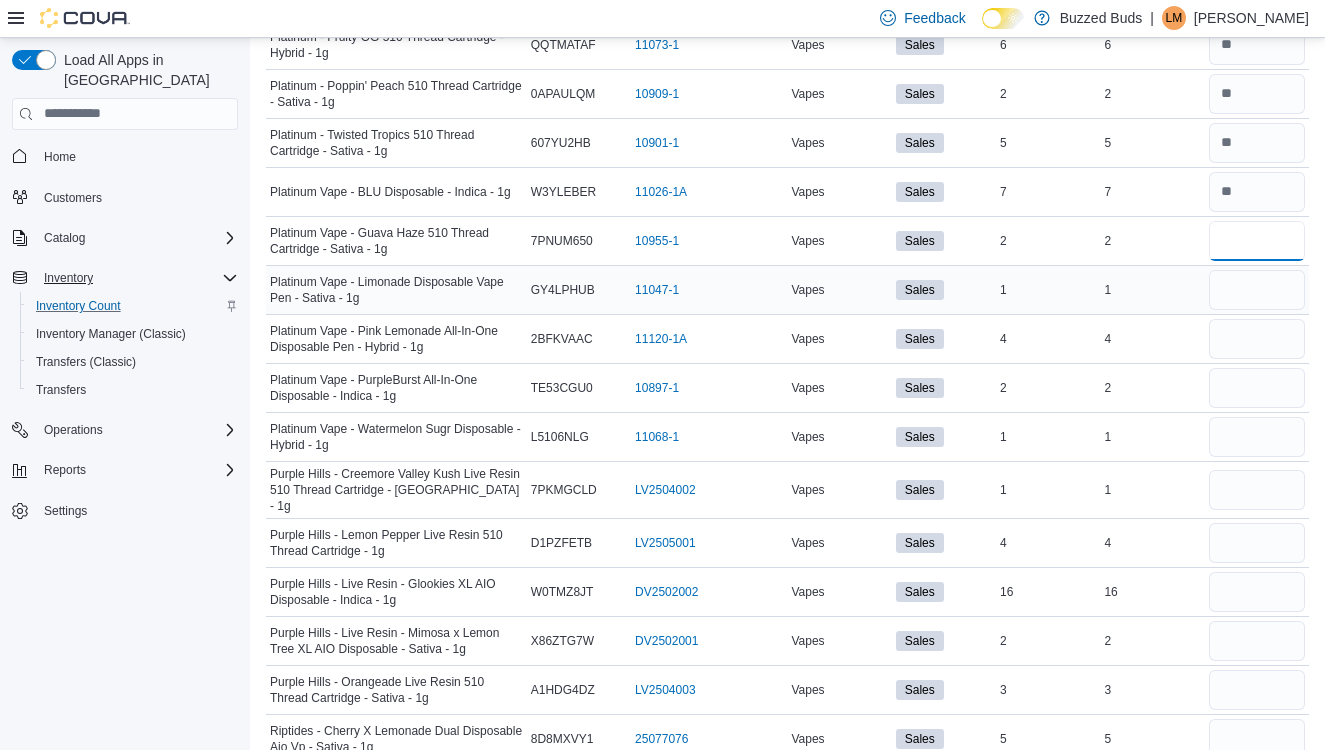 type on "*" 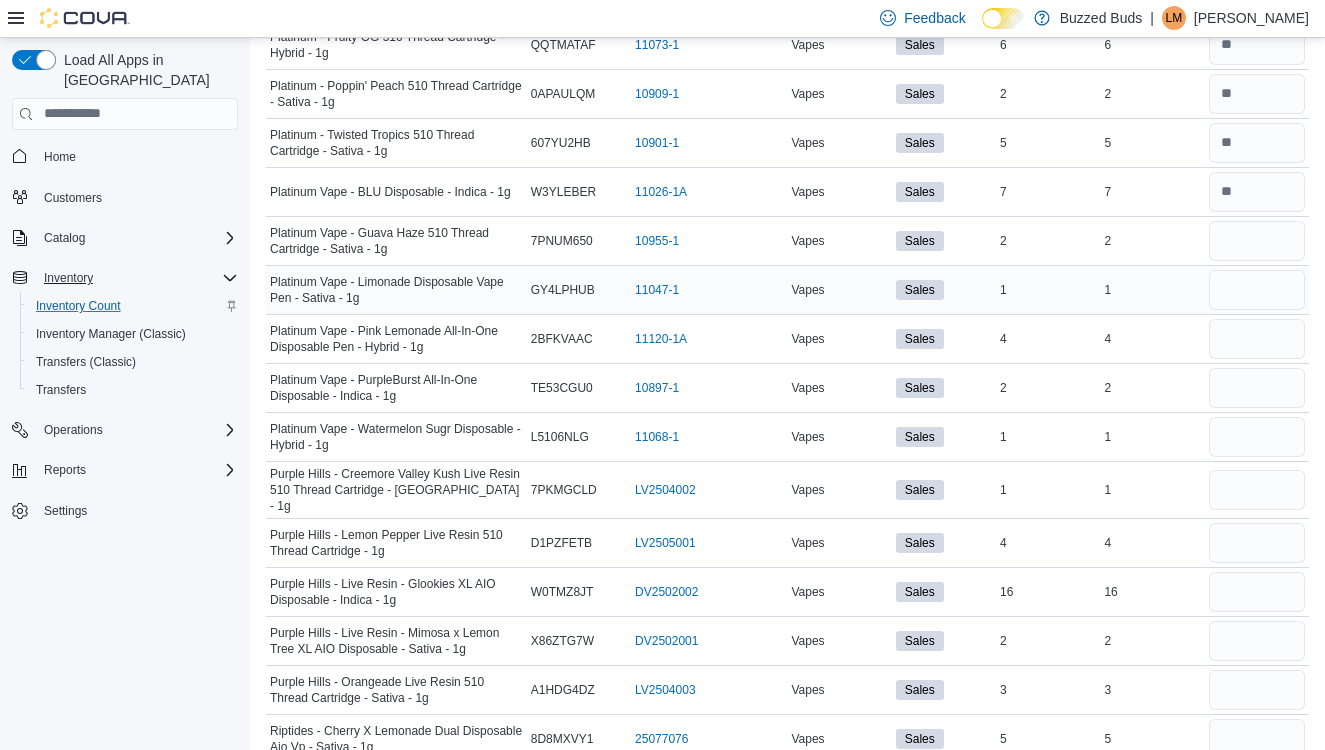 type 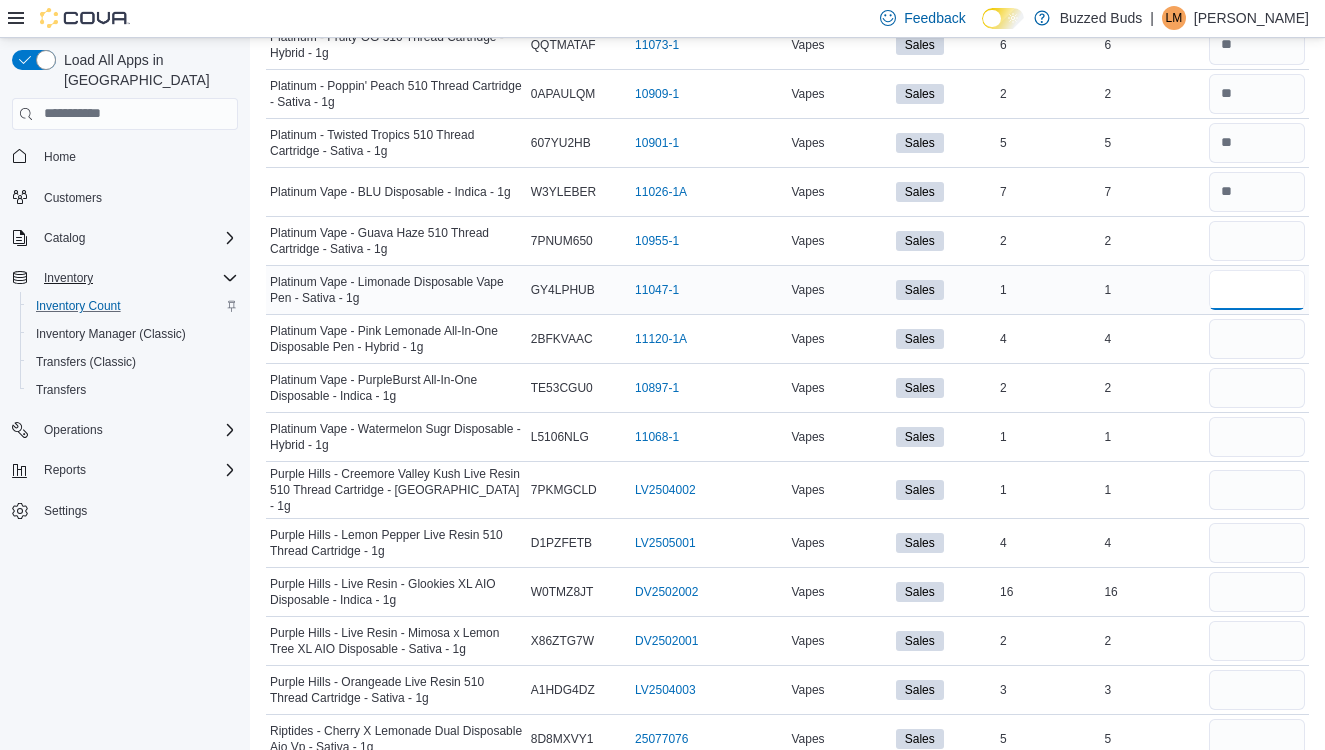 click at bounding box center (1257, 290) 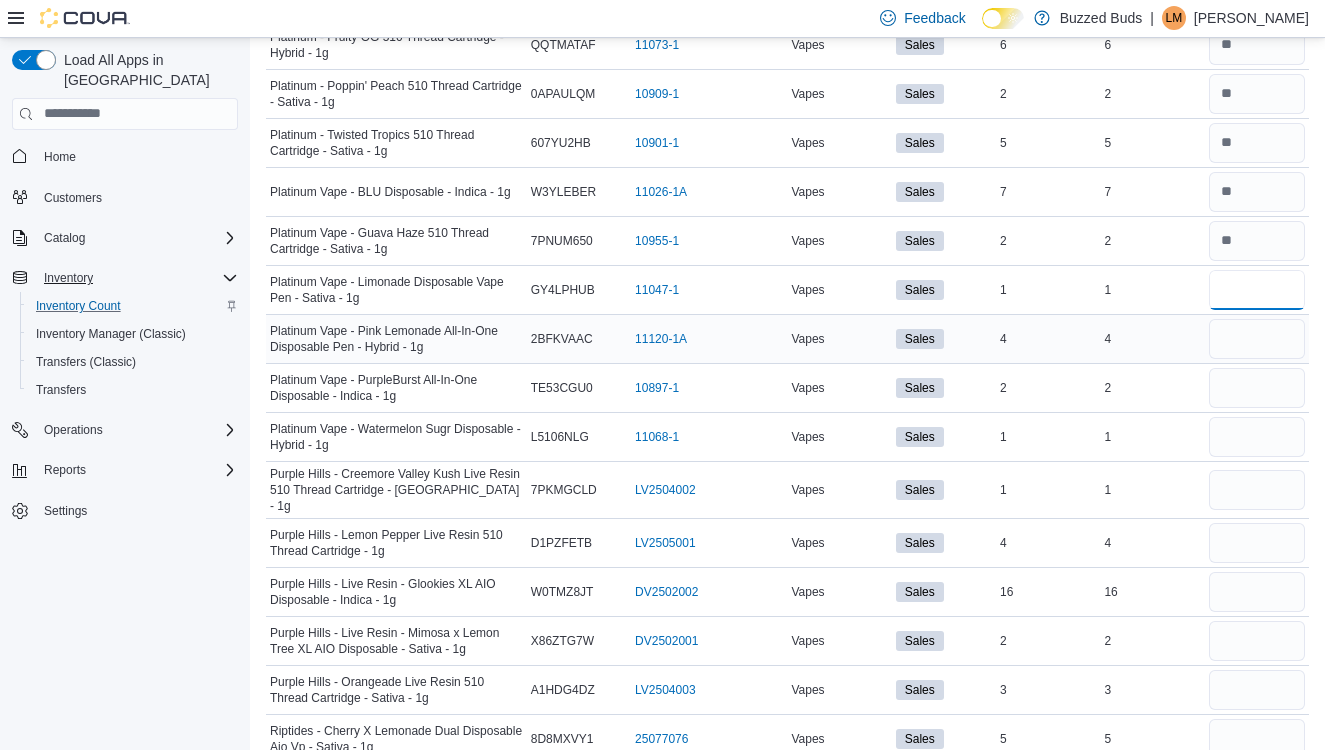 type on "*" 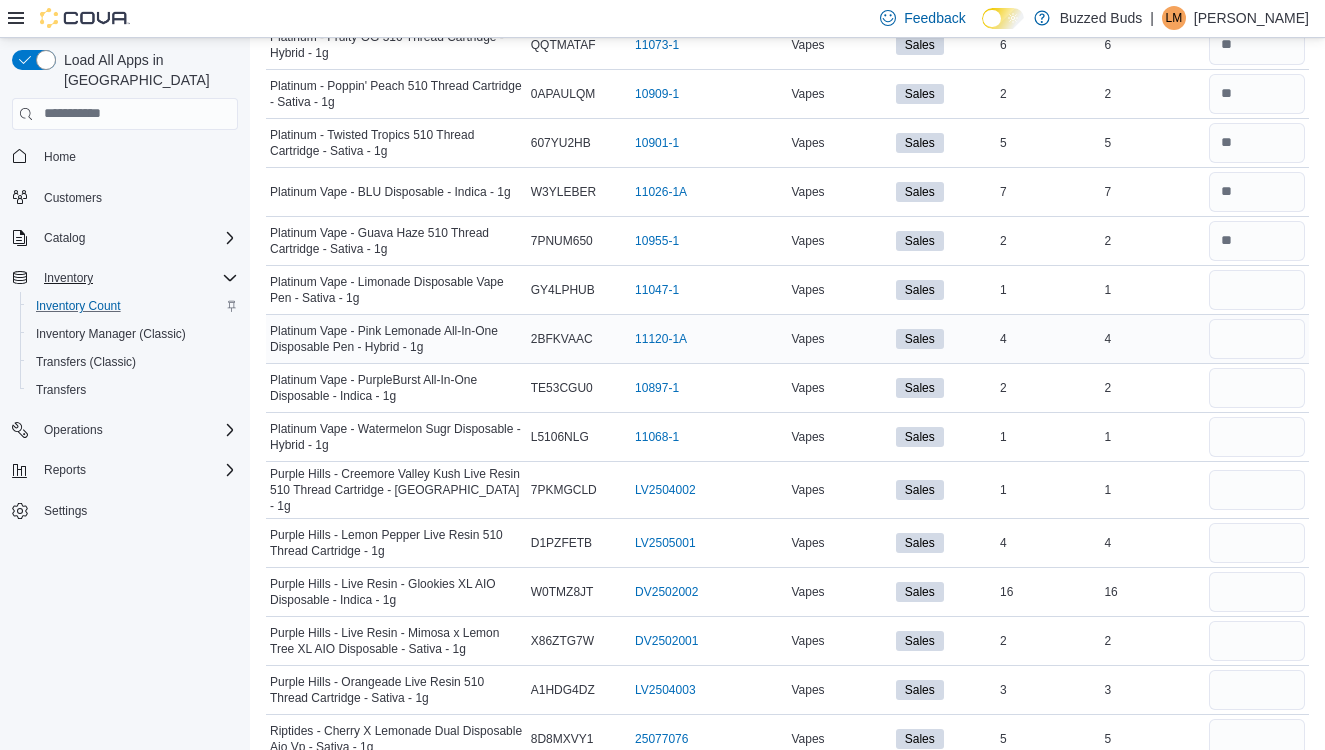 type 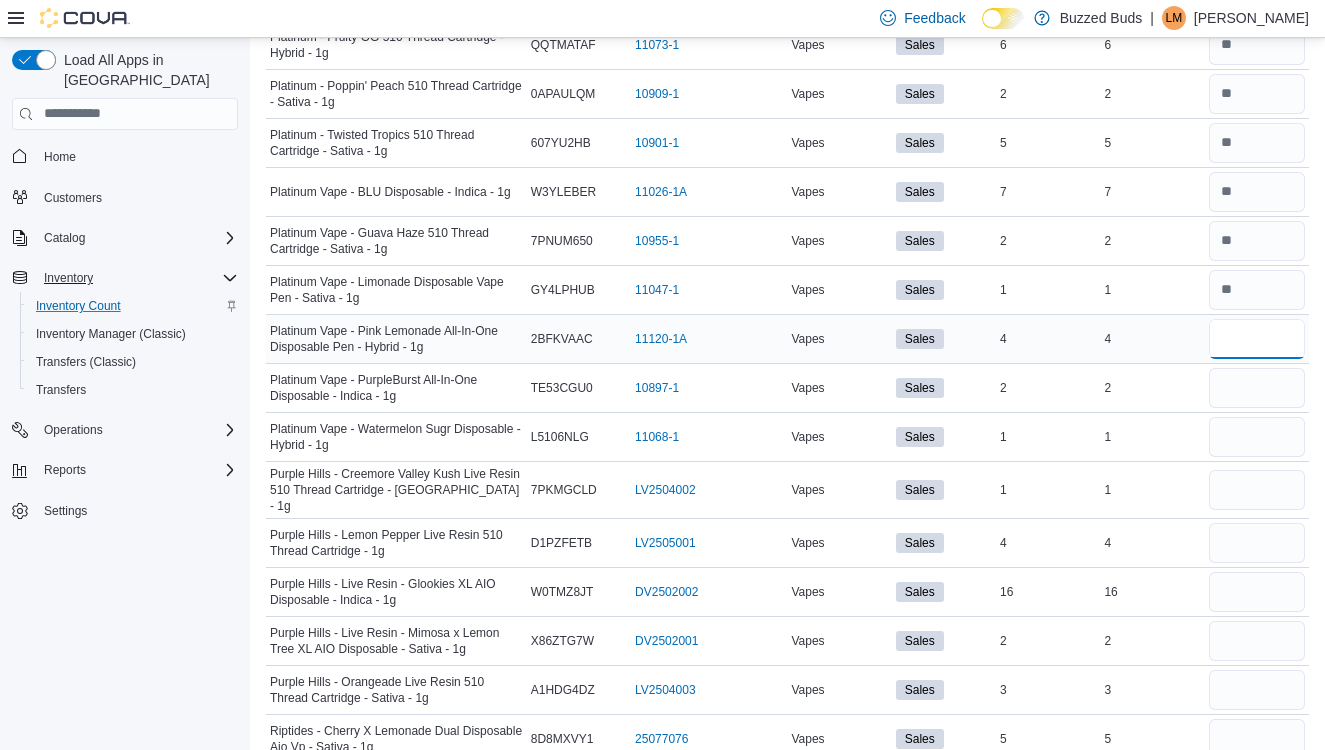 click at bounding box center [1257, 339] 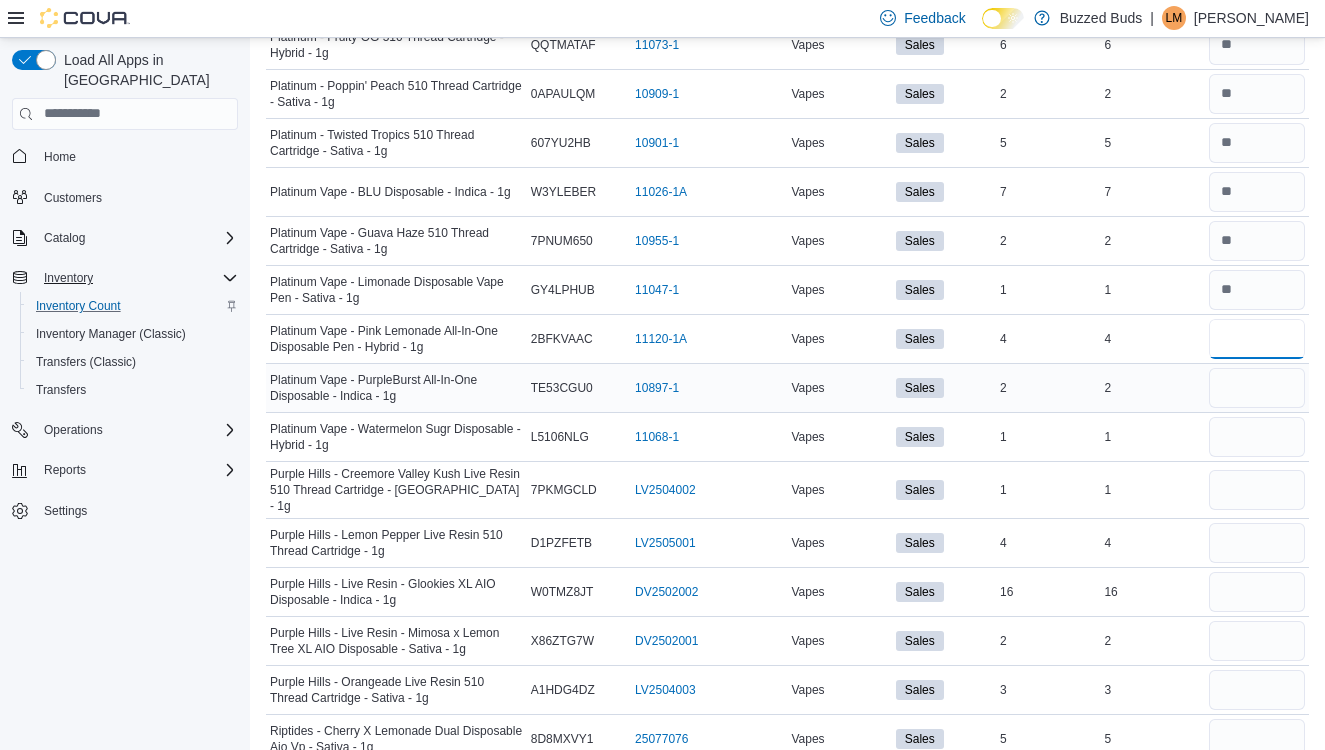 type on "*" 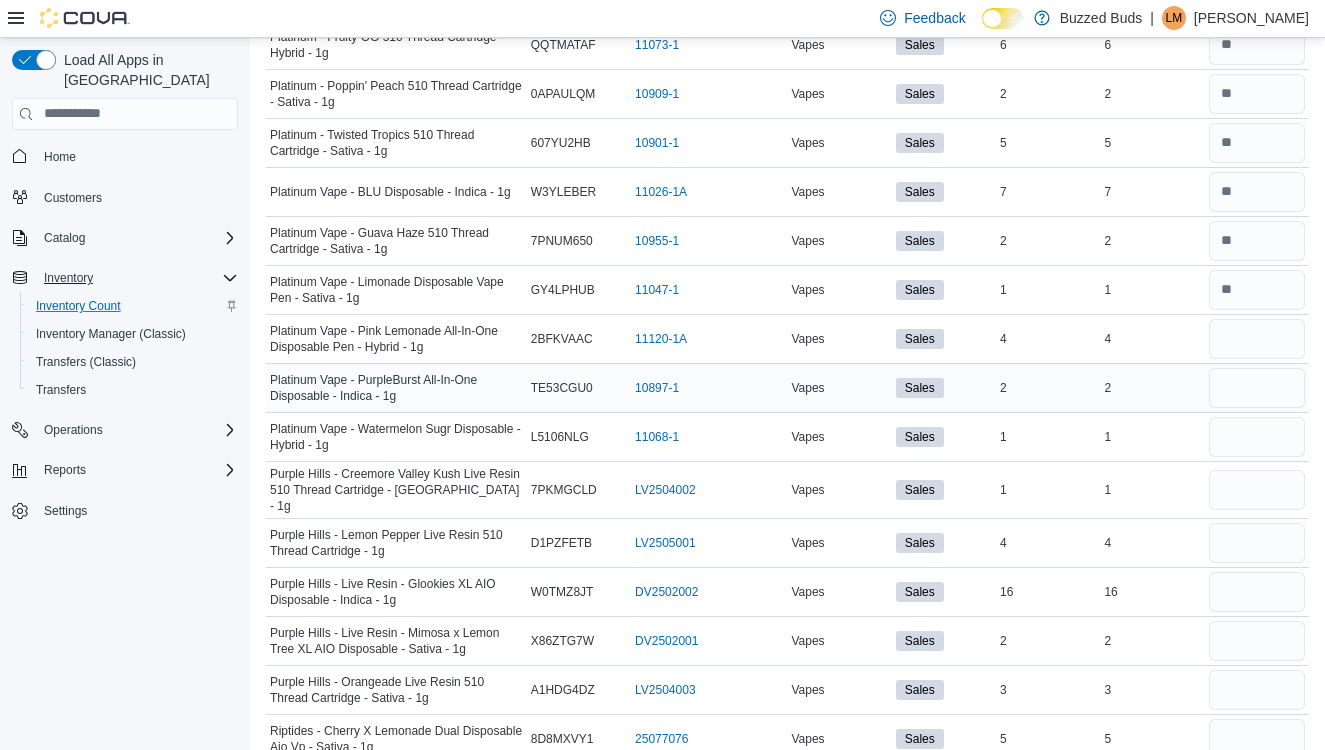 type 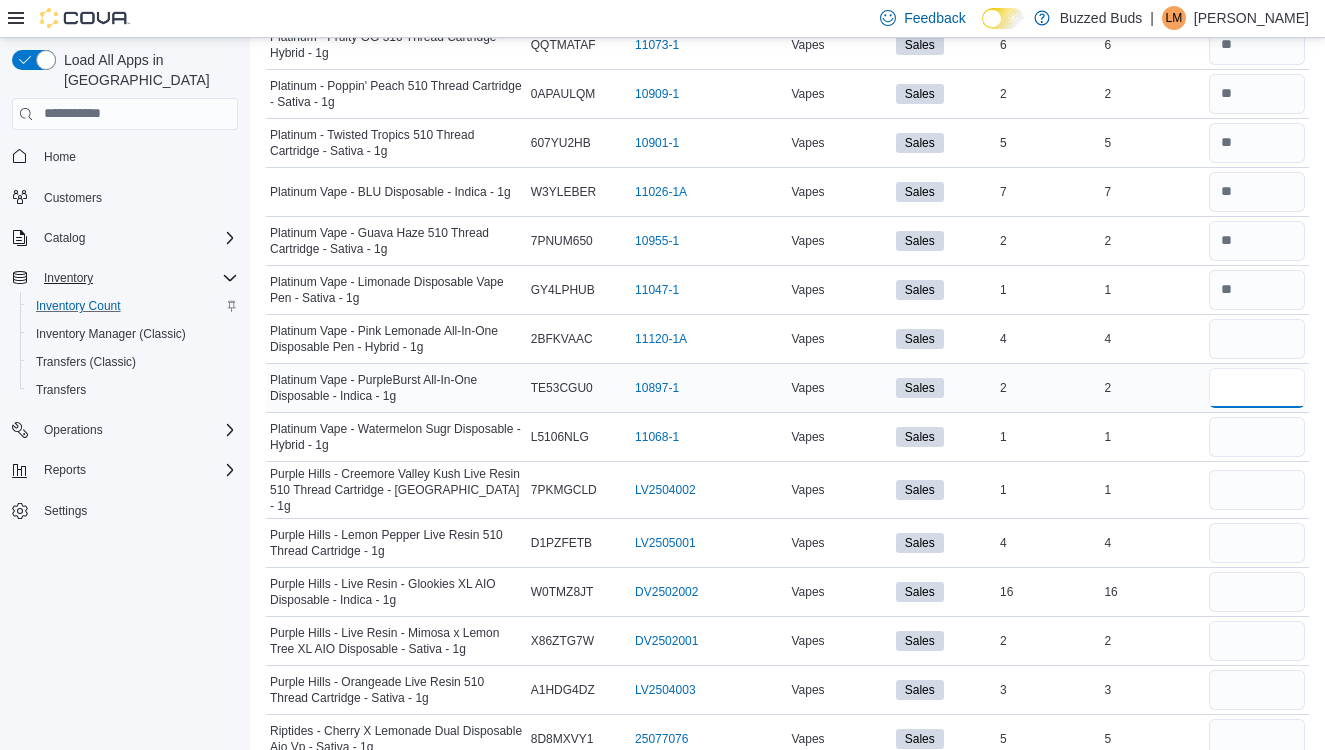 click at bounding box center [1257, 388] 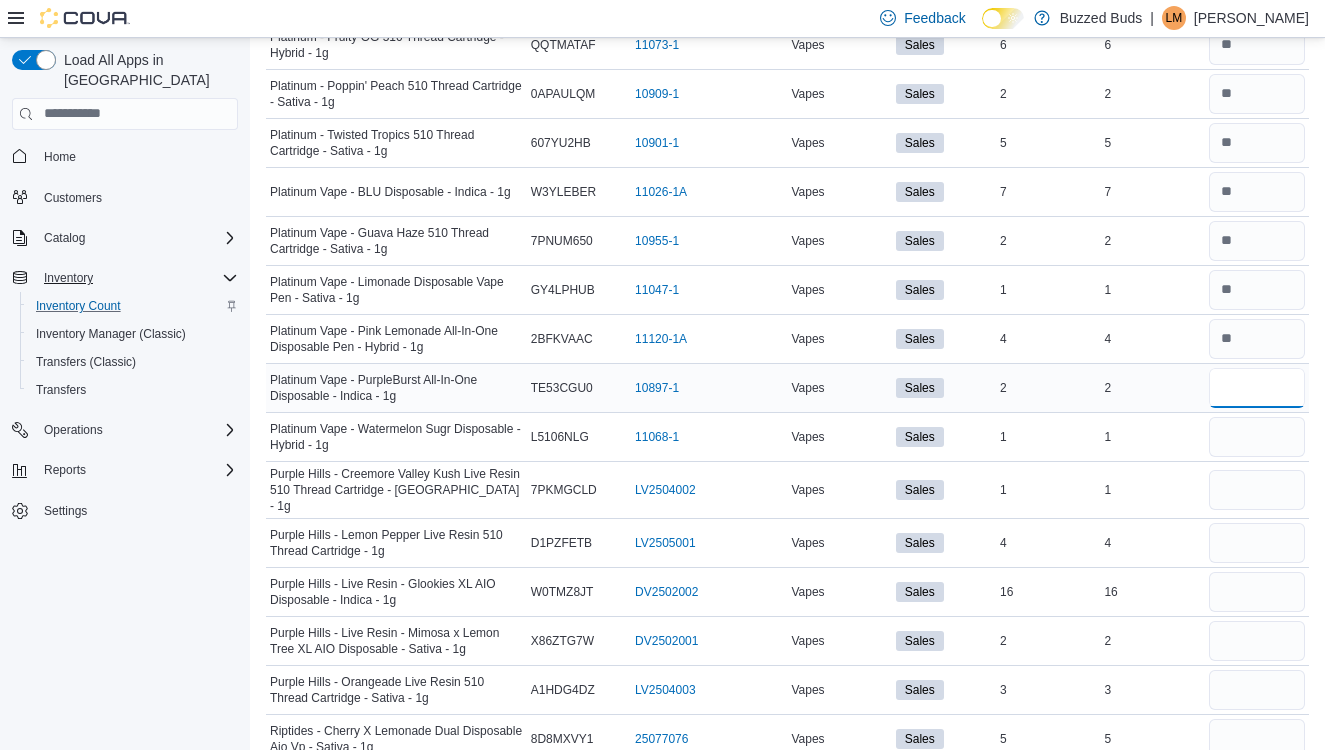 type on "*" 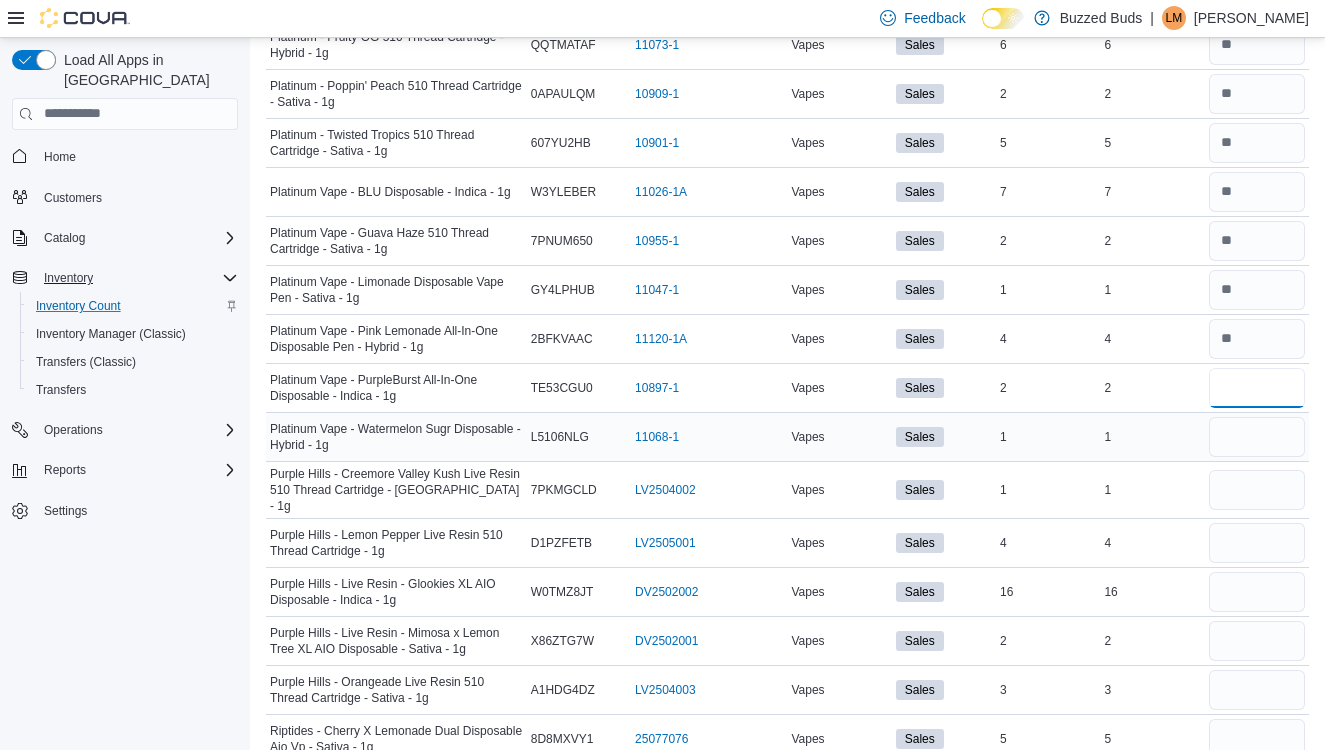 type on "*" 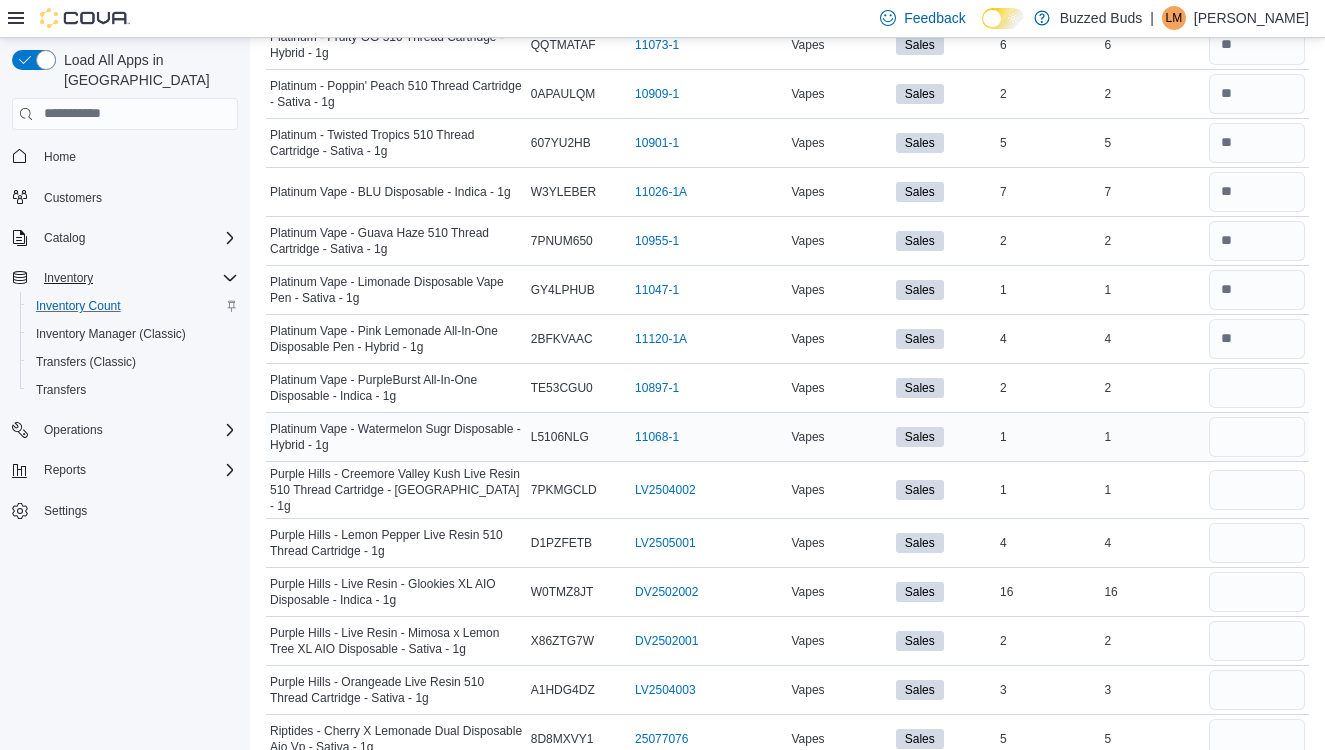 type 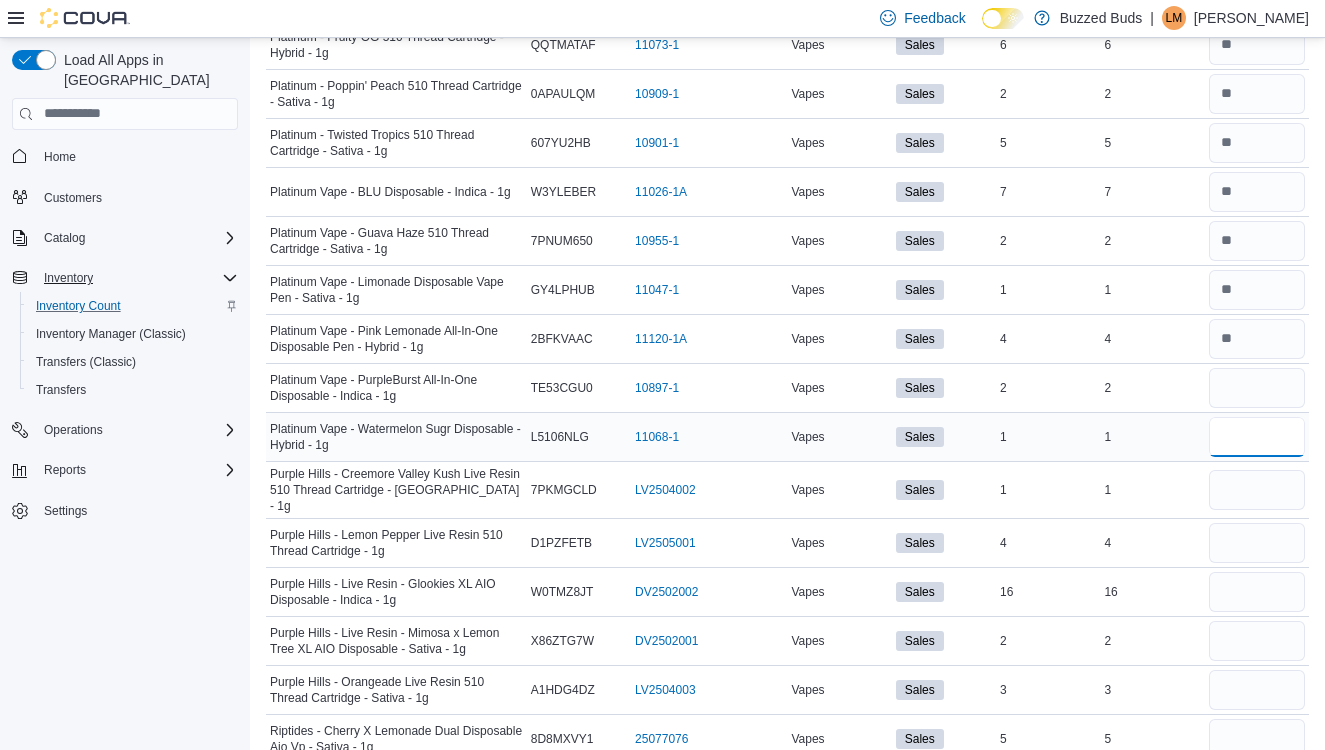 click at bounding box center [1257, 437] 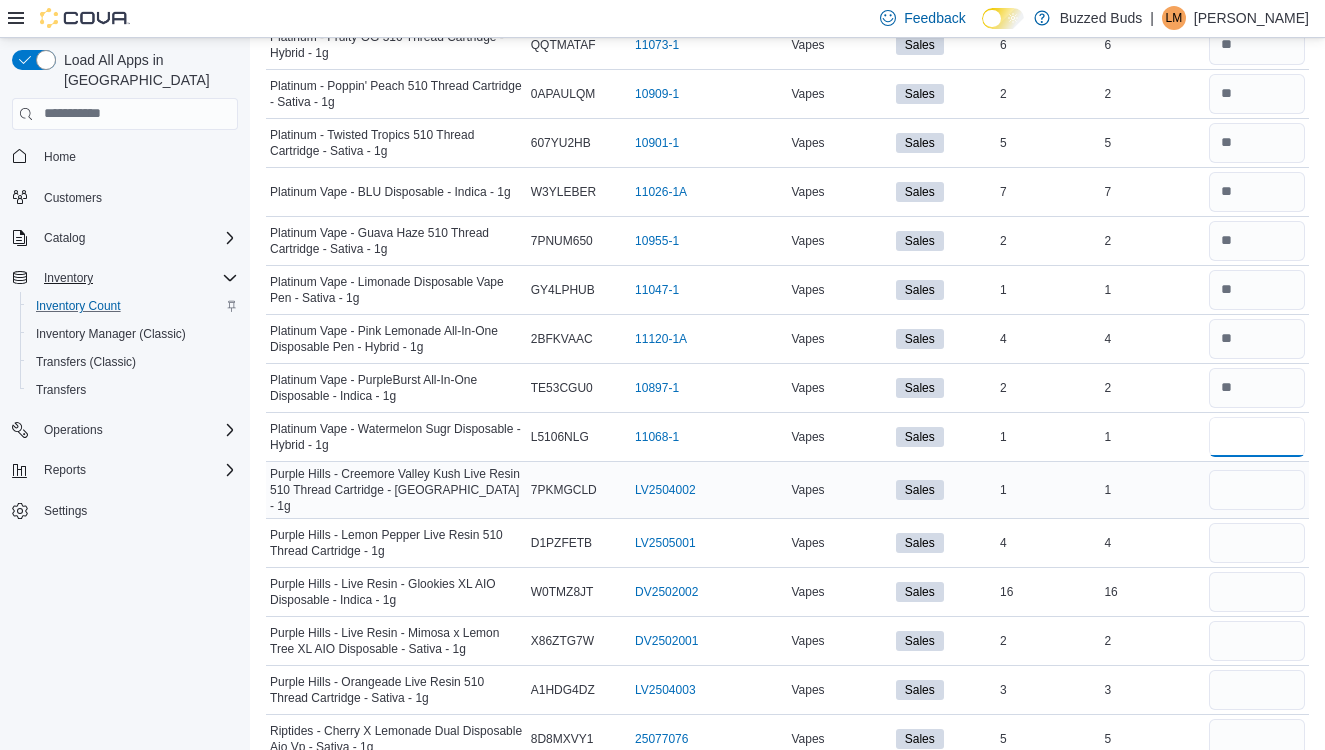 type on "*" 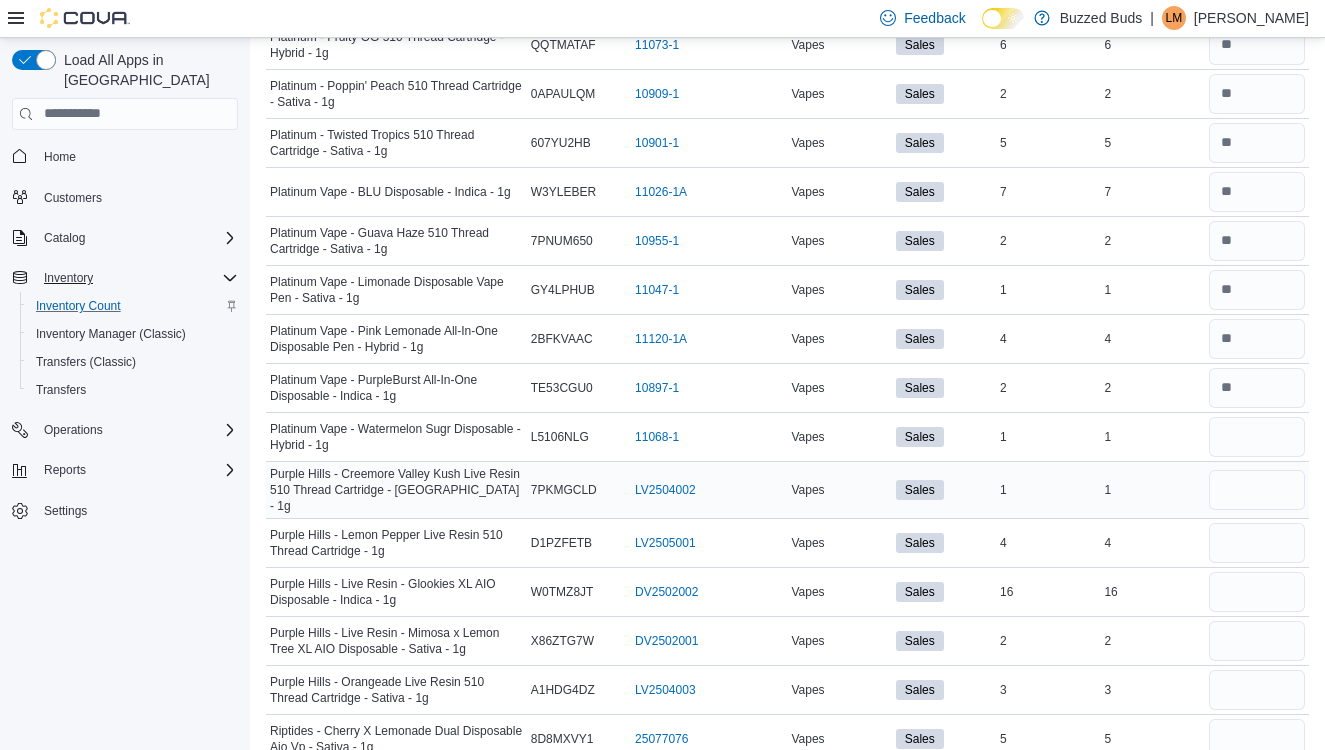 type 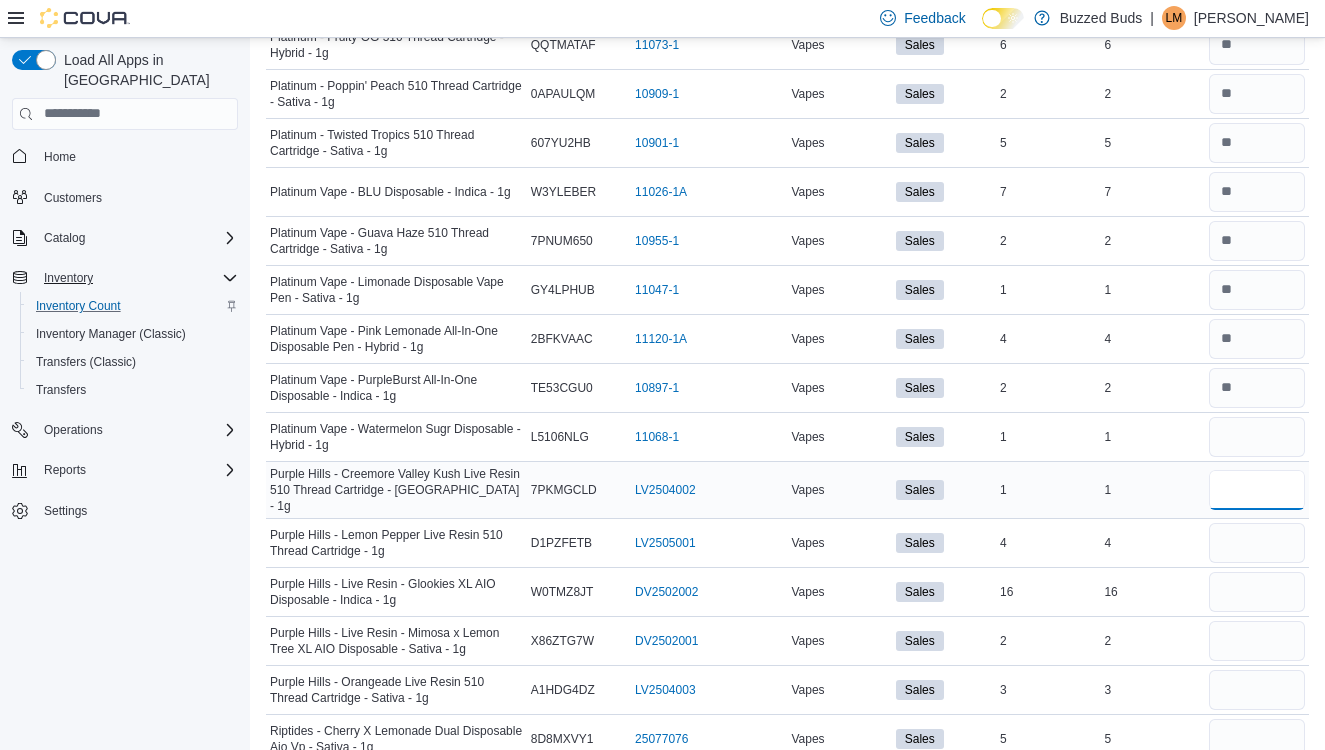click at bounding box center [1257, 490] 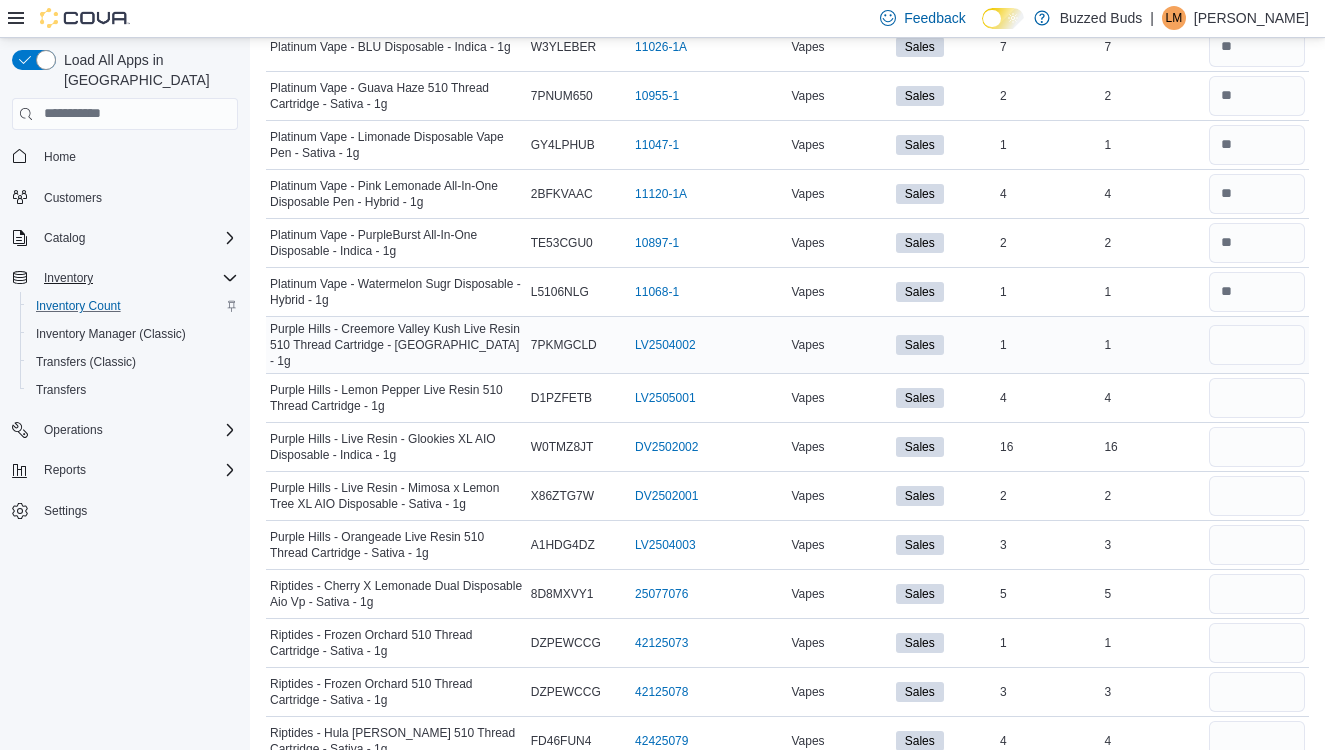 scroll, scrollTop: 2149, scrollLeft: 0, axis: vertical 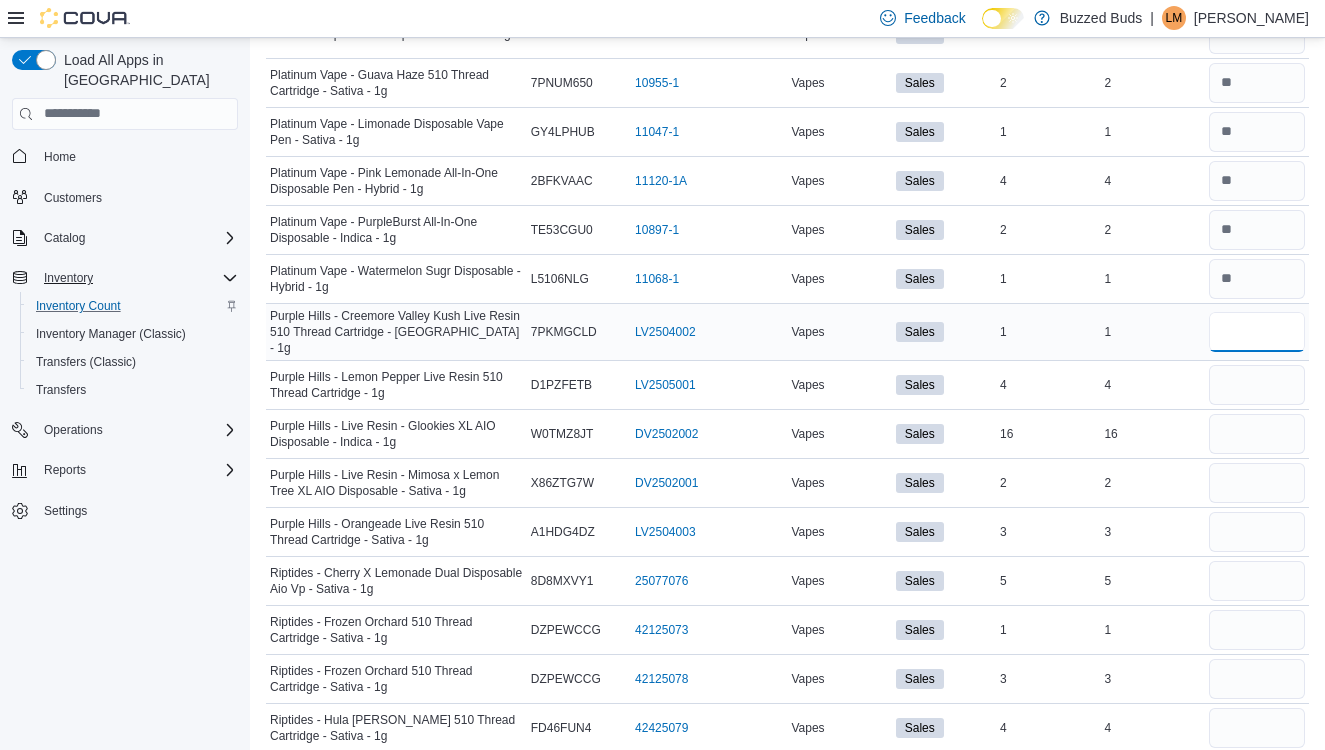 click at bounding box center (1257, 332) 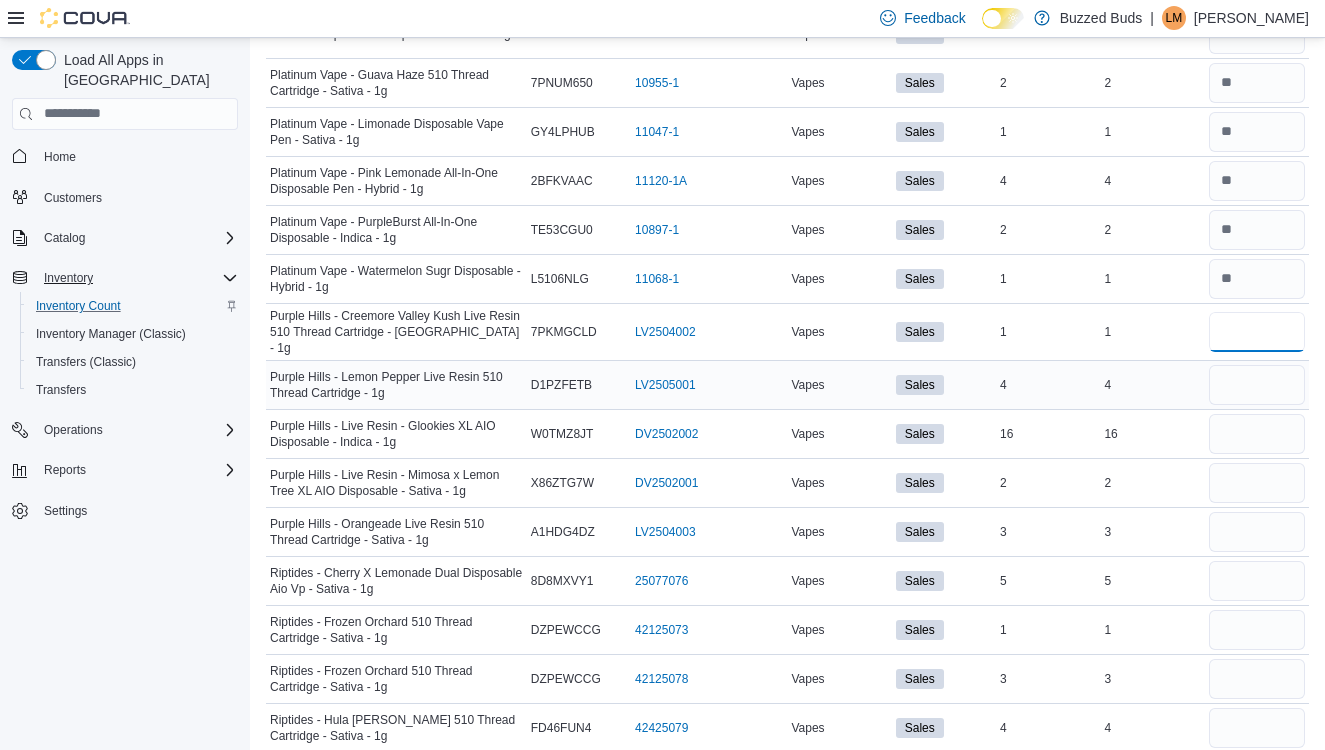 type on "*" 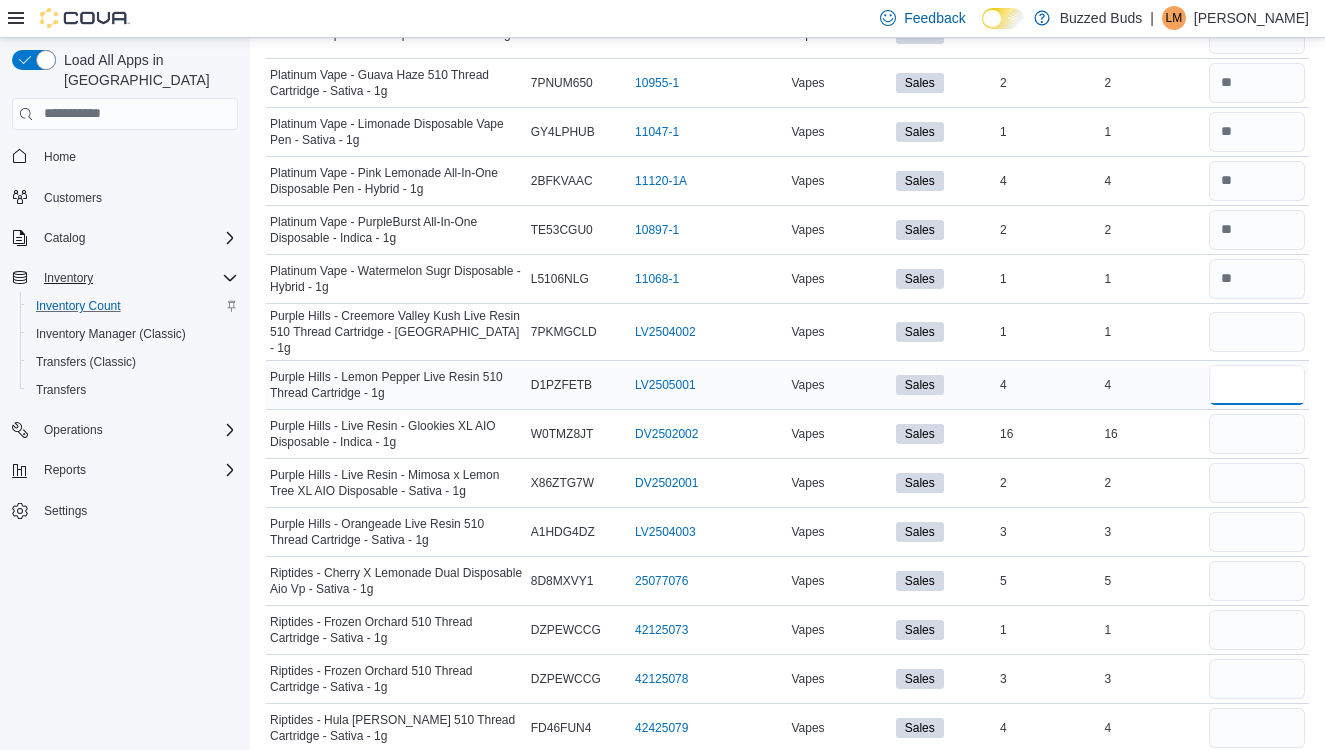type 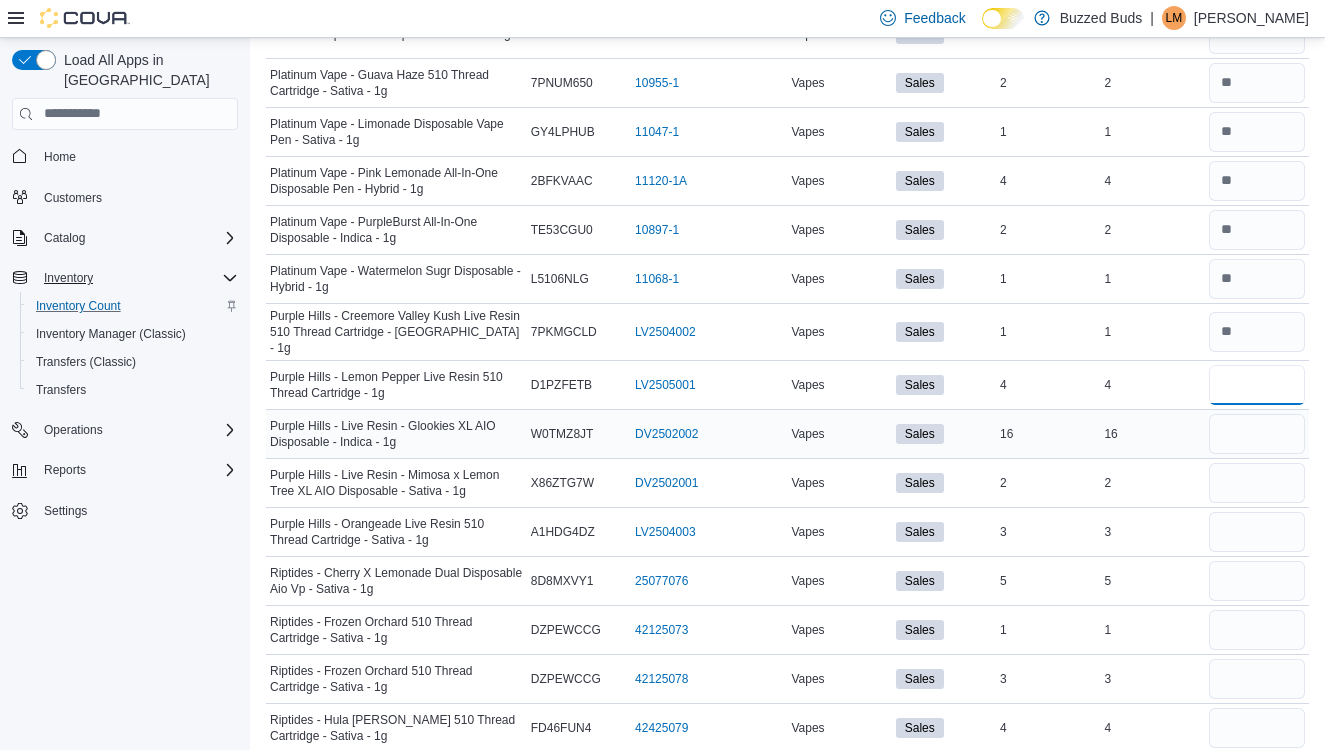 type on "*" 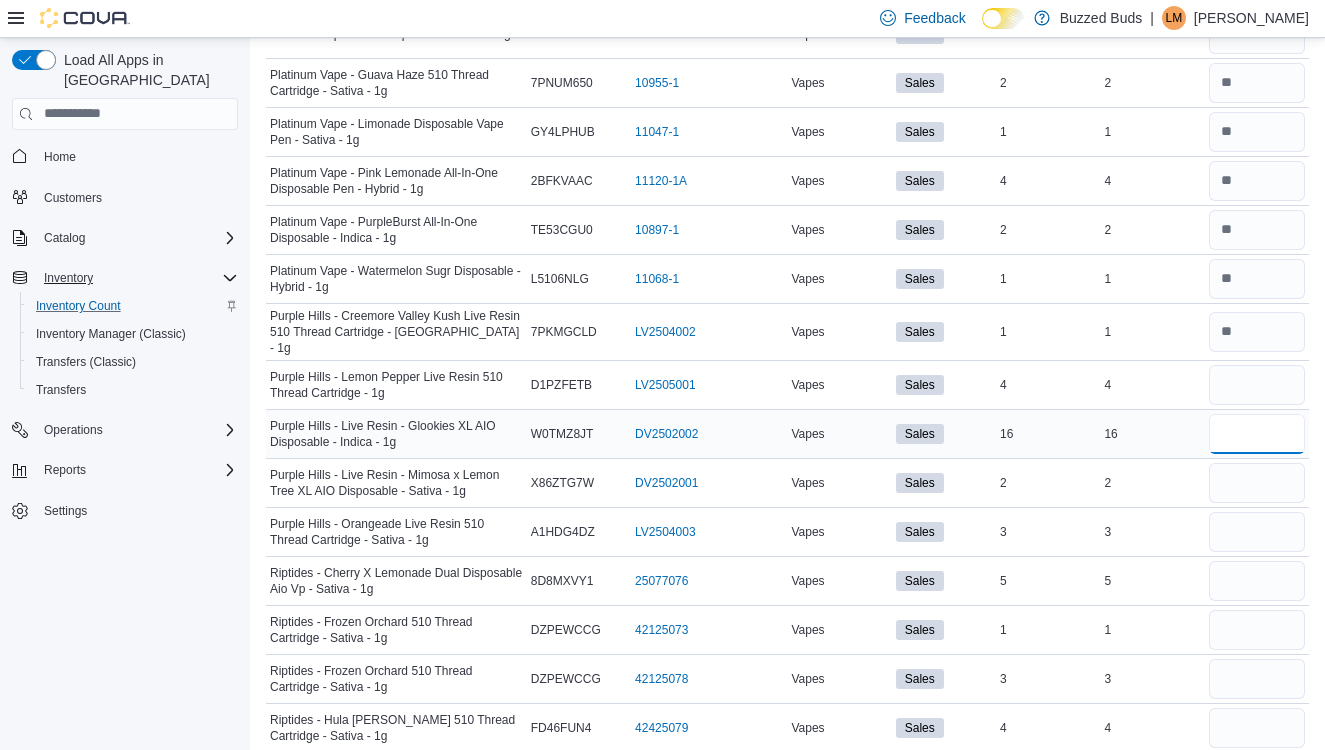 type 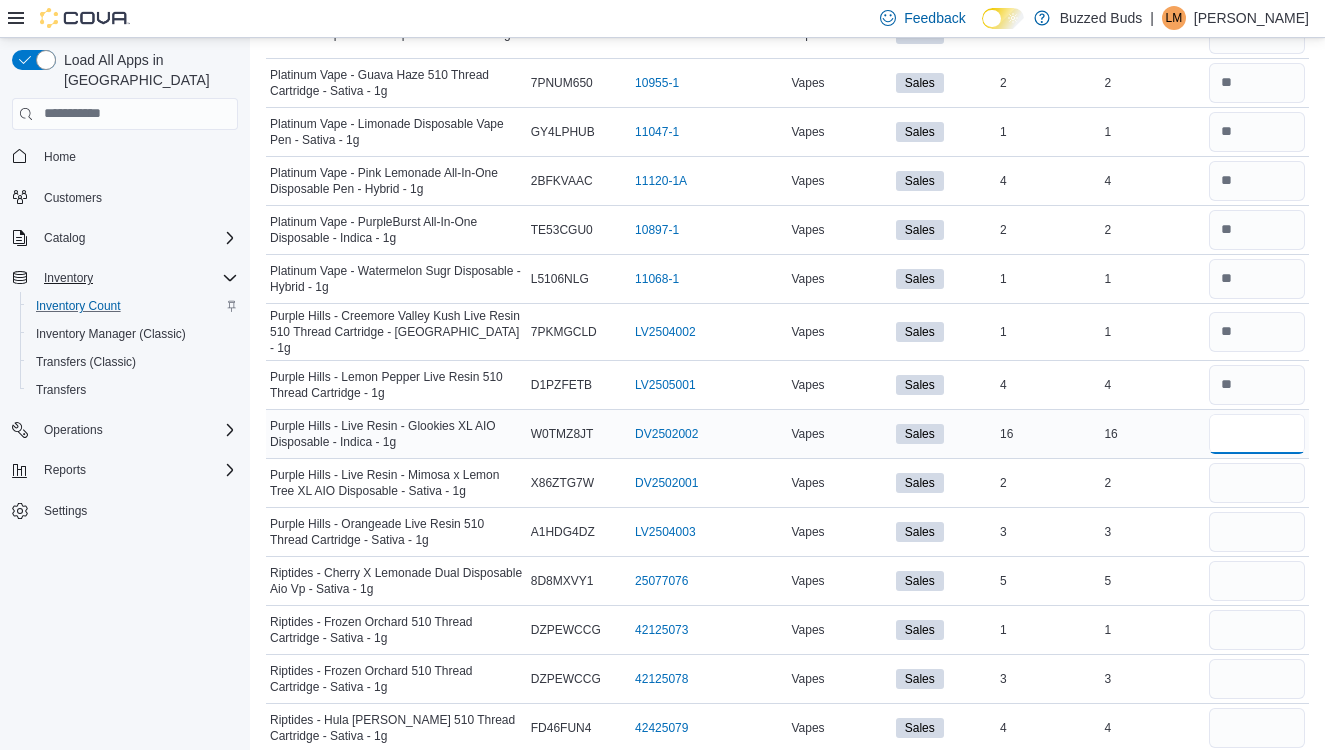 click at bounding box center [1257, 434] 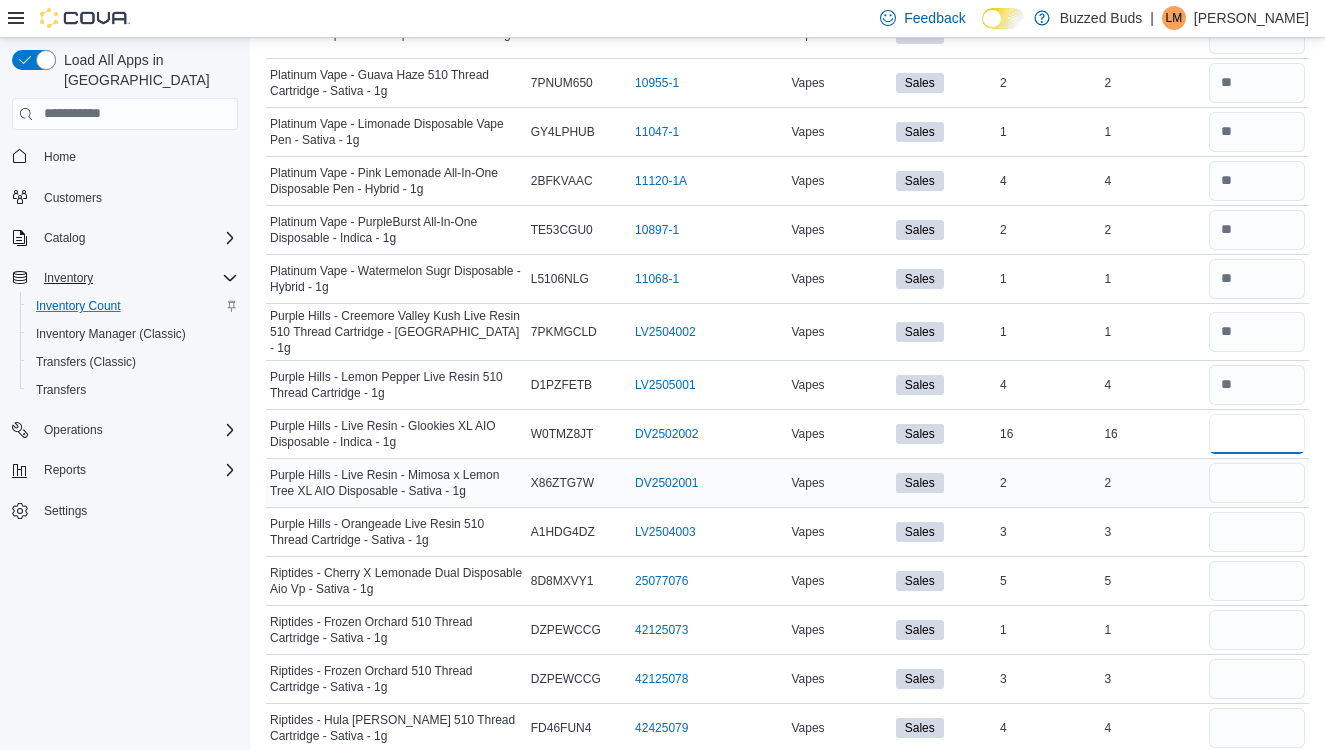 type on "**" 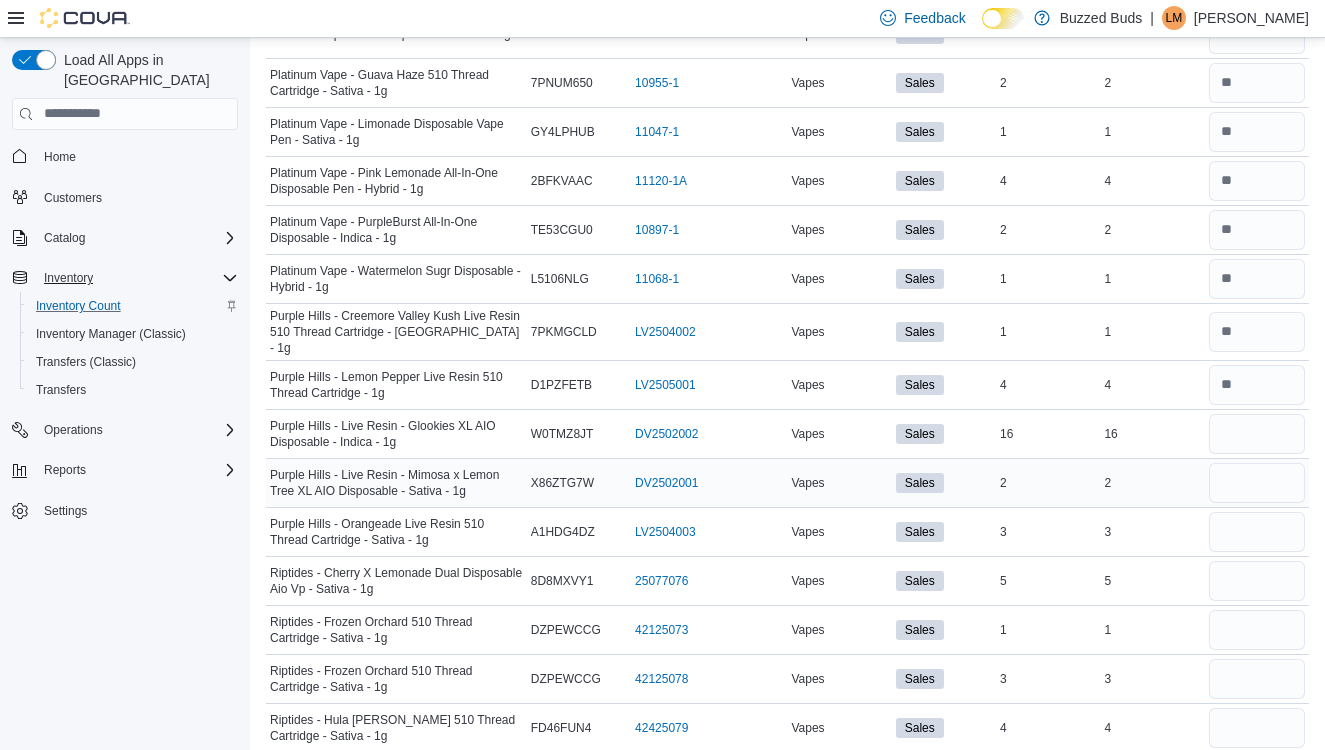 type 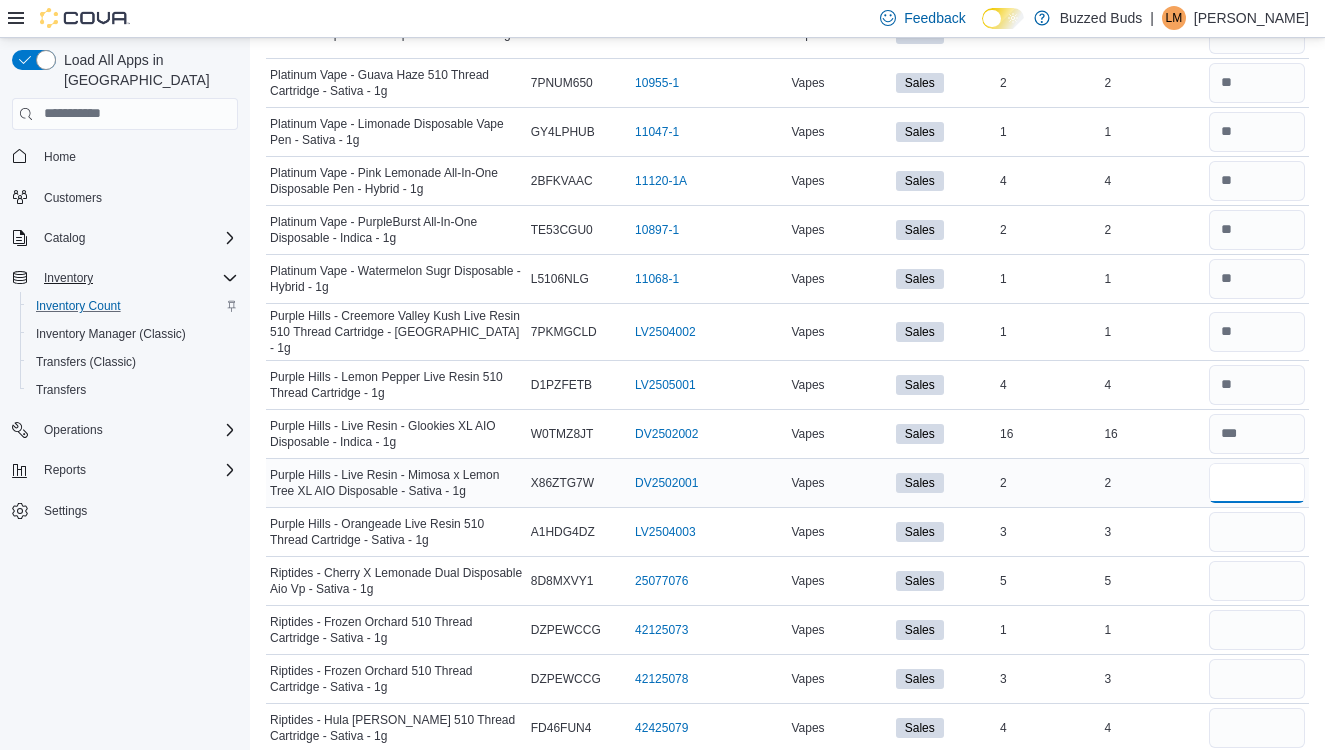 click at bounding box center (1257, 483) 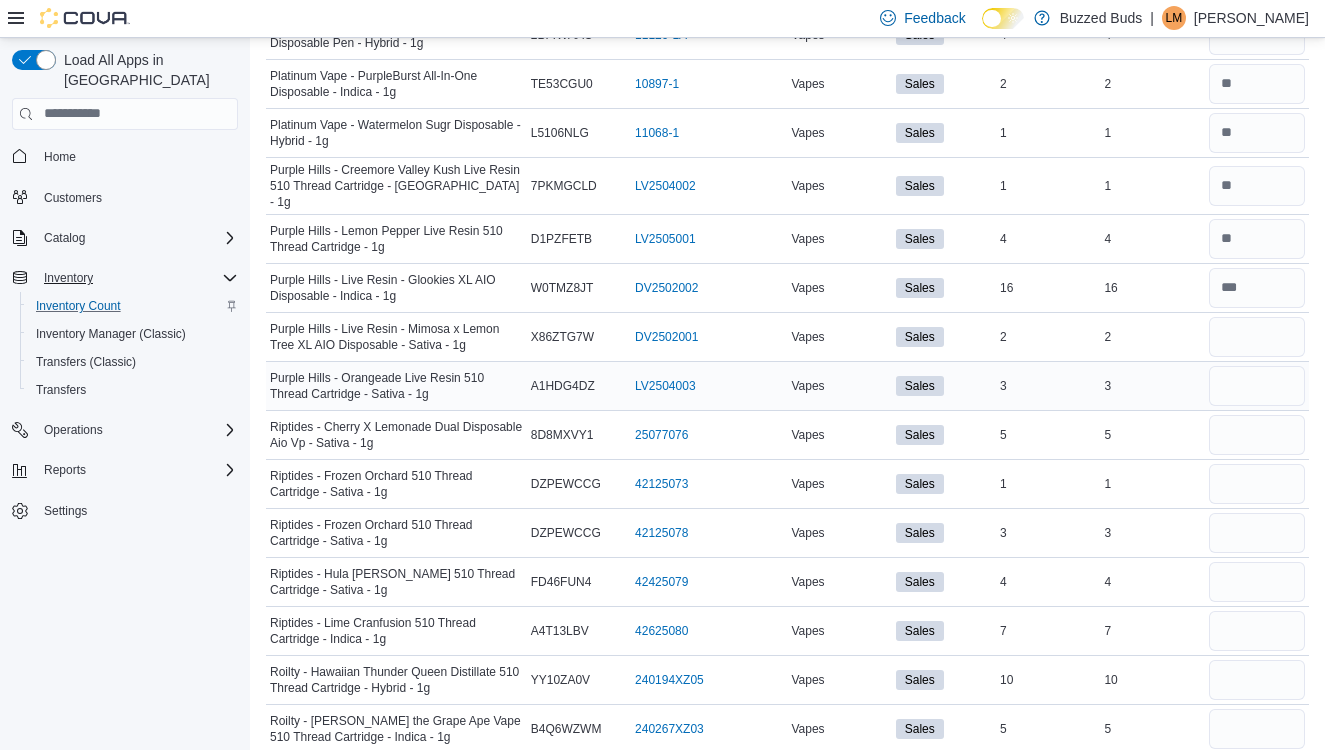 scroll, scrollTop: 2305, scrollLeft: 0, axis: vertical 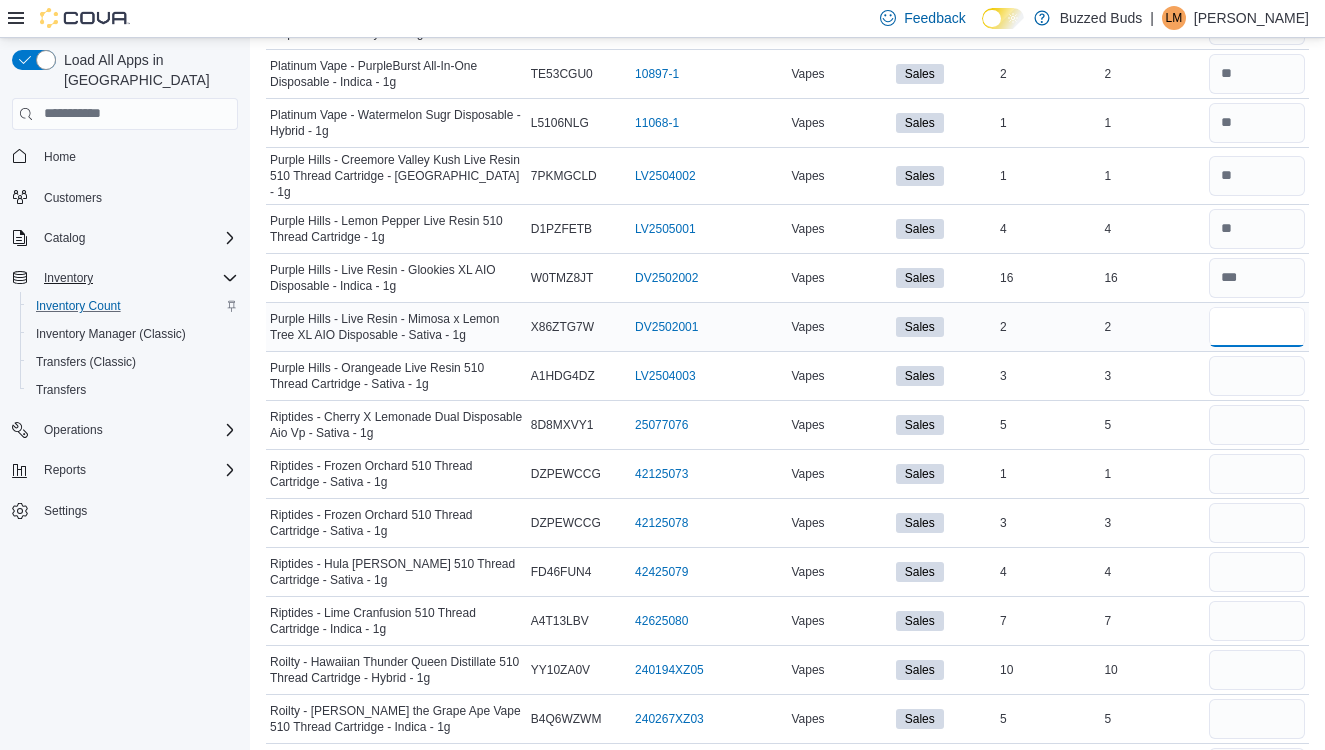 click at bounding box center [1257, 327] 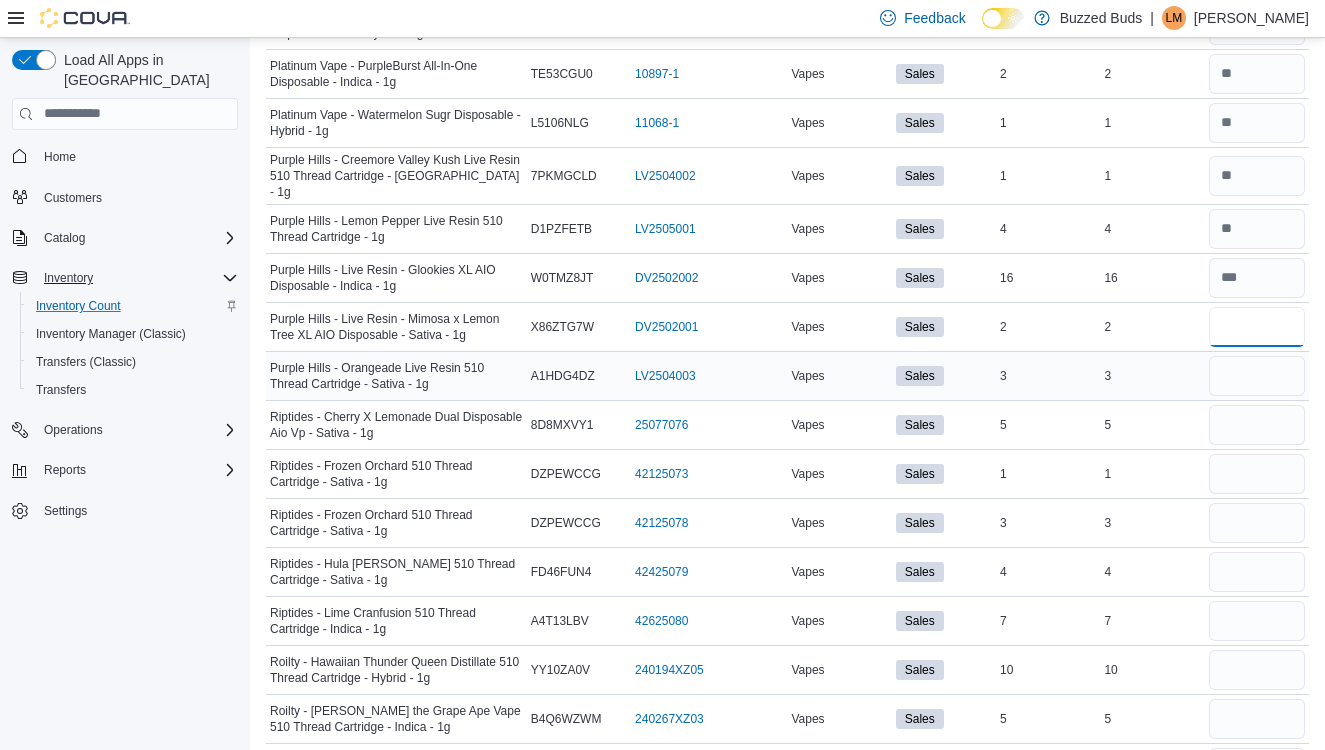 type on "*" 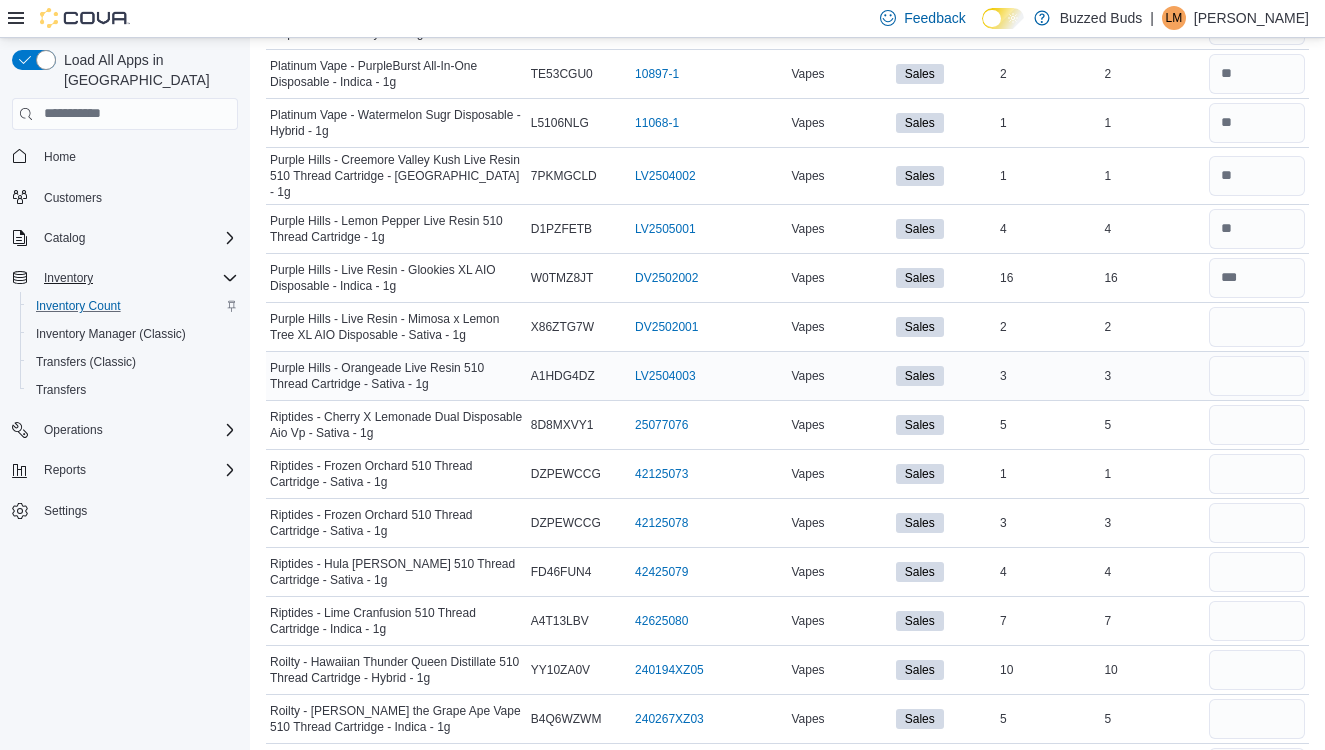 type 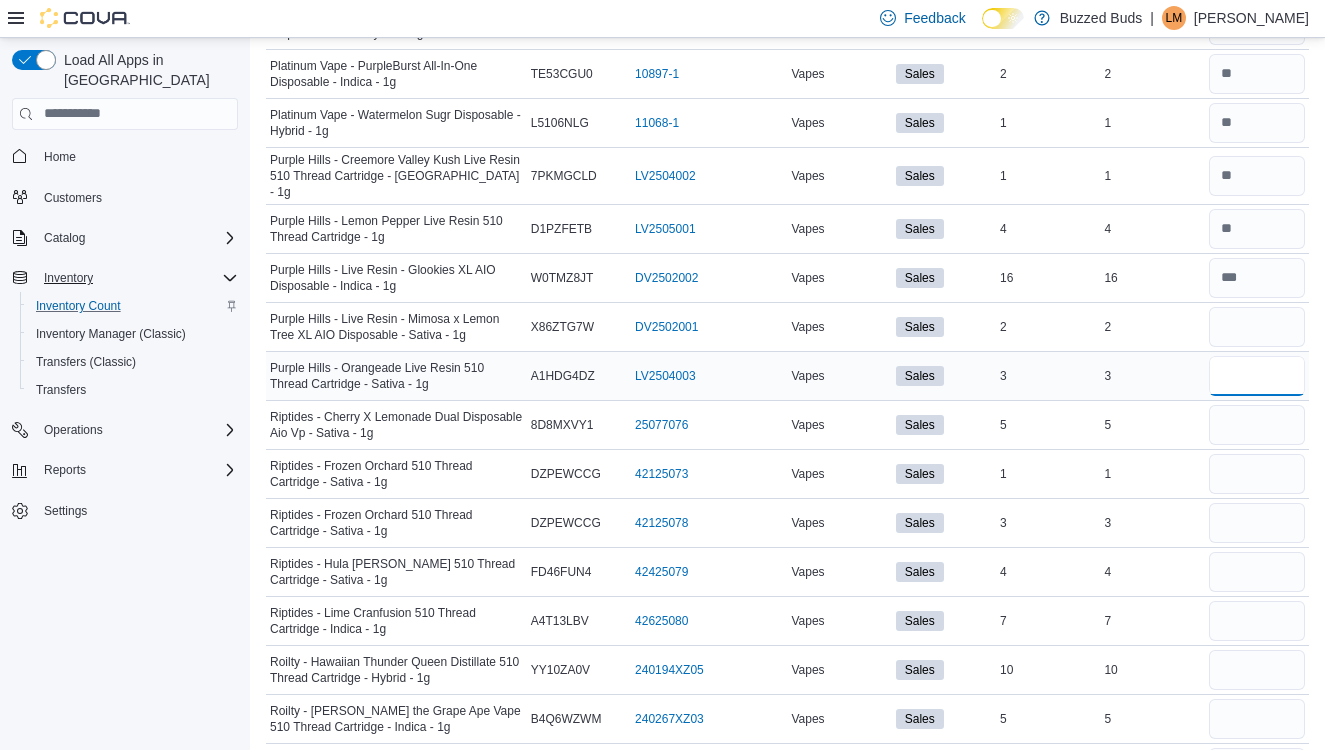 click at bounding box center (1257, 376) 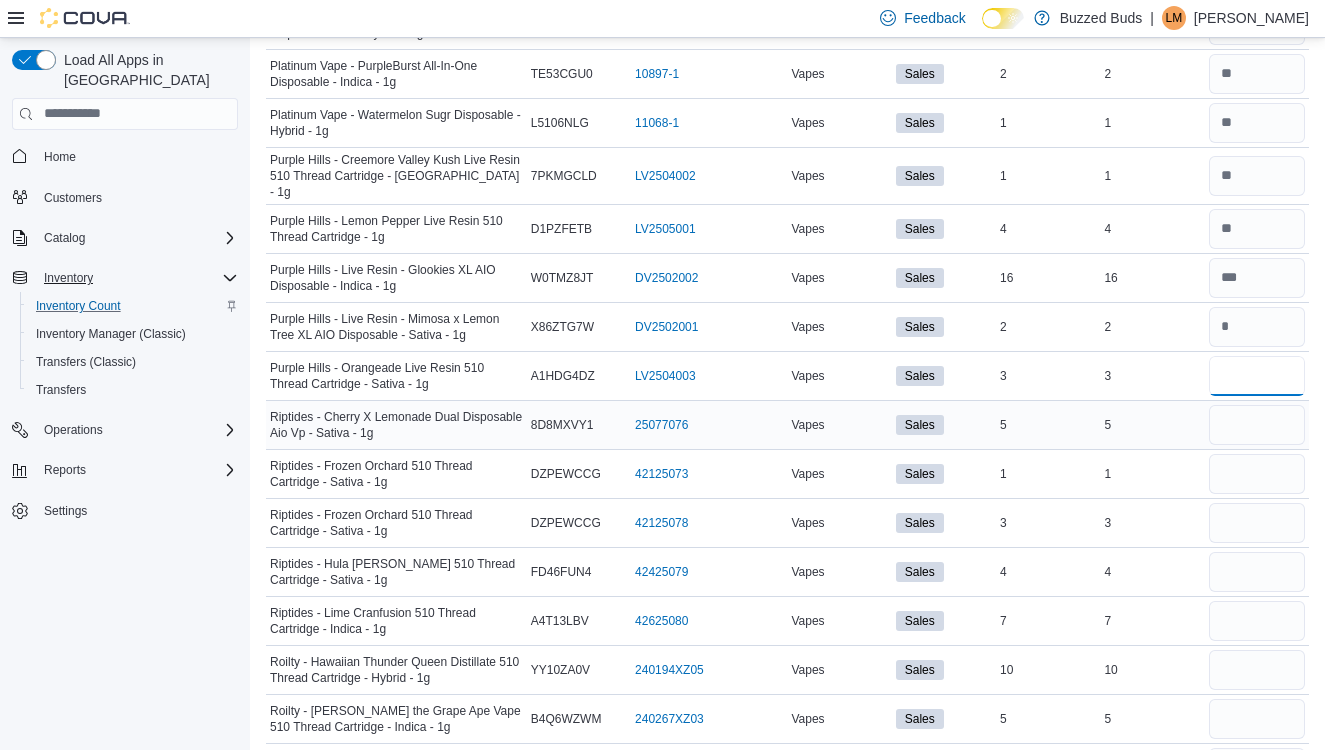 type on "*" 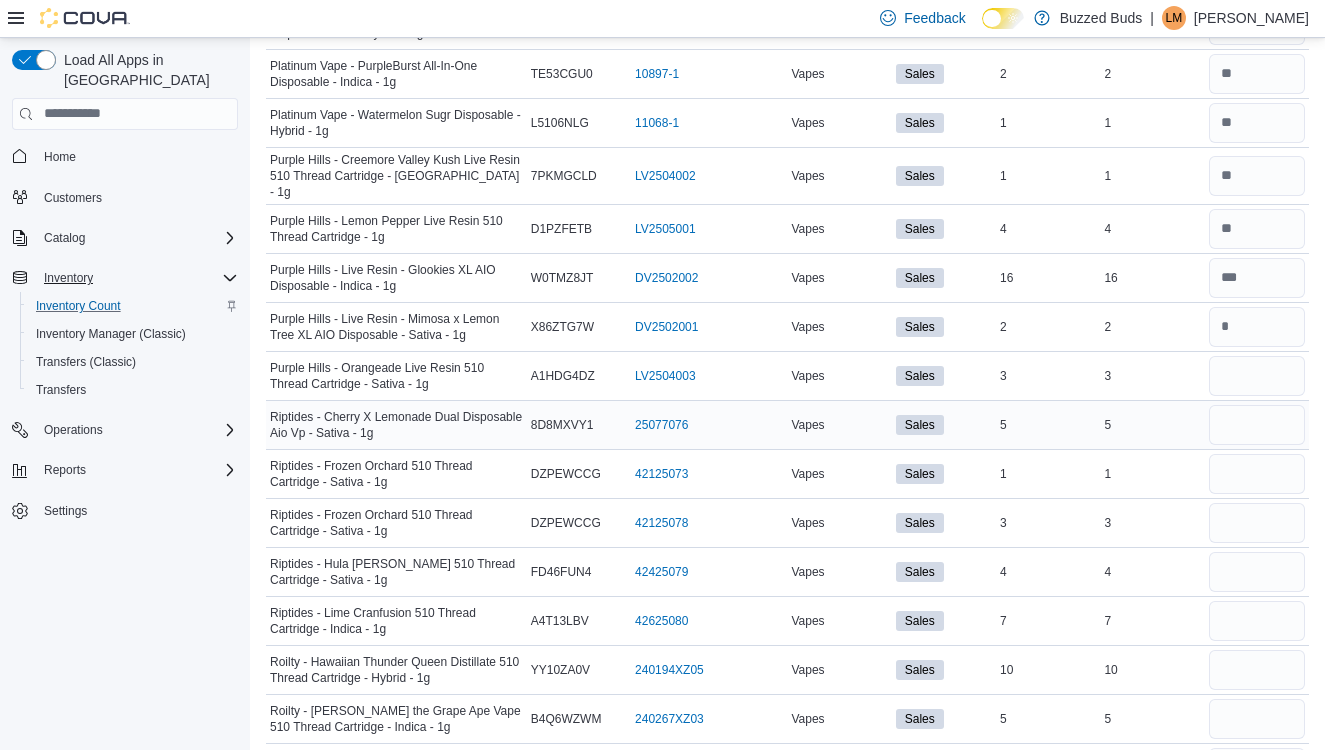 type 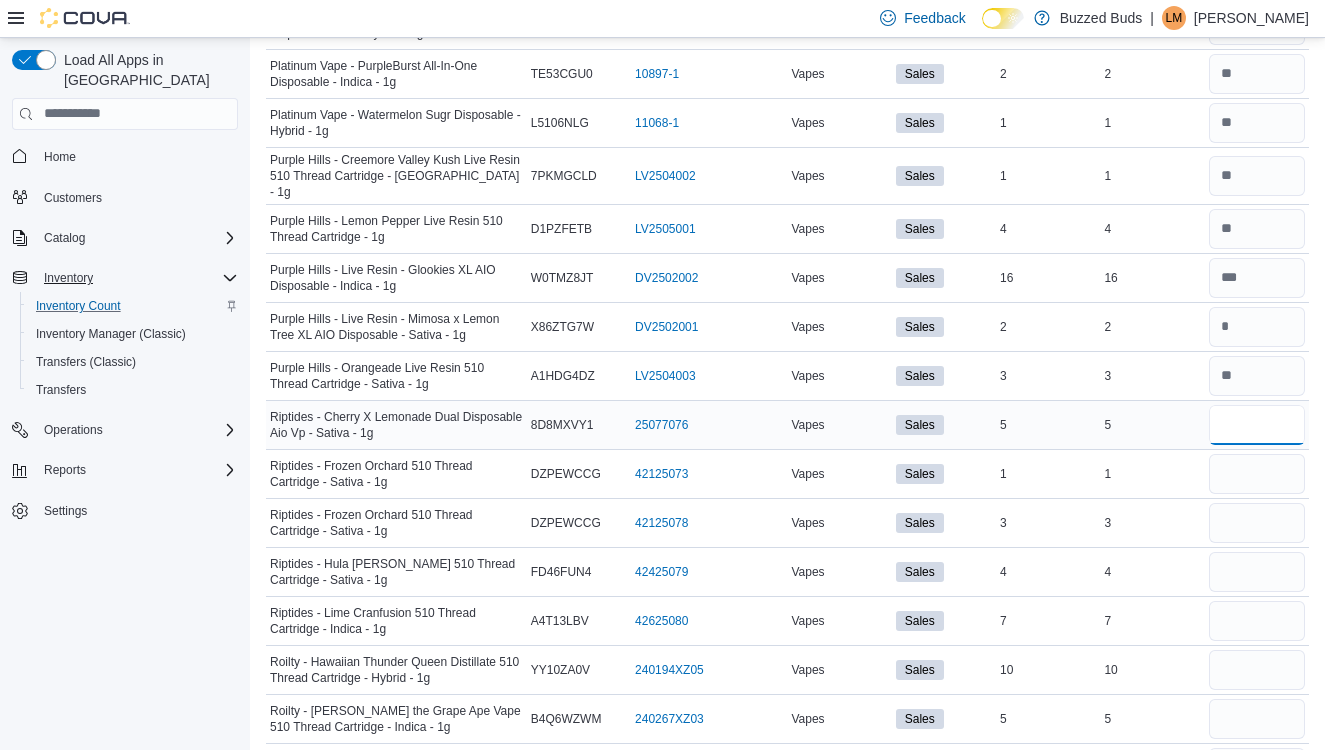 click at bounding box center [1257, 425] 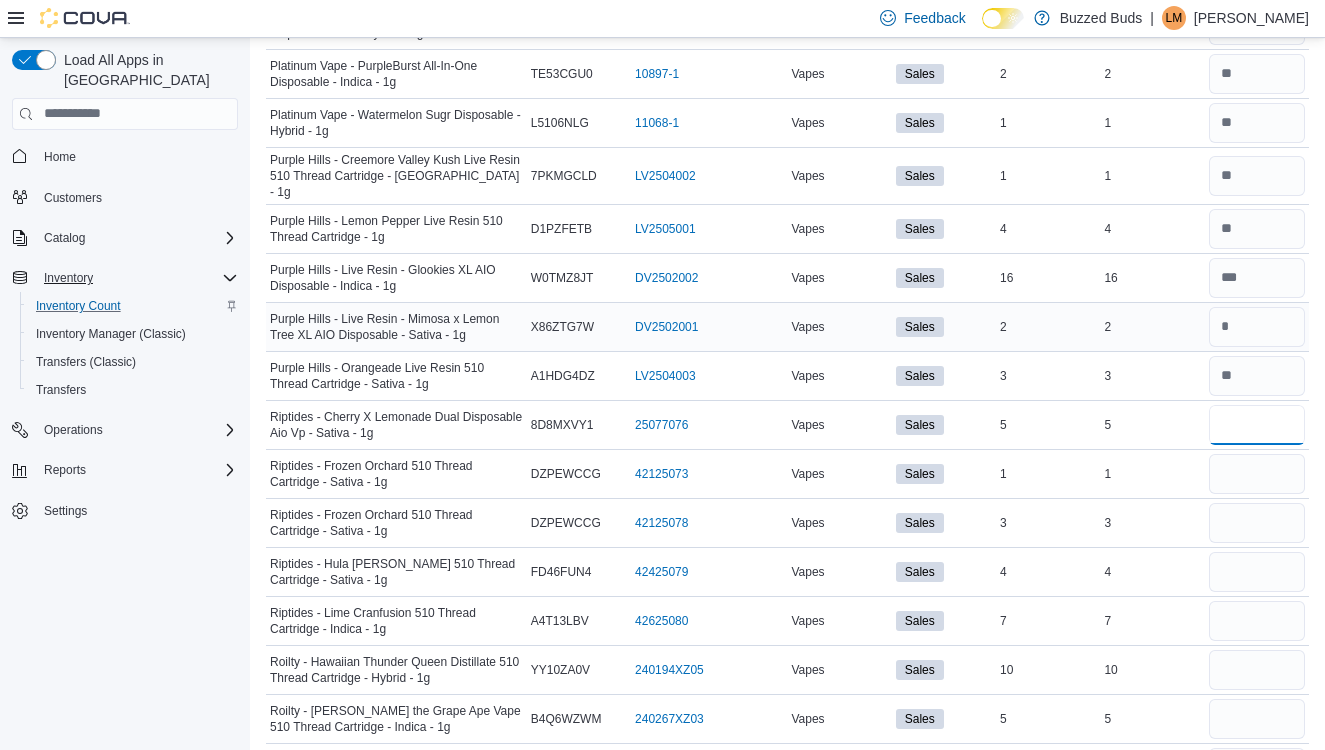 type on "*" 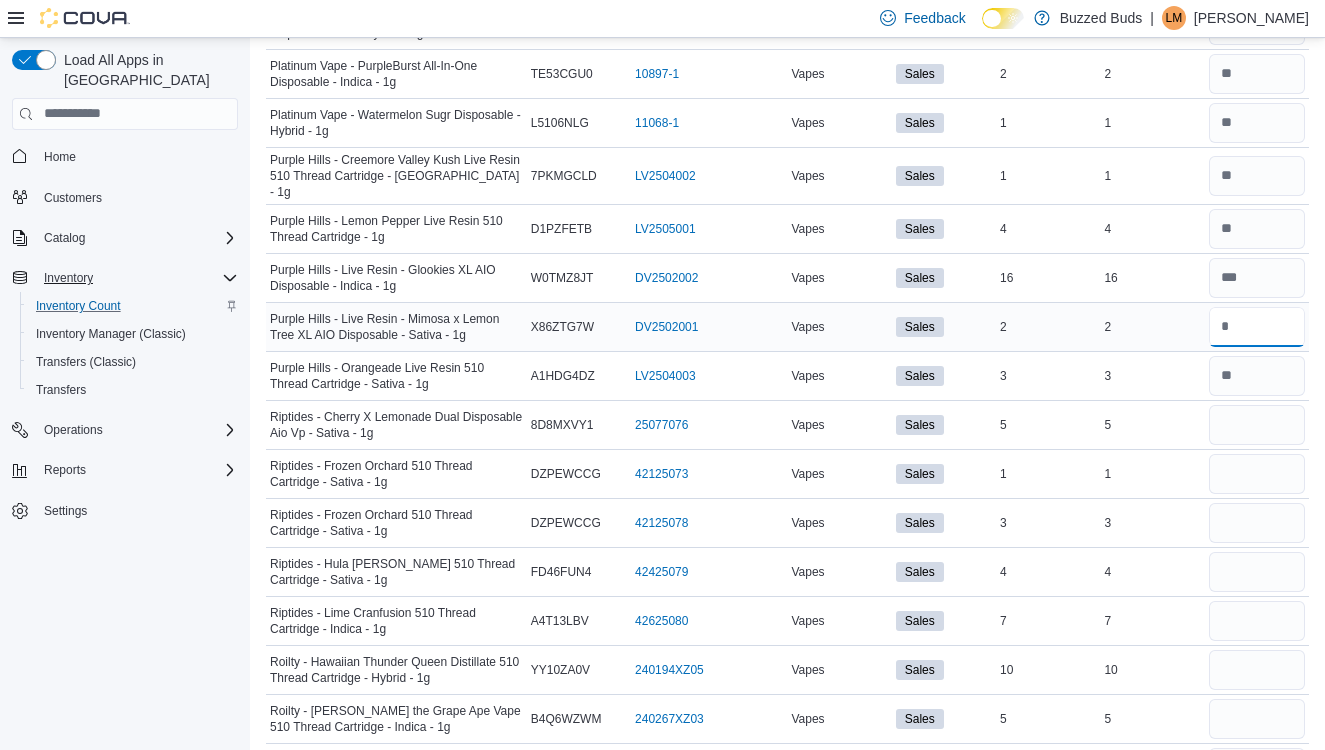 type 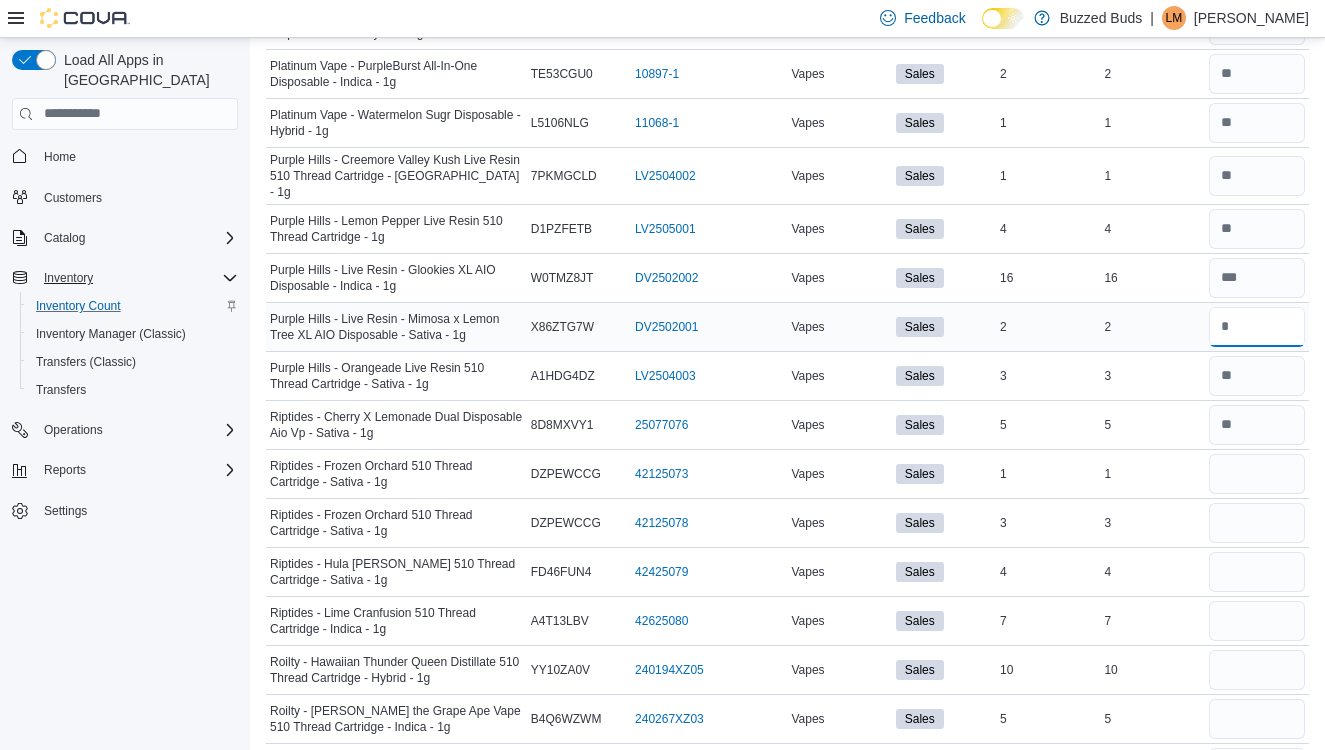 click at bounding box center (1257, 327) 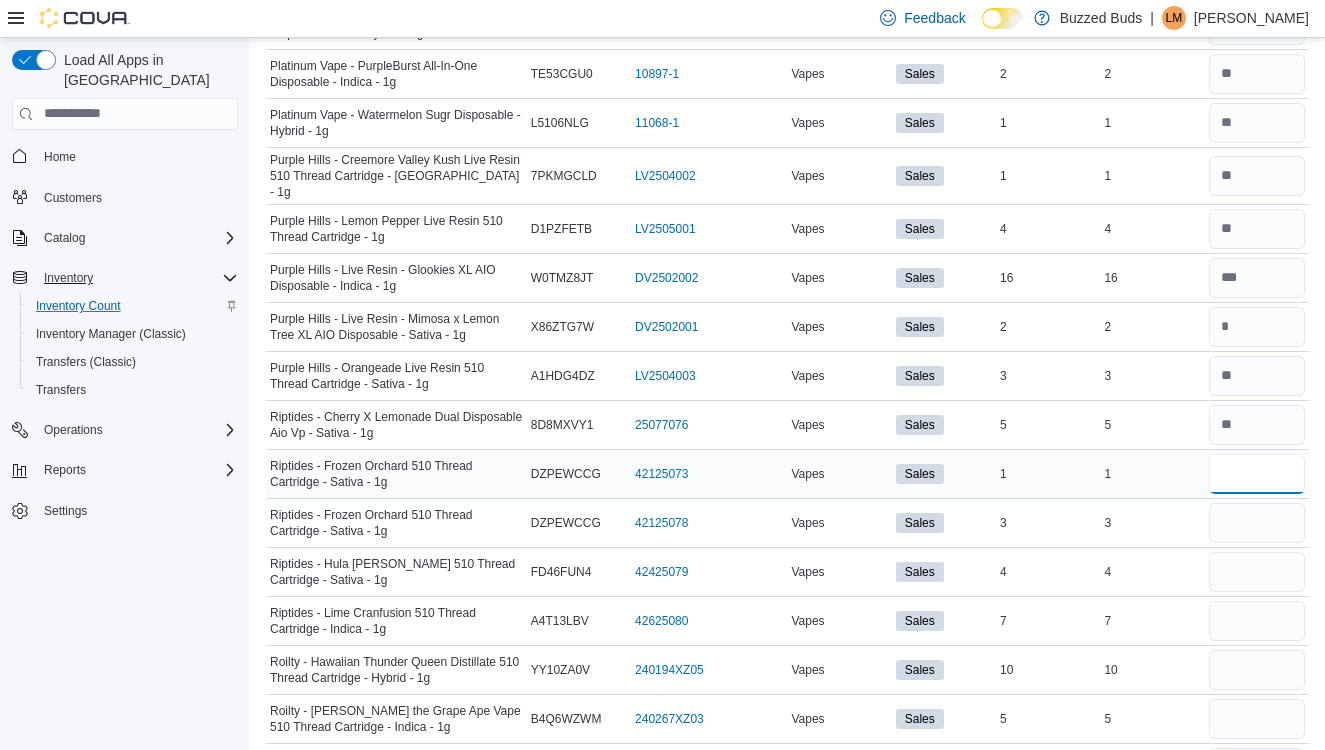 click at bounding box center (1257, 474) 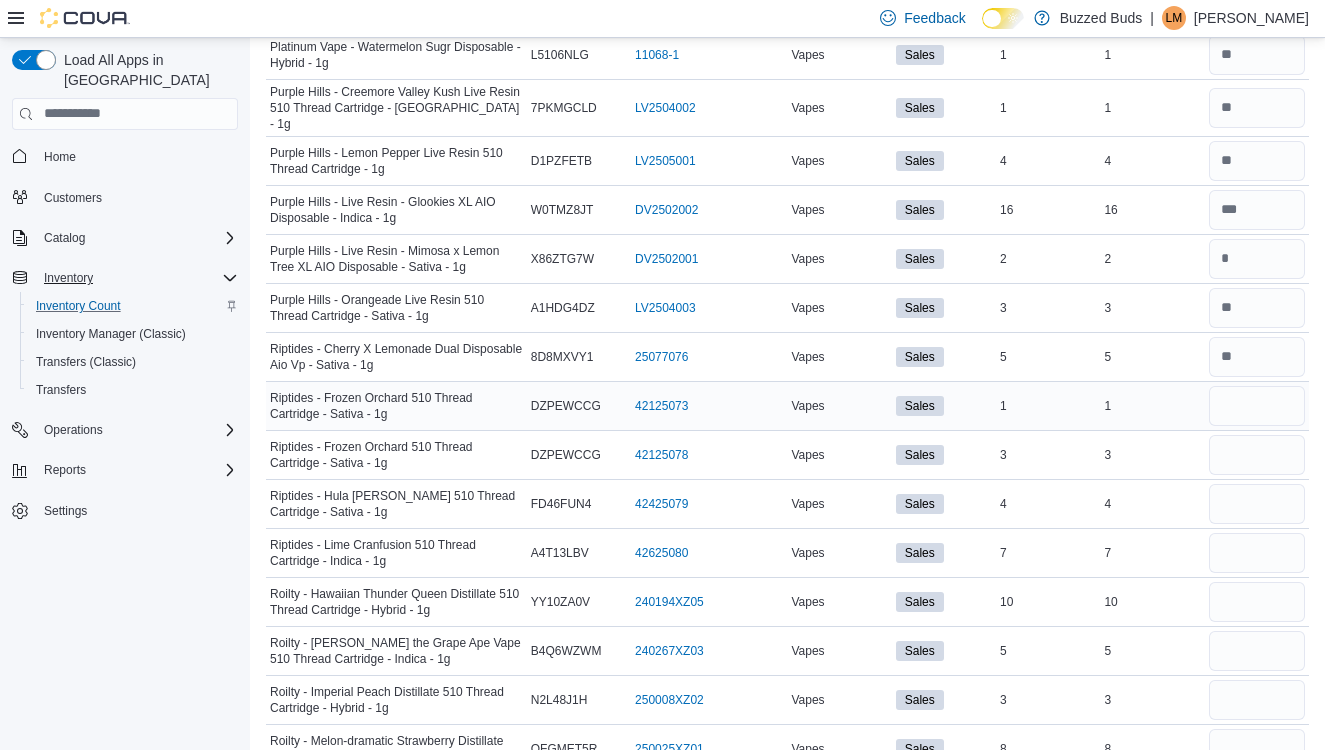scroll, scrollTop: 2382, scrollLeft: 0, axis: vertical 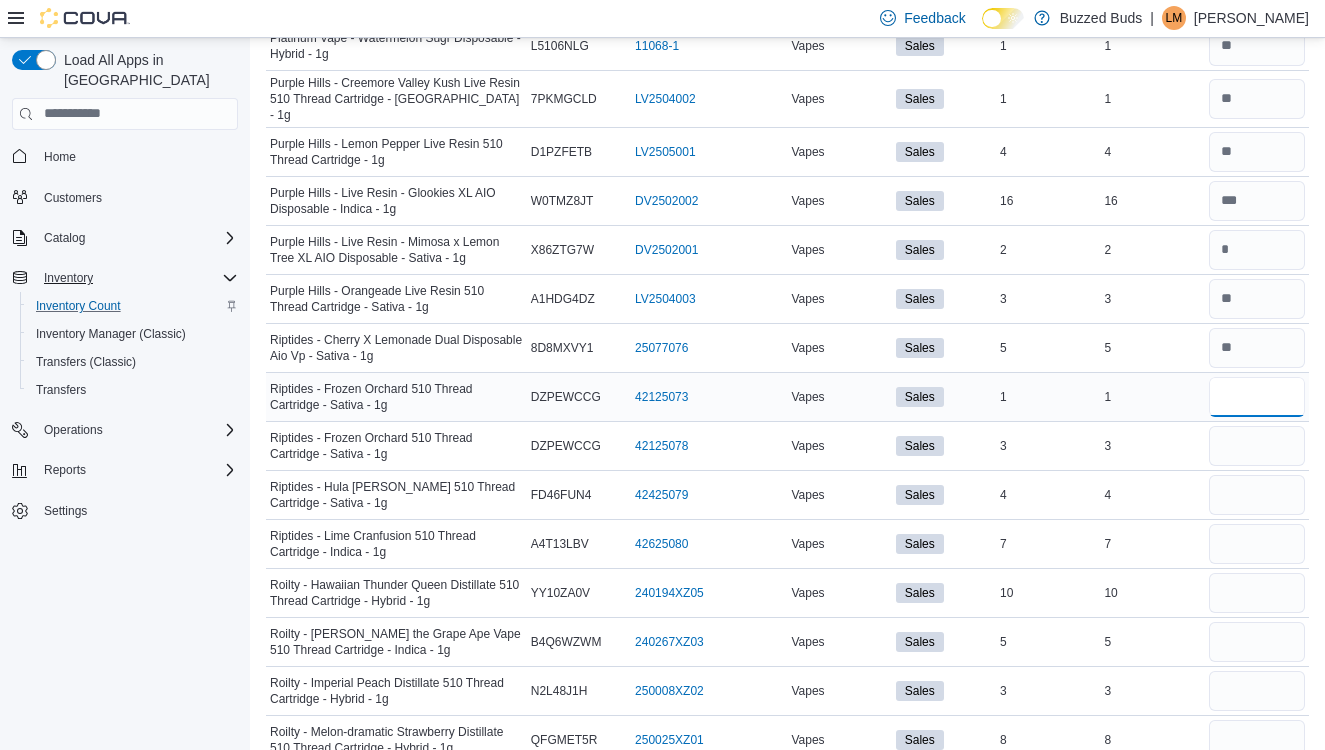 click at bounding box center [1257, 397] 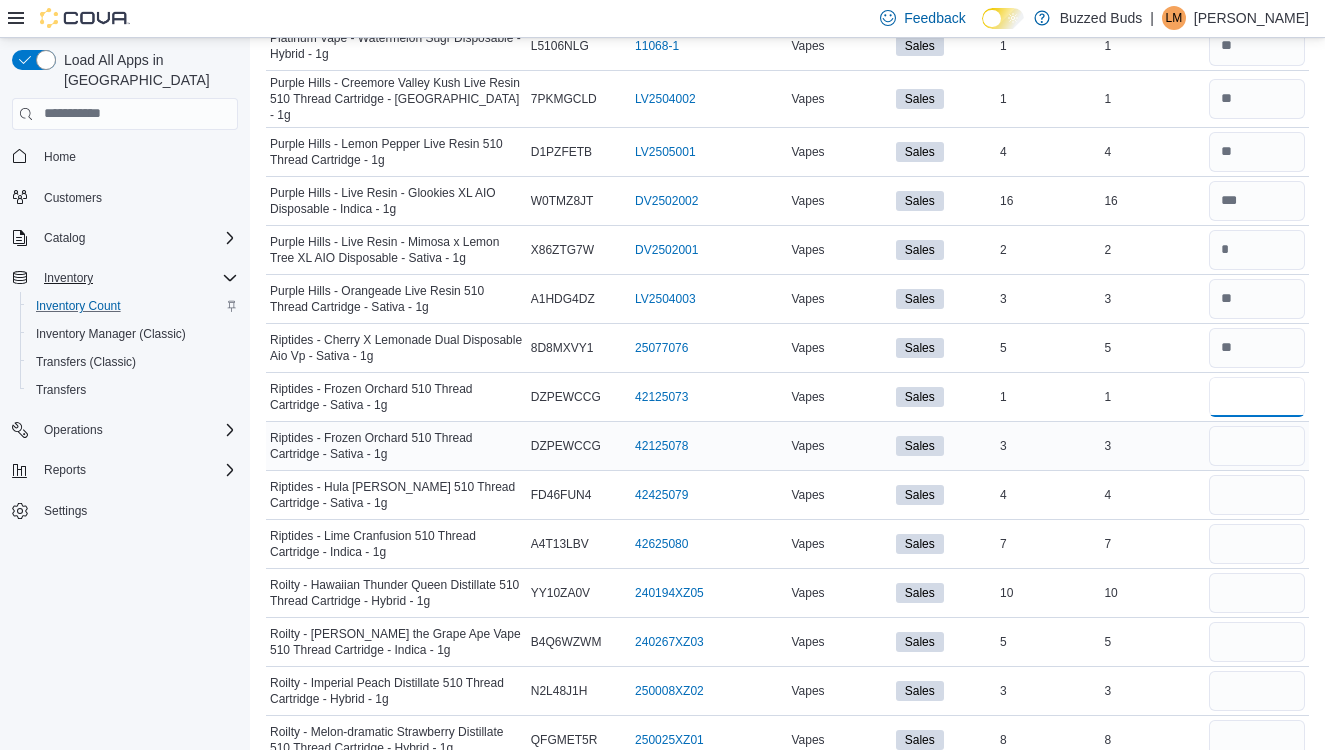 type on "*" 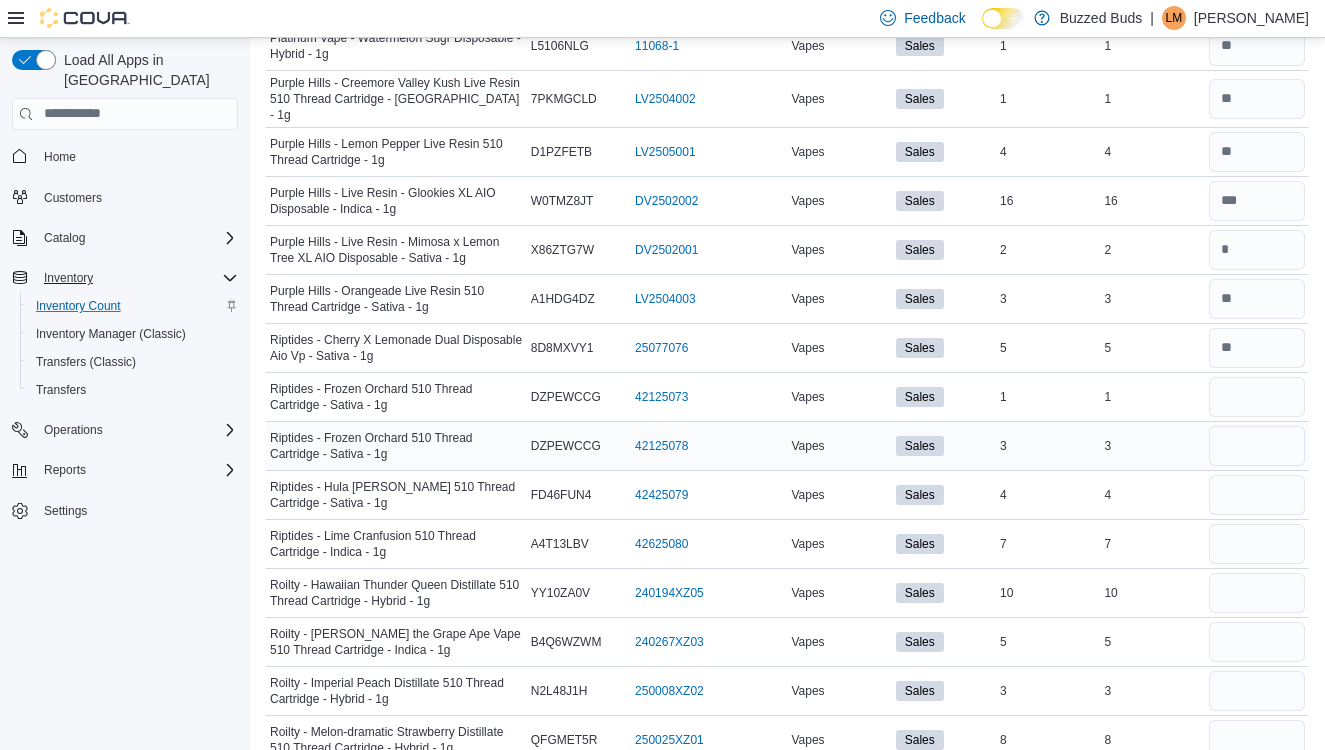 type 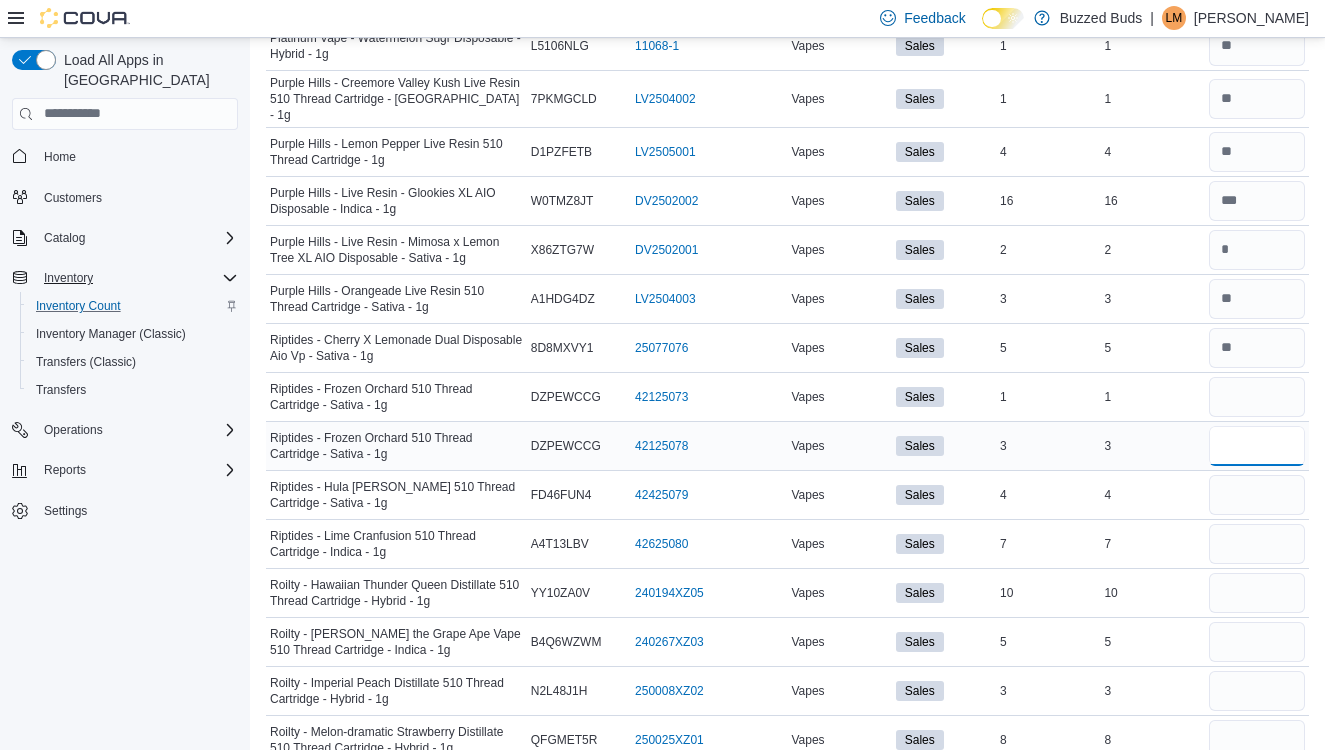 click at bounding box center (1257, 446) 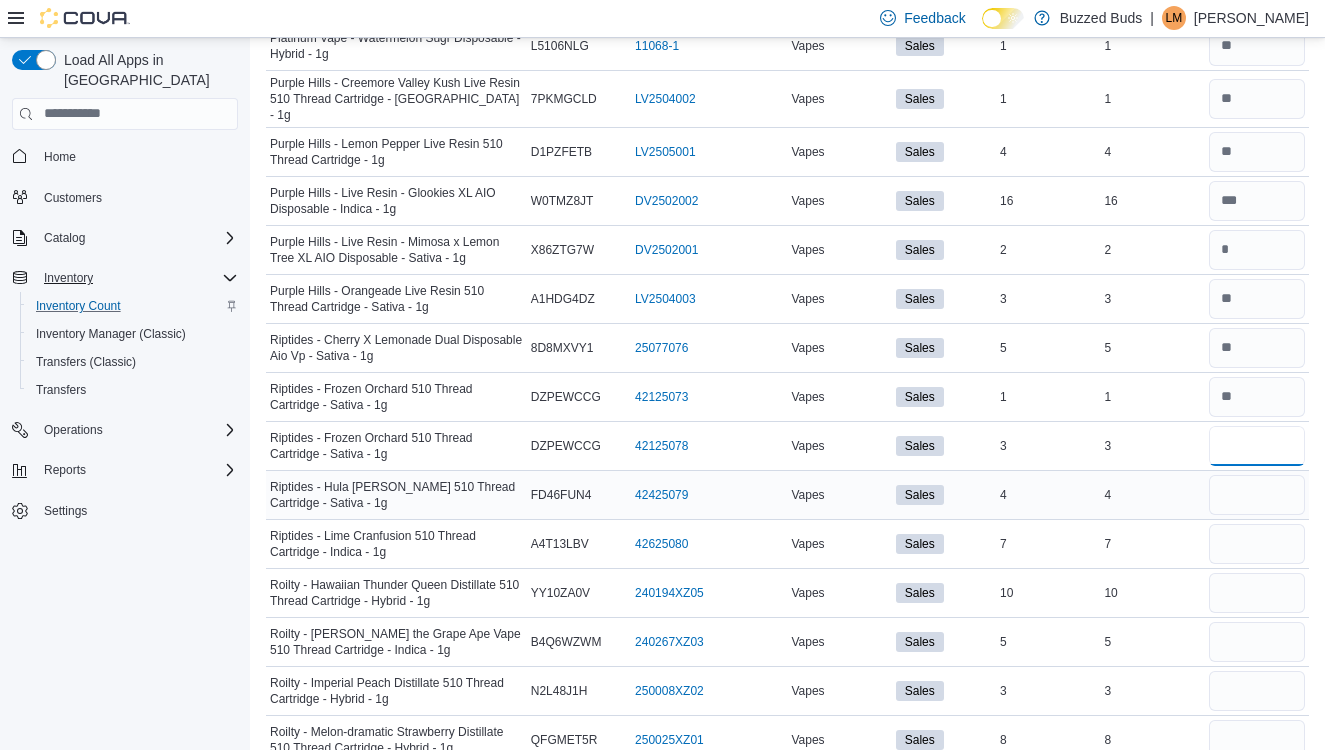 type on "*" 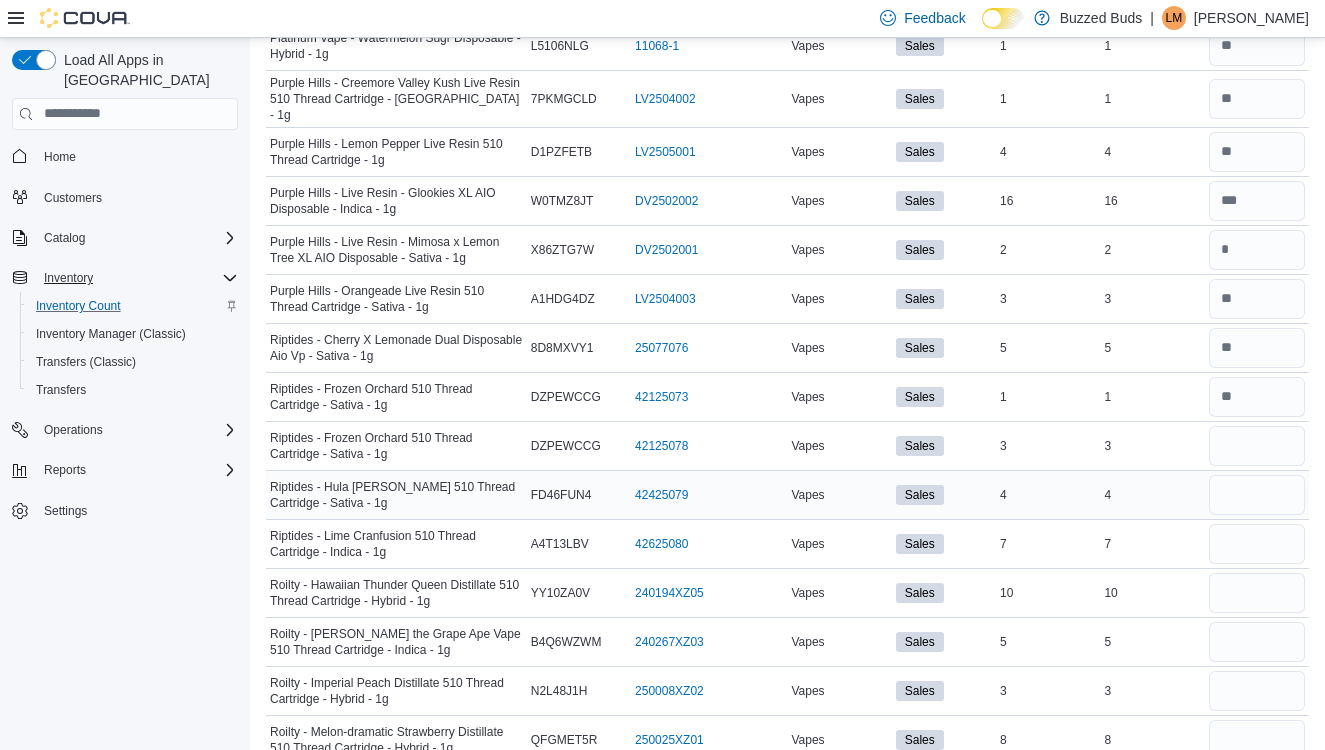 type 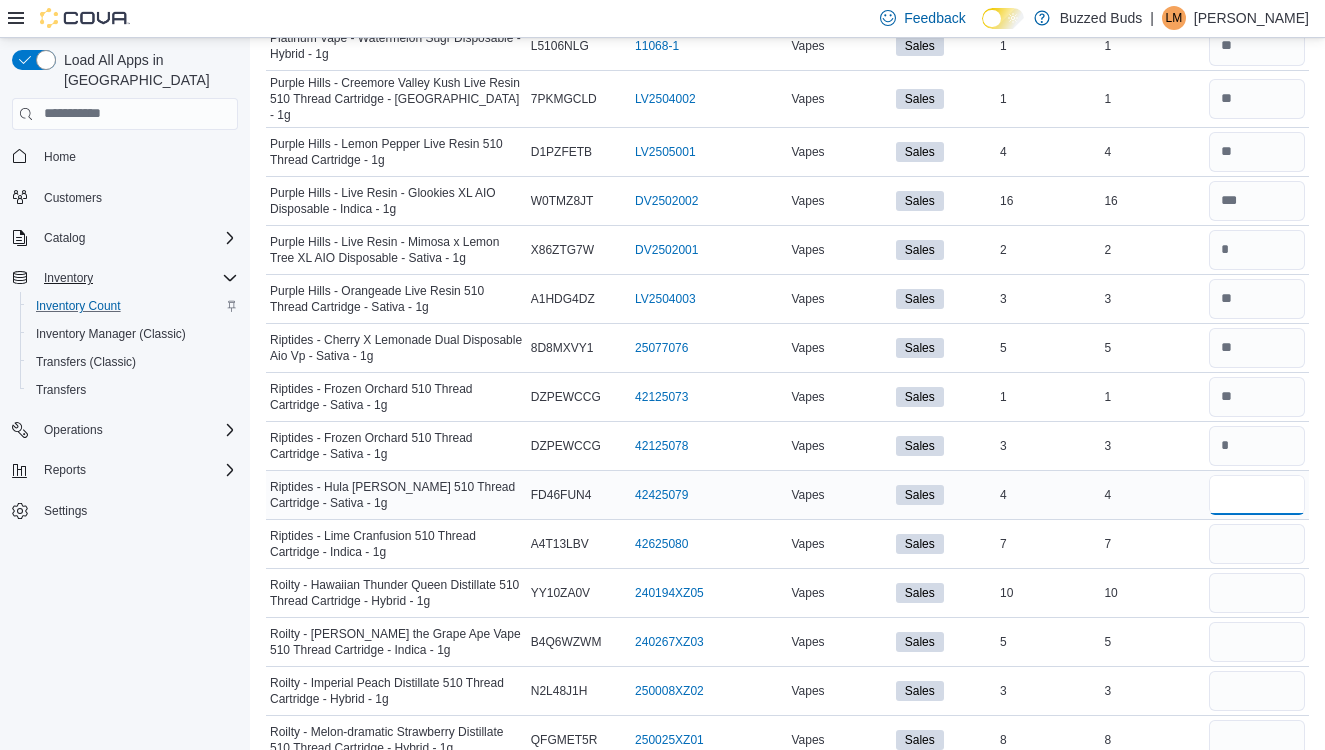 click at bounding box center (1257, 495) 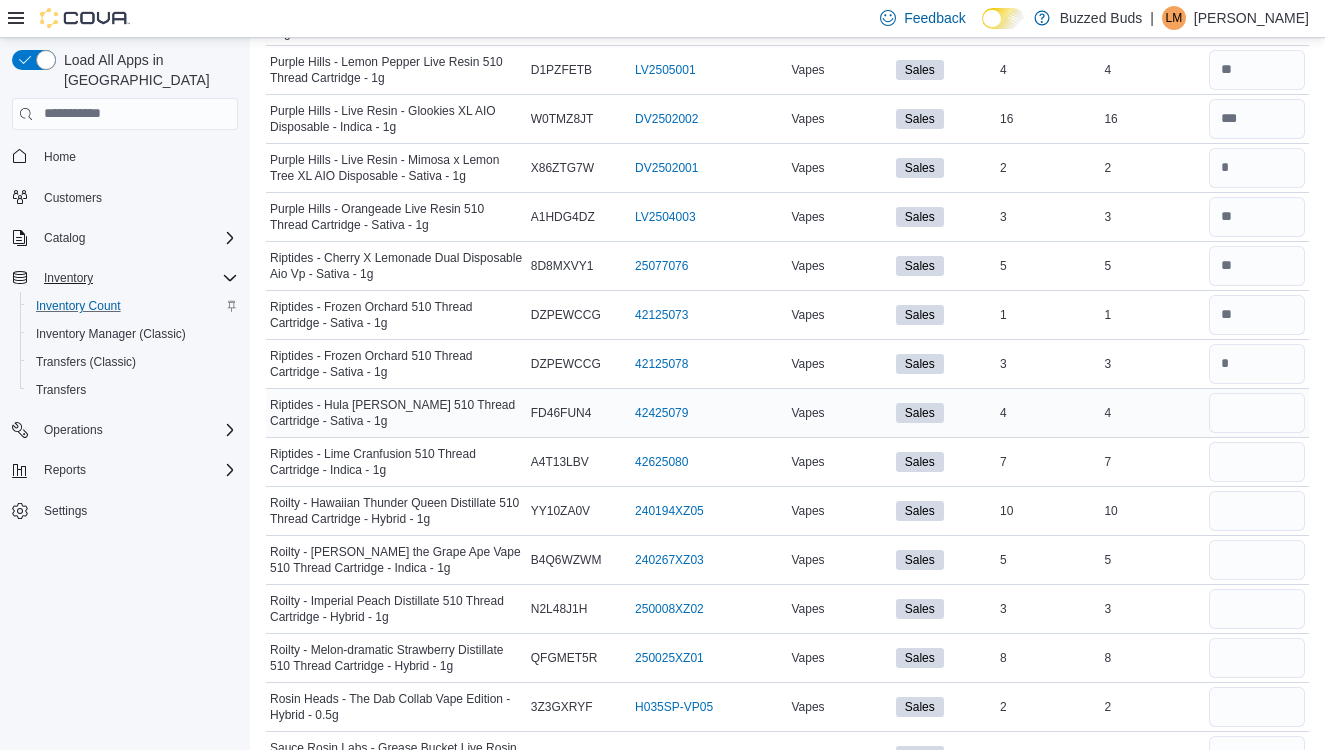 scroll, scrollTop: 2467, scrollLeft: 0, axis: vertical 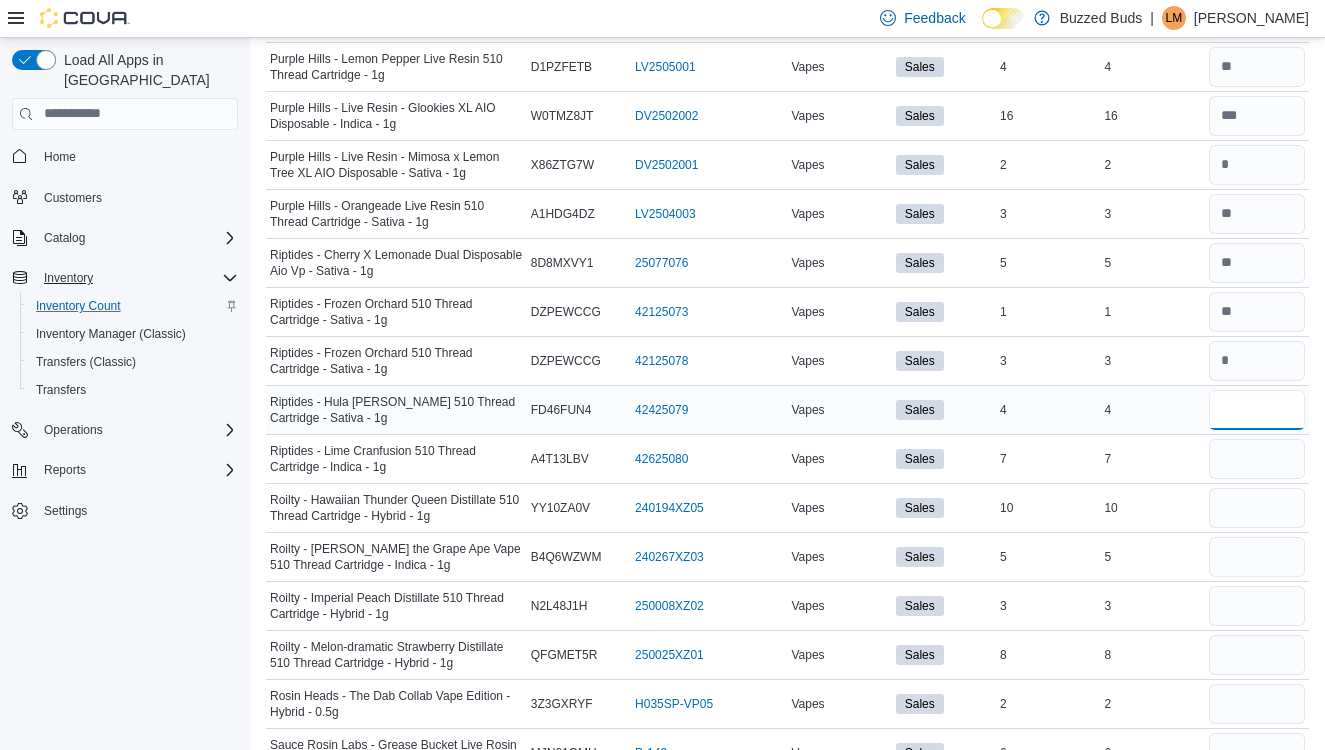 click at bounding box center [1257, 410] 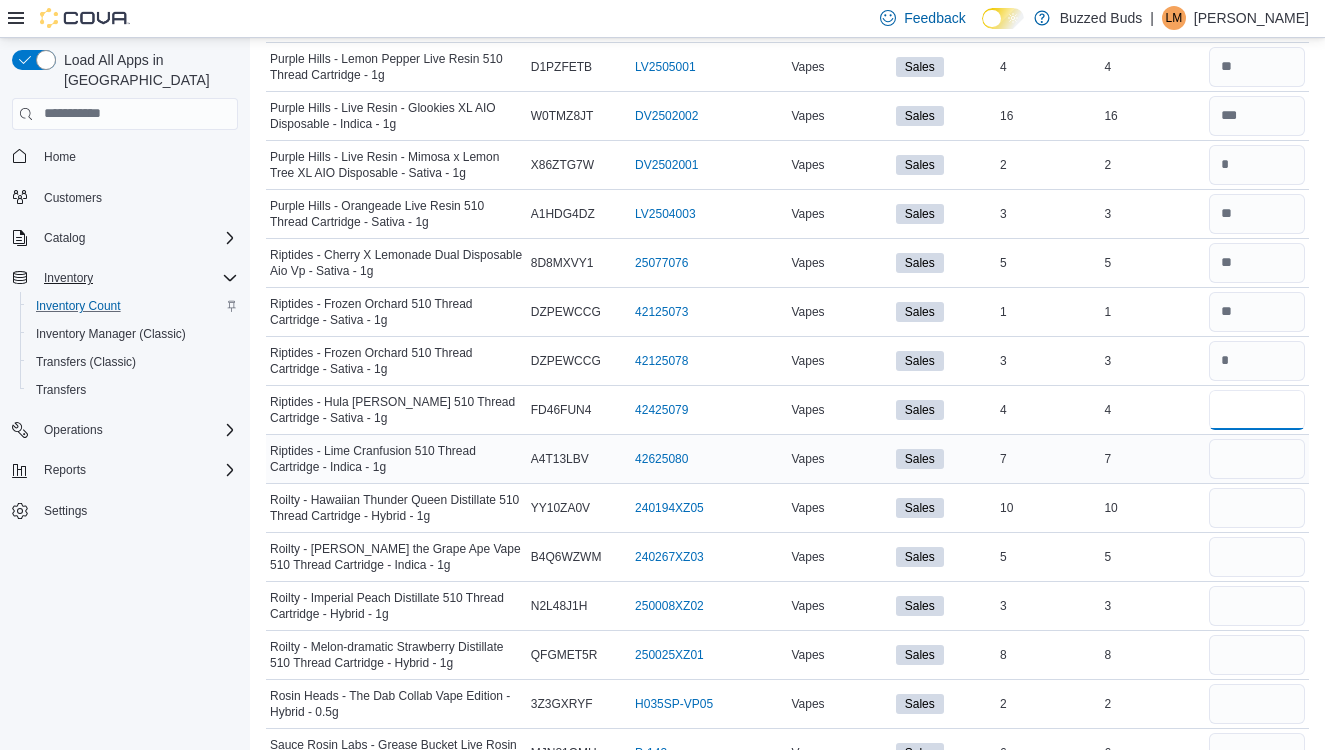 type on "*" 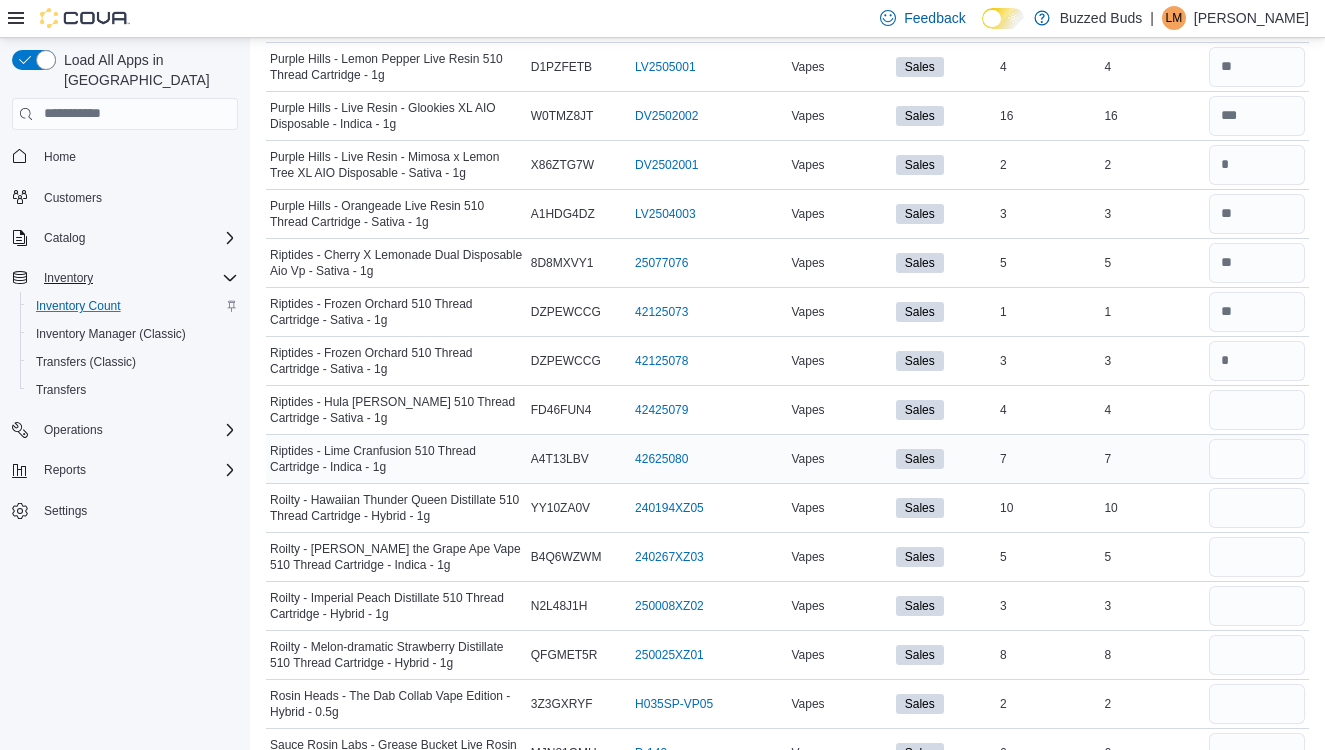 type 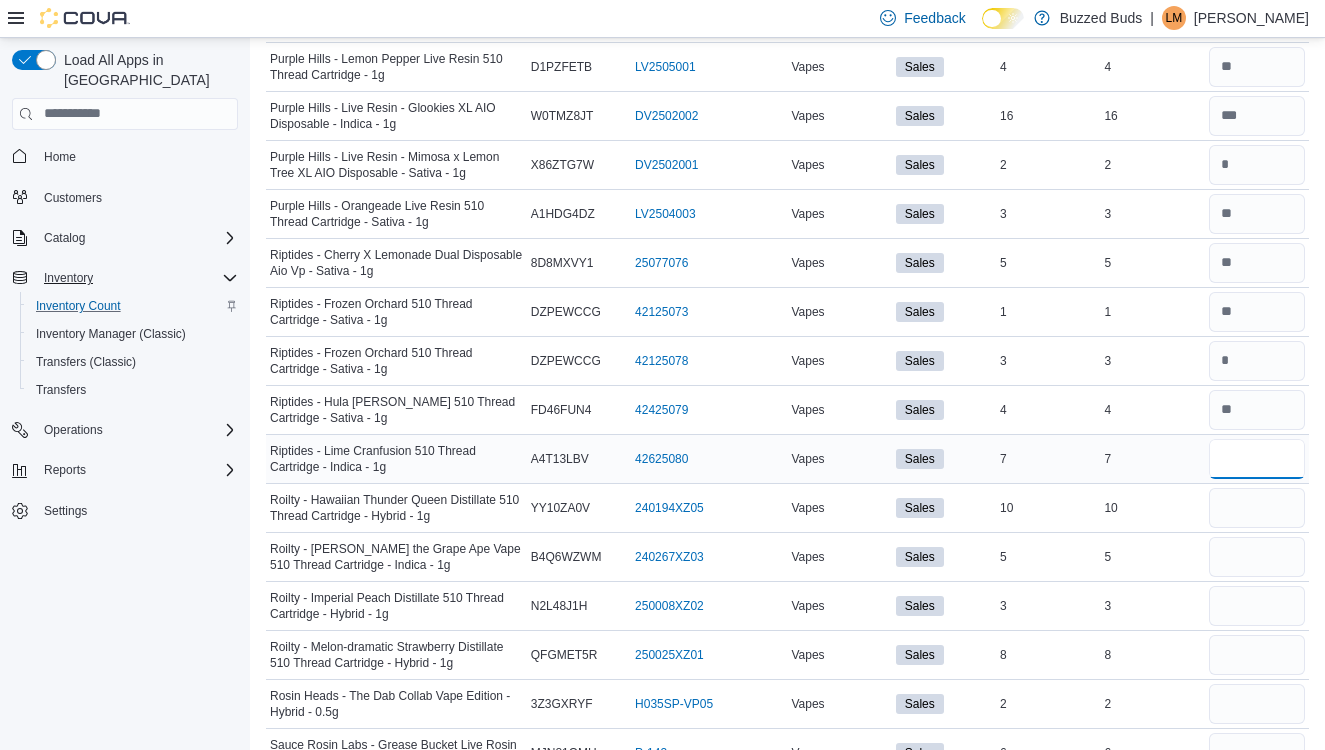 click at bounding box center (1257, 459) 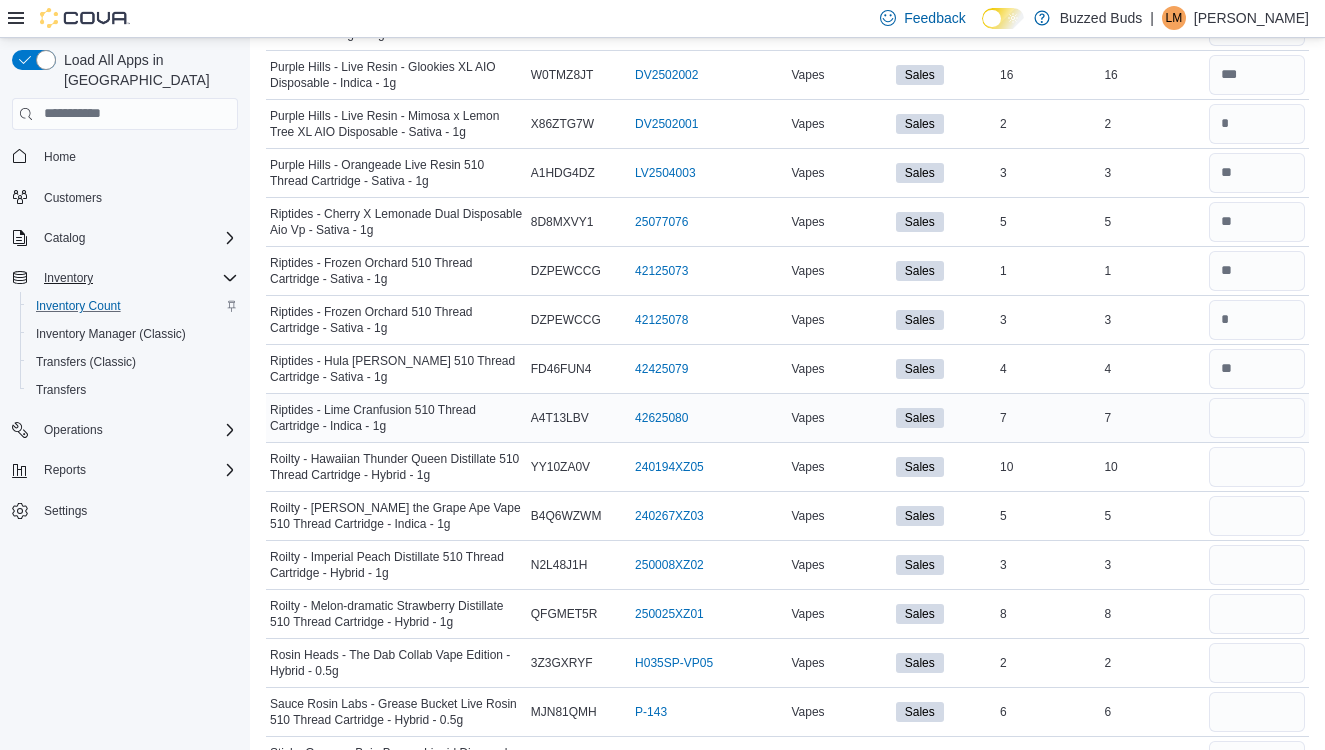 scroll, scrollTop: 2522, scrollLeft: 0, axis: vertical 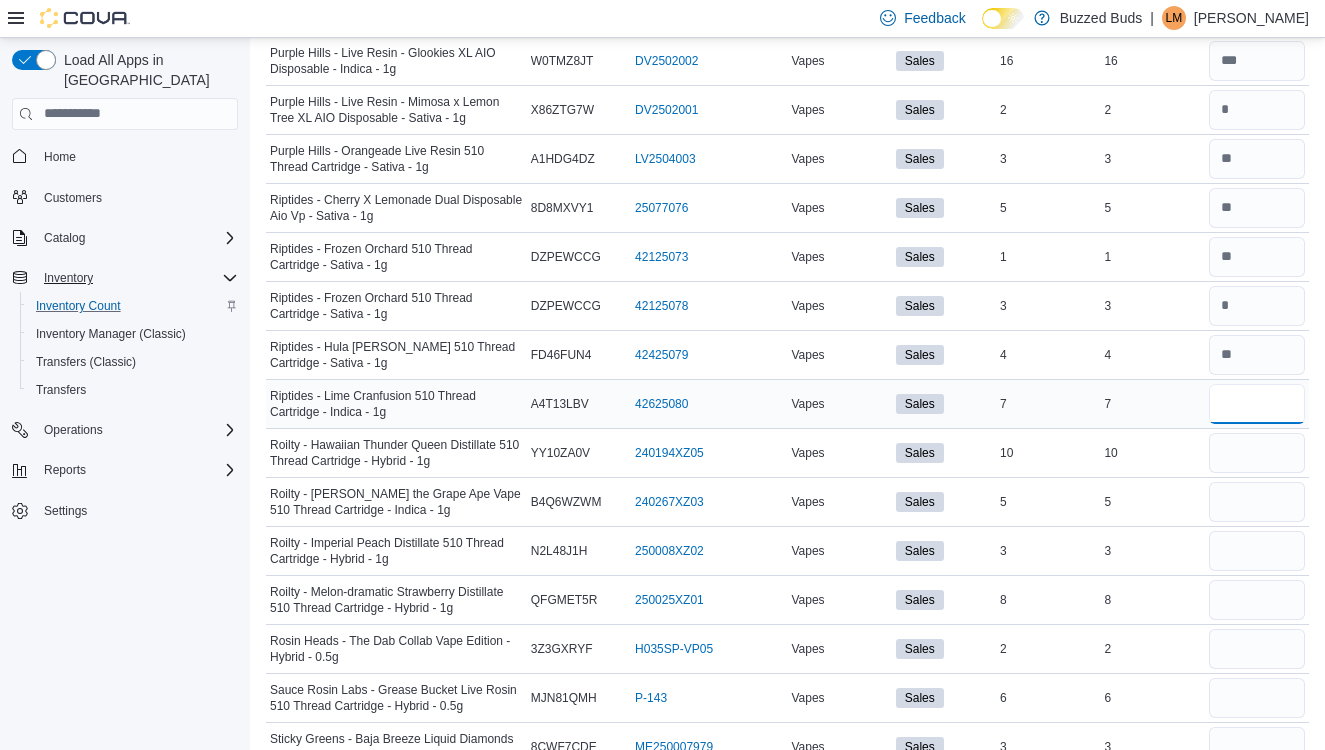 click at bounding box center (1257, 404) 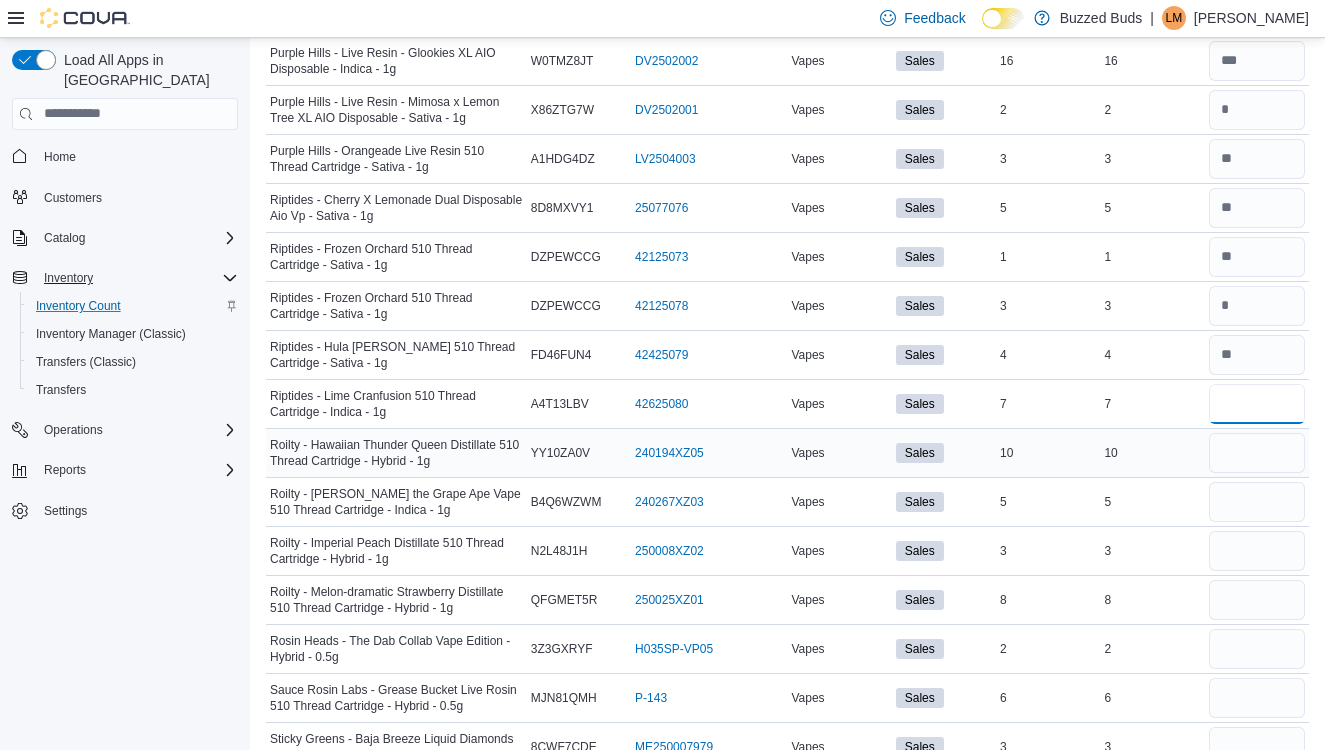 type on "*" 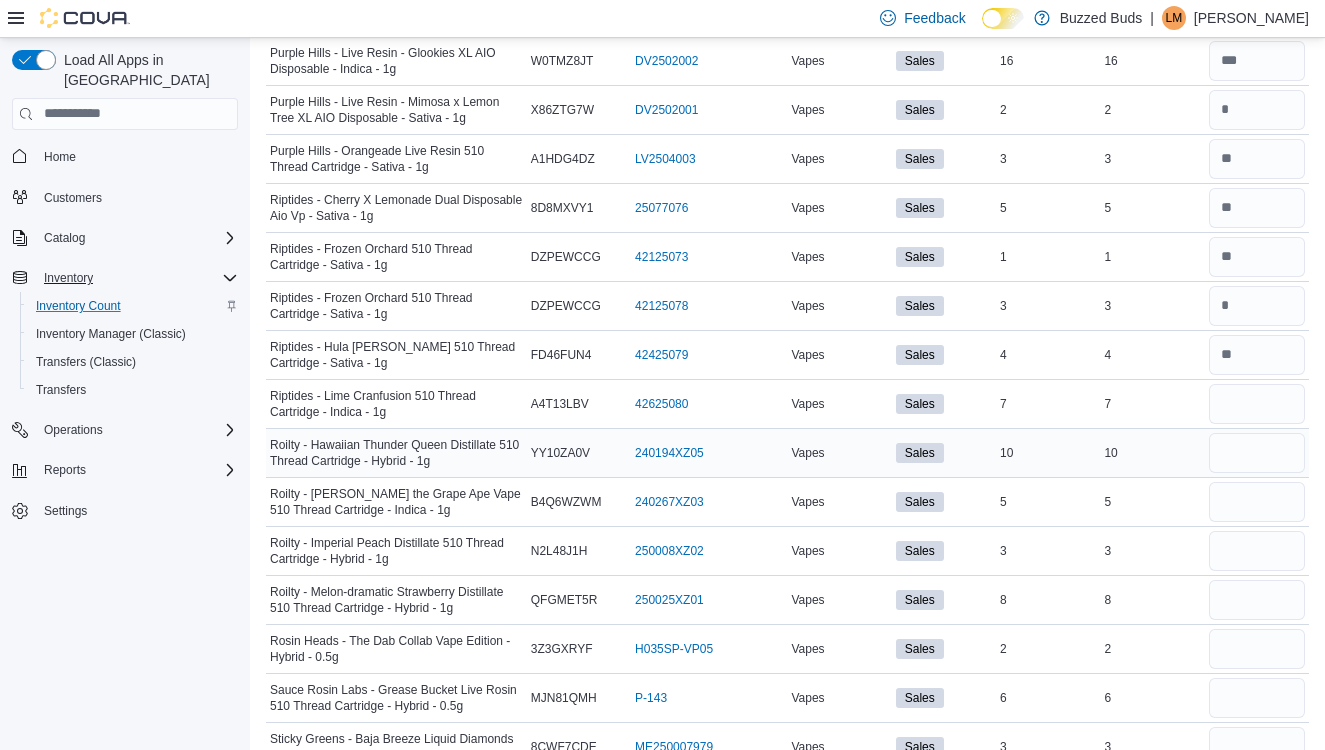 type 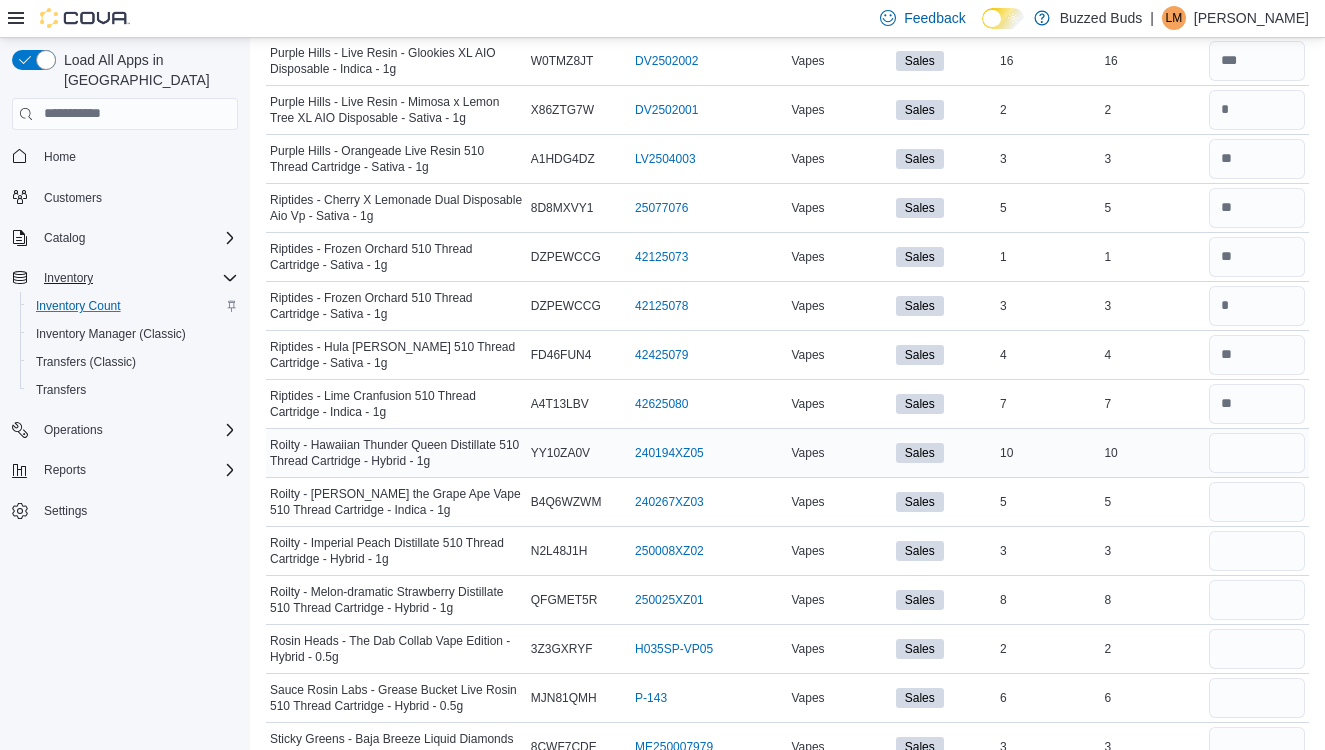 click on "10" at bounding box center [1152, 453] 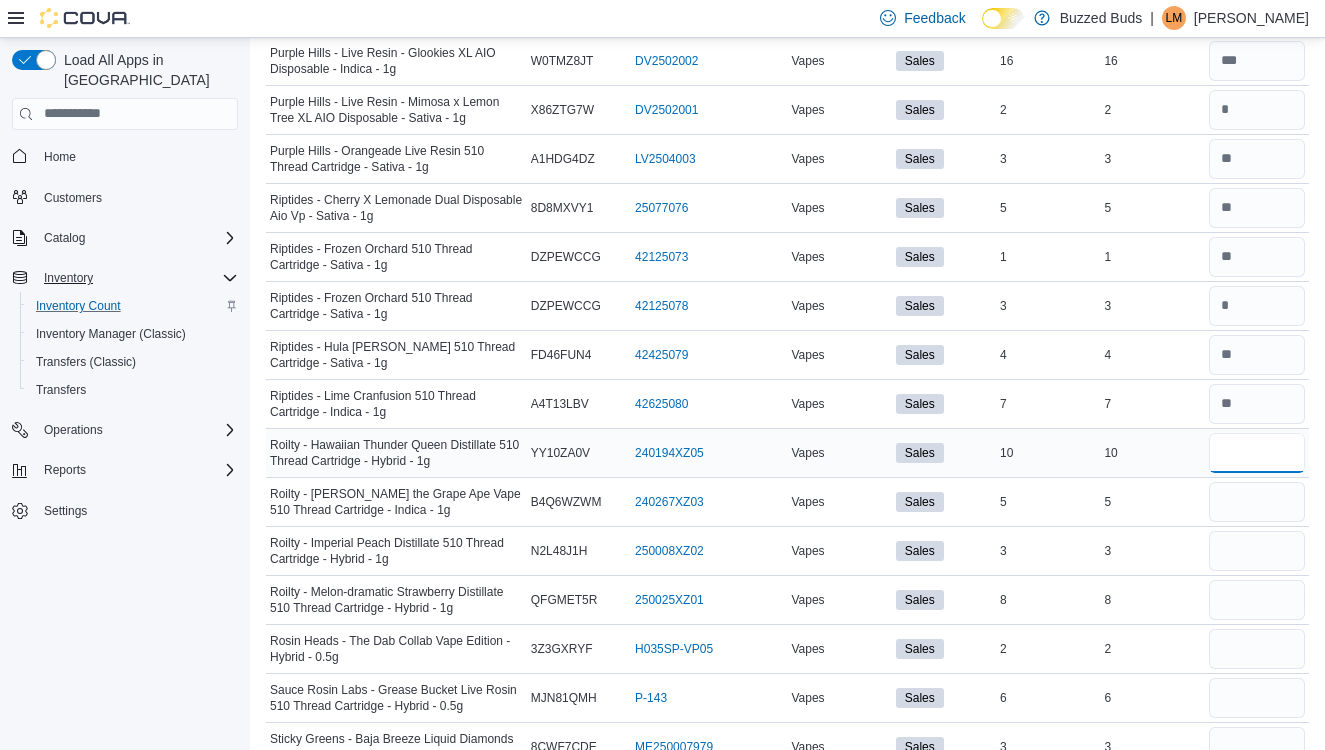 click at bounding box center (1257, 453) 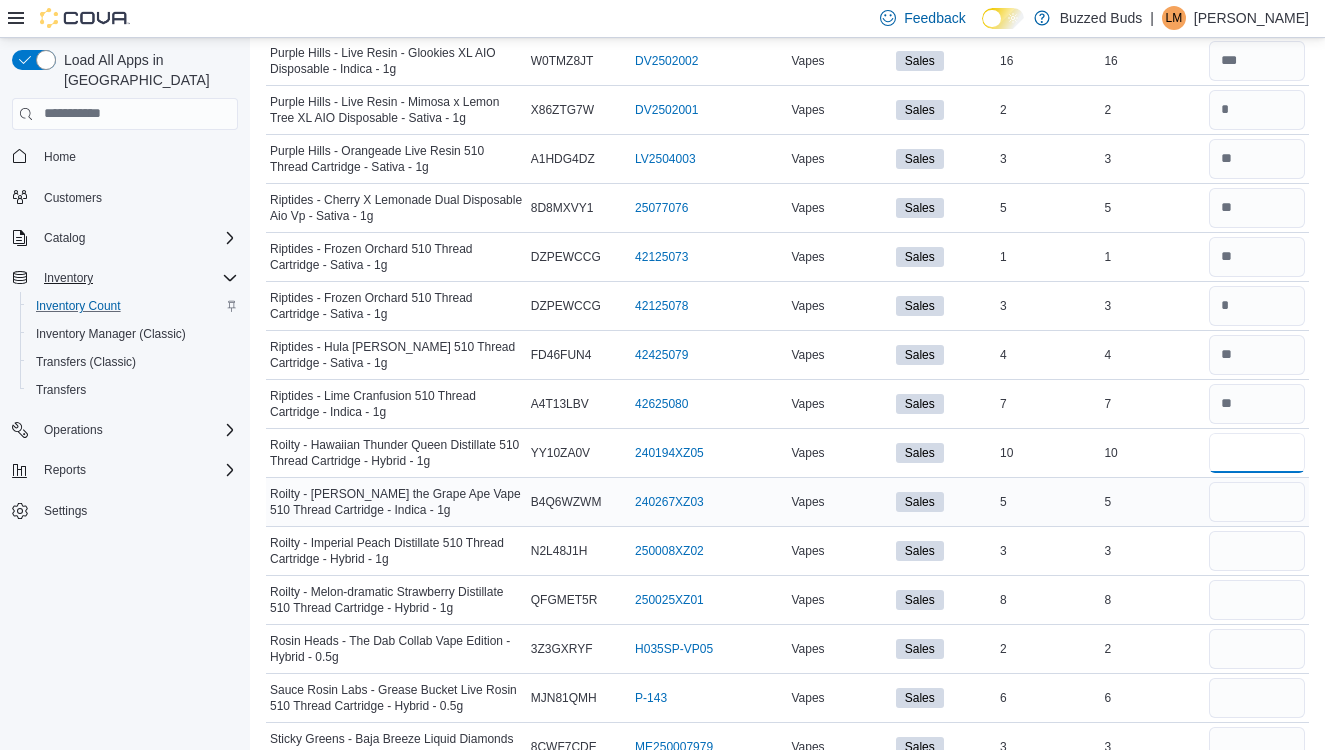 type on "**" 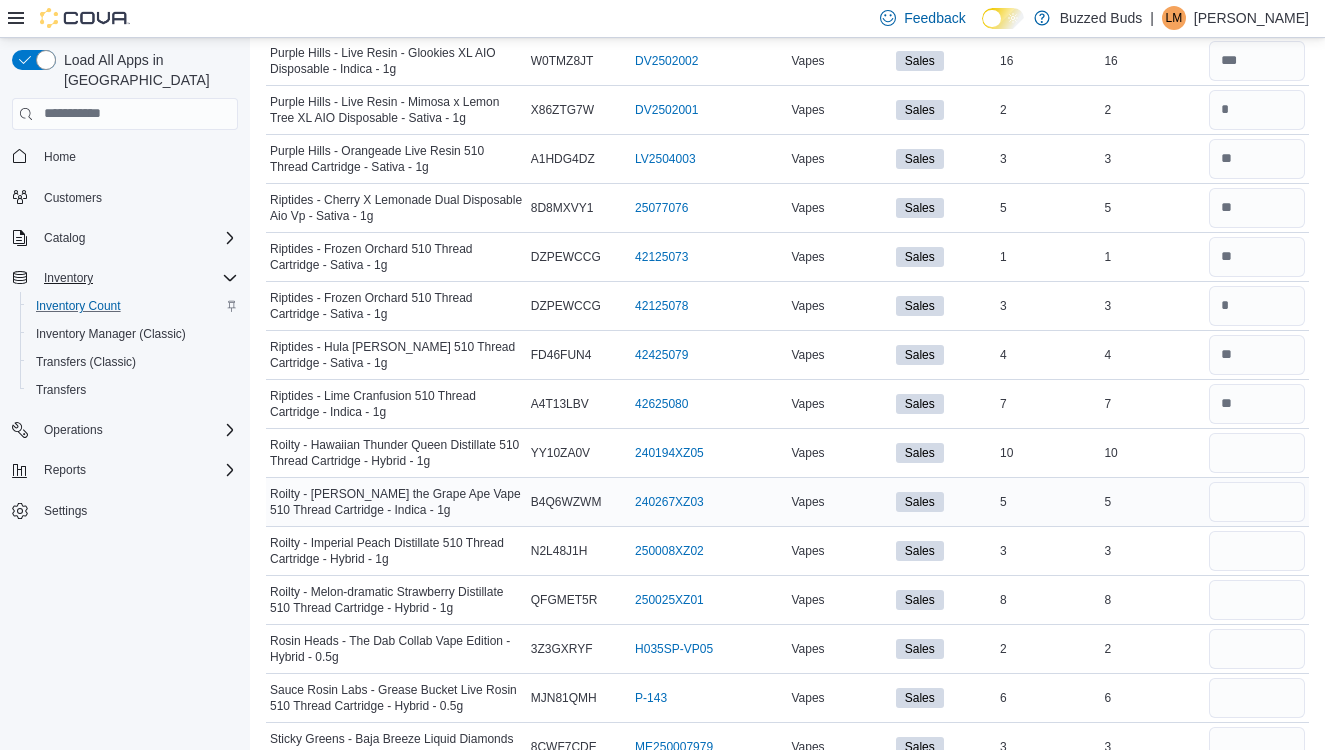 type 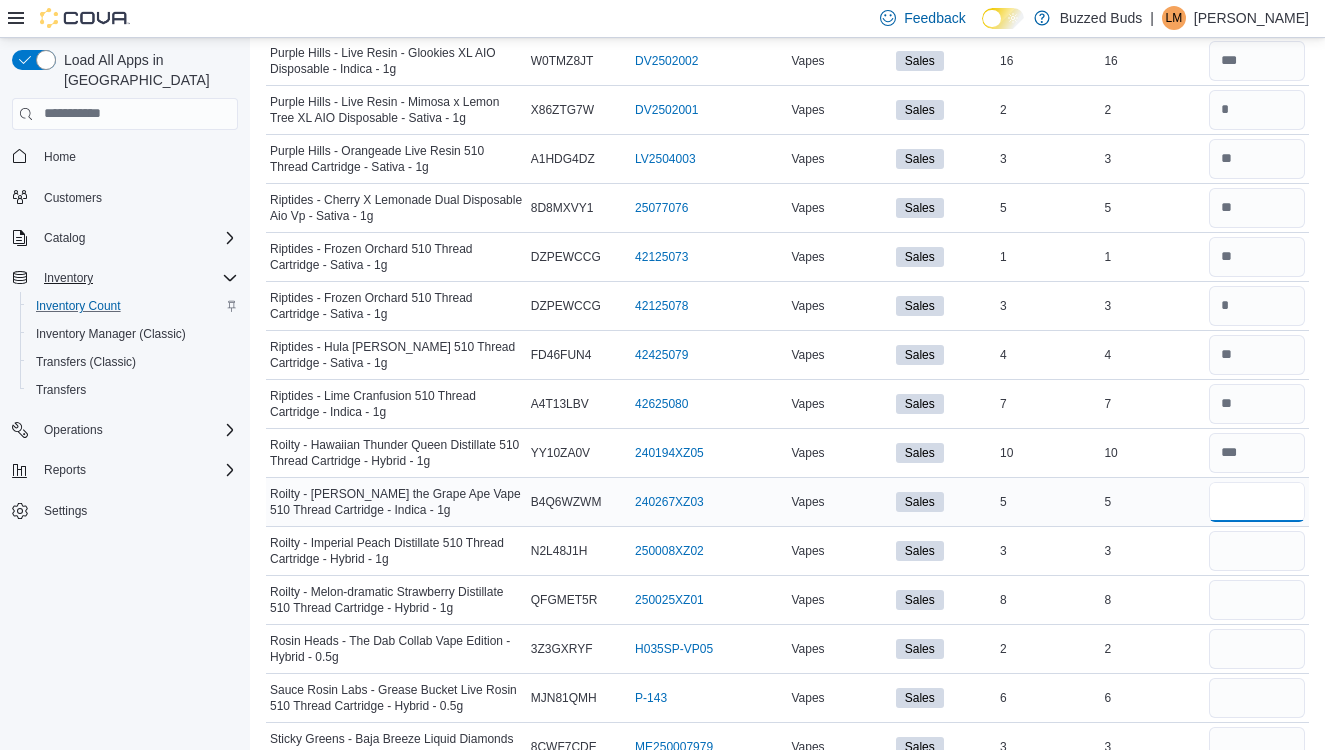 click at bounding box center [1257, 502] 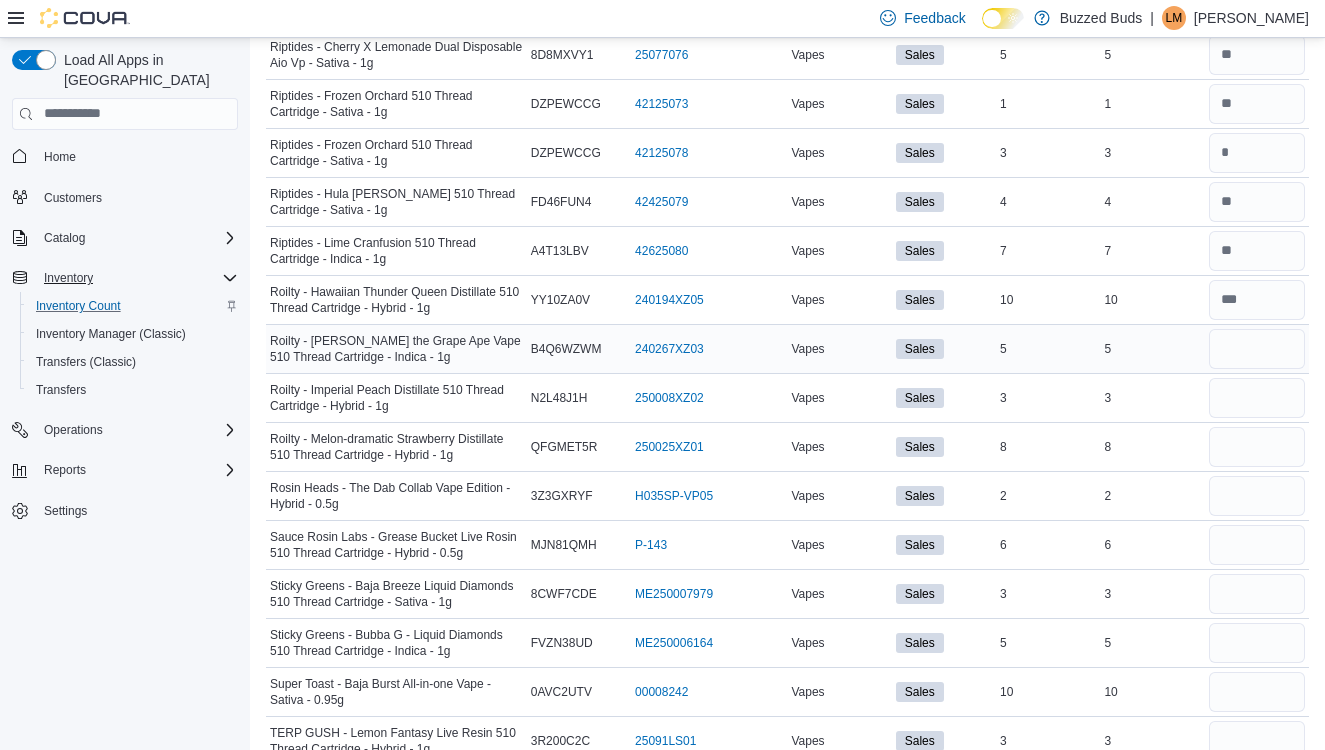 scroll, scrollTop: 2684, scrollLeft: 0, axis: vertical 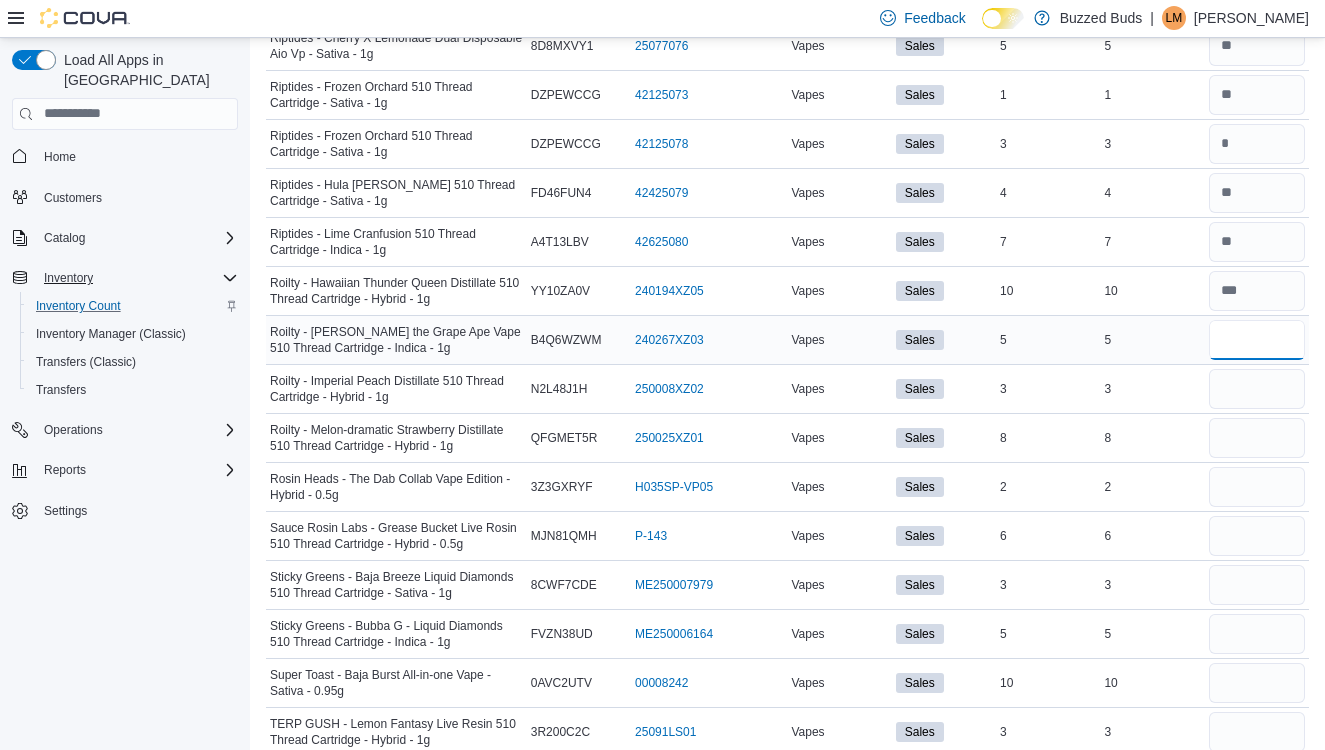 click at bounding box center (1257, 340) 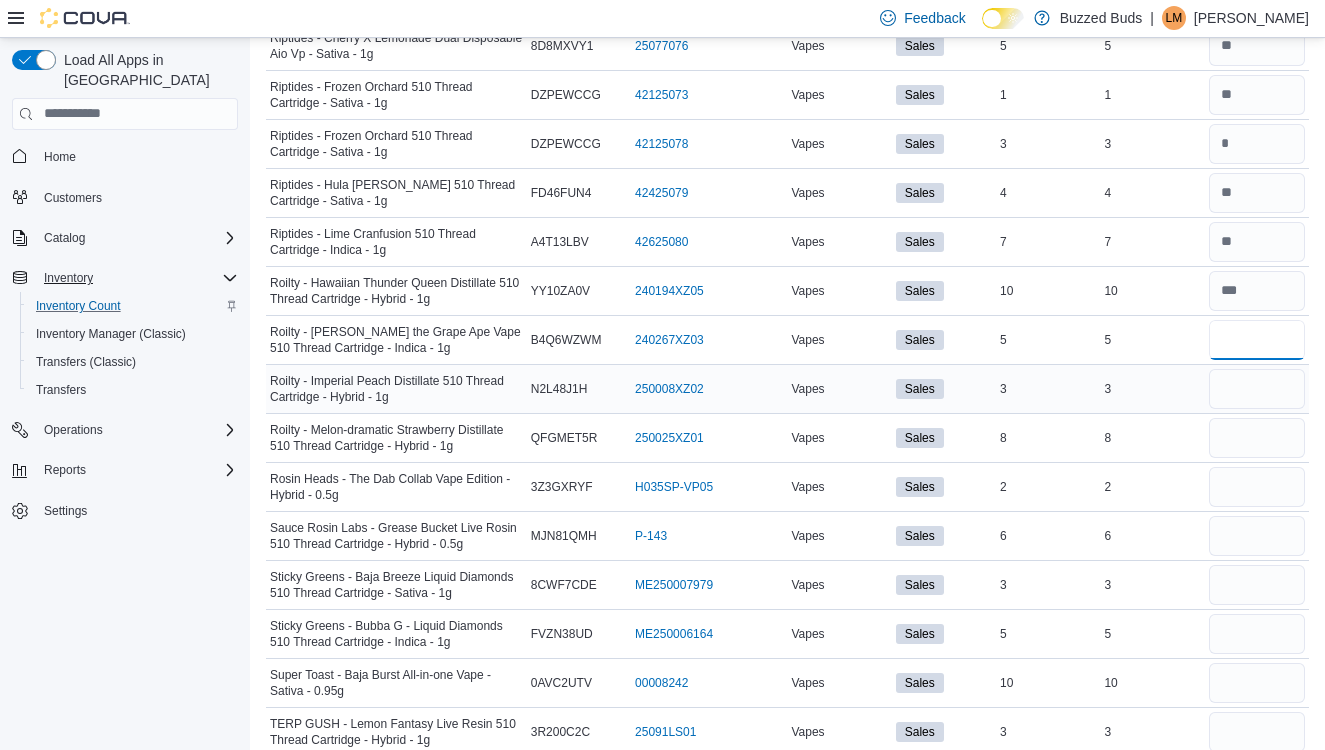 type on "*" 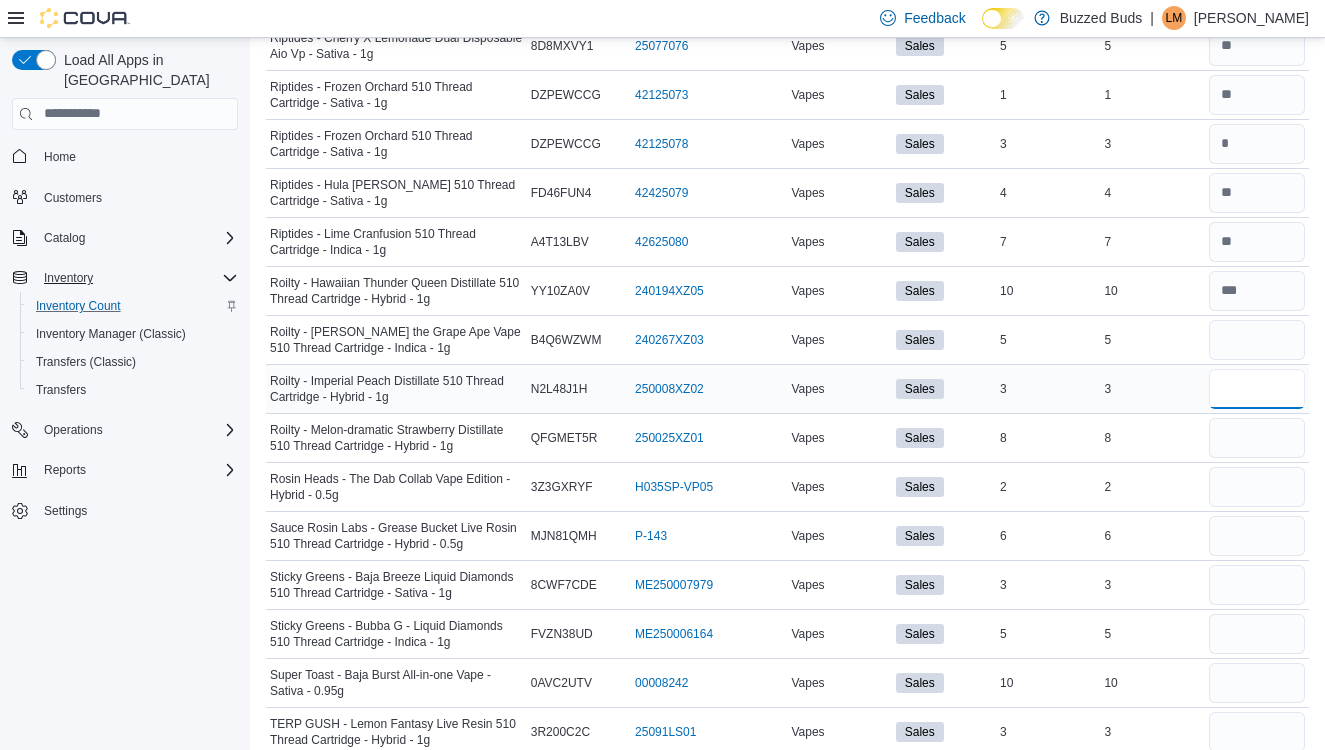 type 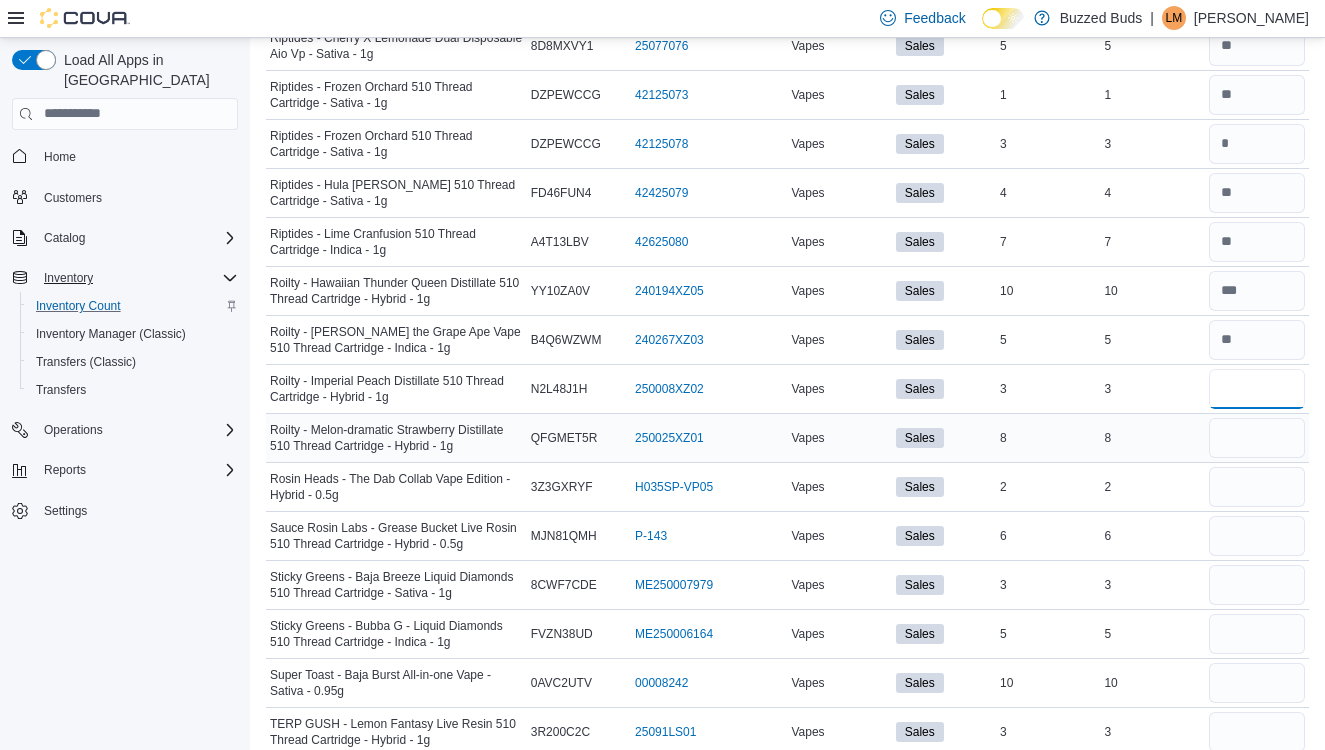type on "*" 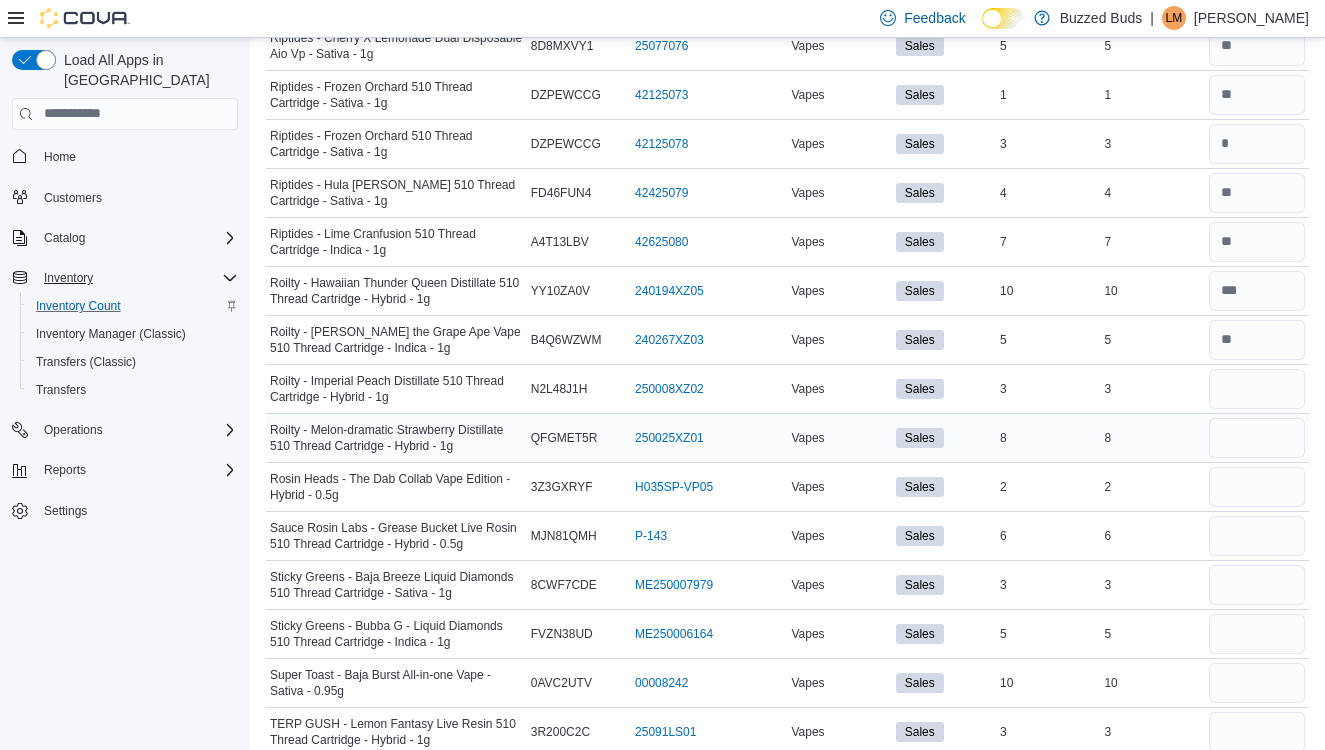 type 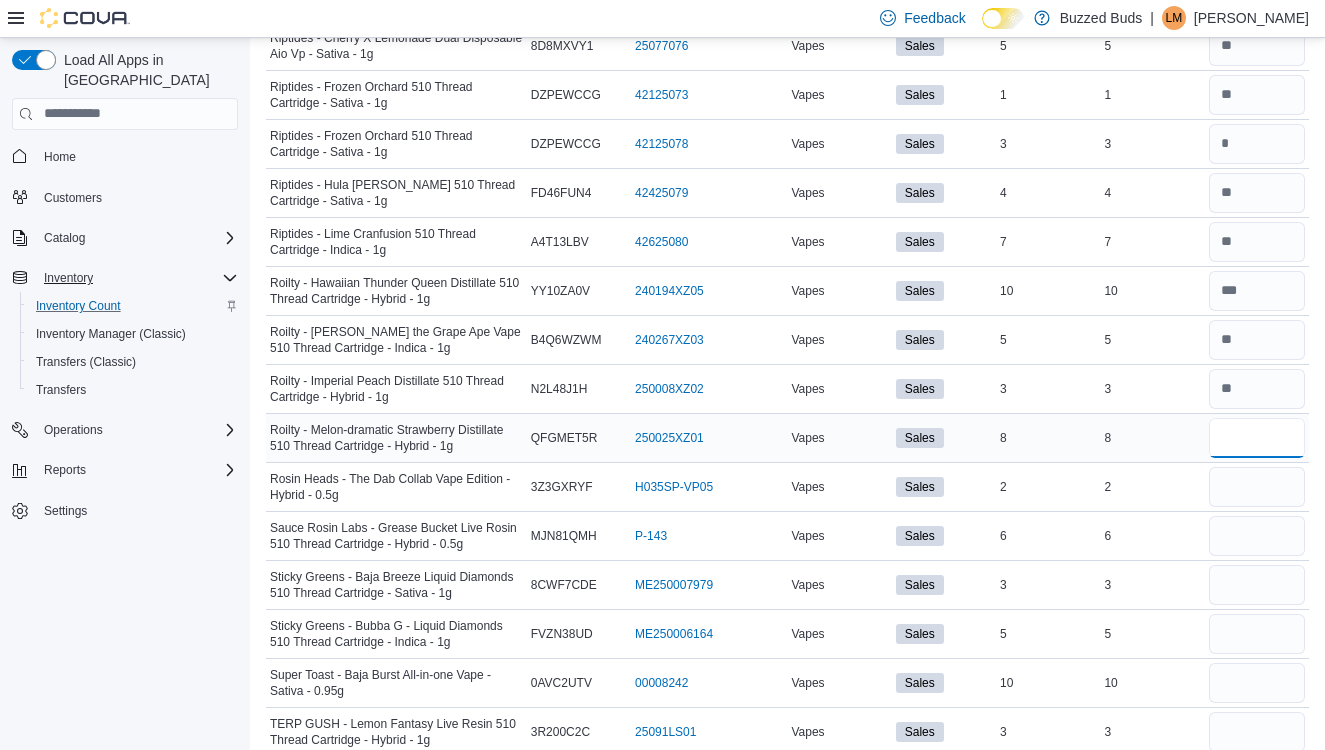 click at bounding box center (1257, 438) 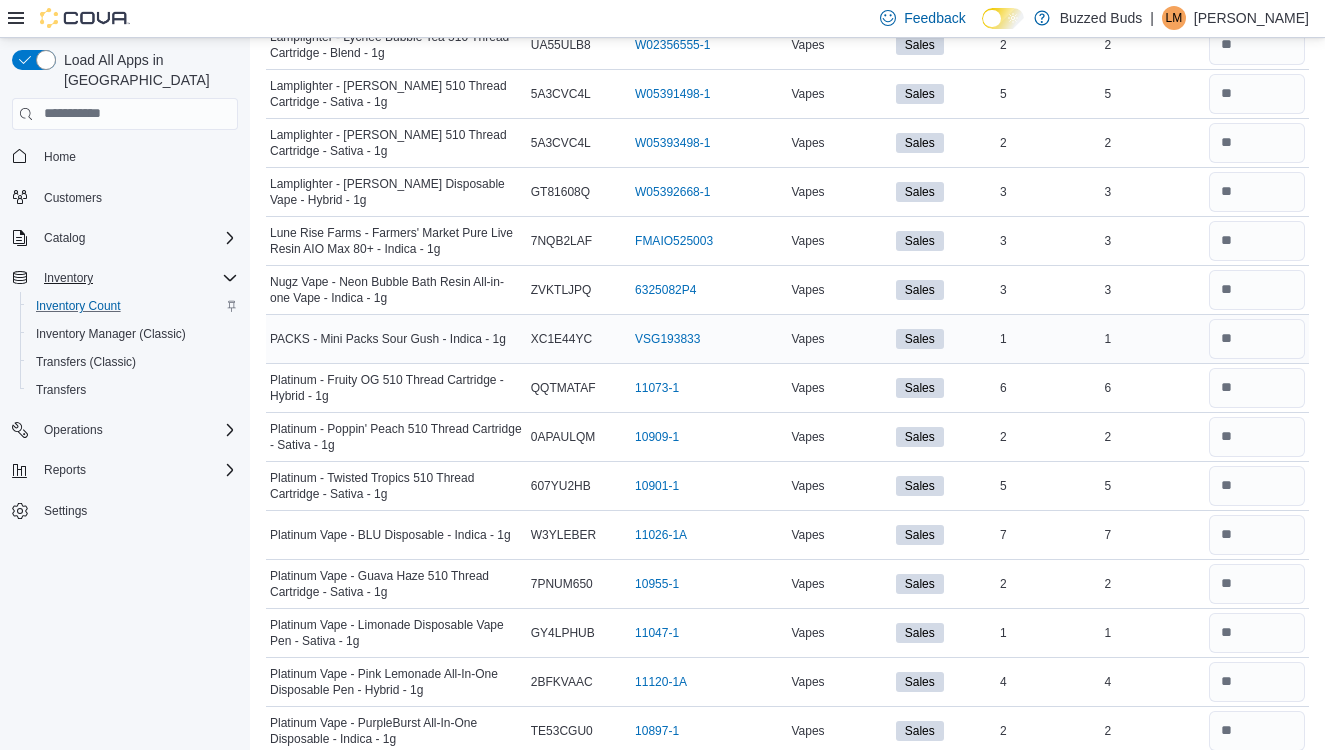scroll, scrollTop: 1648, scrollLeft: 0, axis: vertical 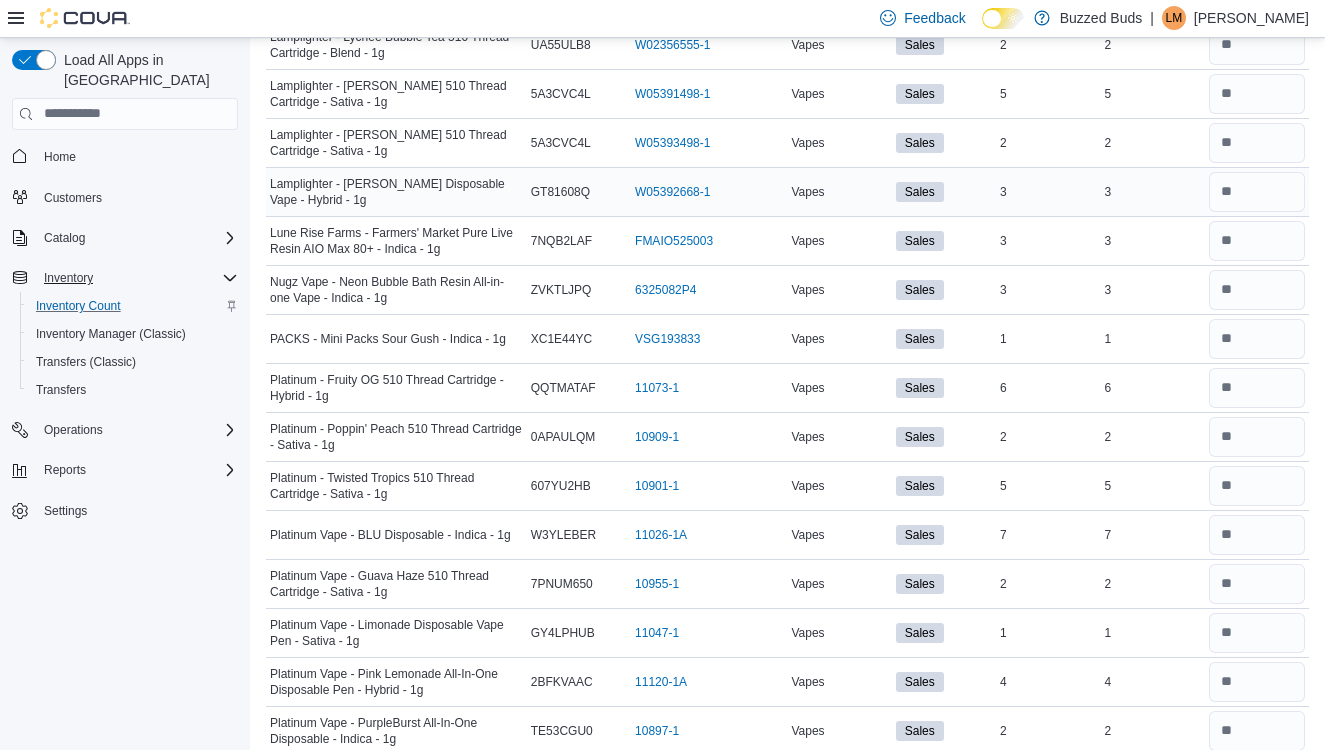 type on "*" 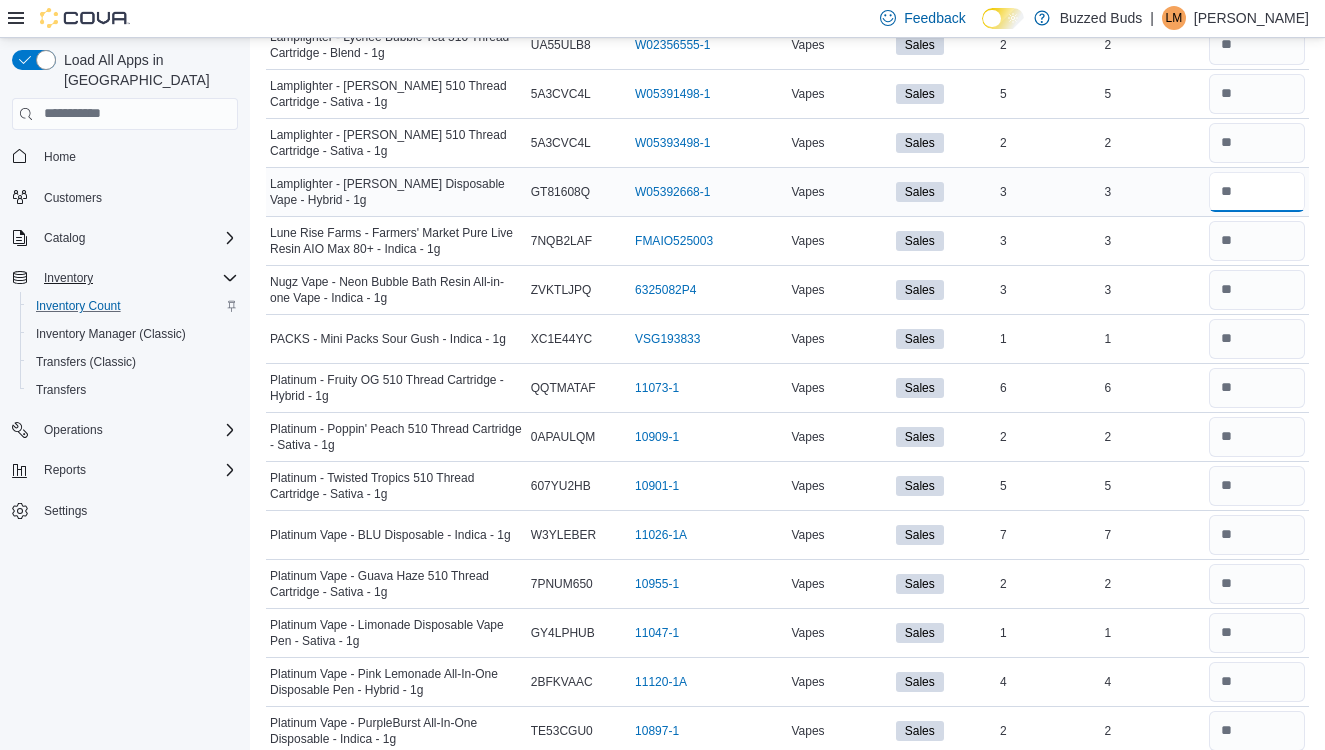 click at bounding box center [1257, 192] 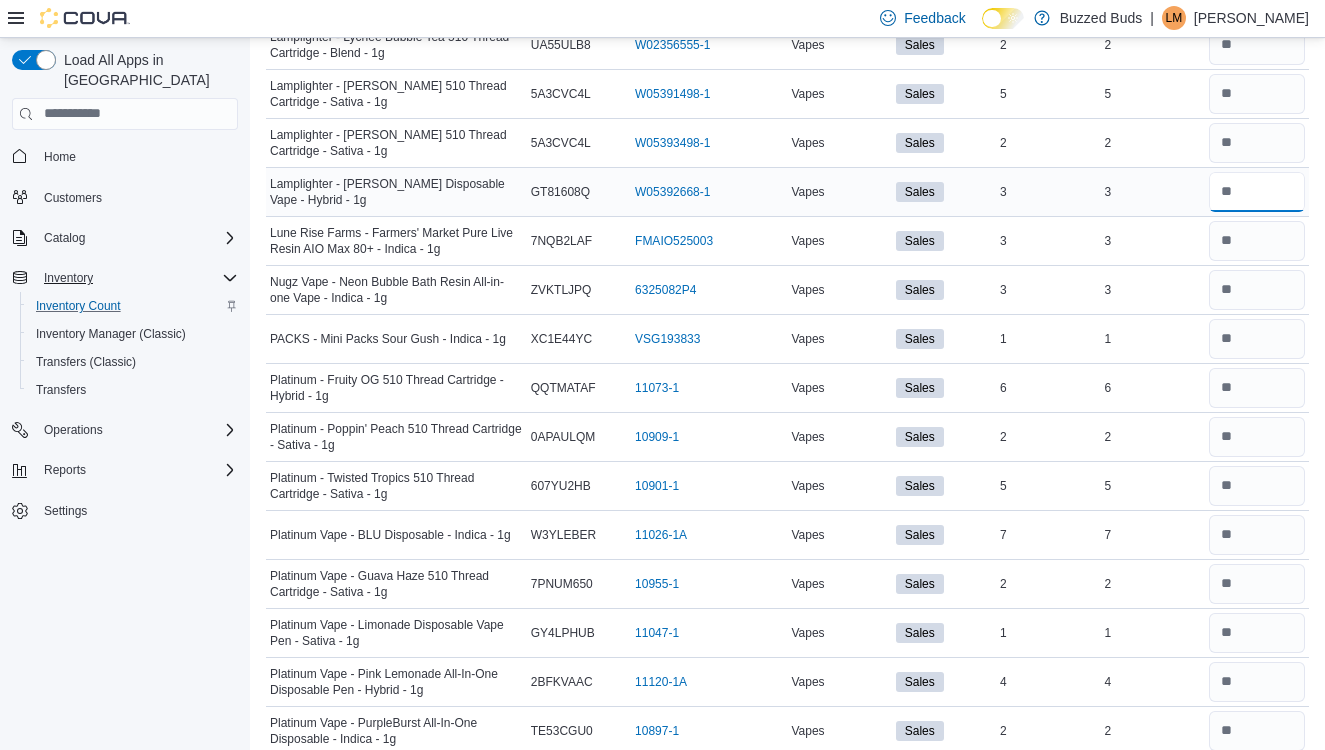click at bounding box center [1257, 192] 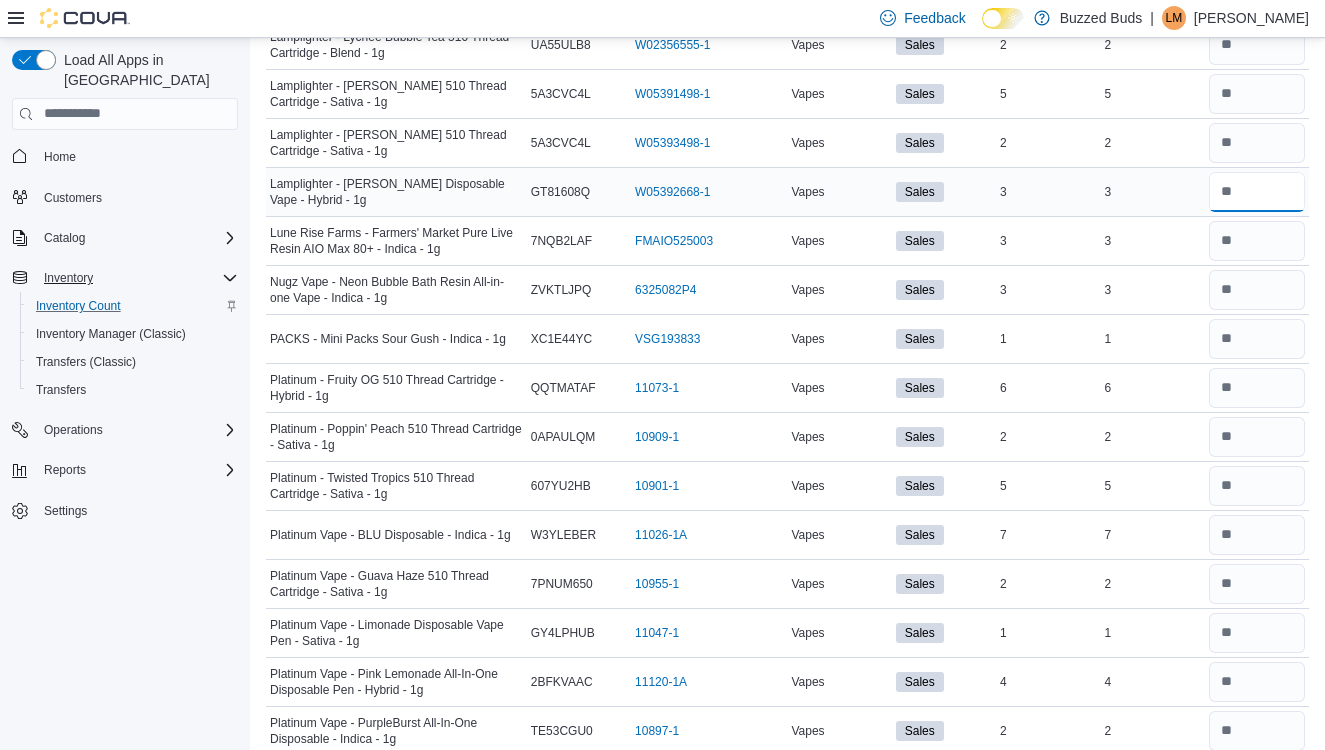click at bounding box center (1257, 192) 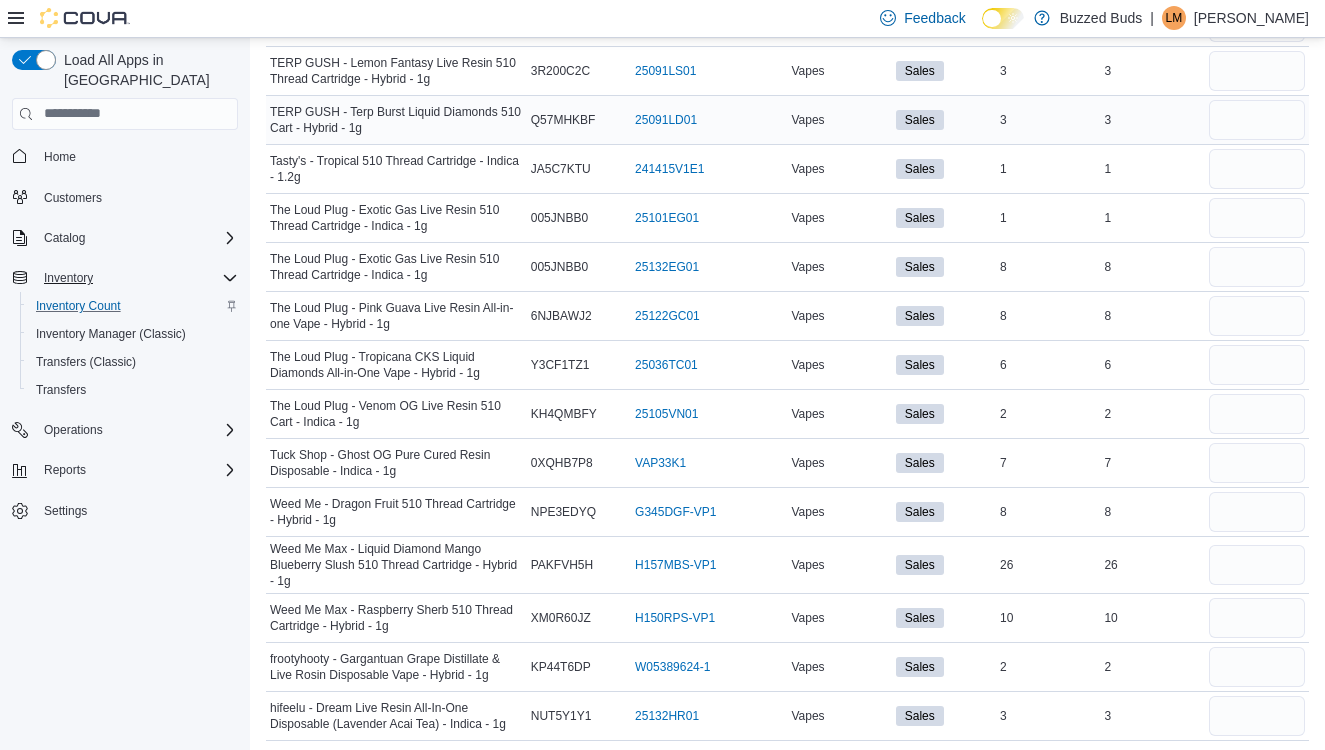 scroll, scrollTop: 3344, scrollLeft: 0, axis: vertical 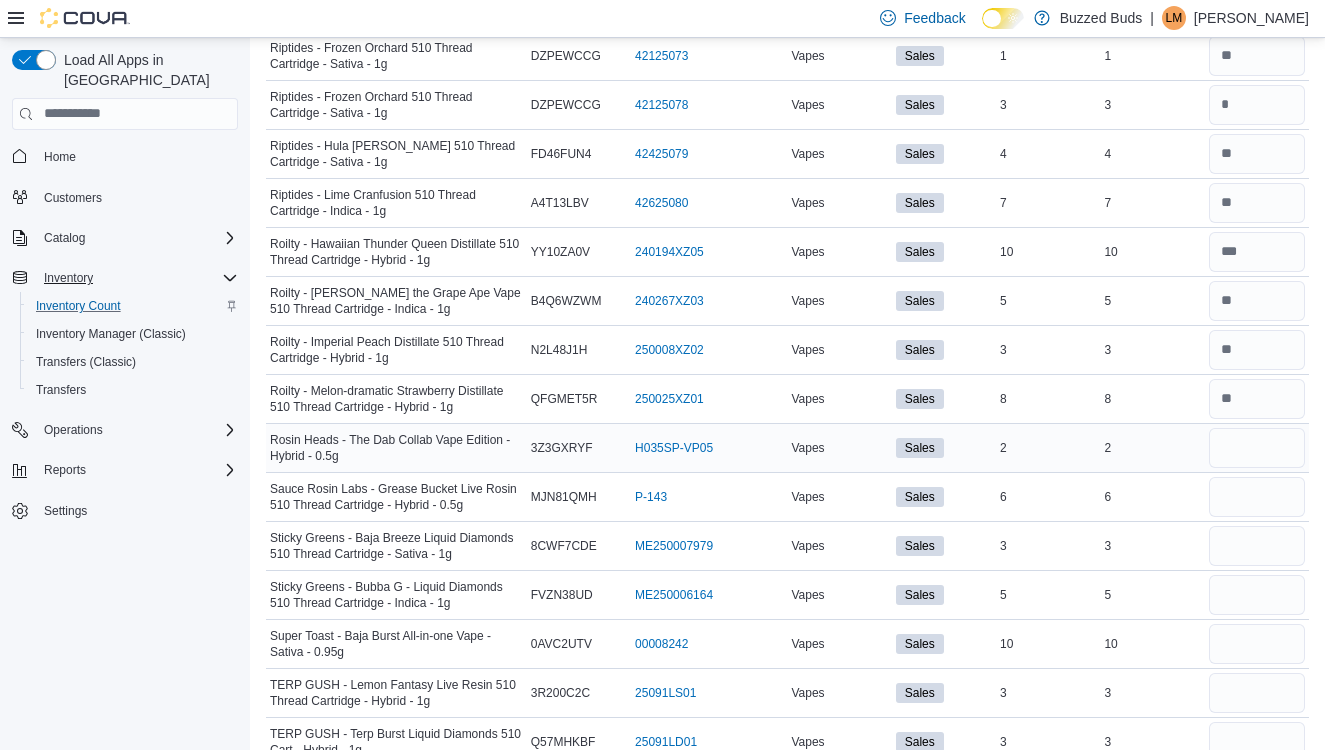 type on "*" 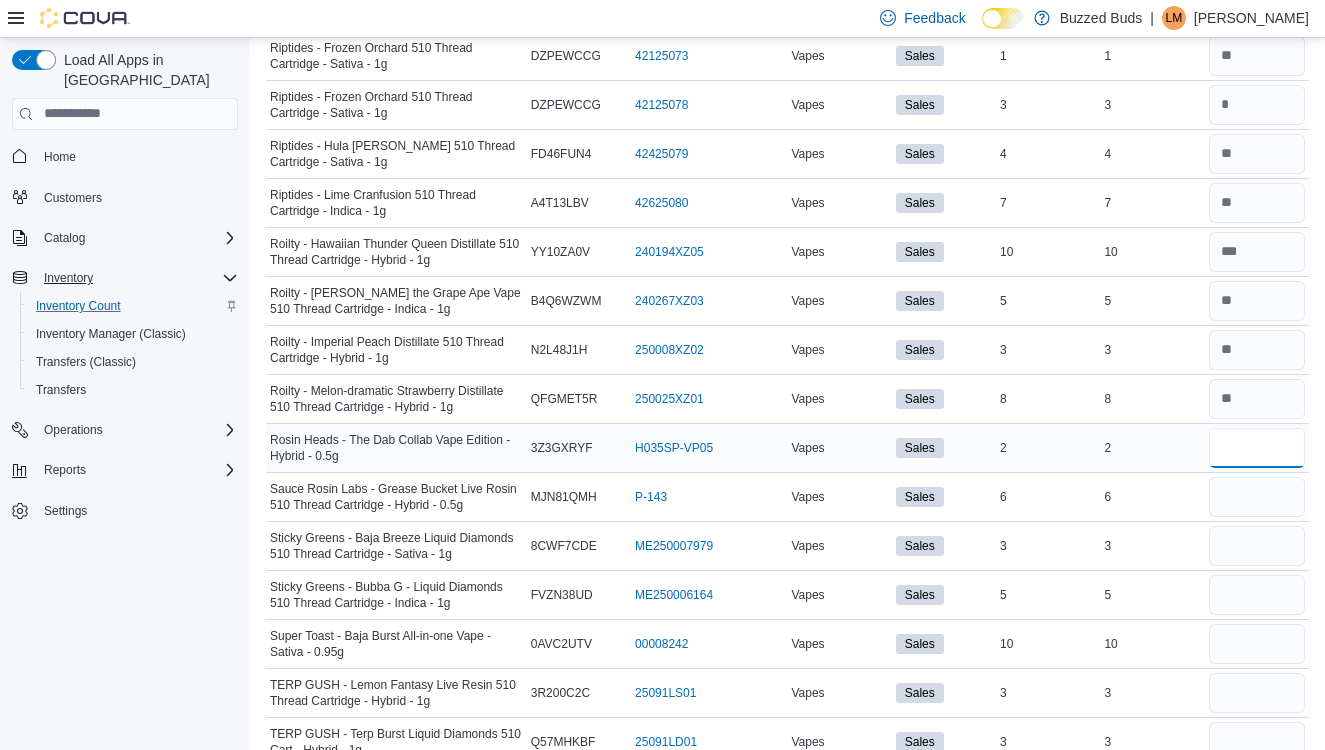 type 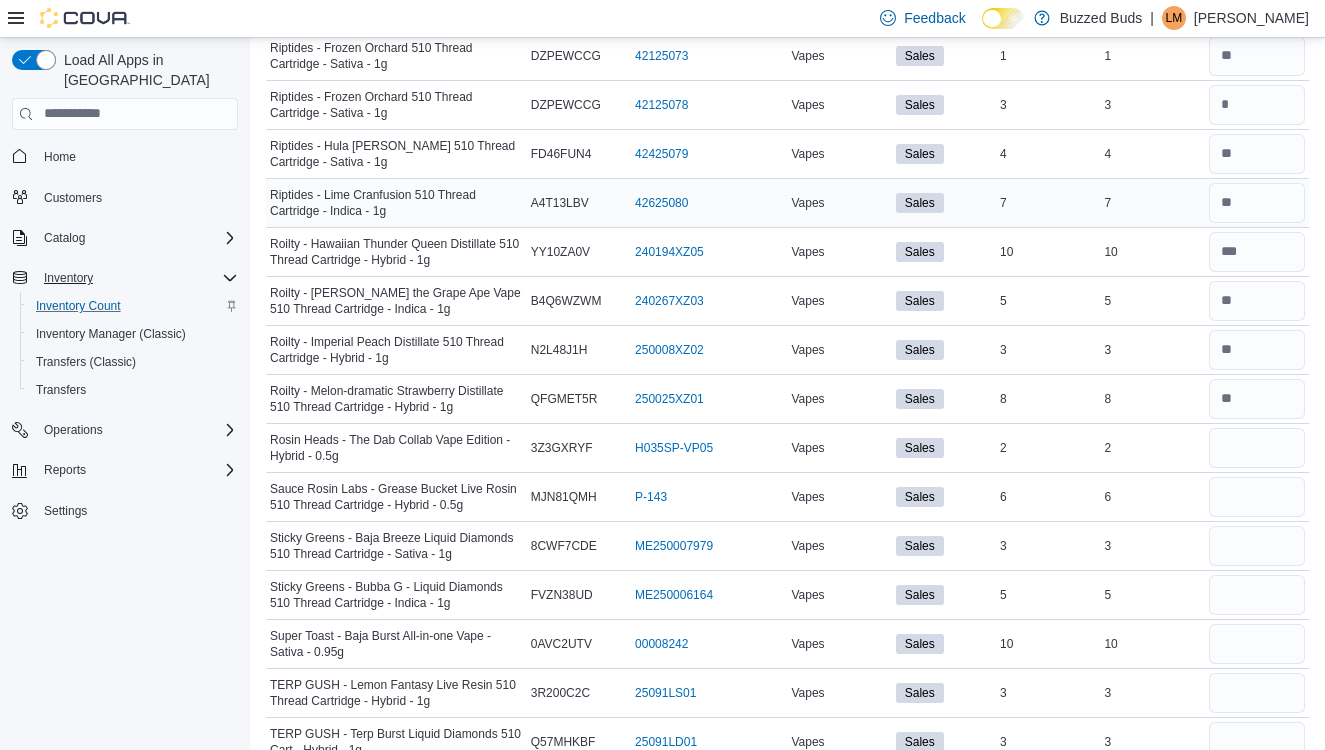 click on "42625080 (opens in a new tab or window)" at bounding box center (709, 203) 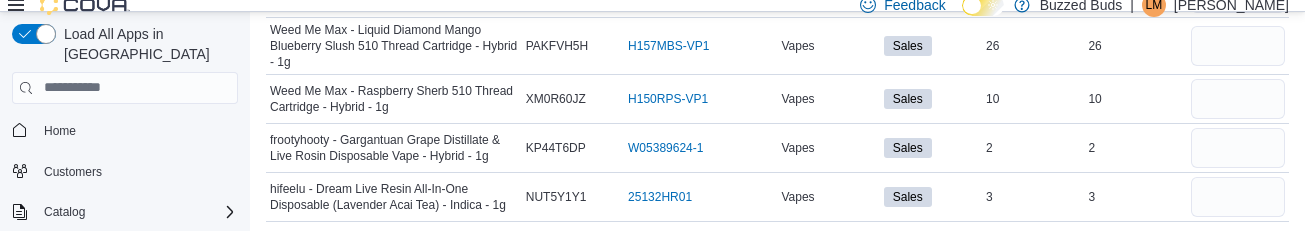 scroll, scrollTop: 3837, scrollLeft: 0, axis: vertical 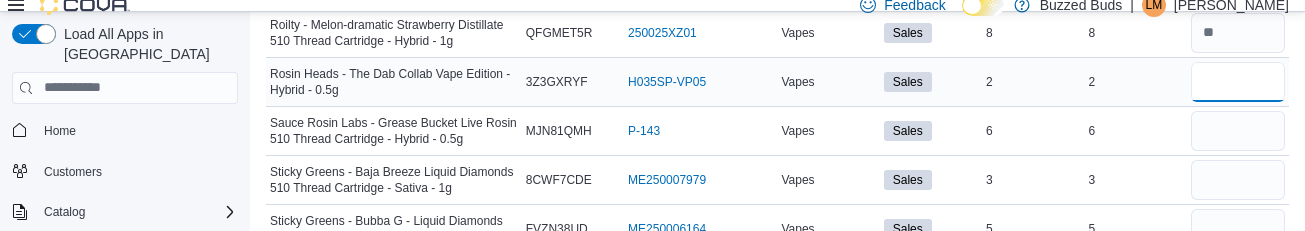 click at bounding box center [1238, 82] 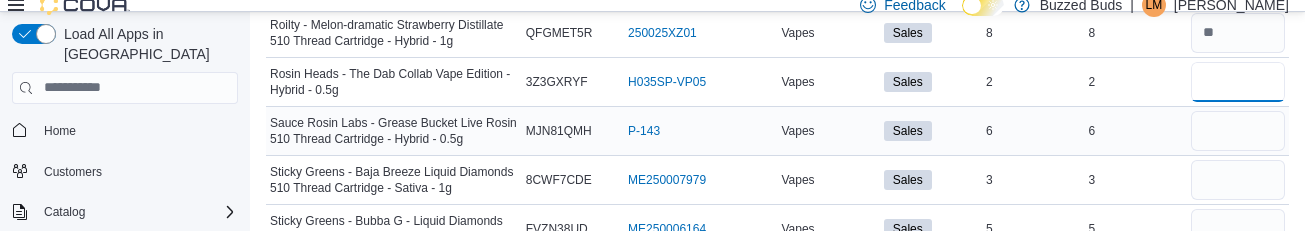 type on "*" 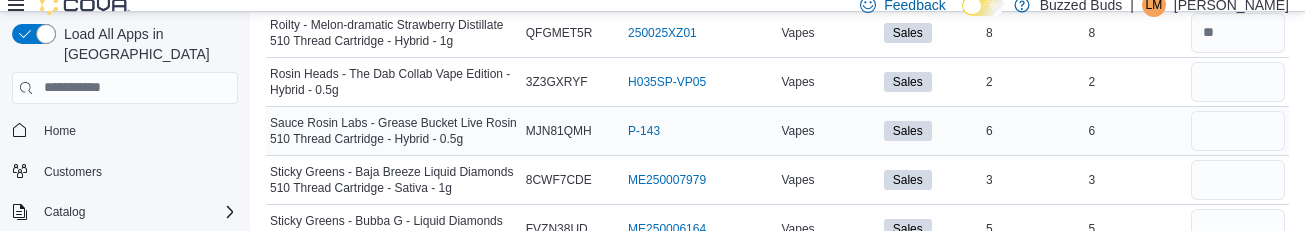 type 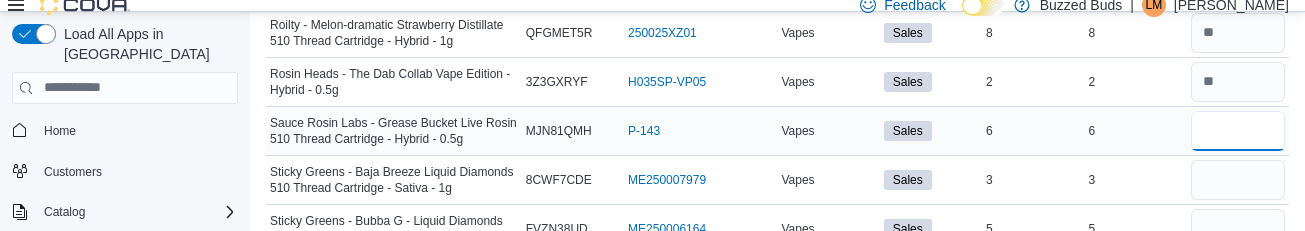 click at bounding box center (1238, 131) 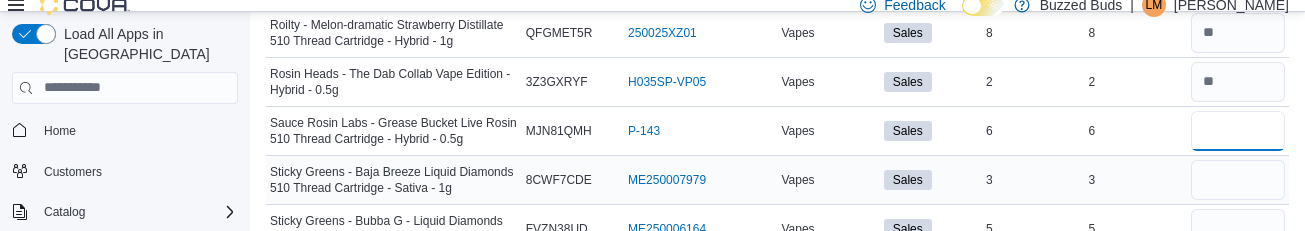 type on "*" 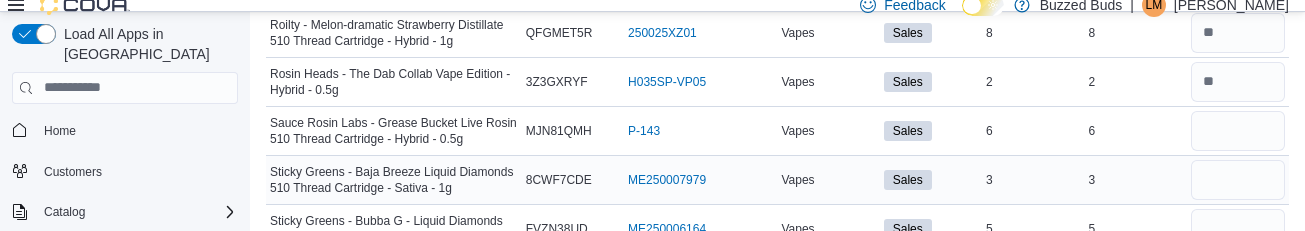 type 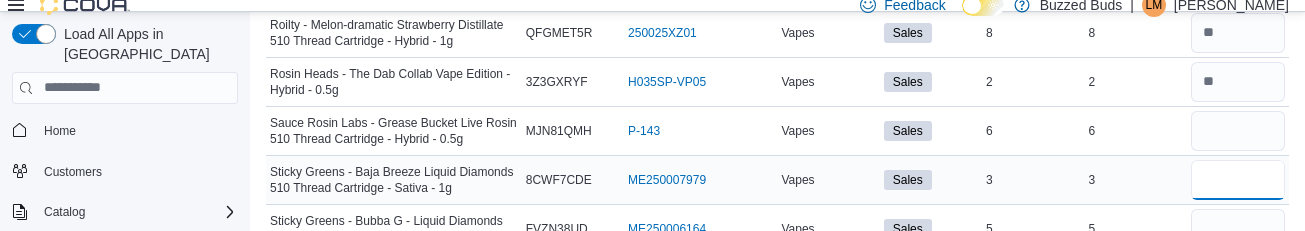 click at bounding box center (1238, 180) 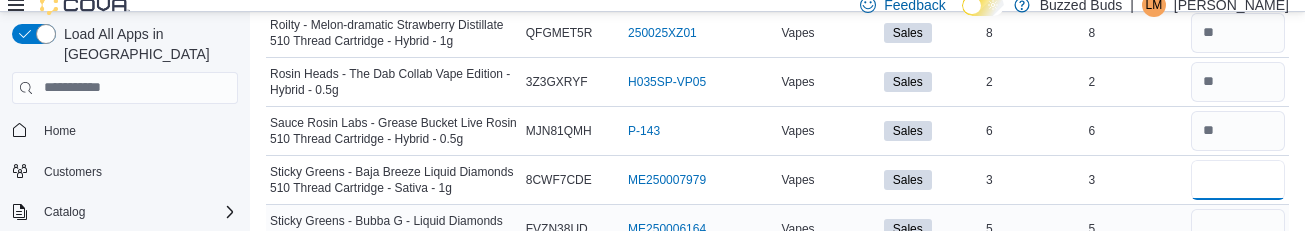 scroll, scrollTop: 3109, scrollLeft: 0, axis: vertical 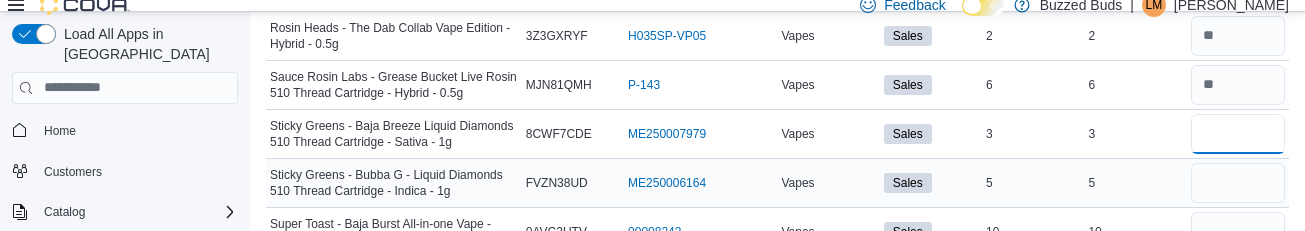 type on "*" 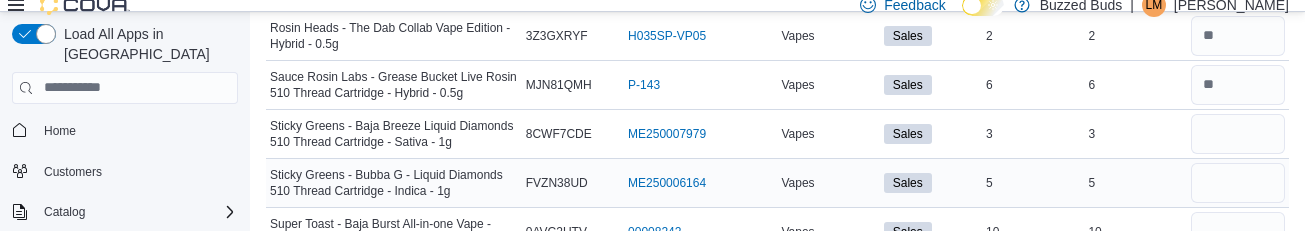 type 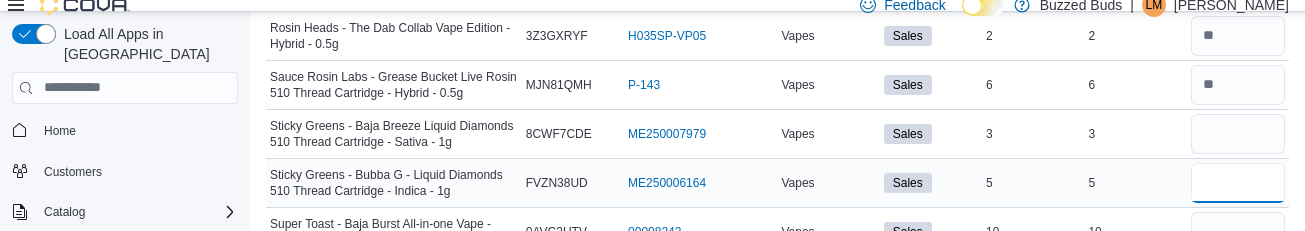 click at bounding box center (1238, 183) 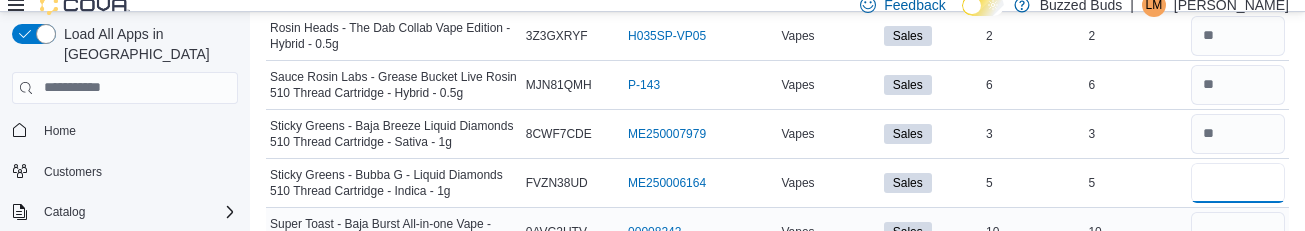 type on "*" 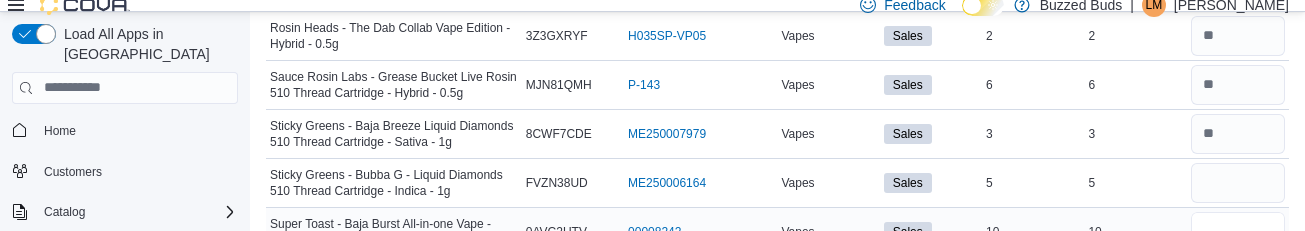 type 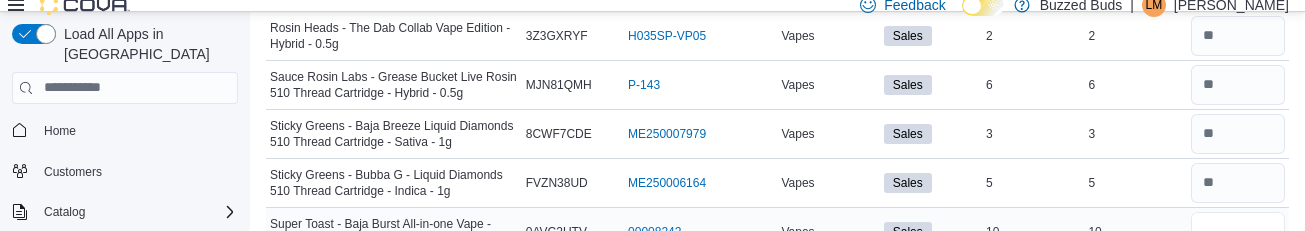 click at bounding box center (1238, 232) 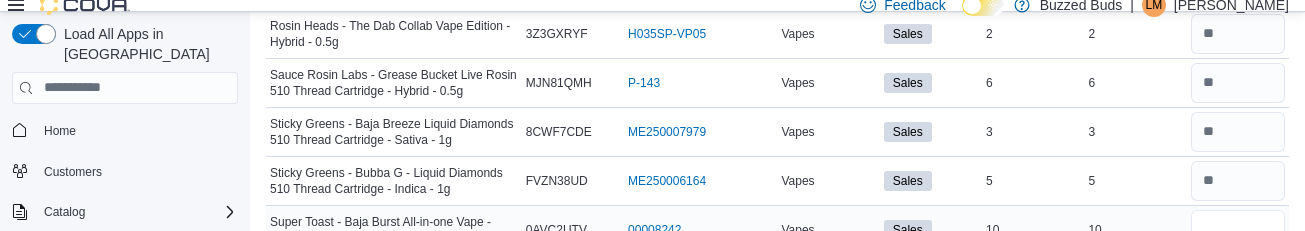 type on "**" 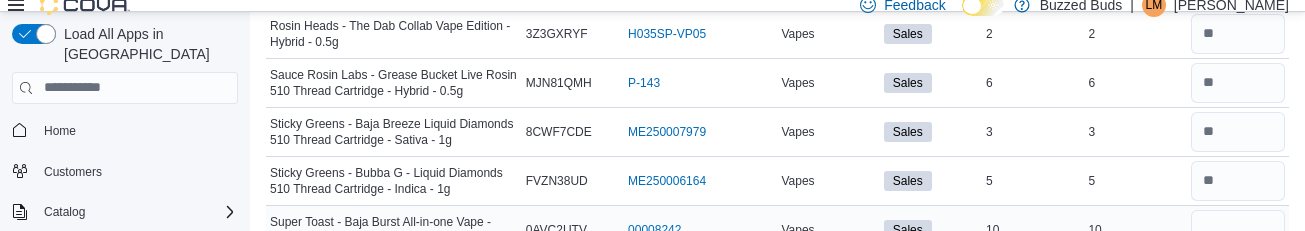 type 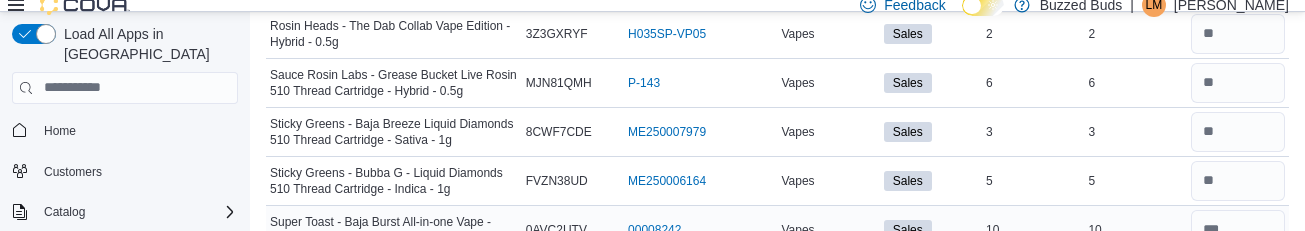 scroll, scrollTop: 3214, scrollLeft: 0, axis: vertical 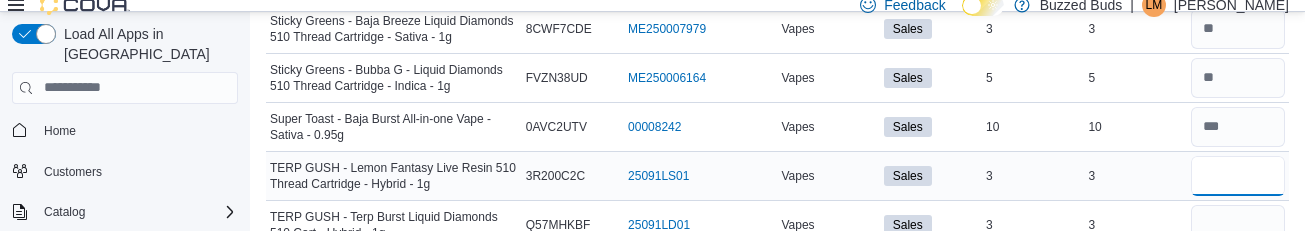 click at bounding box center [1238, 176] 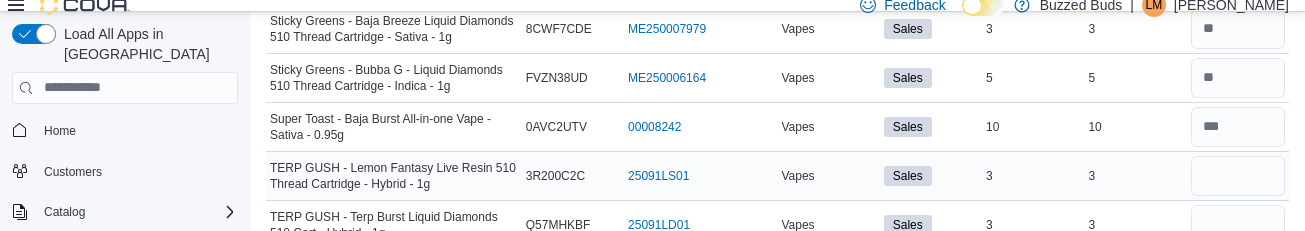 type 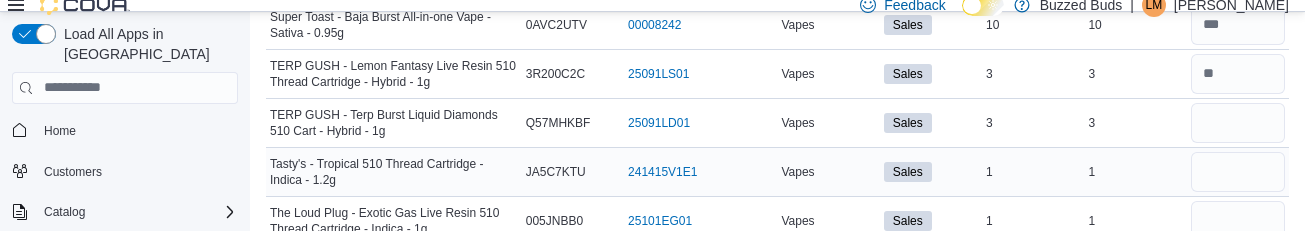 scroll, scrollTop: 3316, scrollLeft: 0, axis: vertical 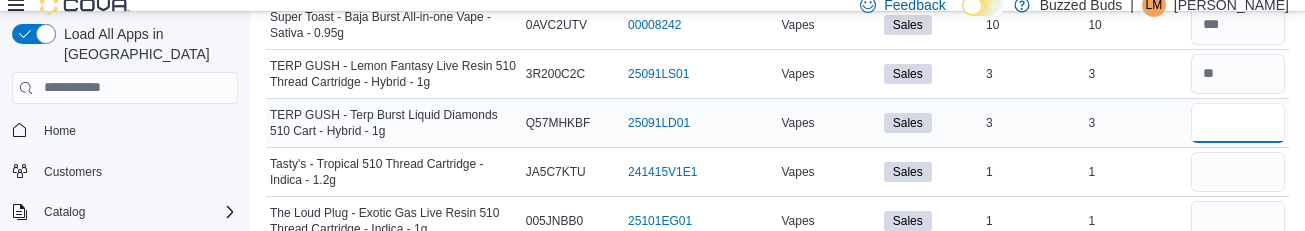click at bounding box center [1238, 123] 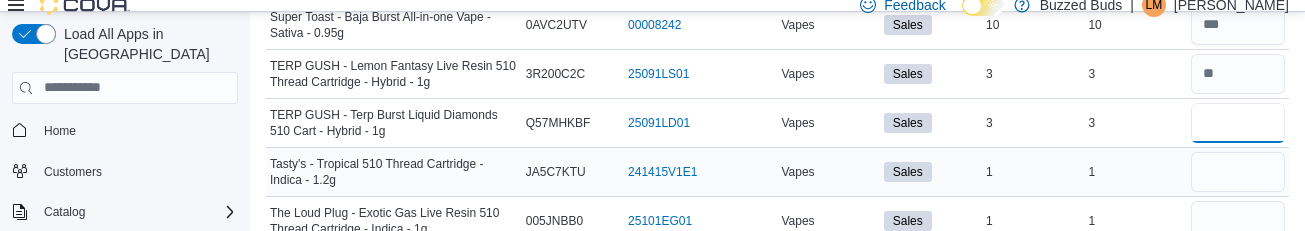type on "*" 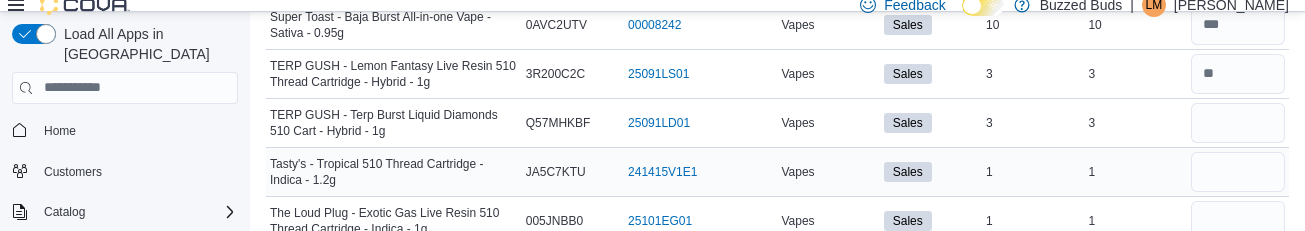 type 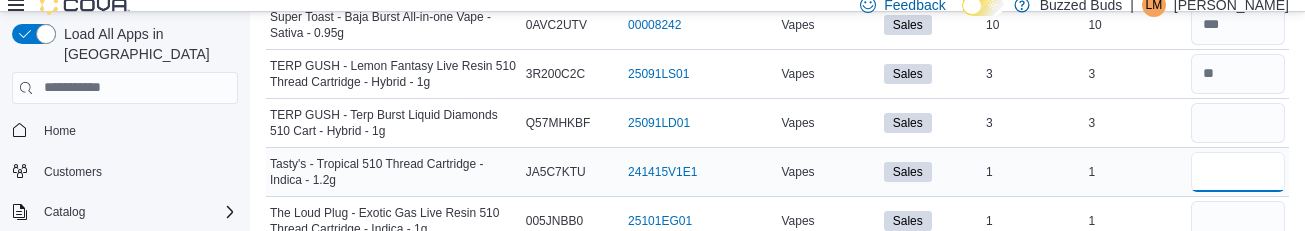 click at bounding box center (1238, 172) 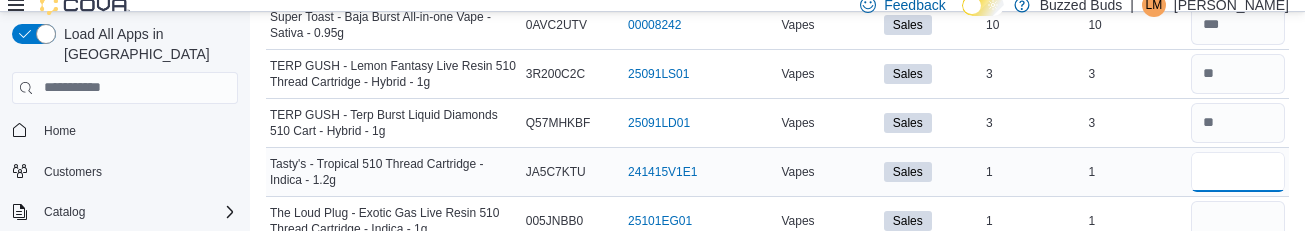 type on "*" 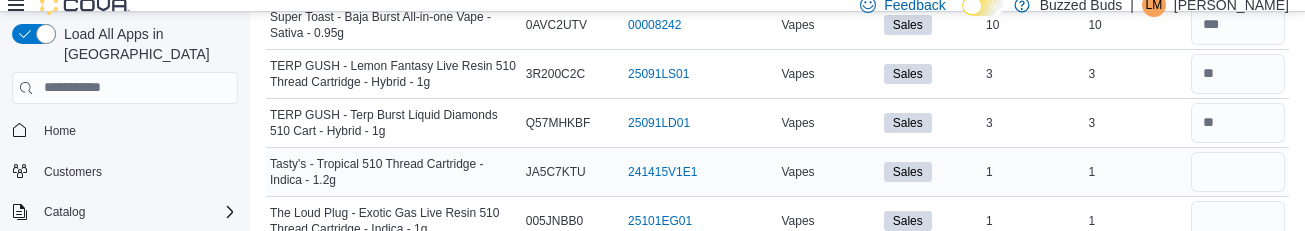 type 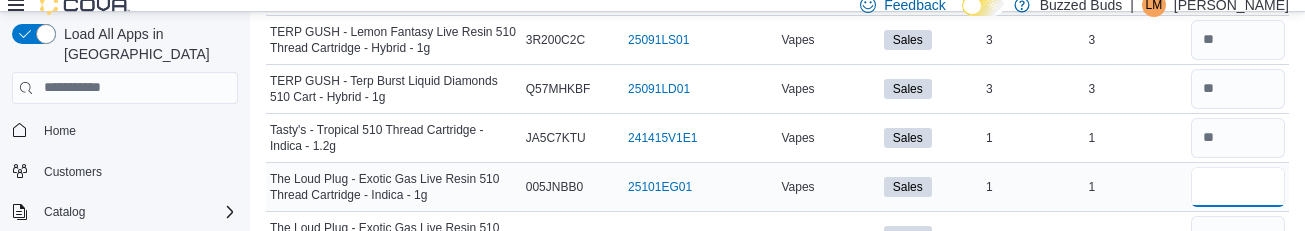 click at bounding box center [1238, 187] 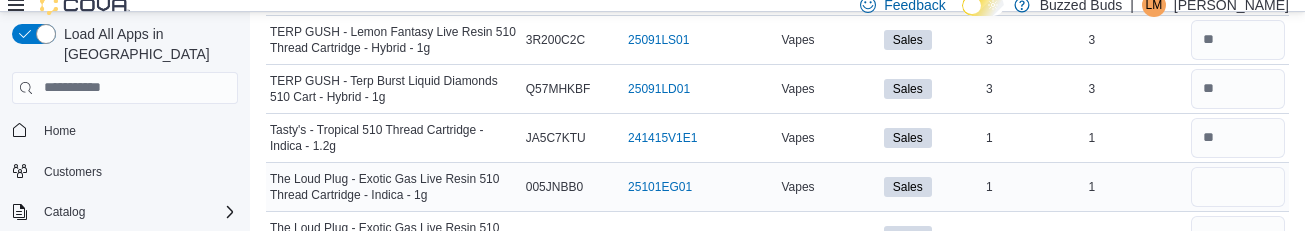 type 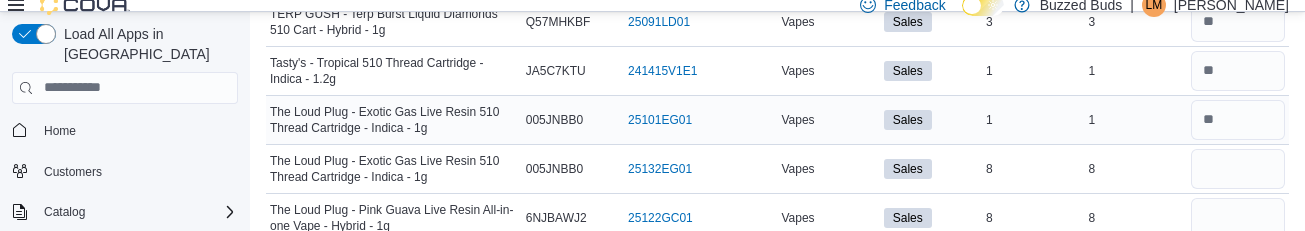 scroll, scrollTop: 3429, scrollLeft: 0, axis: vertical 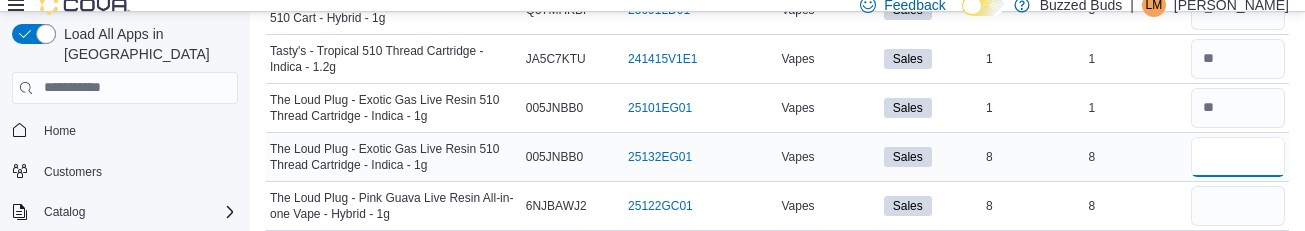 click at bounding box center [1238, 157] 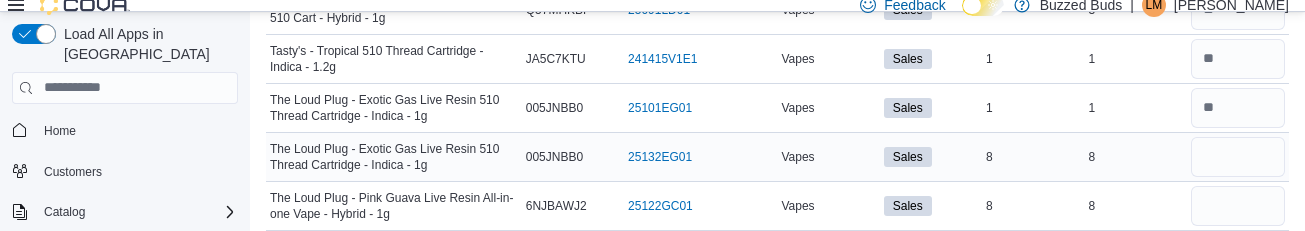 type 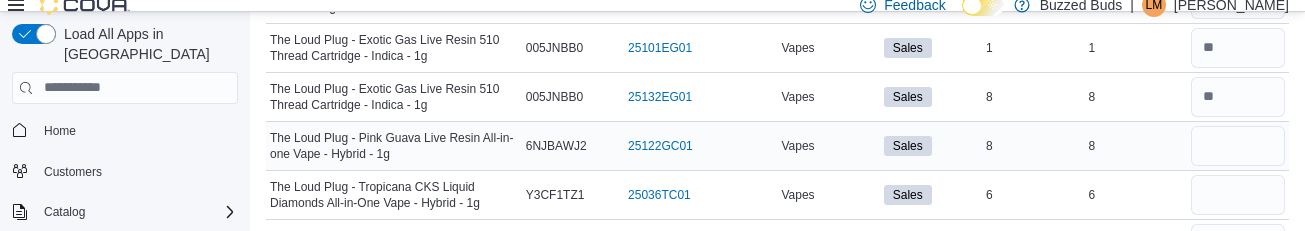 scroll, scrollTop: 3489, scrollLeft: 0, axis: vertical 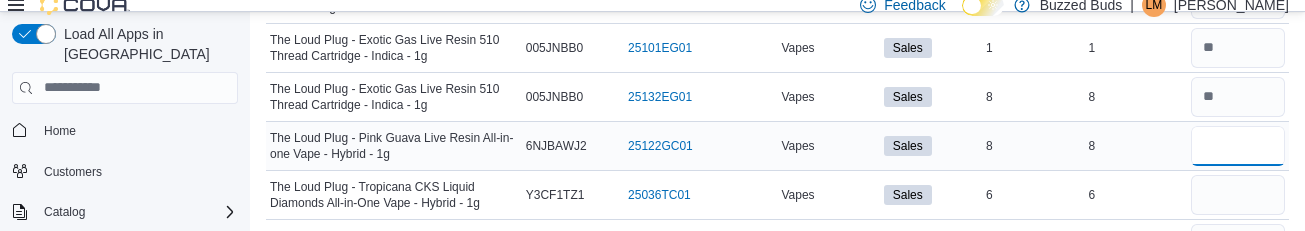 click at bounding box center [1238, 146] 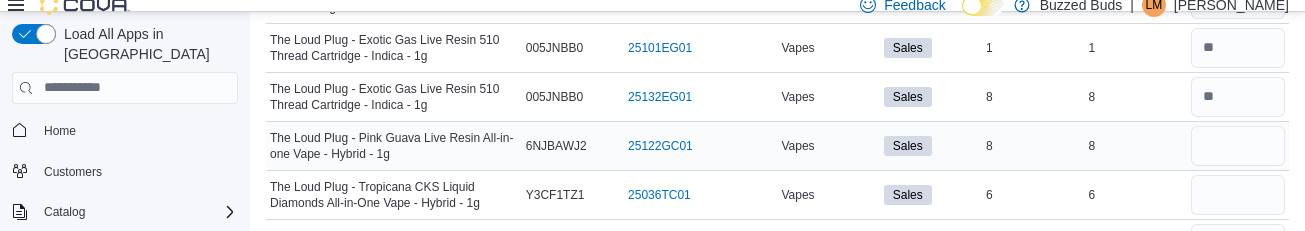 type 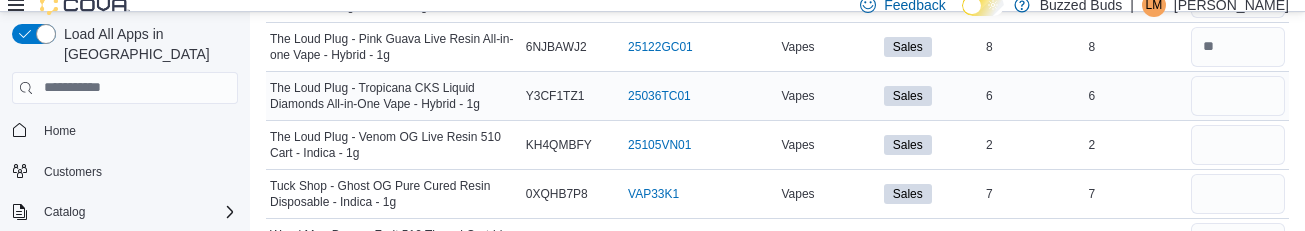 scroll, scrollTop: 3588, scrollLeft: 0, axis: vertical 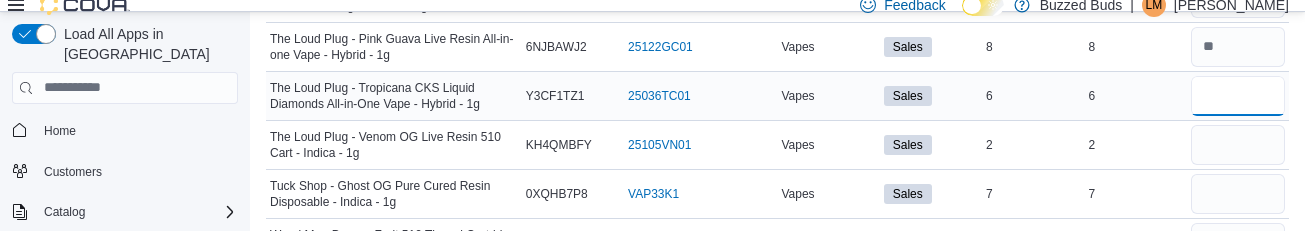 click at bounding box center (1238, 96) 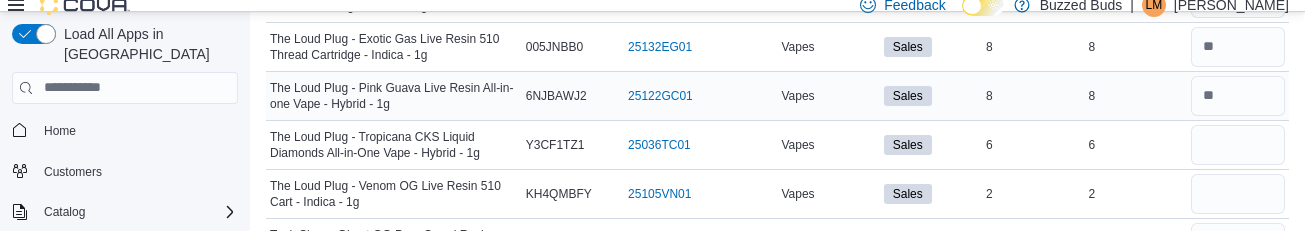 scroll, scrollTop: 3539, scrollLeft: 1, axis: both 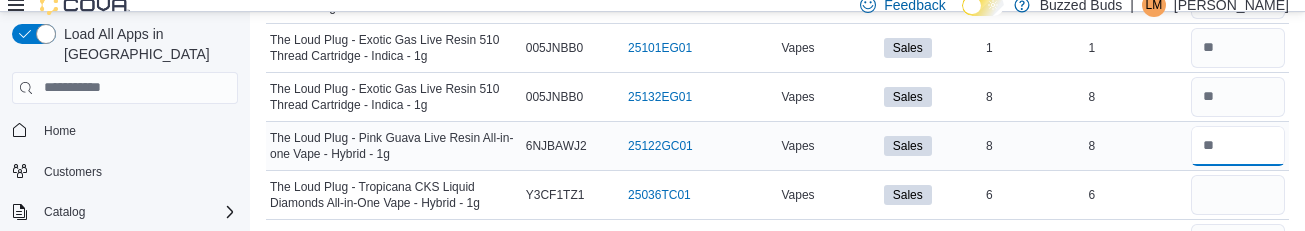 click on "1964 - Blue Dream Live Resin 510 Thread Cartridge - Sativa - 1g Catalog SKU AR6F4B25 Package Number BDRFEE004 (opens in a new tab or window) Vapes Sales In Stock 9  Real Time Stock 9  1964 - Comatose Live Resin 510 Thread Cartridge - Indica - 1g Catalog SKU 8UWJQ5KM Package Number CT1FED005 (opens in a new tab or window) Vapes Sales In Stock 7  Real Time Stock 7  Adults Only - Bumpin' Blue Raspberry NSFW Liquid Diamond 510 Thread - Sativa - 1g Catalog SKU 0DUTT70U Package Number EAG505A (opens in a new tab or window) Vapes Sales In Stock 2  Real Time Stock 2  Adults Only - Cheeky Cherry NSFW Liquid Diamond Disposable Vape - Sativa - 1g Catalog SKU K84400UY Package Number EAG424B (opens in a new tab or window) Vapes Sales In Stock 2  Real Time Stock 2  BOXHOT - Highlighter - Red Head OG AIO Disposable - Sativa - 1g Catalog SKU X0KX7QBJ Package Number ME250006568 (opens in a new tab or window) Vapes Sales In Stock 2  Real Time Stock 2  BOXHOT 1000 - Retro Rainbow Burst 510 Thread Cartridge - Hybrid - 1.2g Vapes" at bounding box center (777, -1349) 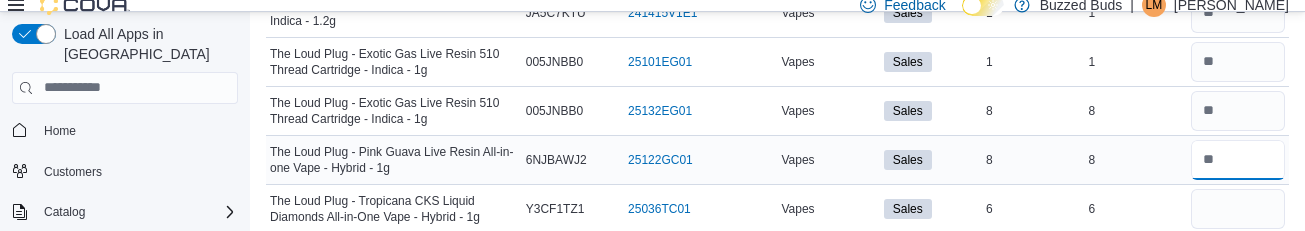 scroll, scrollTop: 3473, scrollLeft: 0, axis: vertical 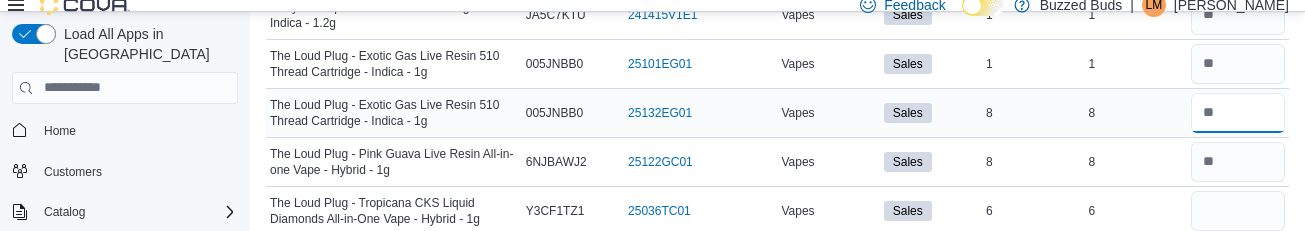 click at bounding box center [1238, 113] 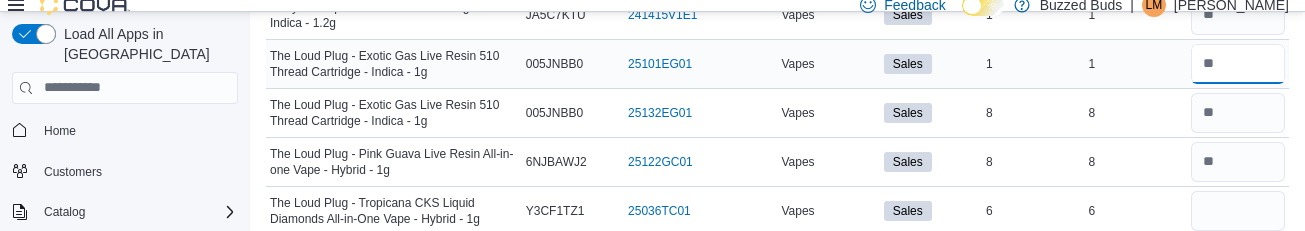 click at bounding box center [1238, 64] 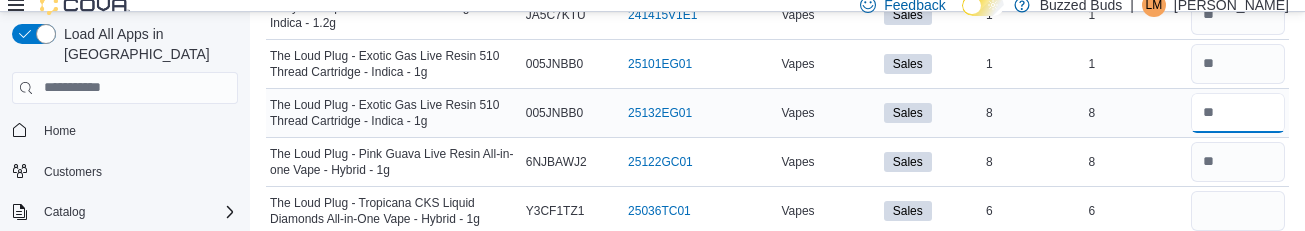 click at bounding box center [1238, 113] 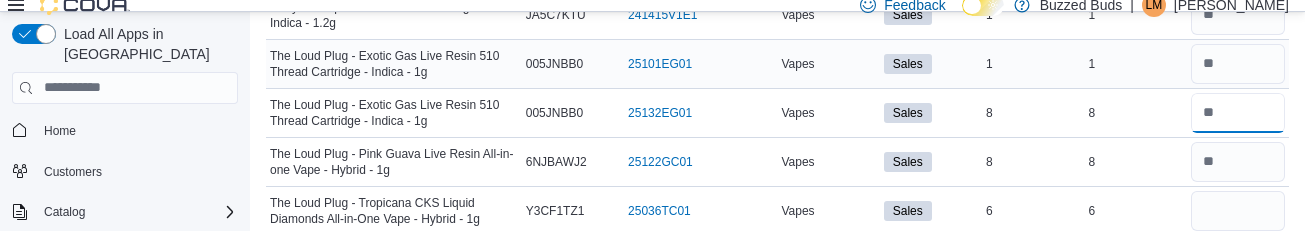 type on "*" 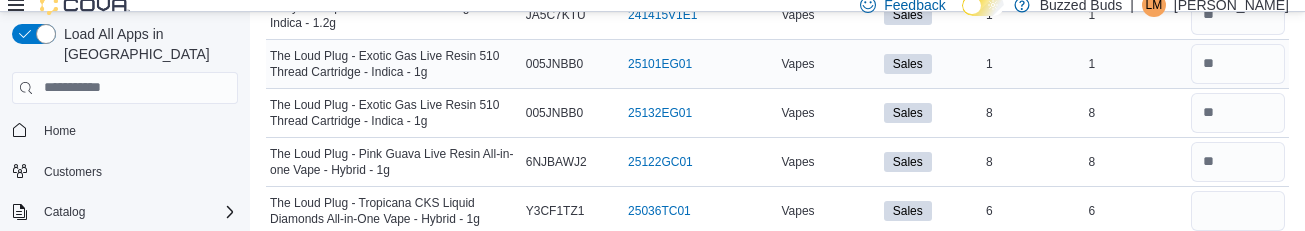 type 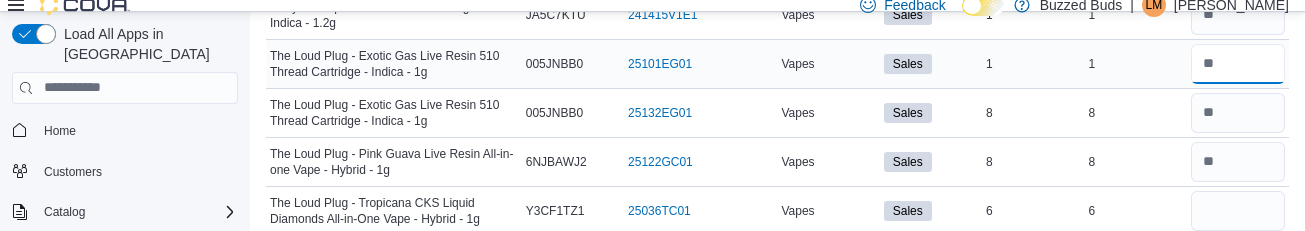 click at bounding box center (1238, 64) 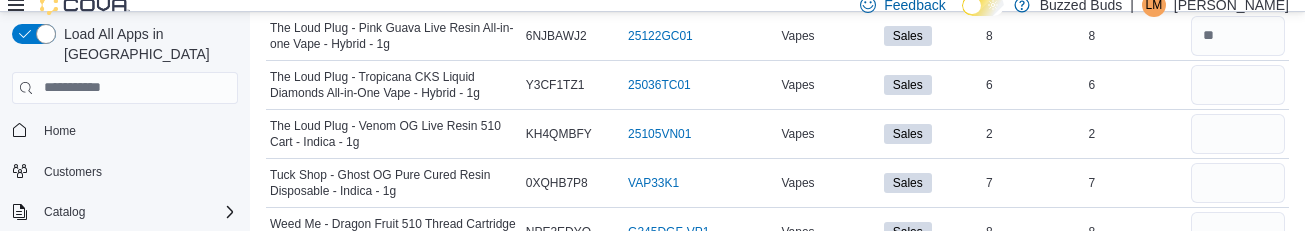 scroll, scrollTop: 3615, scrollLeft: 0, axis: vertical 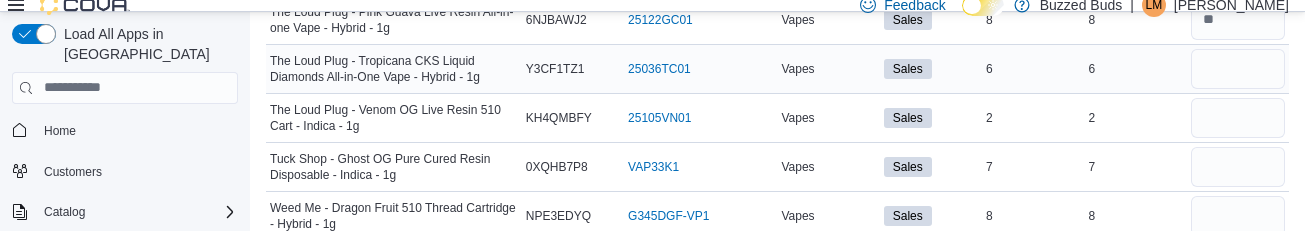 type on "*" 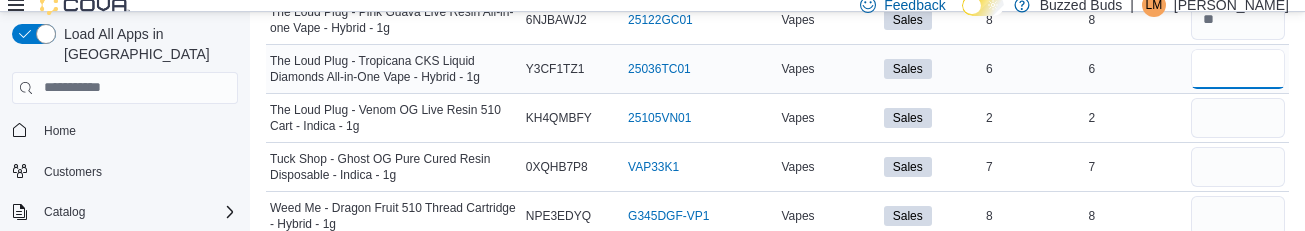 type 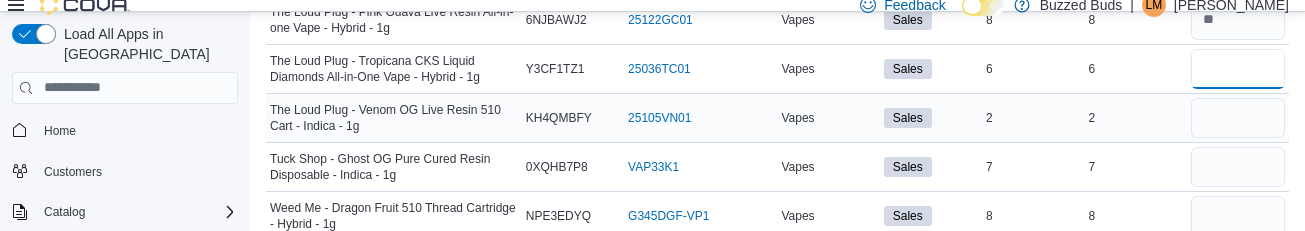 type on "*" 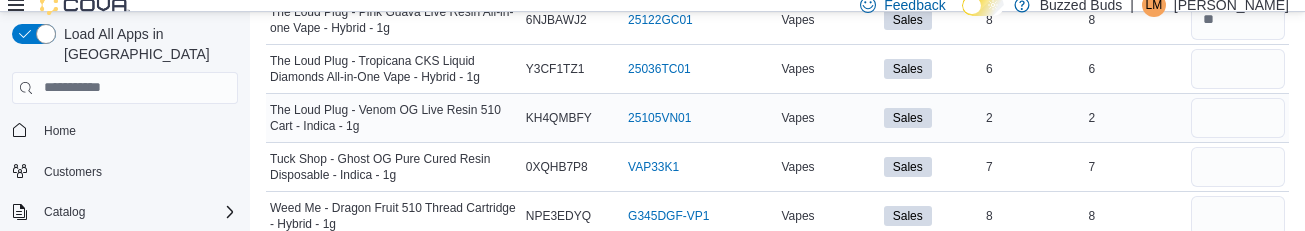type 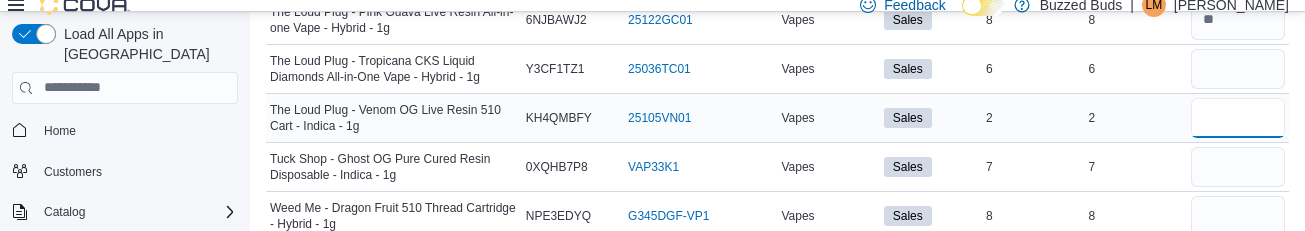 click at bounding box center (1238, 118) 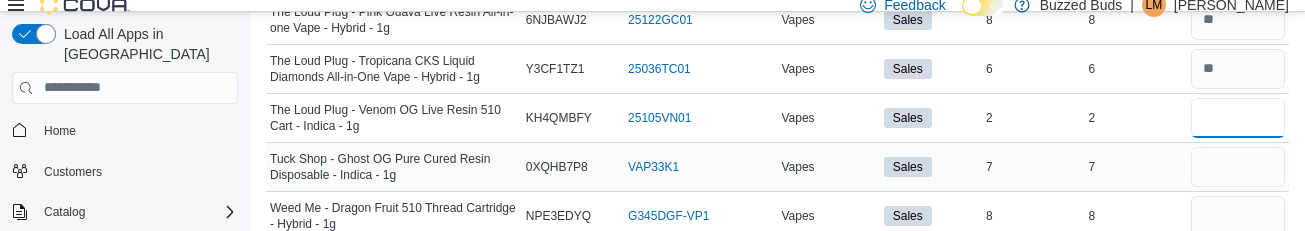 type on "*" 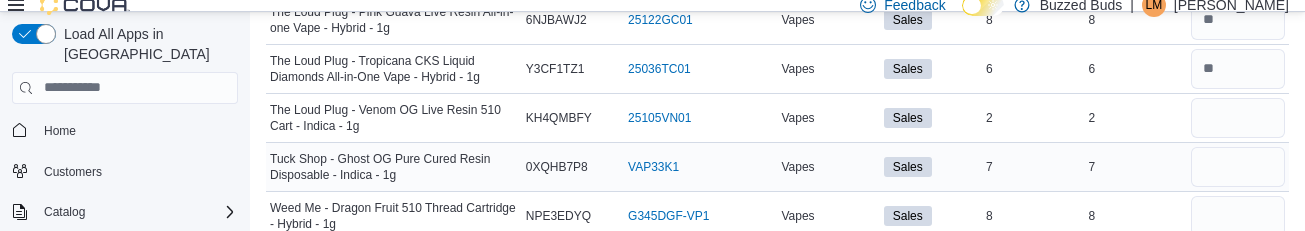 type 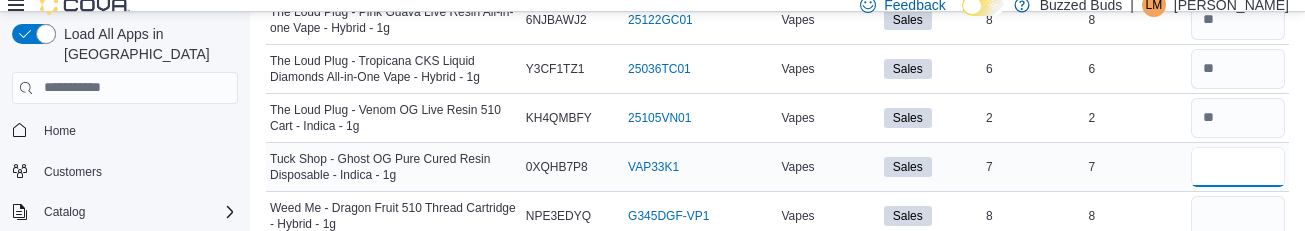 click at bounding box center (1238, 167) 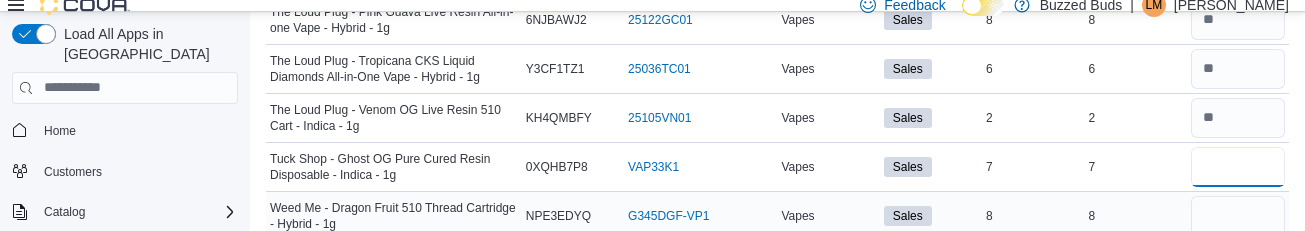 type on "*" 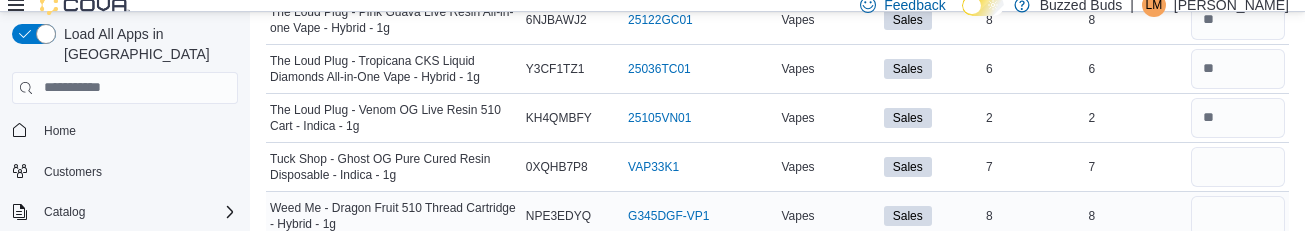 type 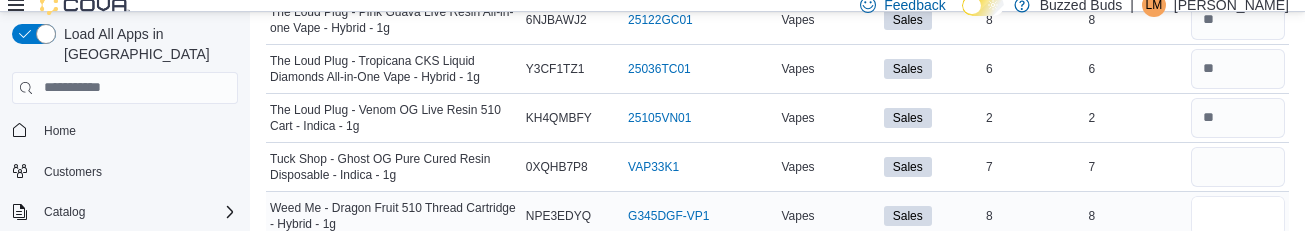 click at bounding box center (1238, 216) 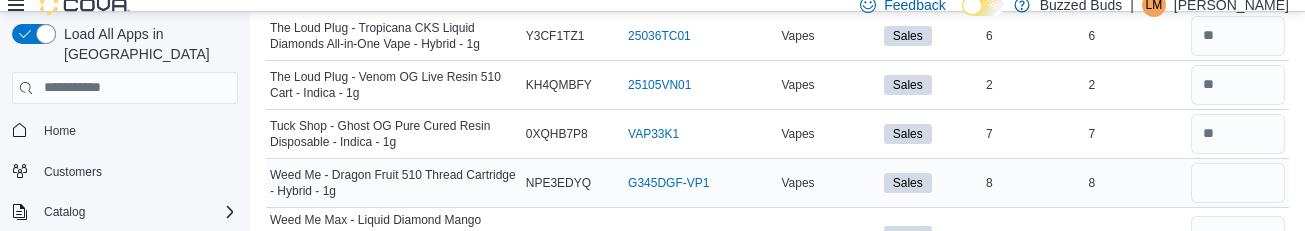 scroll, scrollTop: 3650, scrollLeft: 0, axis: vertical 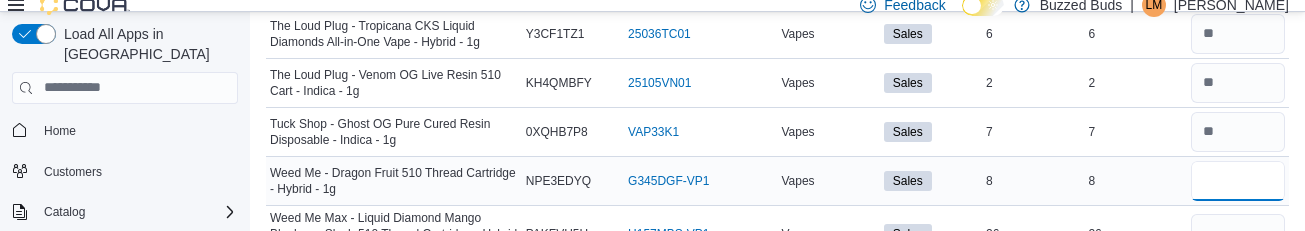 click at bounding box center [1238, 181] 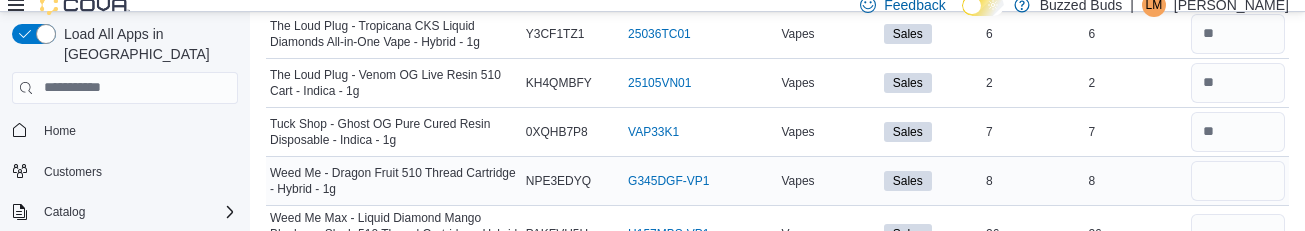 type 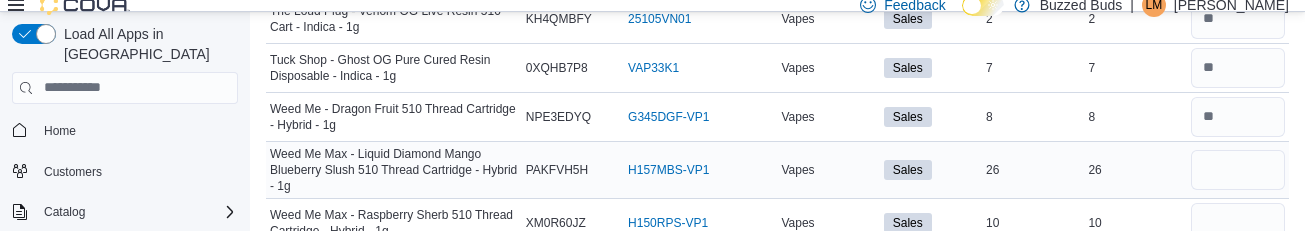 scroll, scrollTop: 3714, scrollLeft: 0, axis: vertical 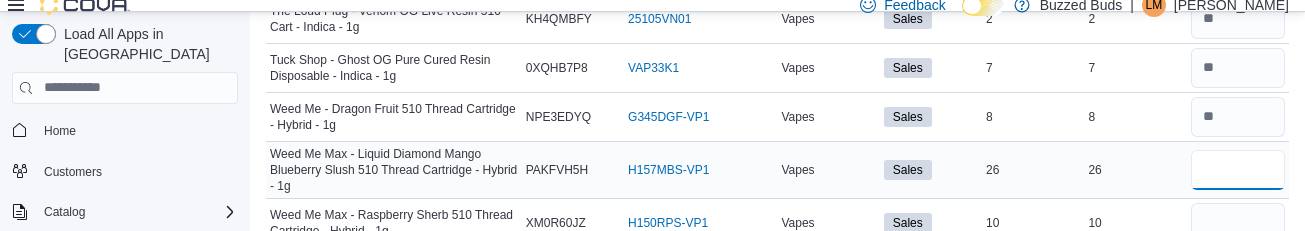 click at bounding box center [1238, 170] 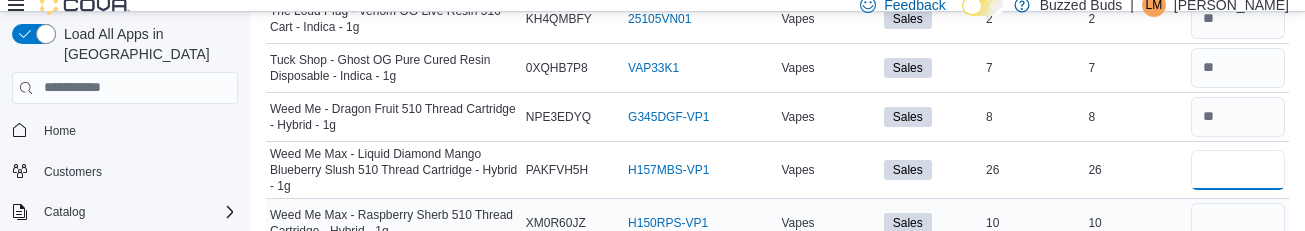 type on "**" 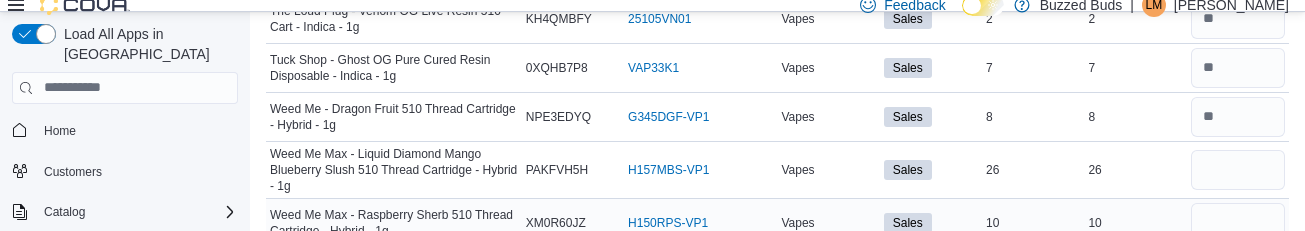 type 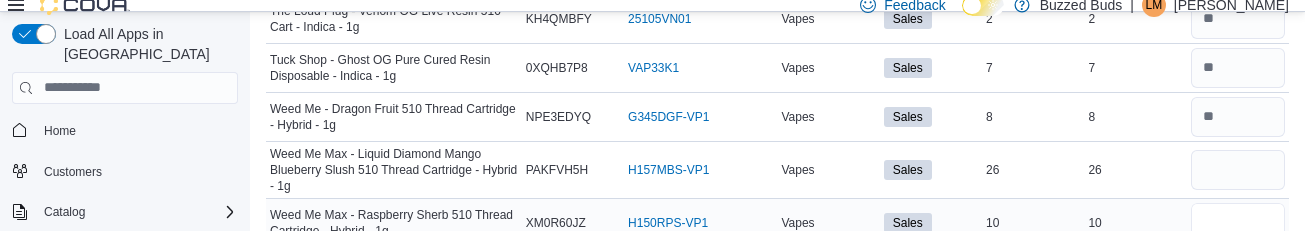 click at bounding box center (1238, 223) 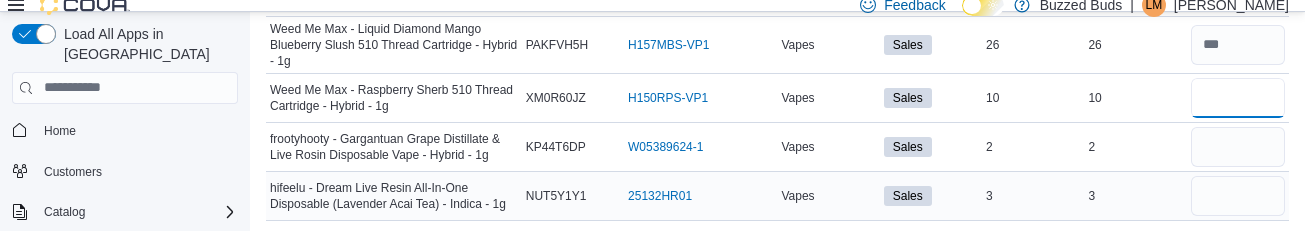 scroll, scrollTop: 3837, scrollLeft: 0, axis: vertical 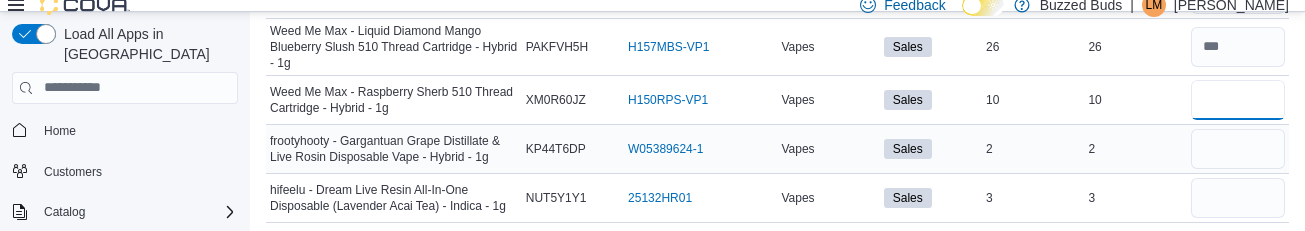 type on "**" 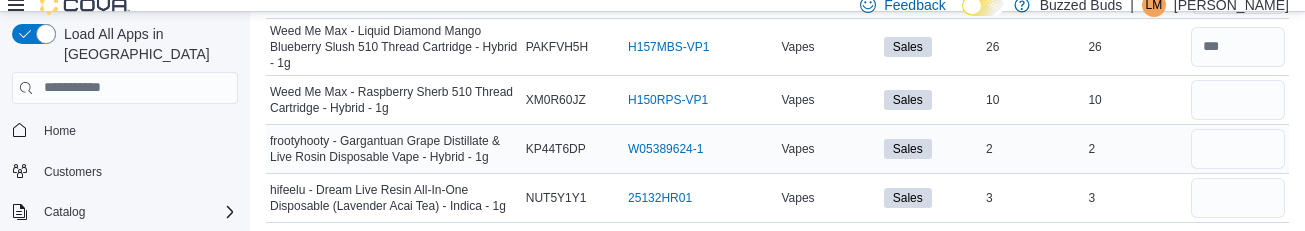 type 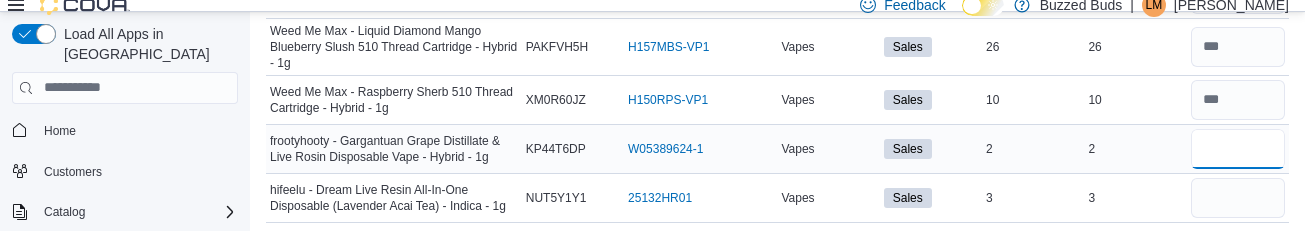 click at bounding box center (1238, 149) 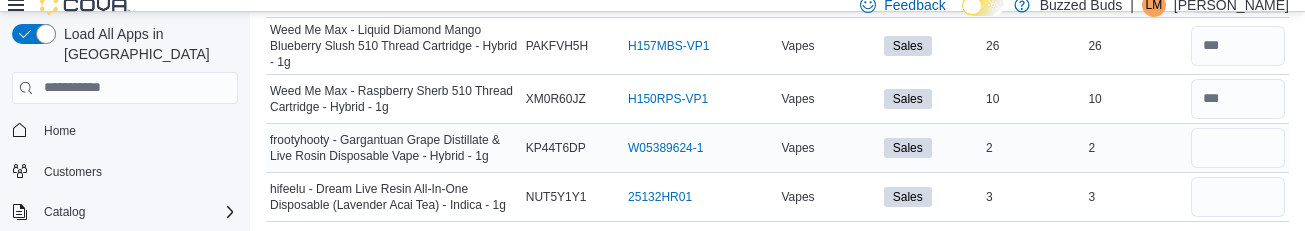 scroll, scrollTop: 3837, scrollLeft: 0, axis: vertical 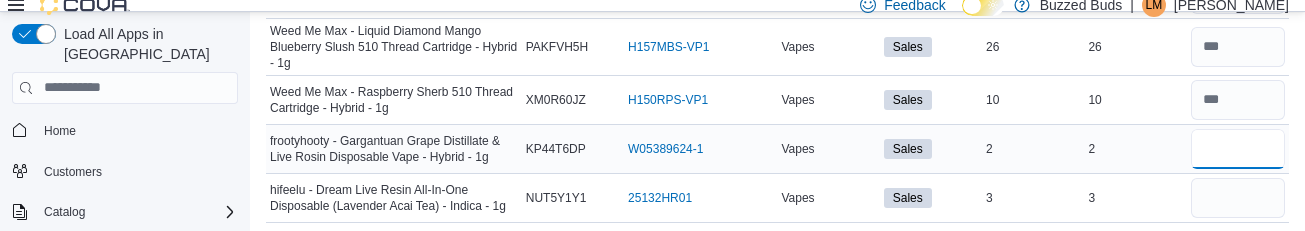 click at bounding box center (1238, 149) 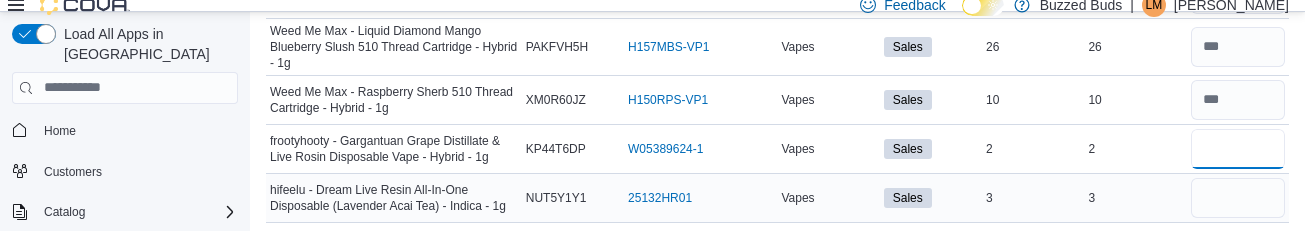 type on "*" 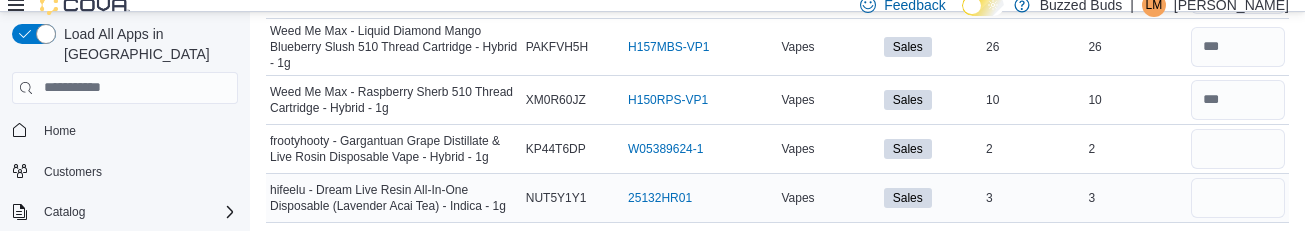 type 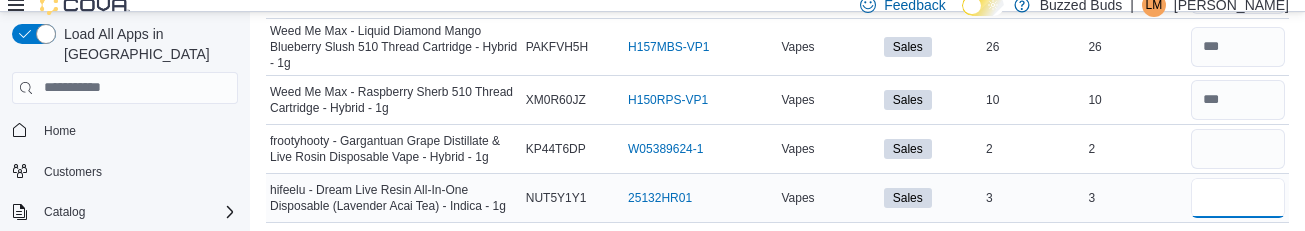 click at bounding box center (1238, 198) 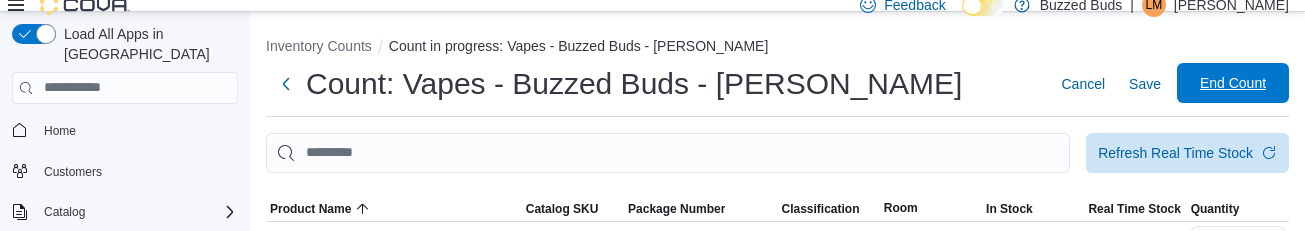 scroll, scrollTop: 60, scrollLeft: 0, axis: vertical 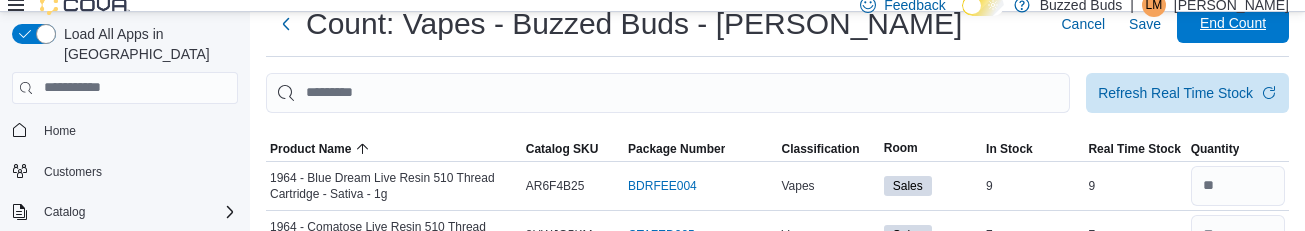 type on "*" 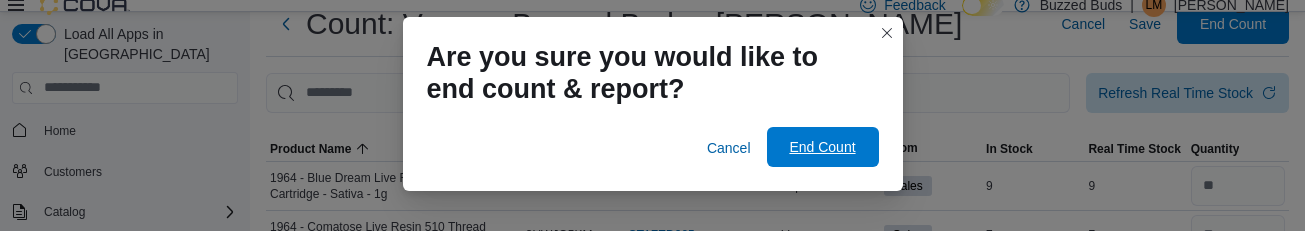 scroll, scrollTop: 49, scrollLeft: 0, axis: vertical 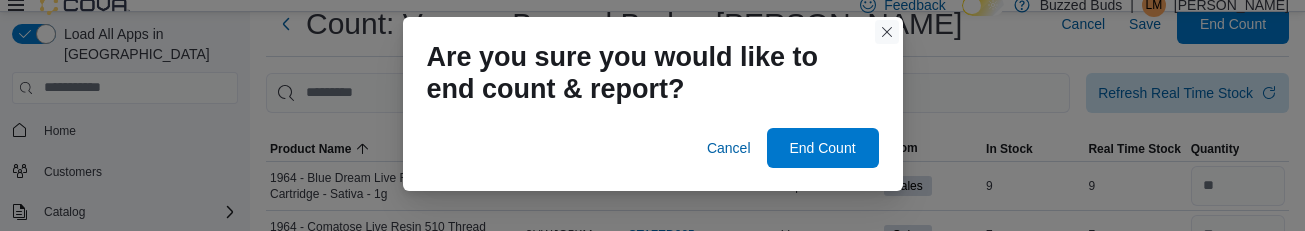 click at bounding box center (887, 32) 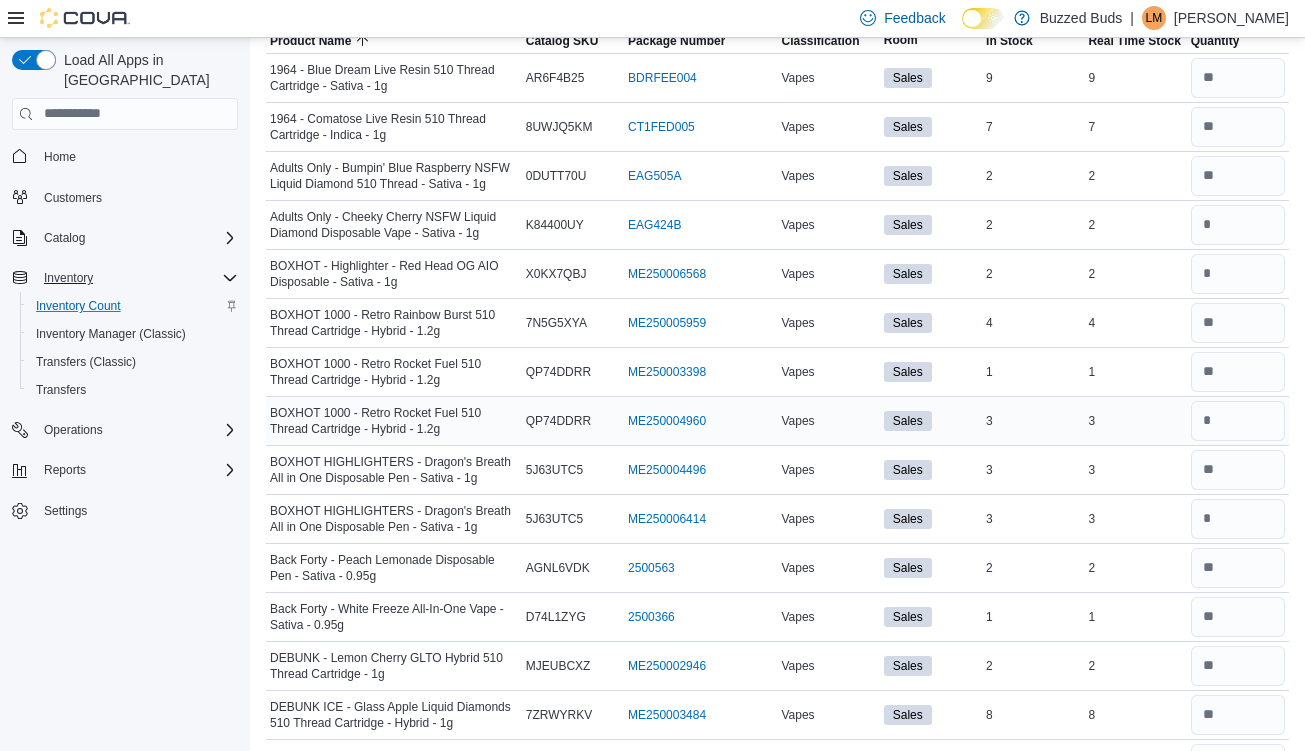 scroll, scrollTop: 194, scrollLeft: 0, axis: vertical 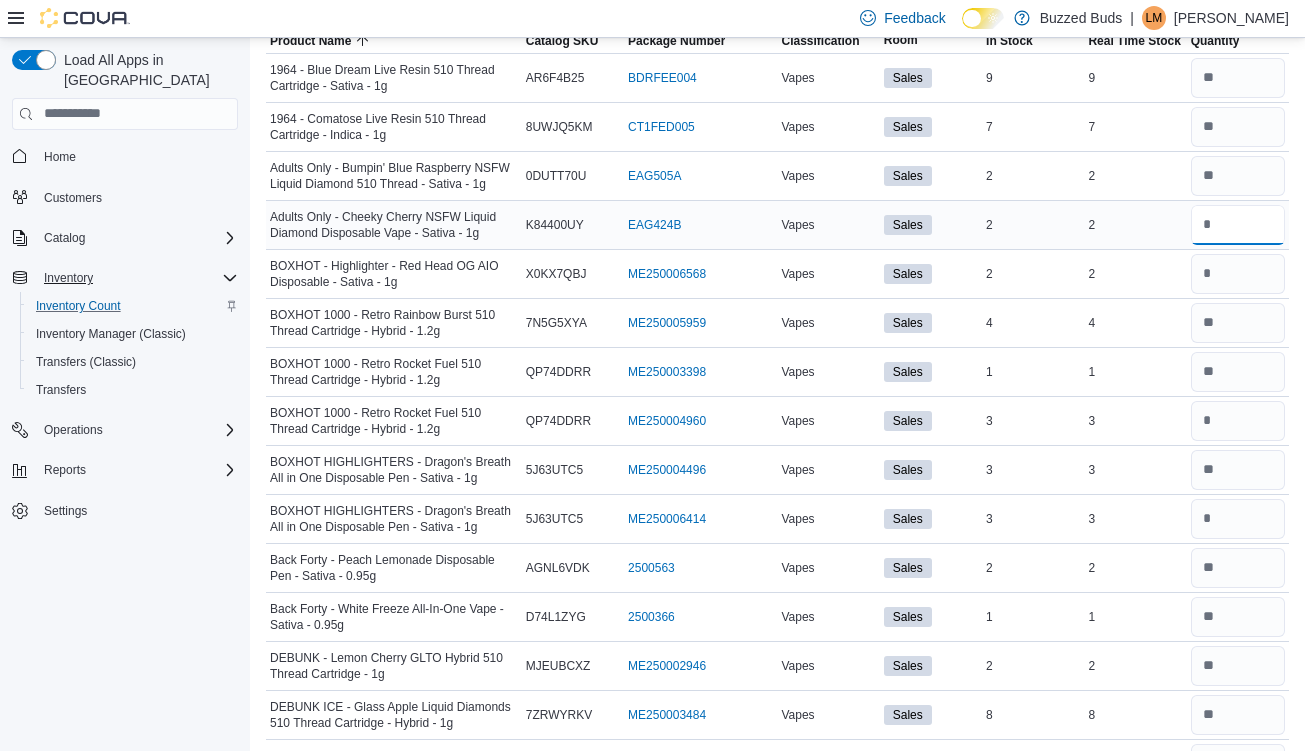 click at bounding box center [1238, 225] 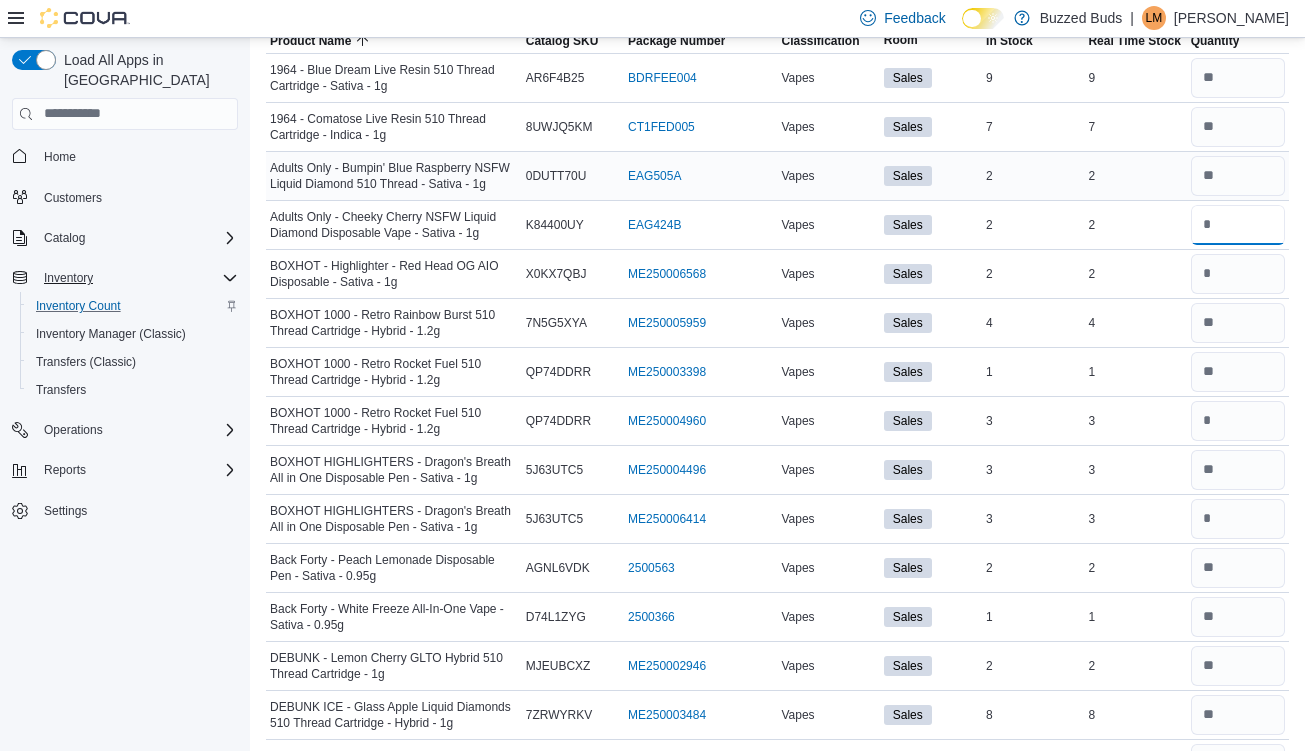 type on "*" 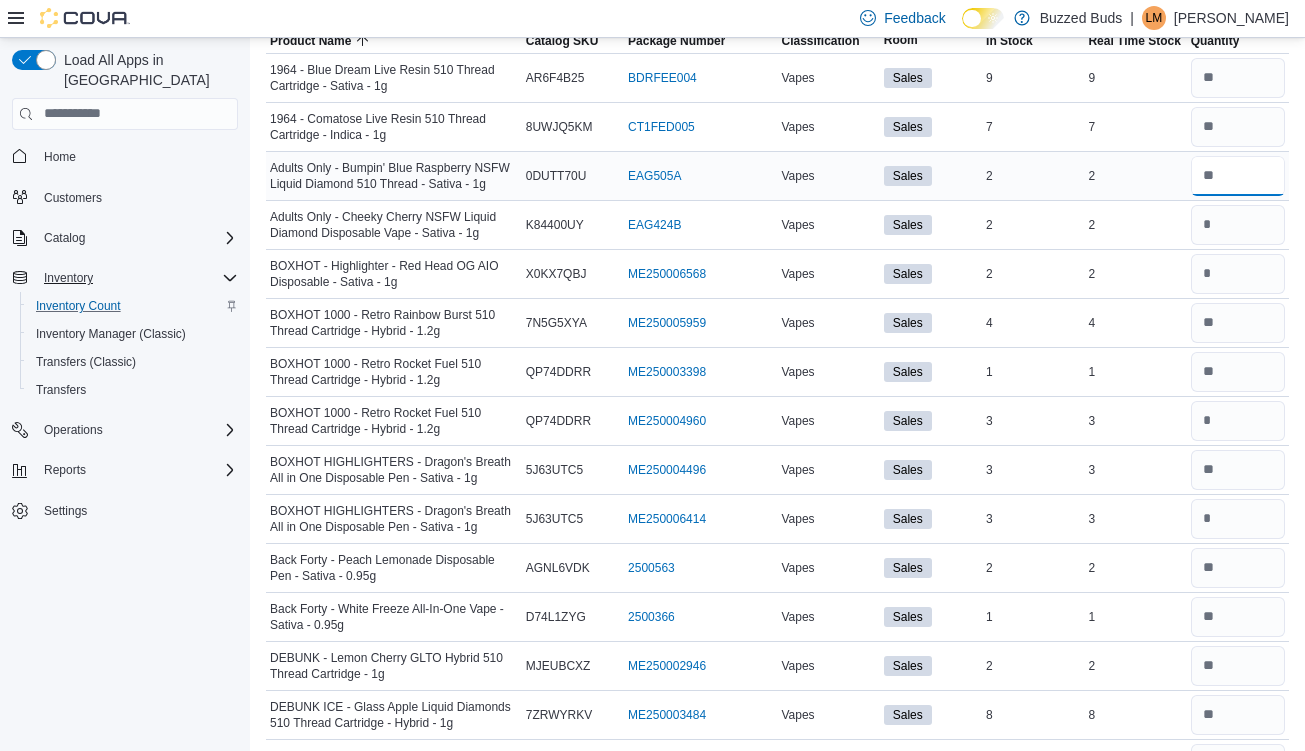 type 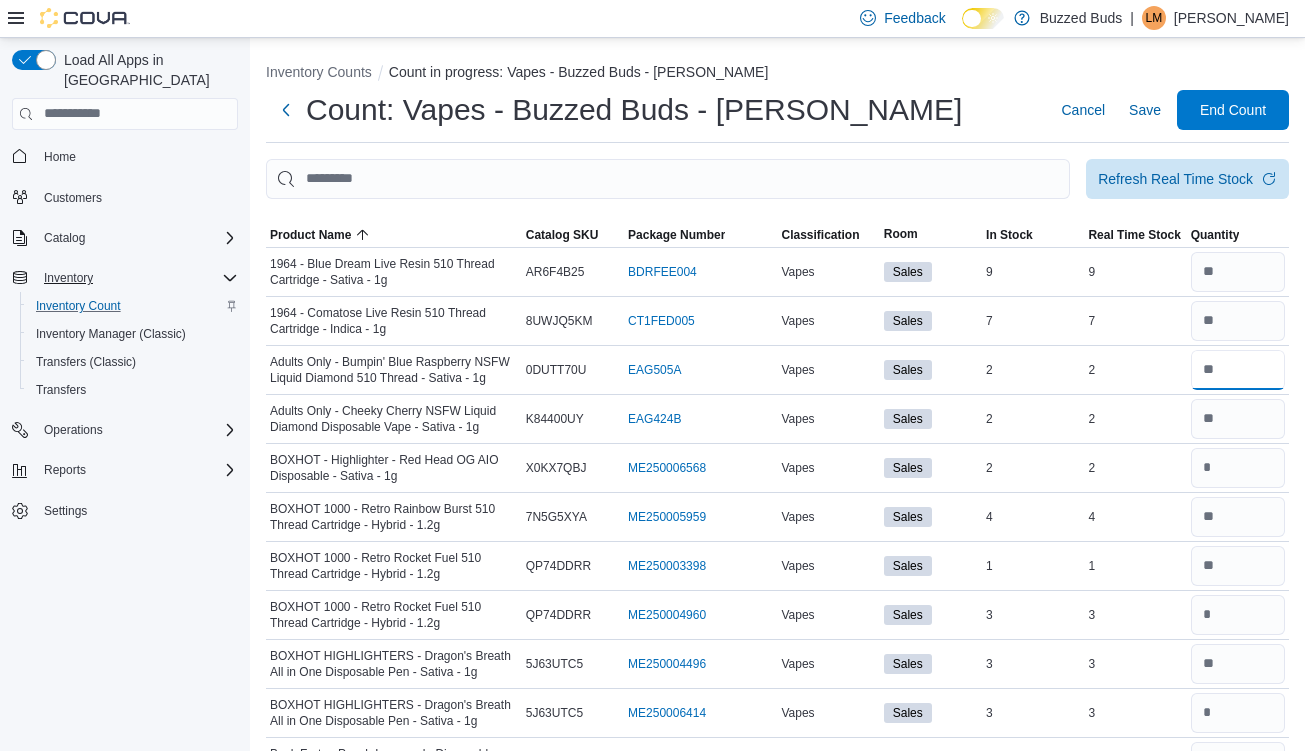 scroll, scrollTop: 0, scrollLeft: 0, axis: both 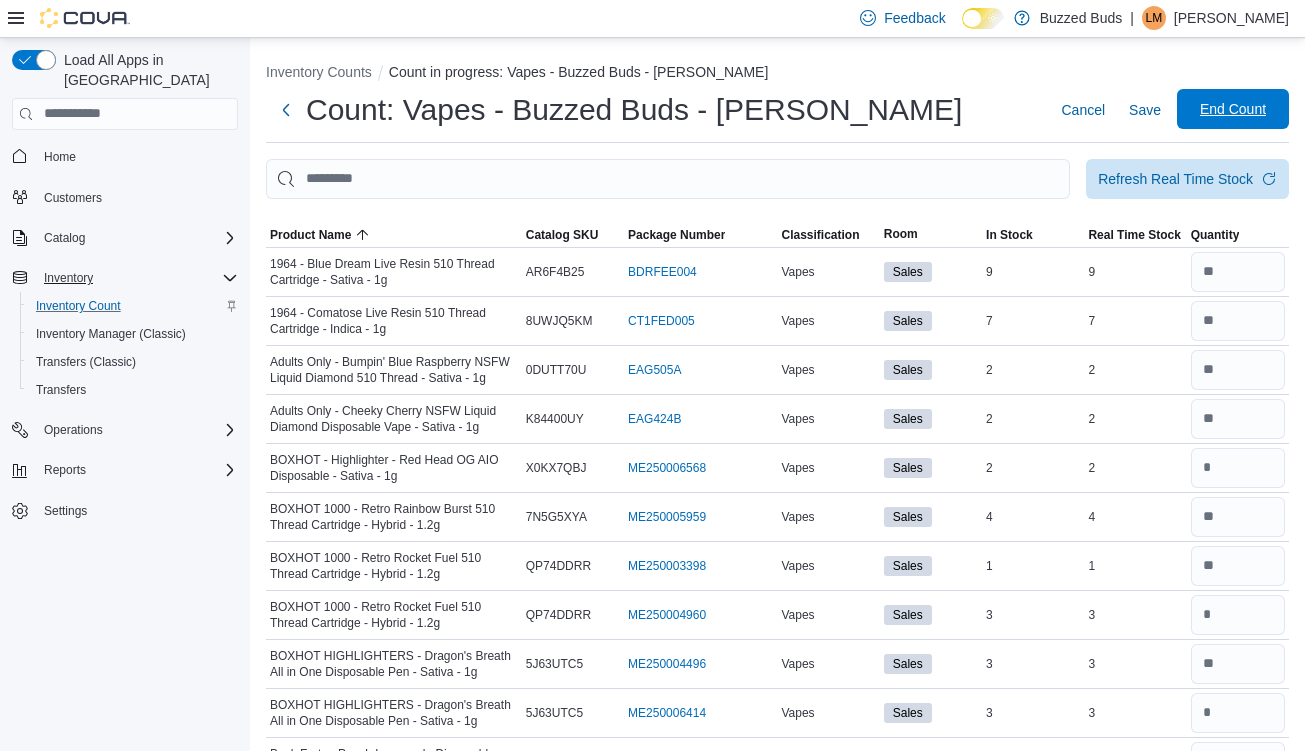 click on "End Count" at bounding box center (1233, 109) 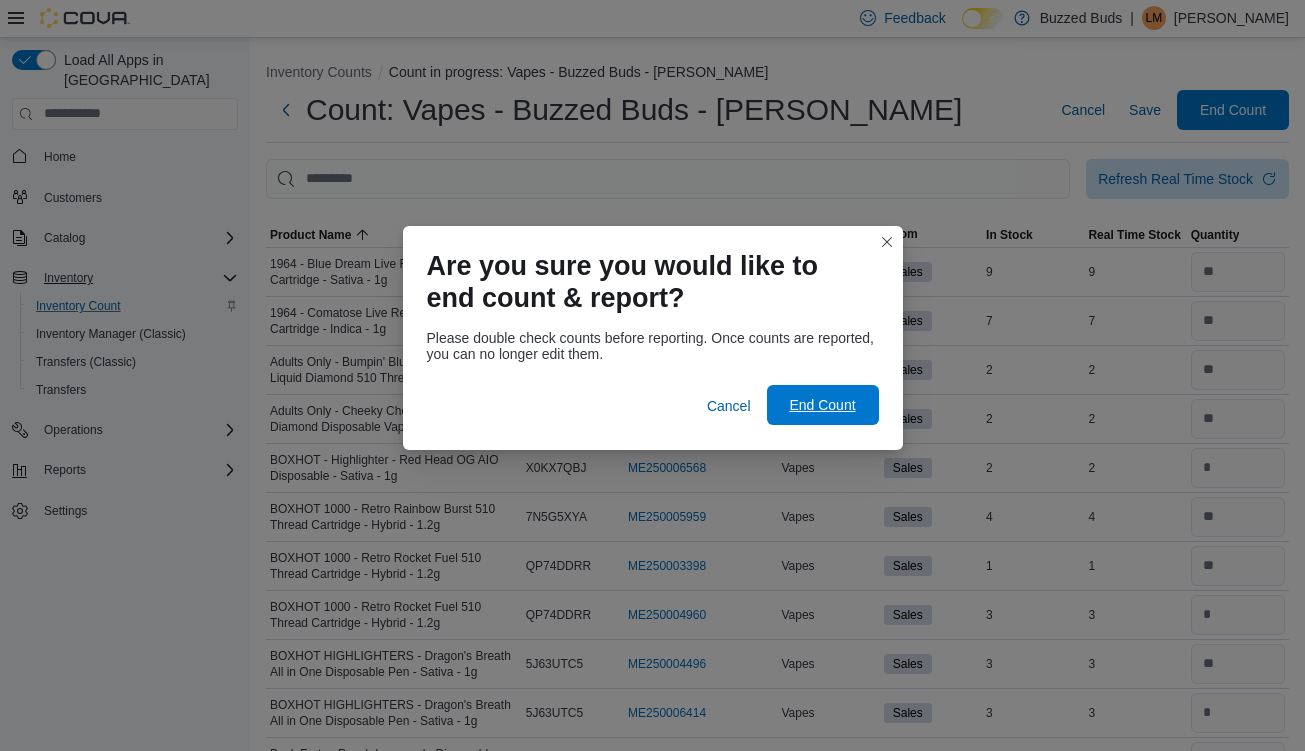 click on "End Count" at bounding box center [823, 405] 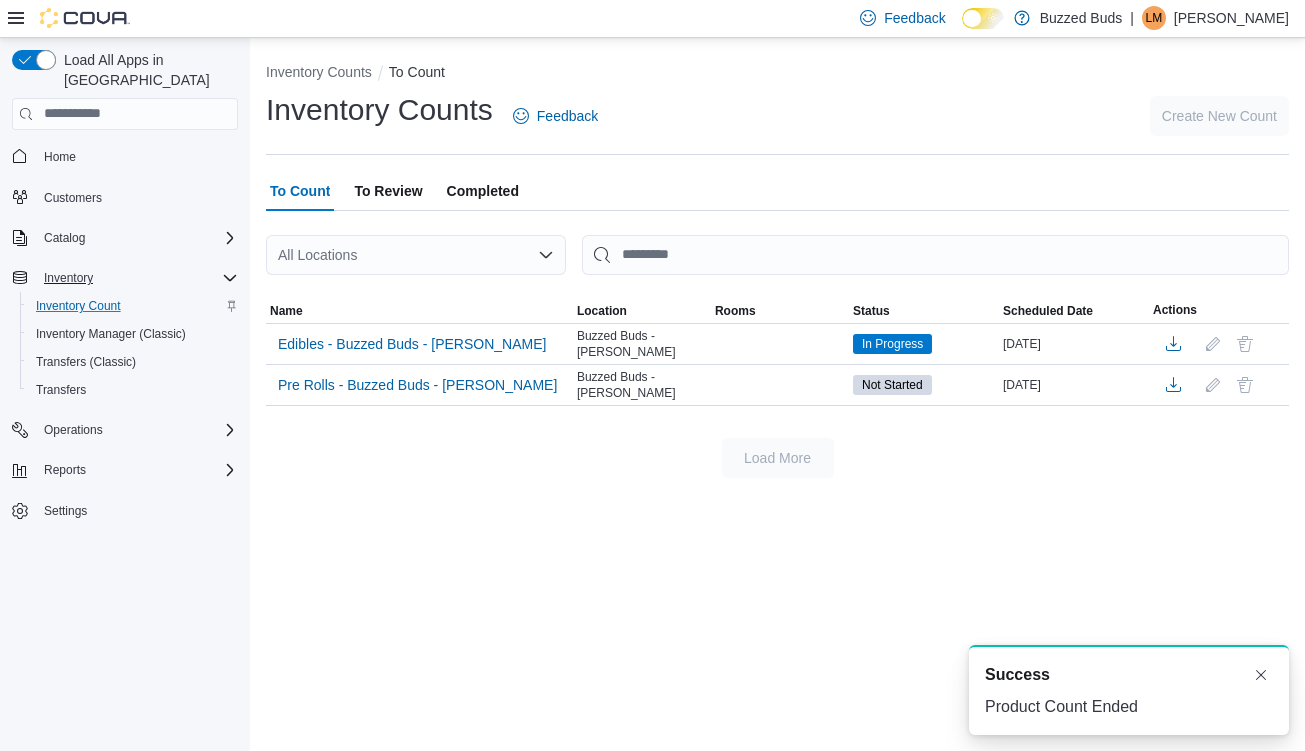 scroll, scrollTop: 0, scrollLeft: 0, axis: both 